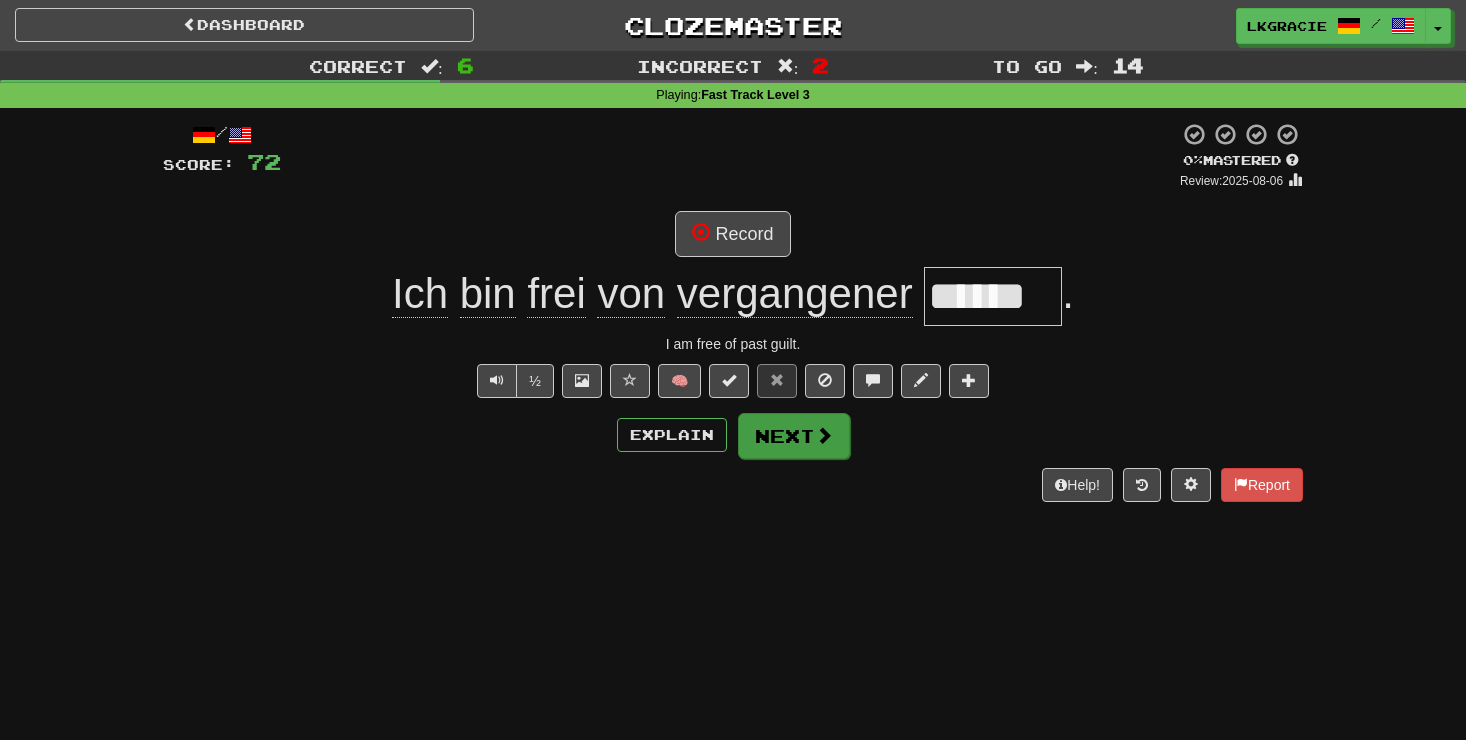 scroll, scrollTop: 0, scrollLeft: 0, axis: both 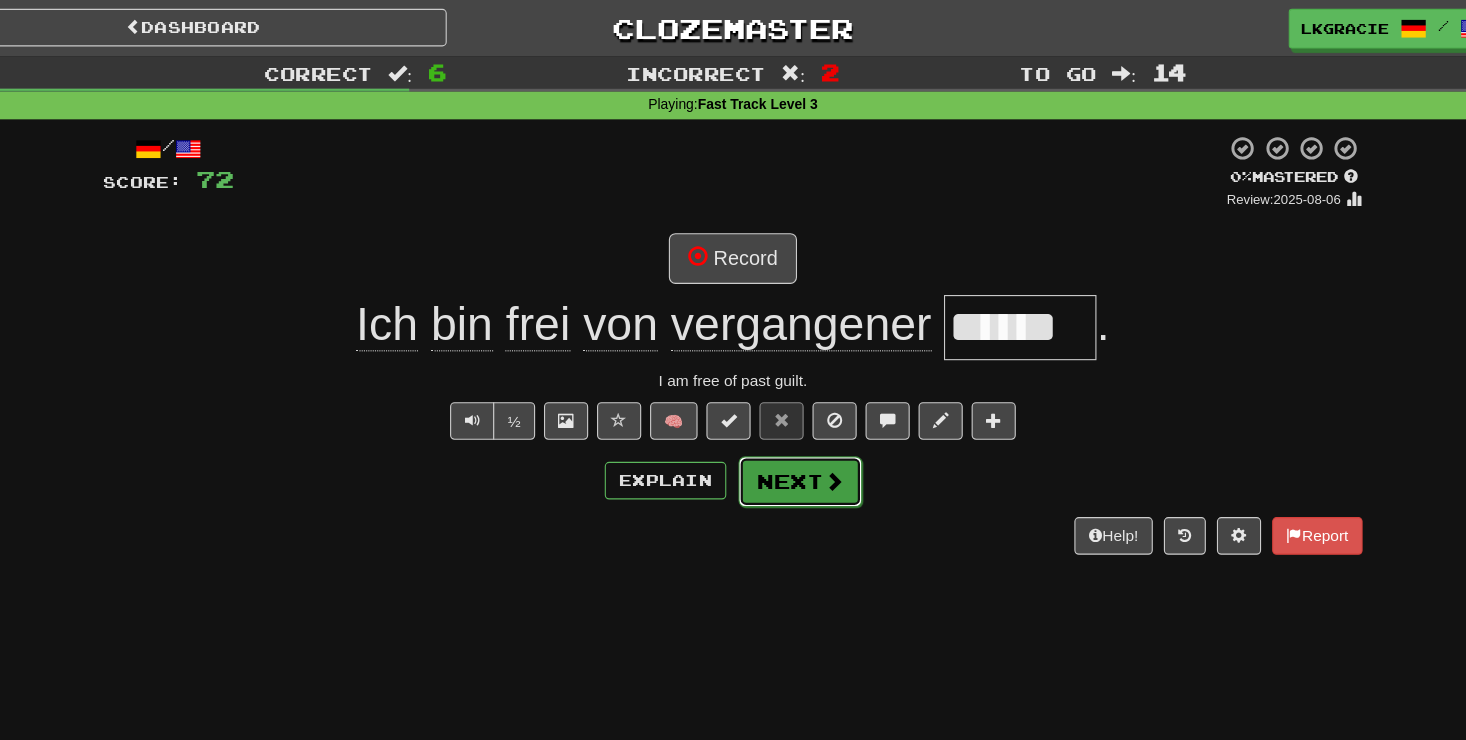click at bounding box center (824, 435) 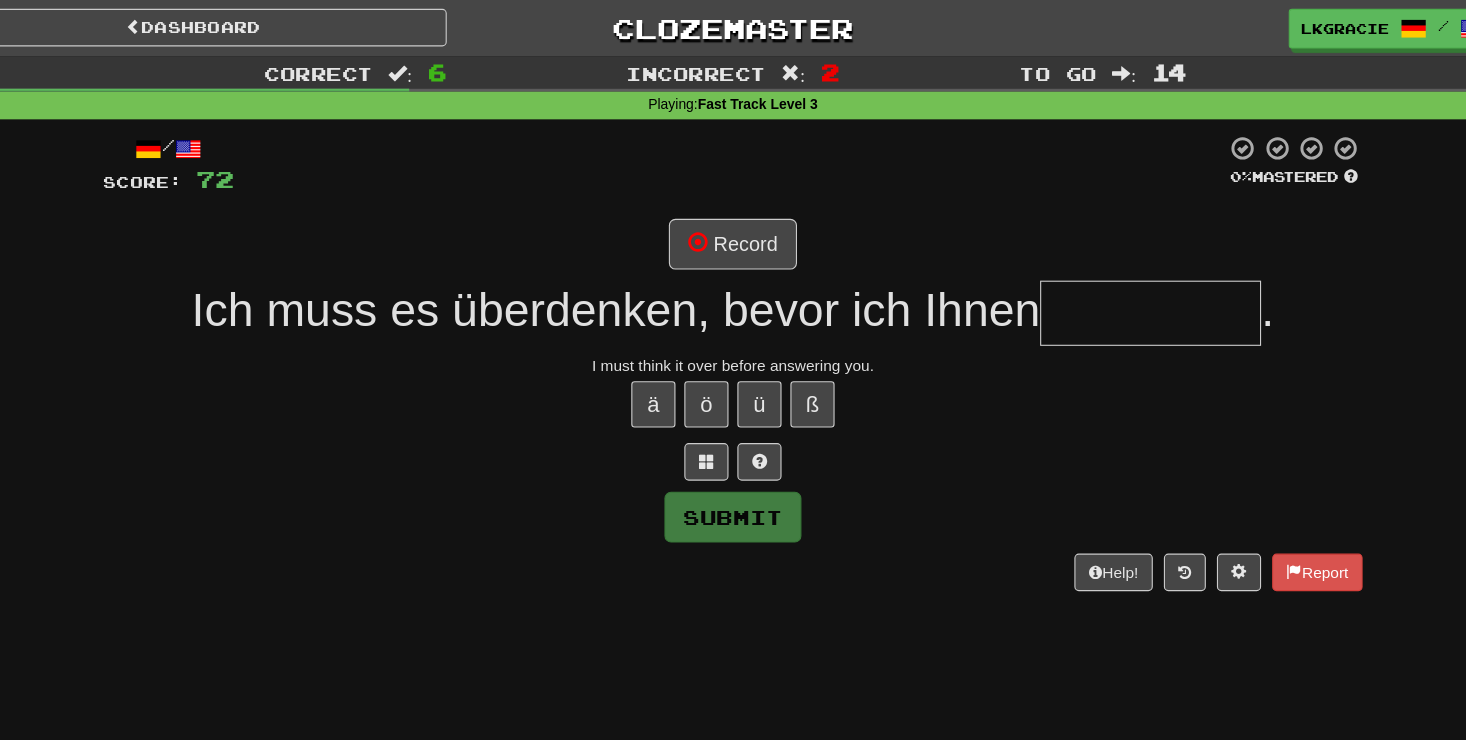 drag, startPoint x: 814, startPoint y: 439, endPoint x: 837, endPoint y: 486, distance: 52.3259 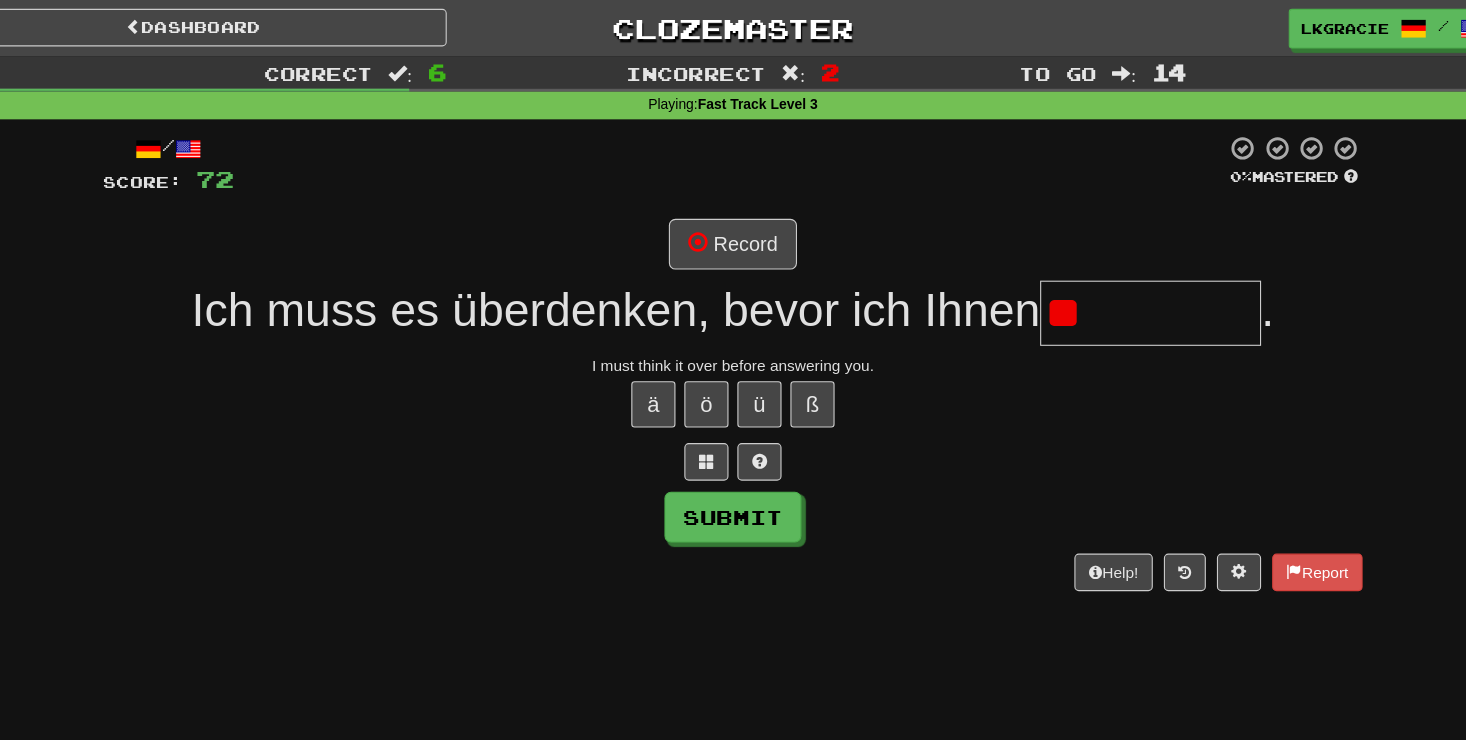 type on "*" 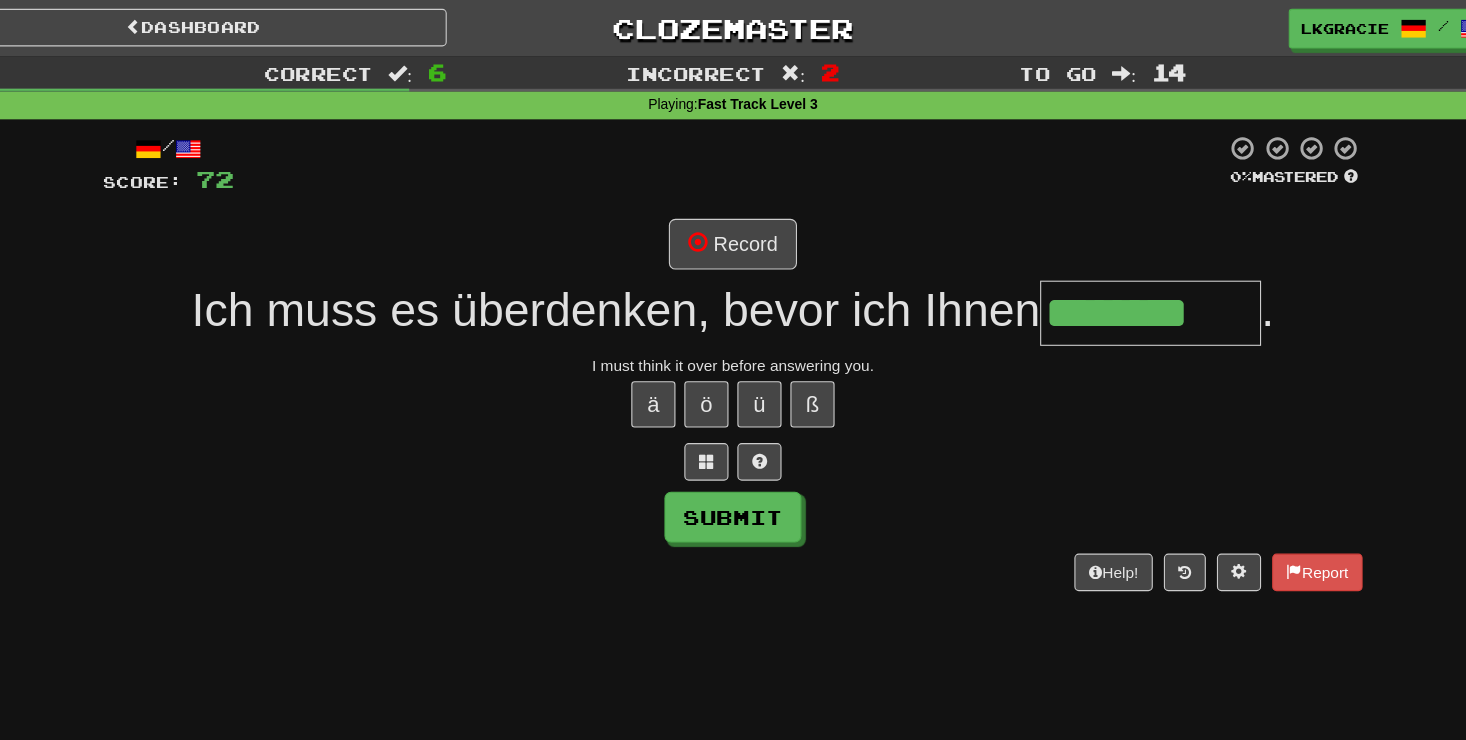 type on "********" 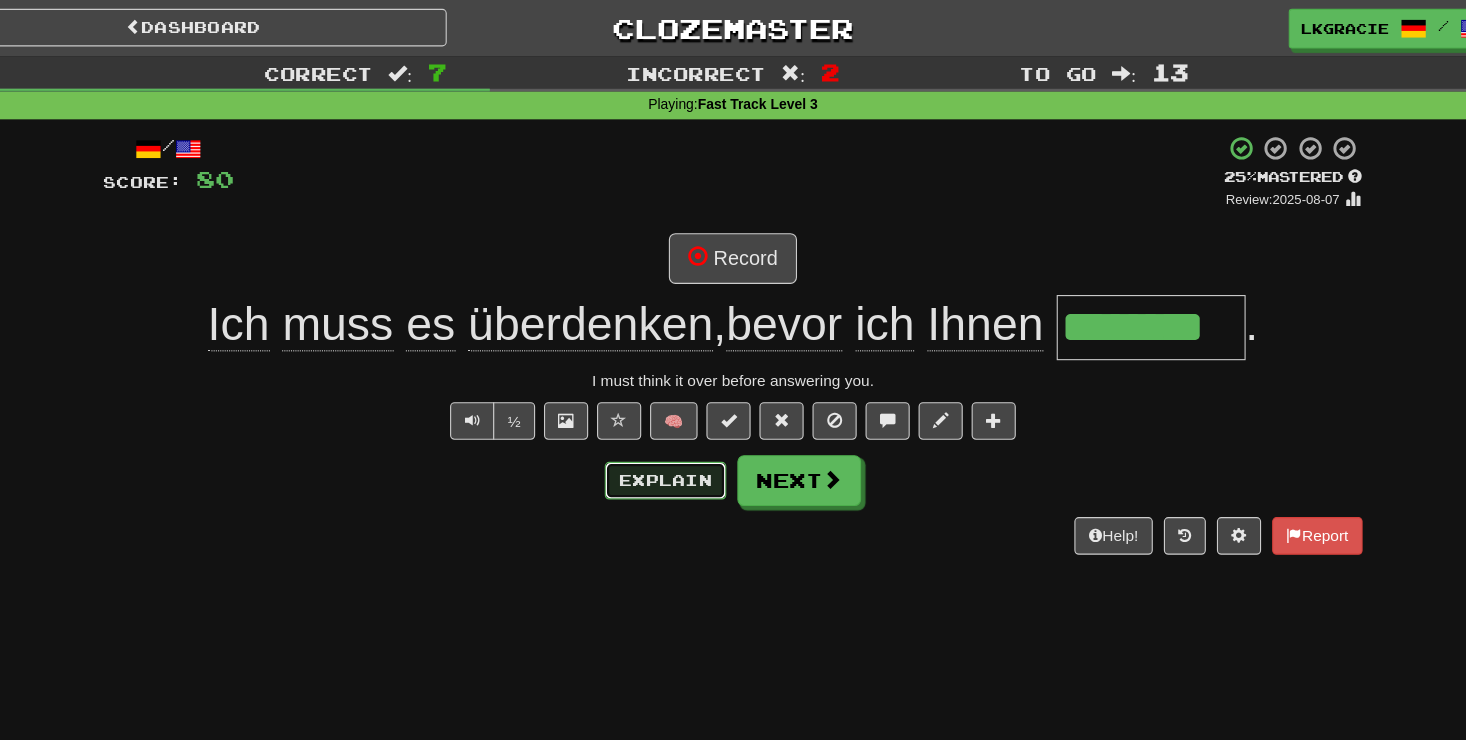 click on "Explain" at bounding box center (672, 435) 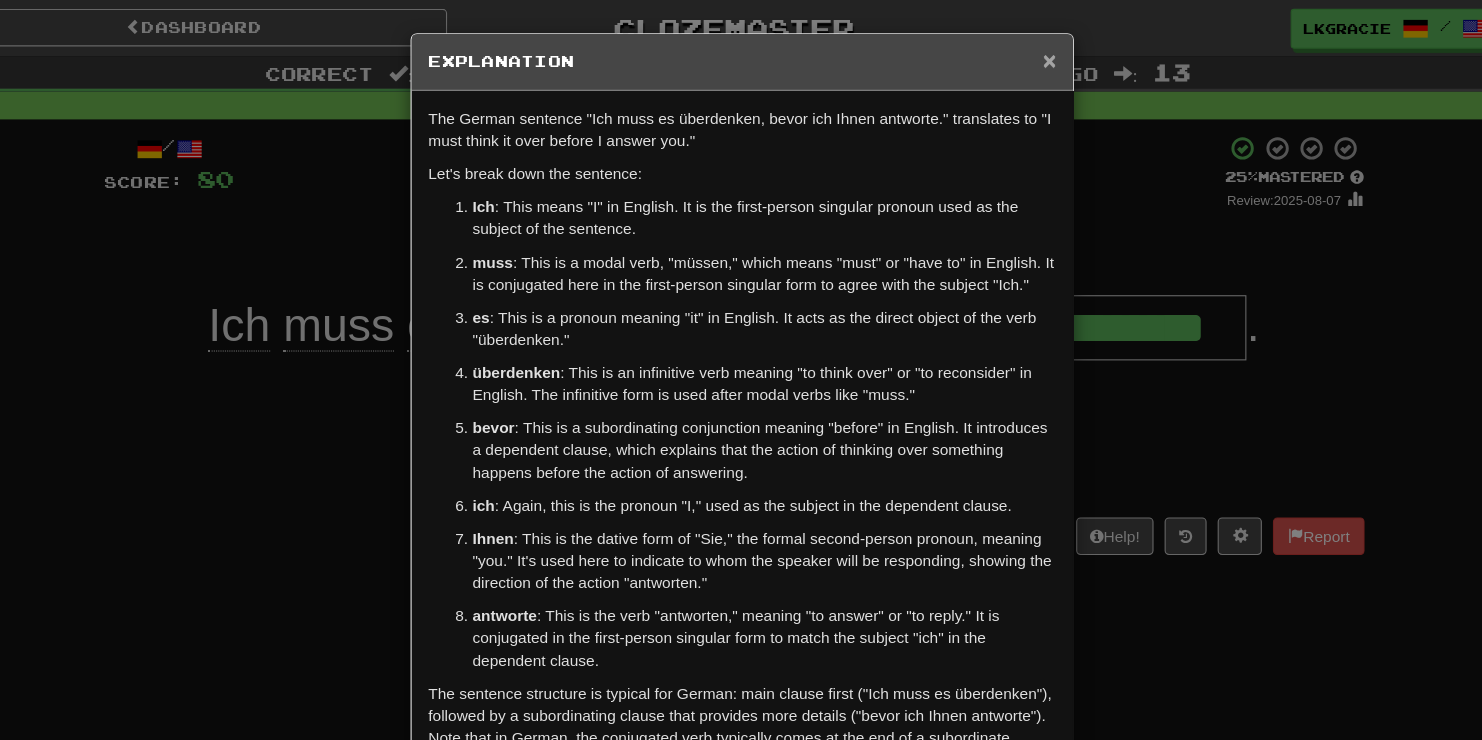 click on "×" at bounding box center (1019, 54) 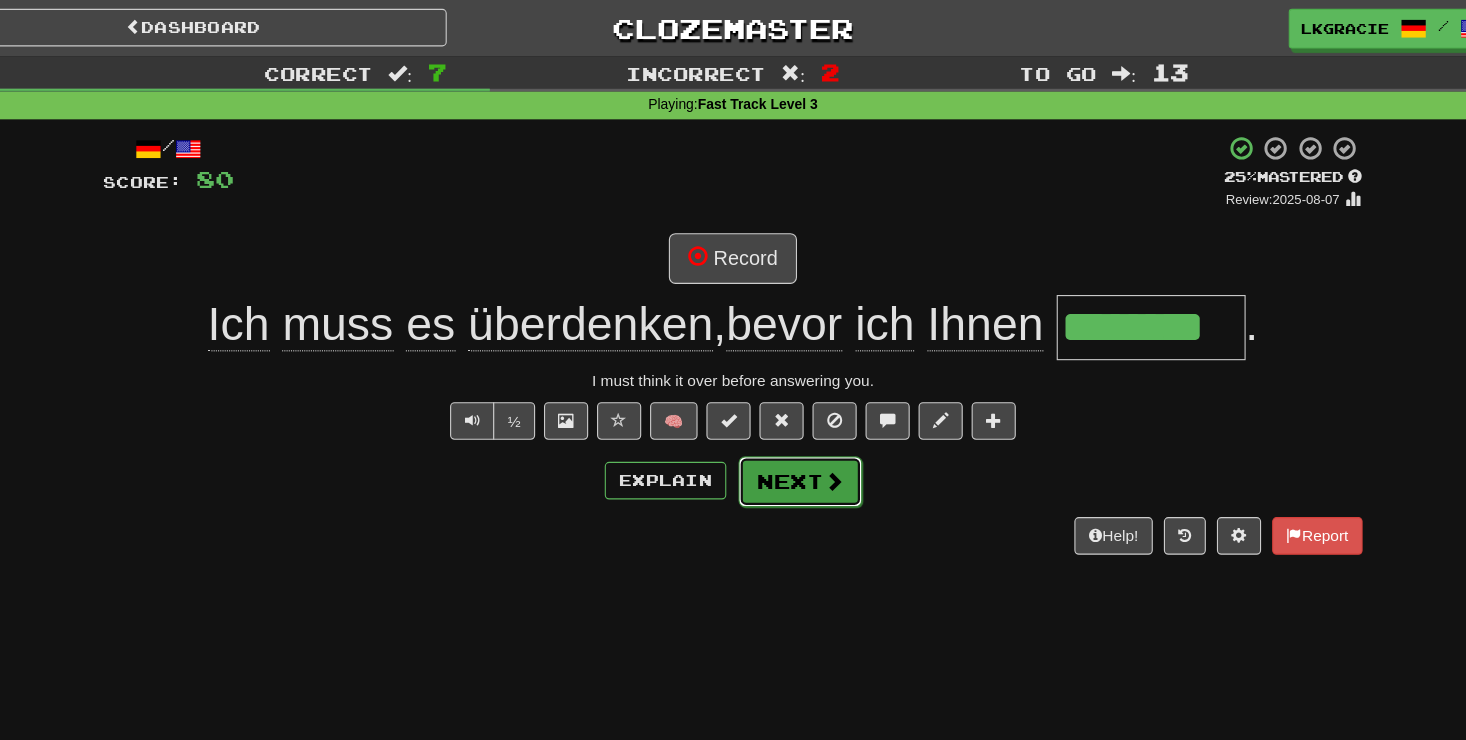 click on "Next" at bounding box center [794, 436] 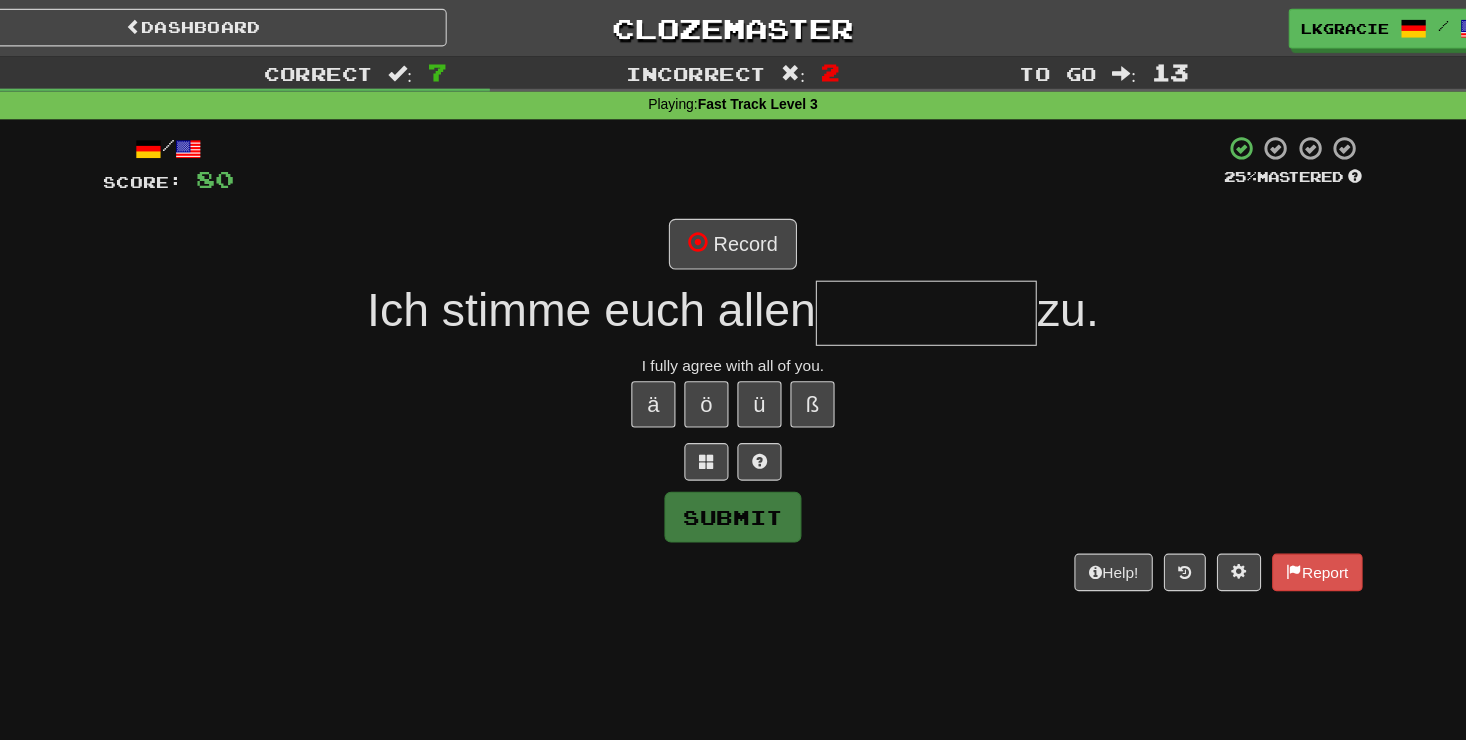 type on "*" 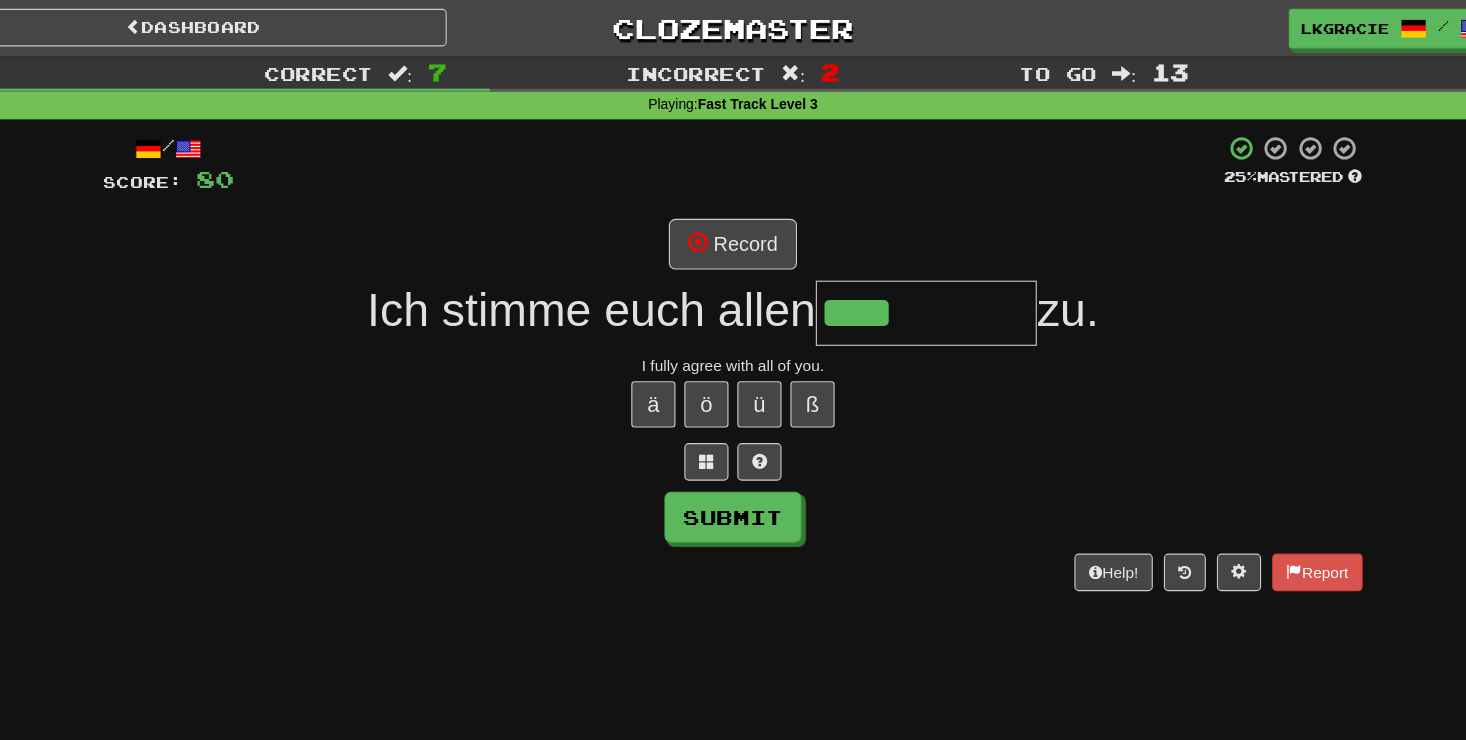 type on "**********" 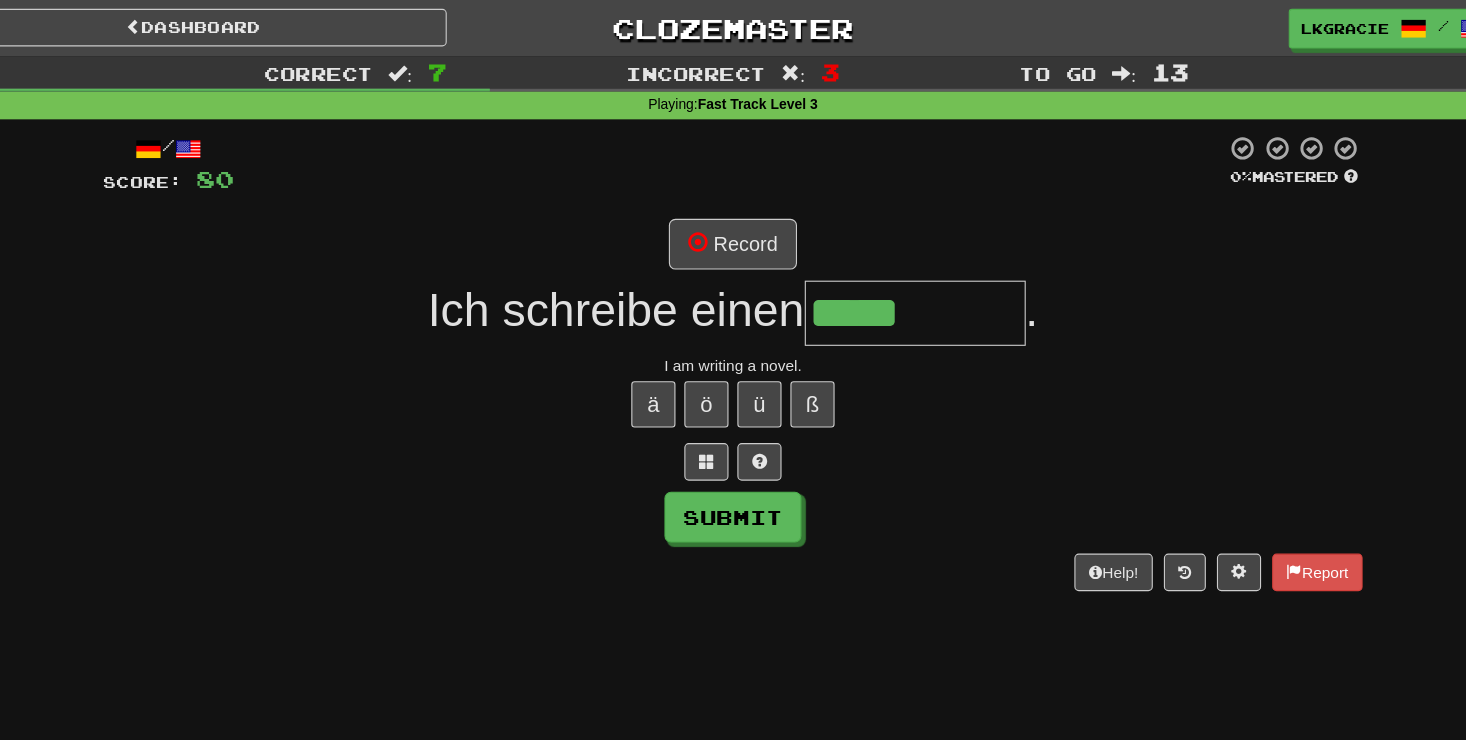 type on "*****" 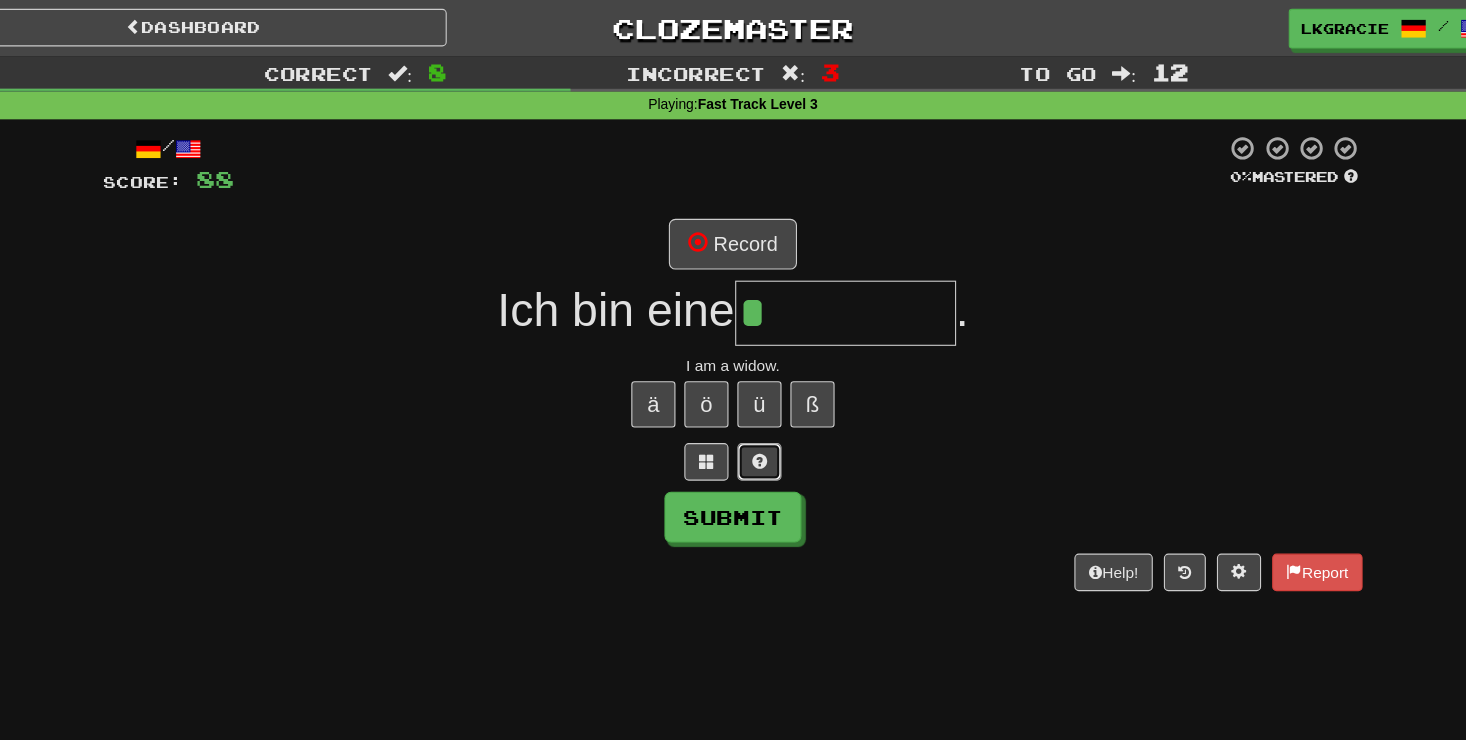click at bounding box center (757, 417) 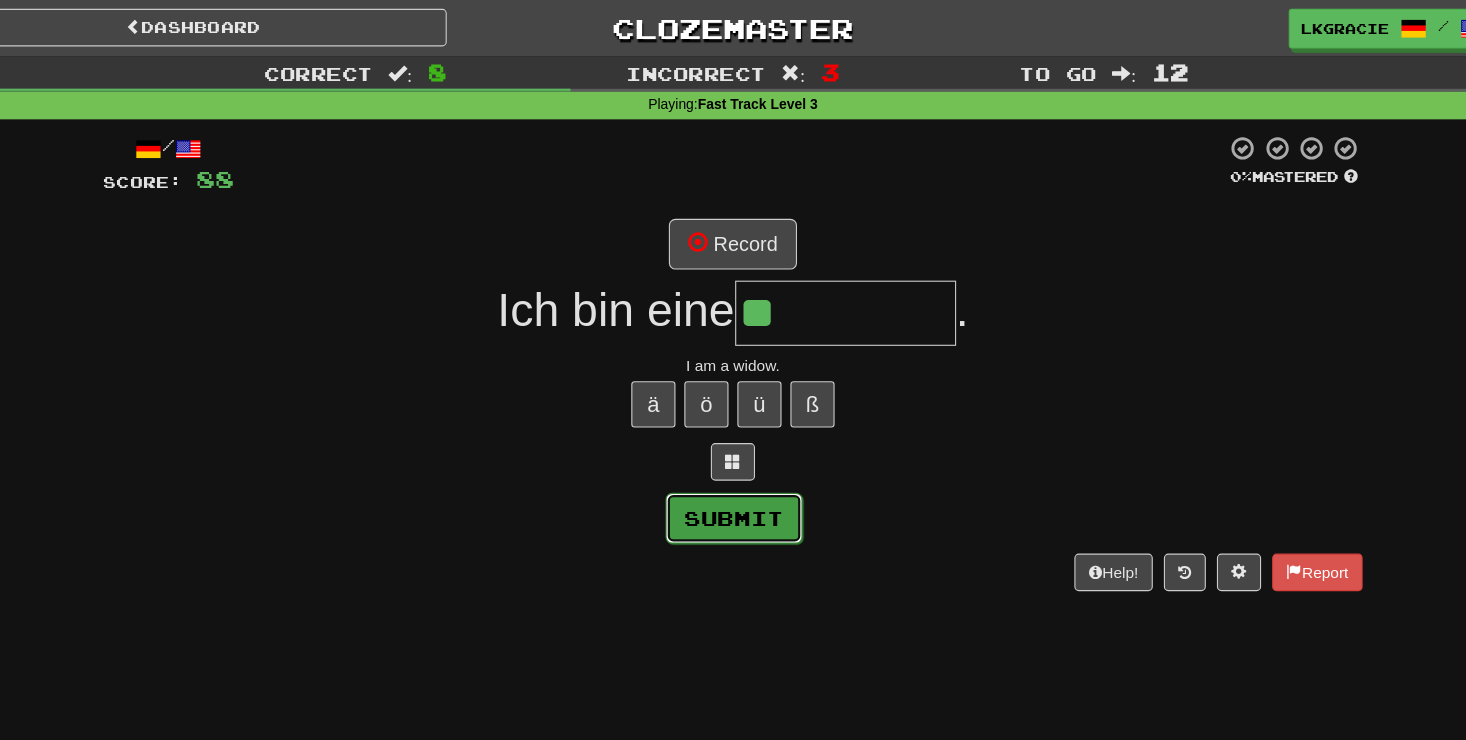click on "Submit" at bounding box center (734, 469) 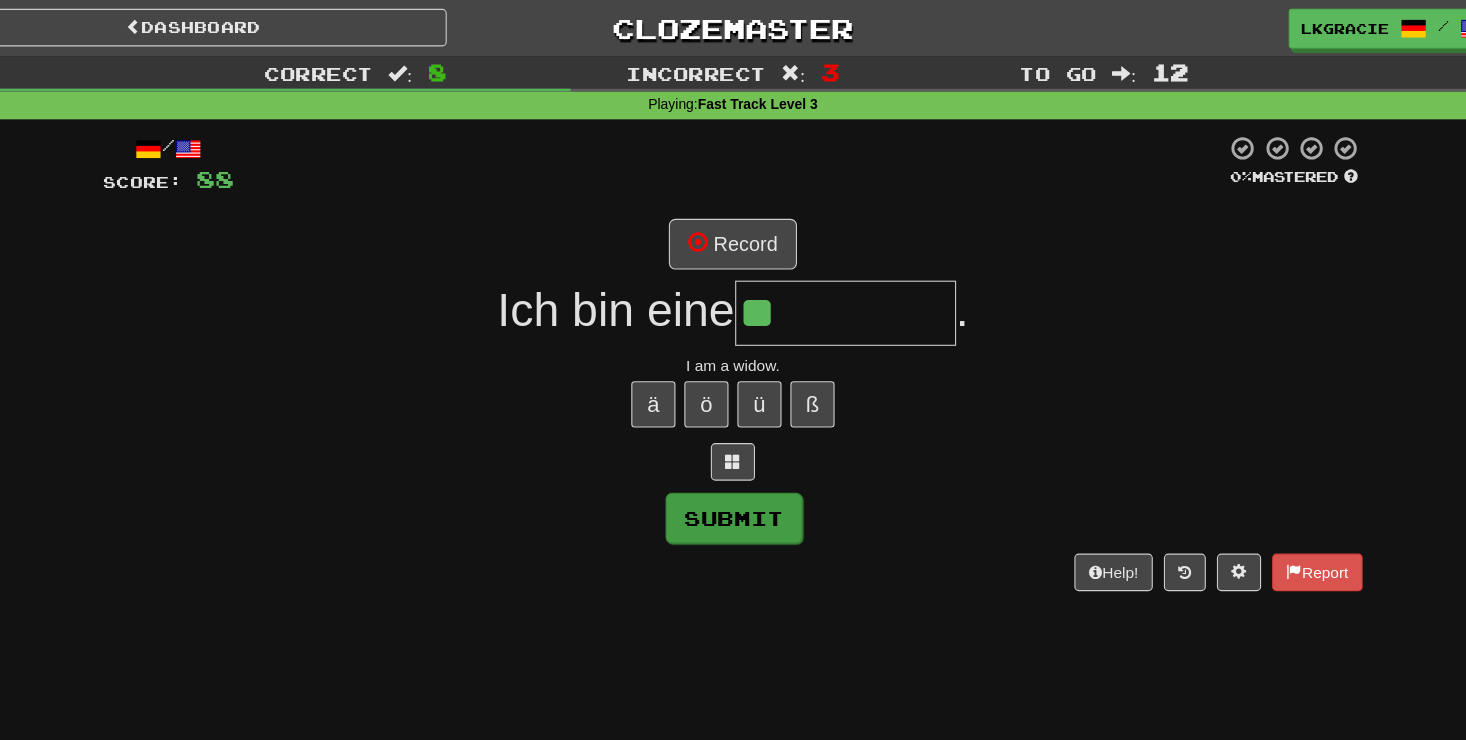 type on "*****" 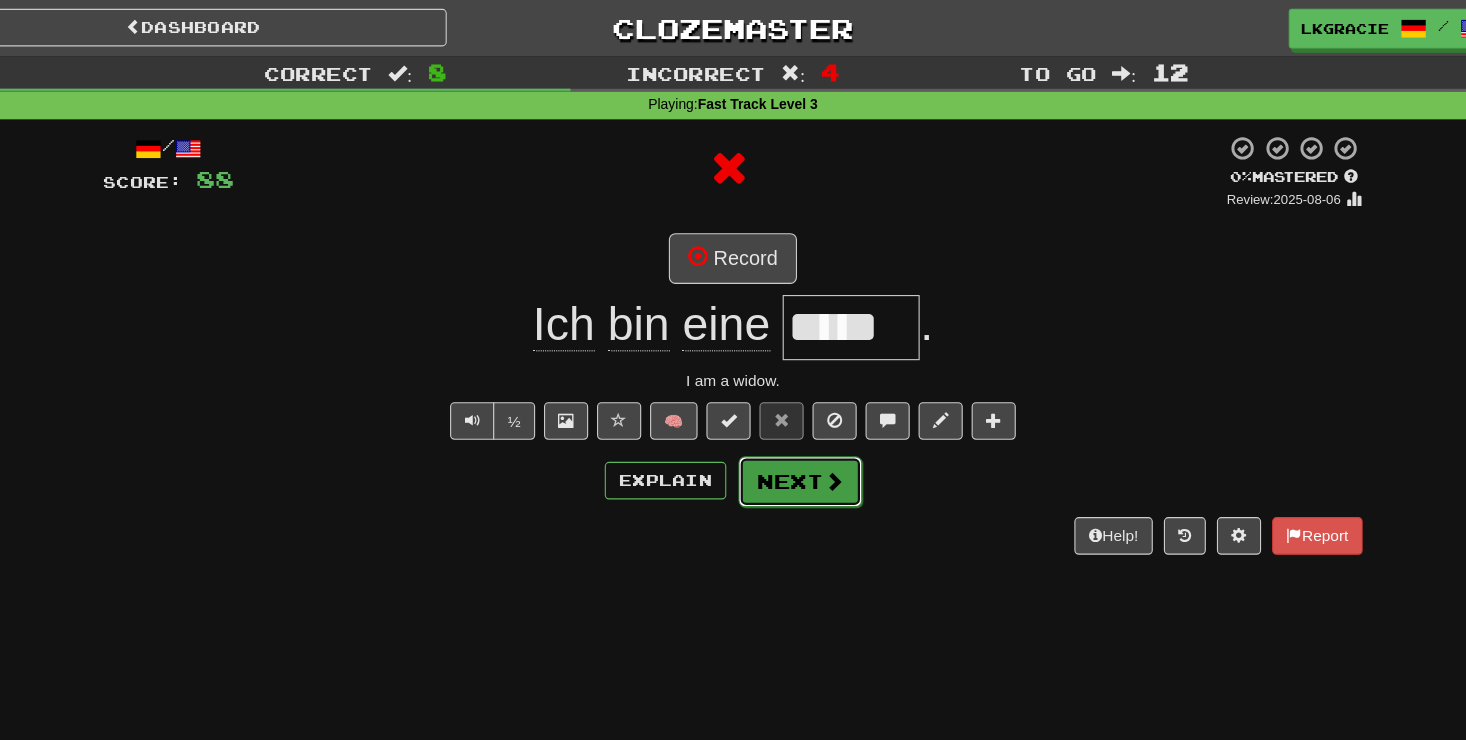 click on "Next" at bounding box center (794, 436) 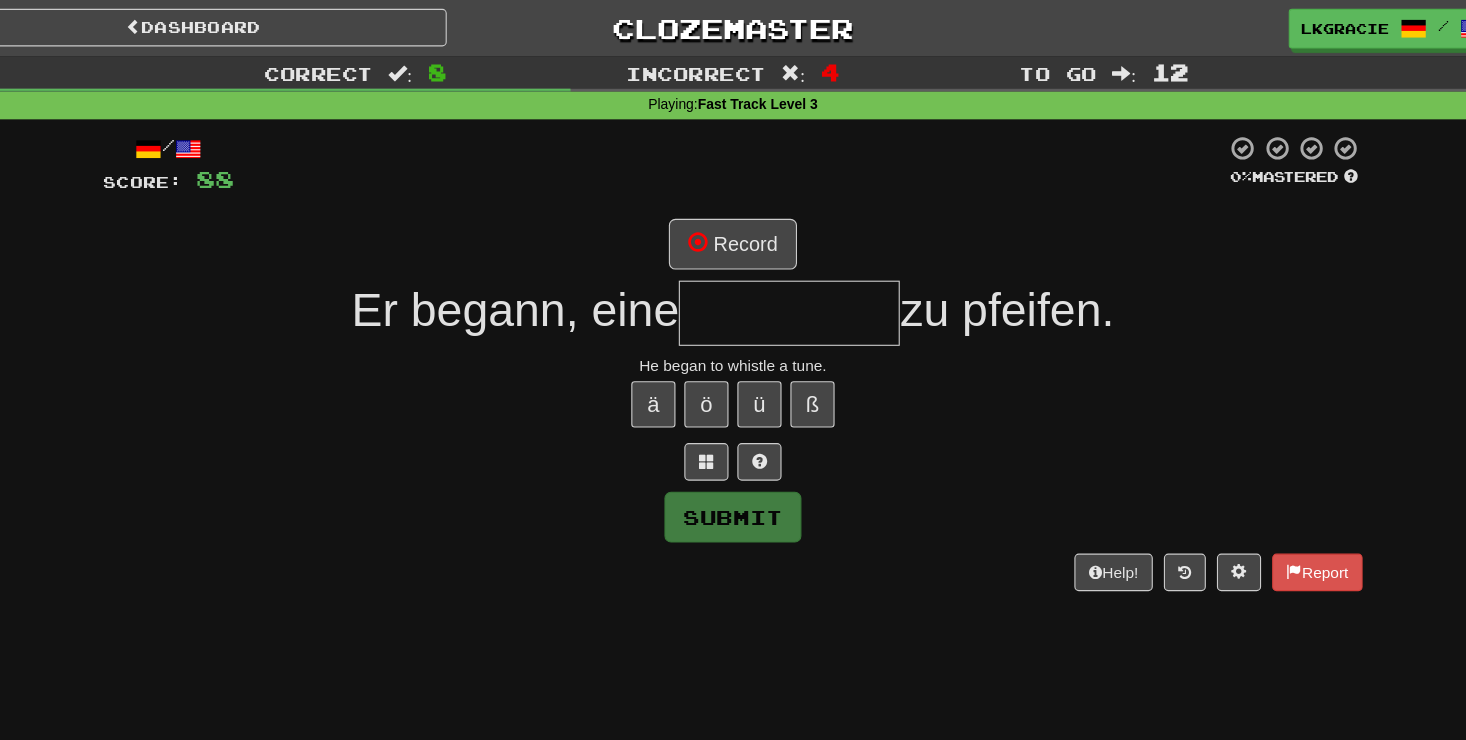 type on "*" 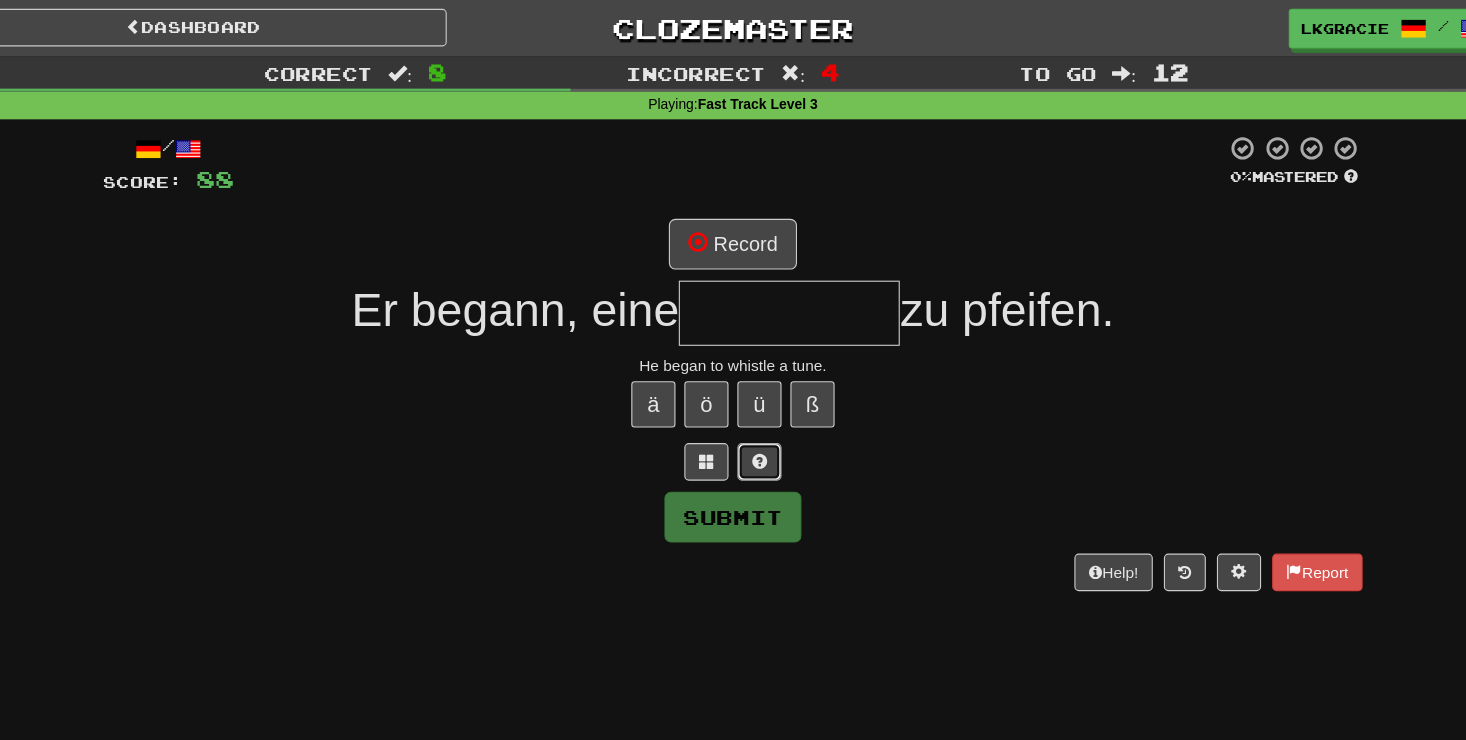 click at bounding box center [757, 417] 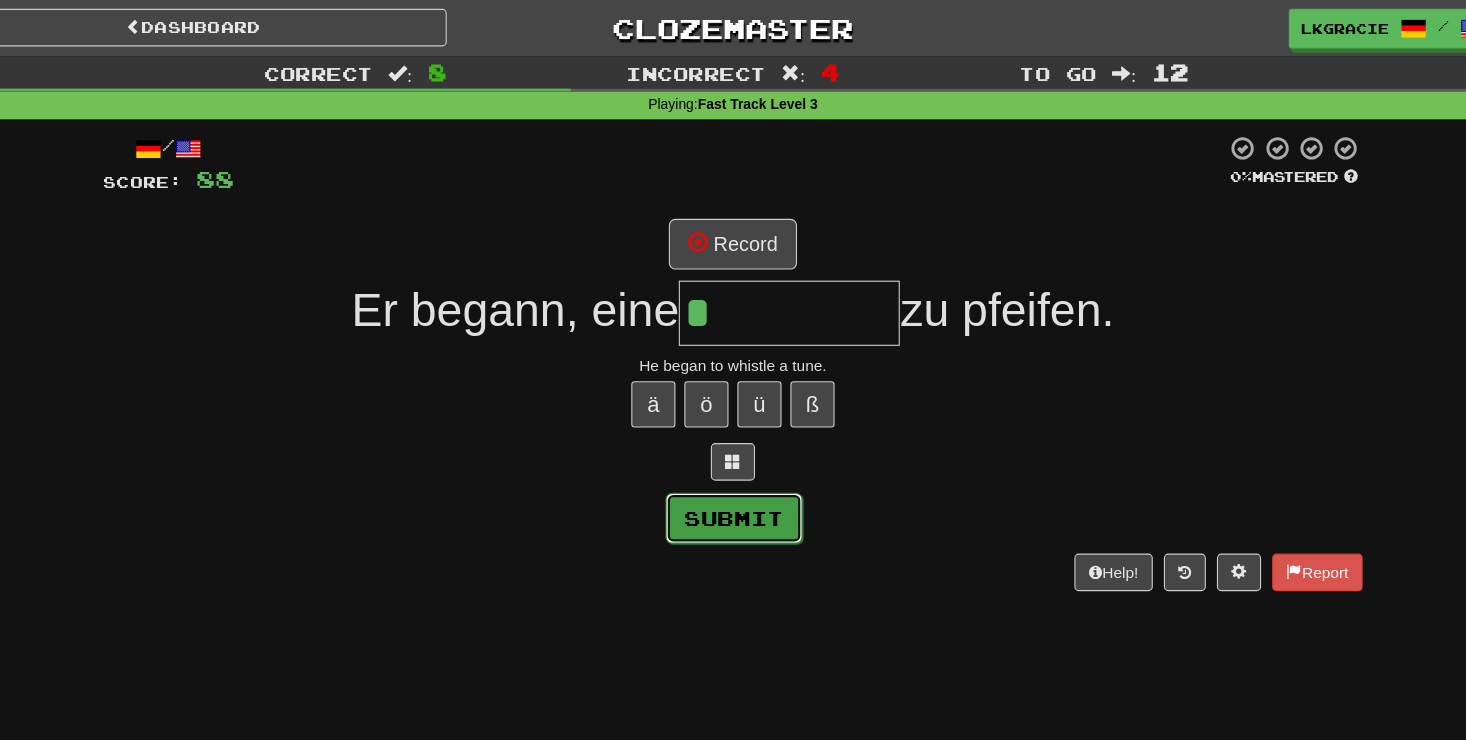 click on "Submit" at bounding box center (734, 469) 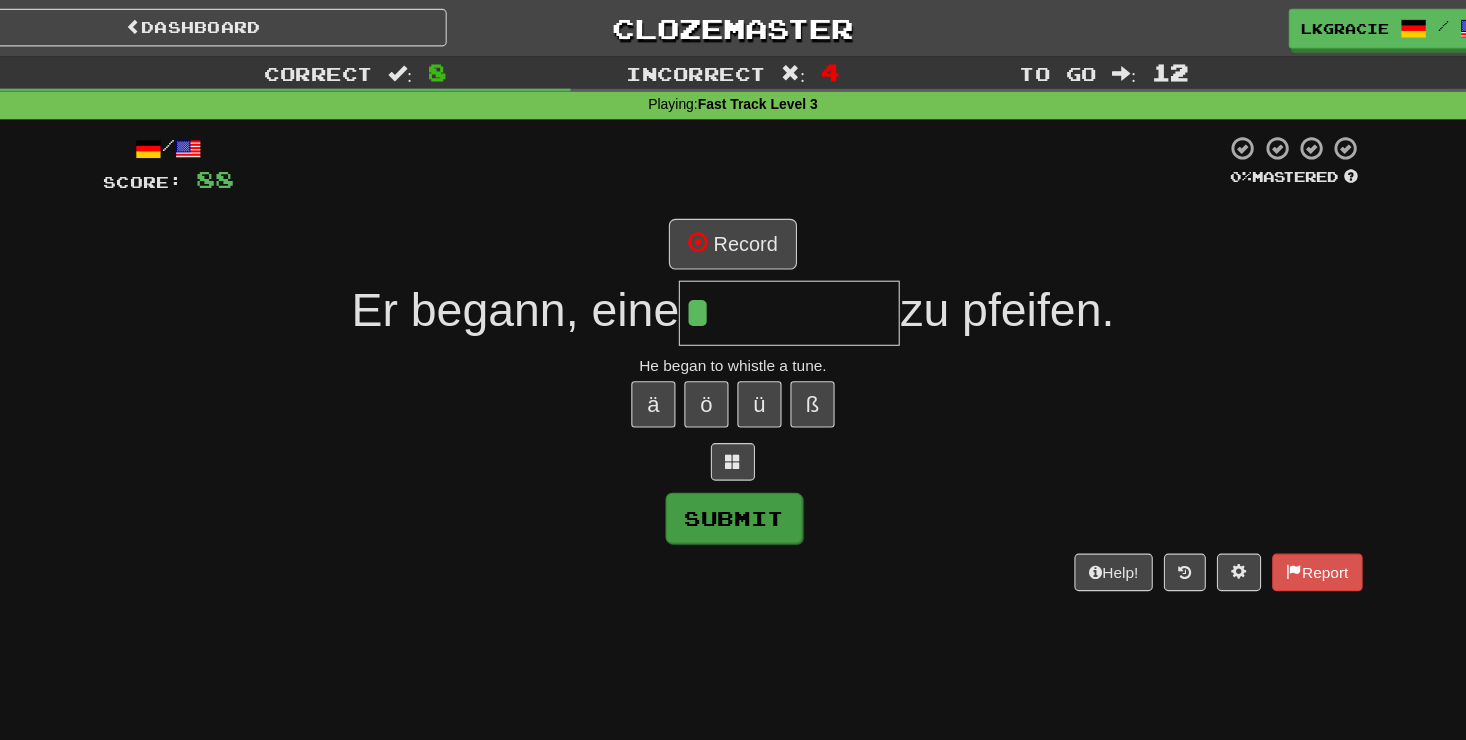type on "*******" 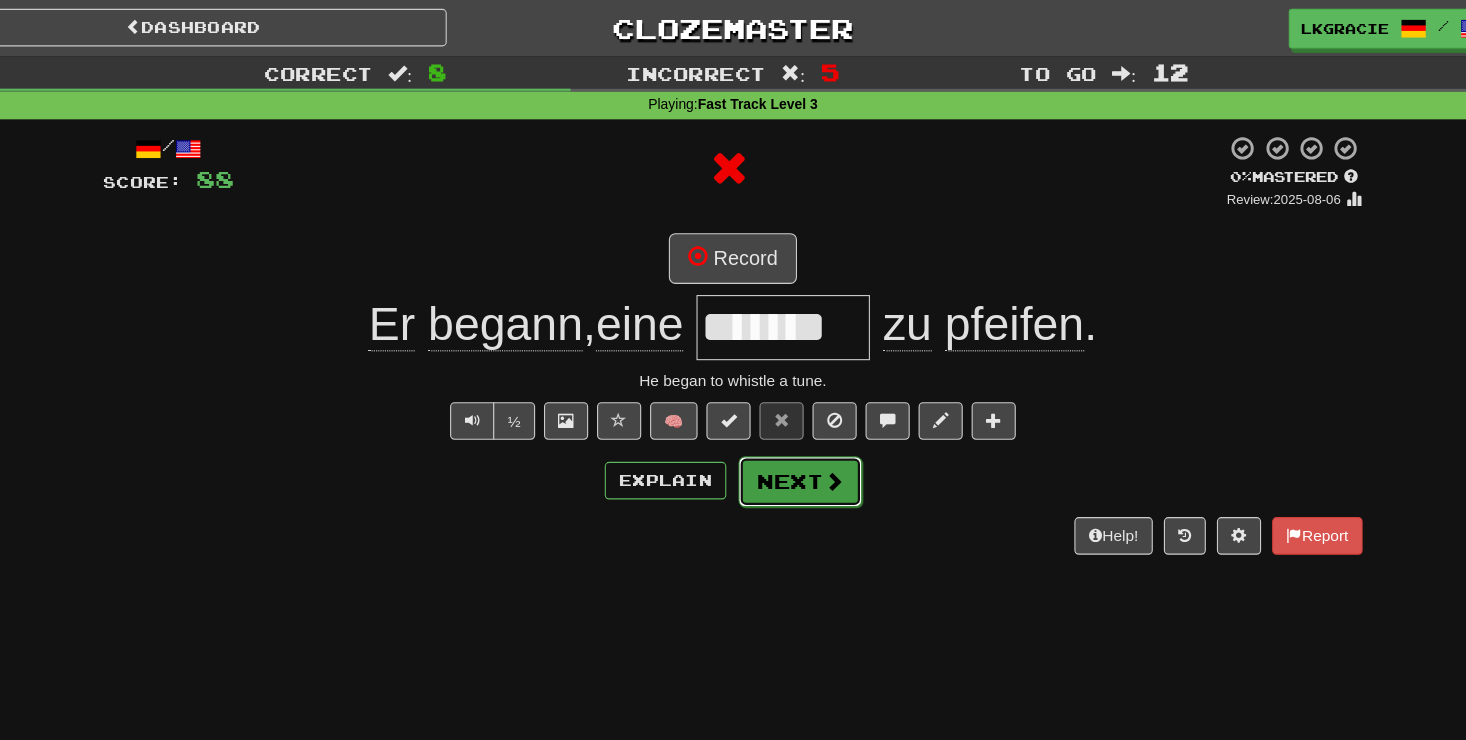 click on "Next" at bounding box center (794, 436) 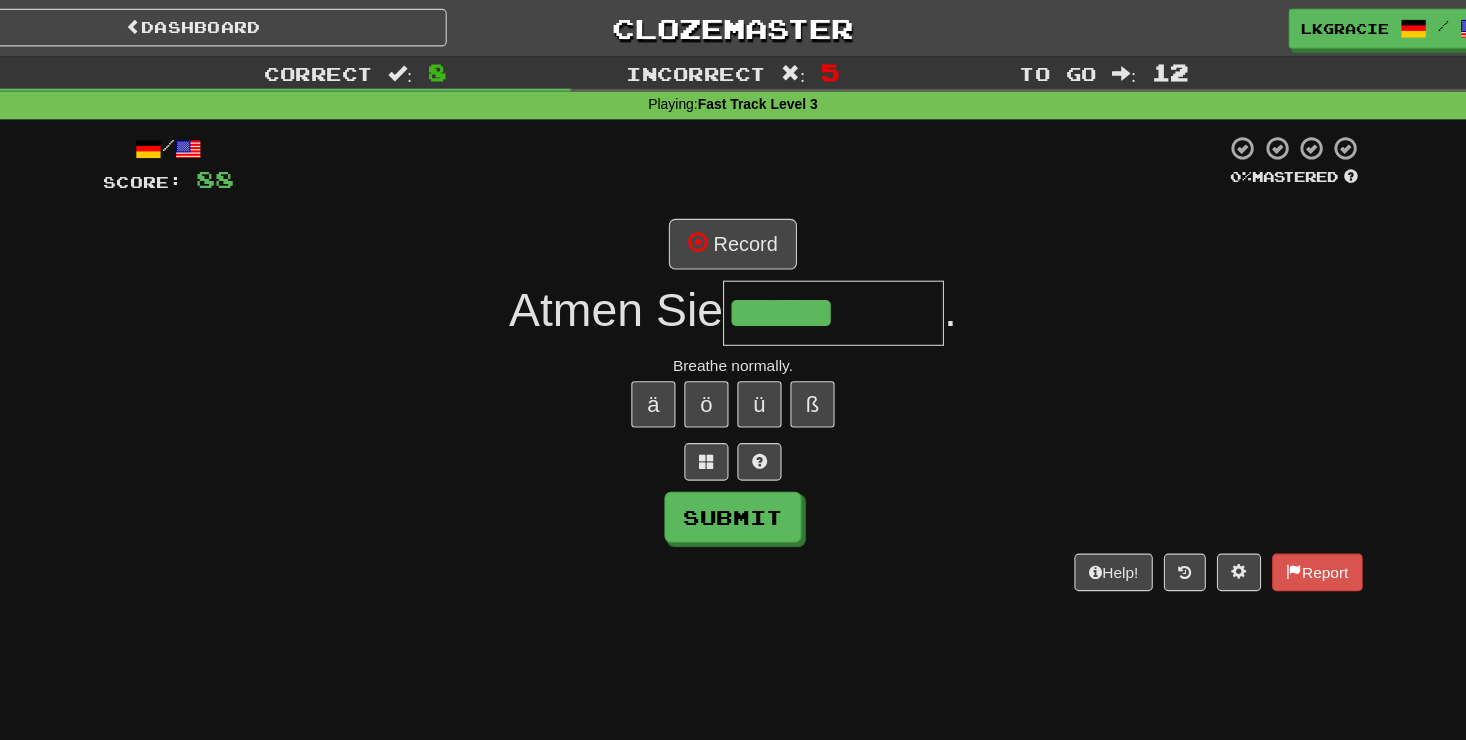 type on "******" 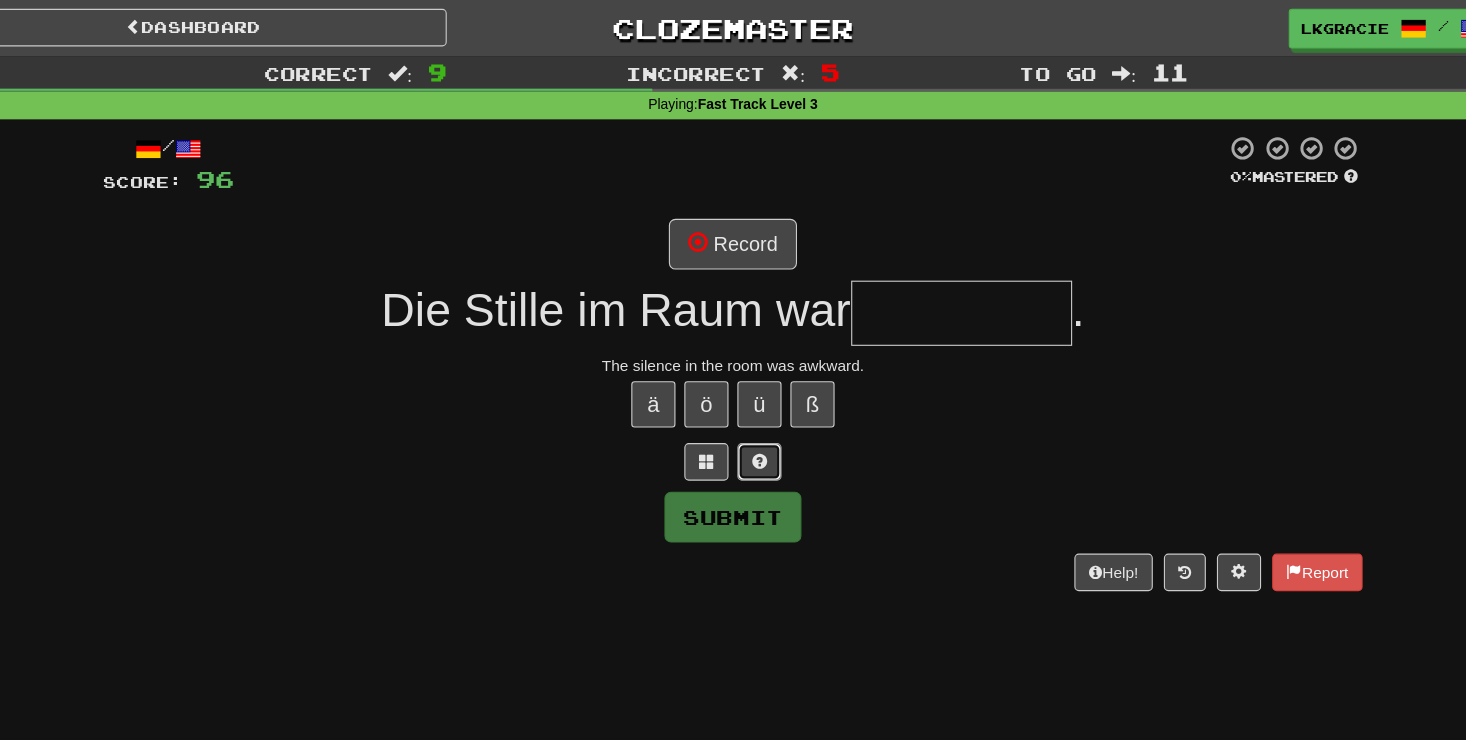 click at bounding box center (757, 418) 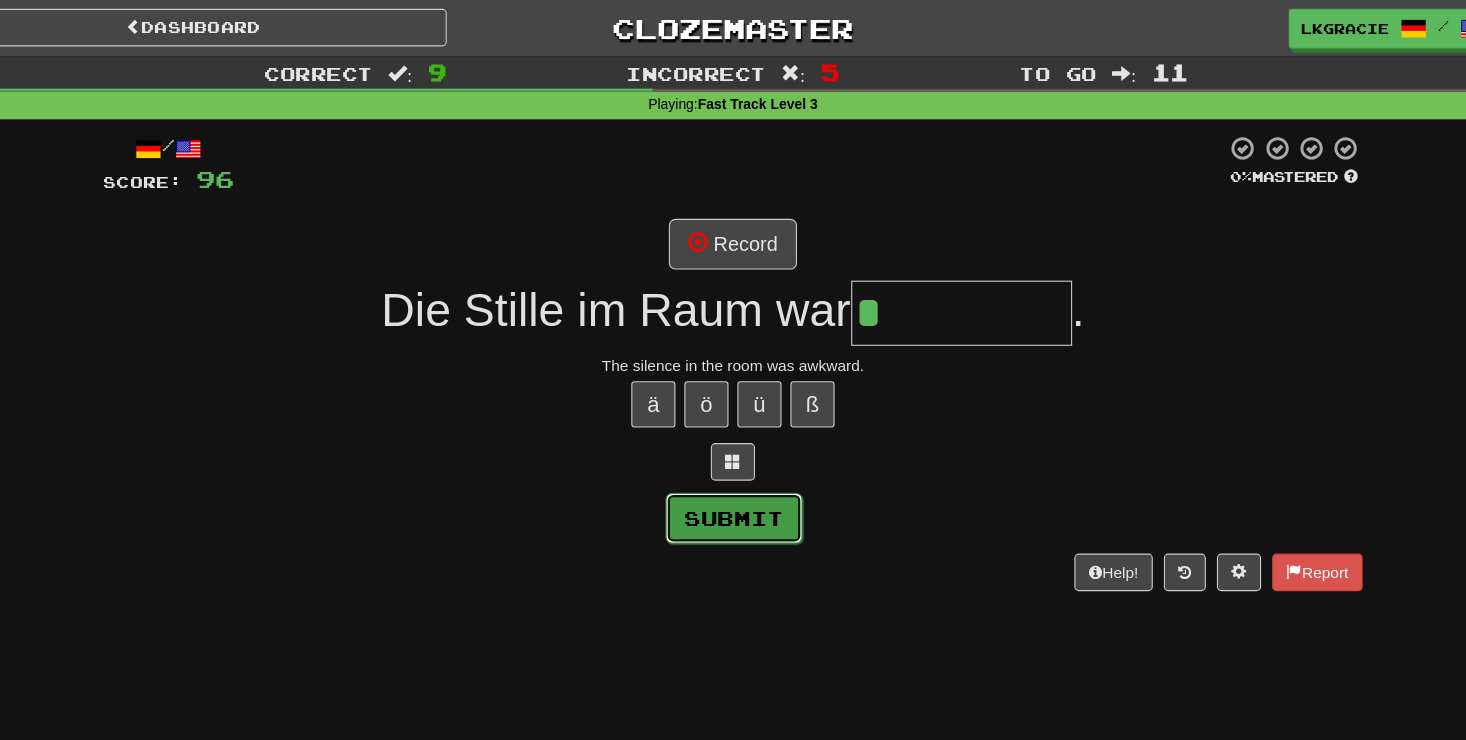 click on "Submit" at bounding box center (734, 469) 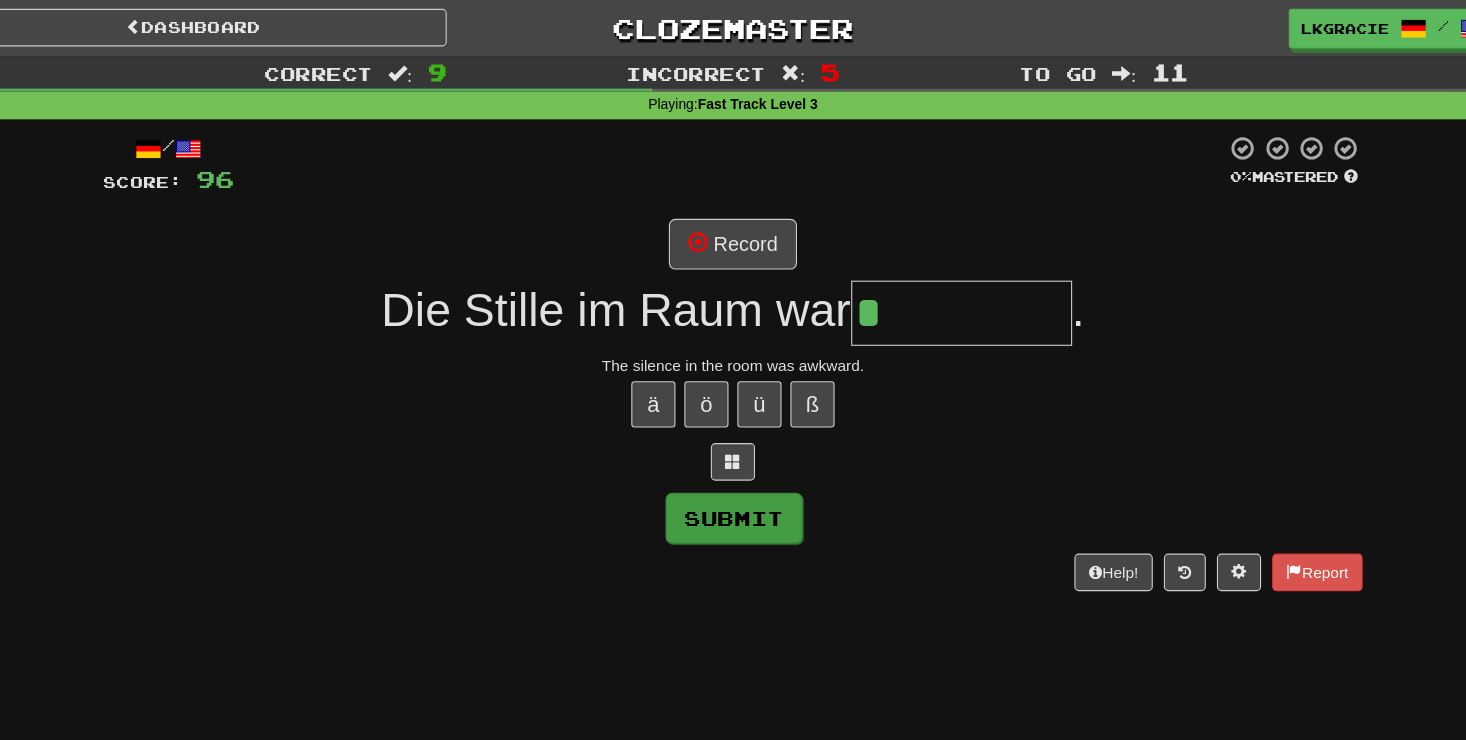 type on "**********" 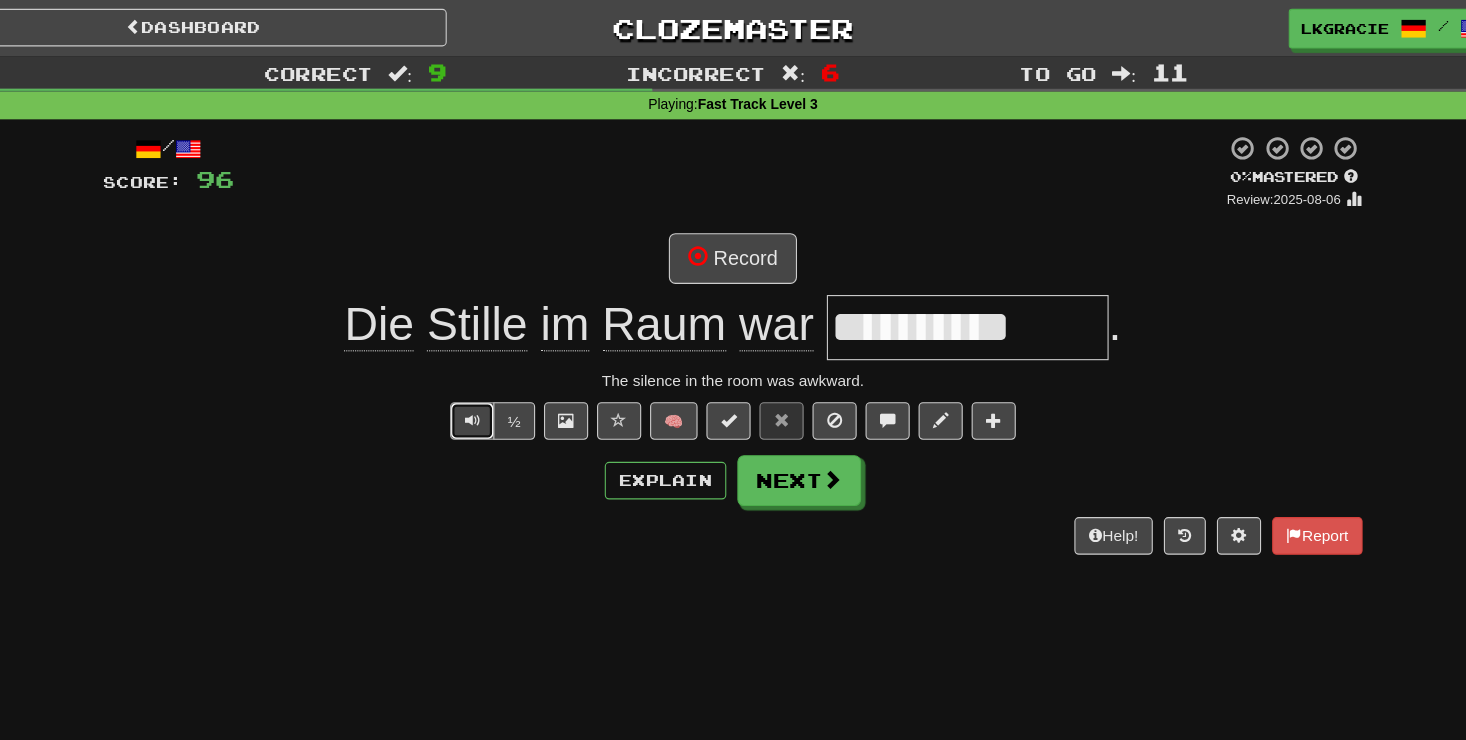 click at bounding box center (497, 380) 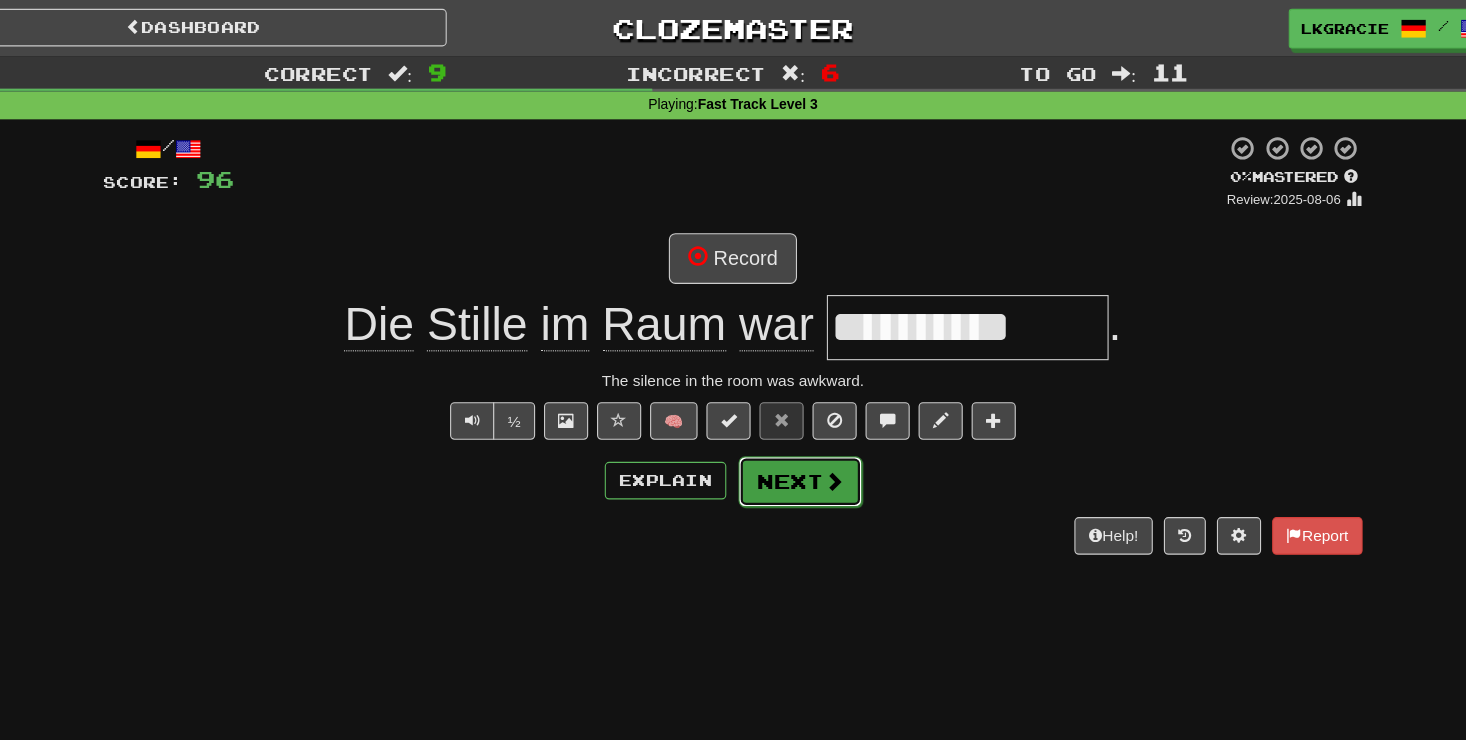 click at bounding box center [824, 435] 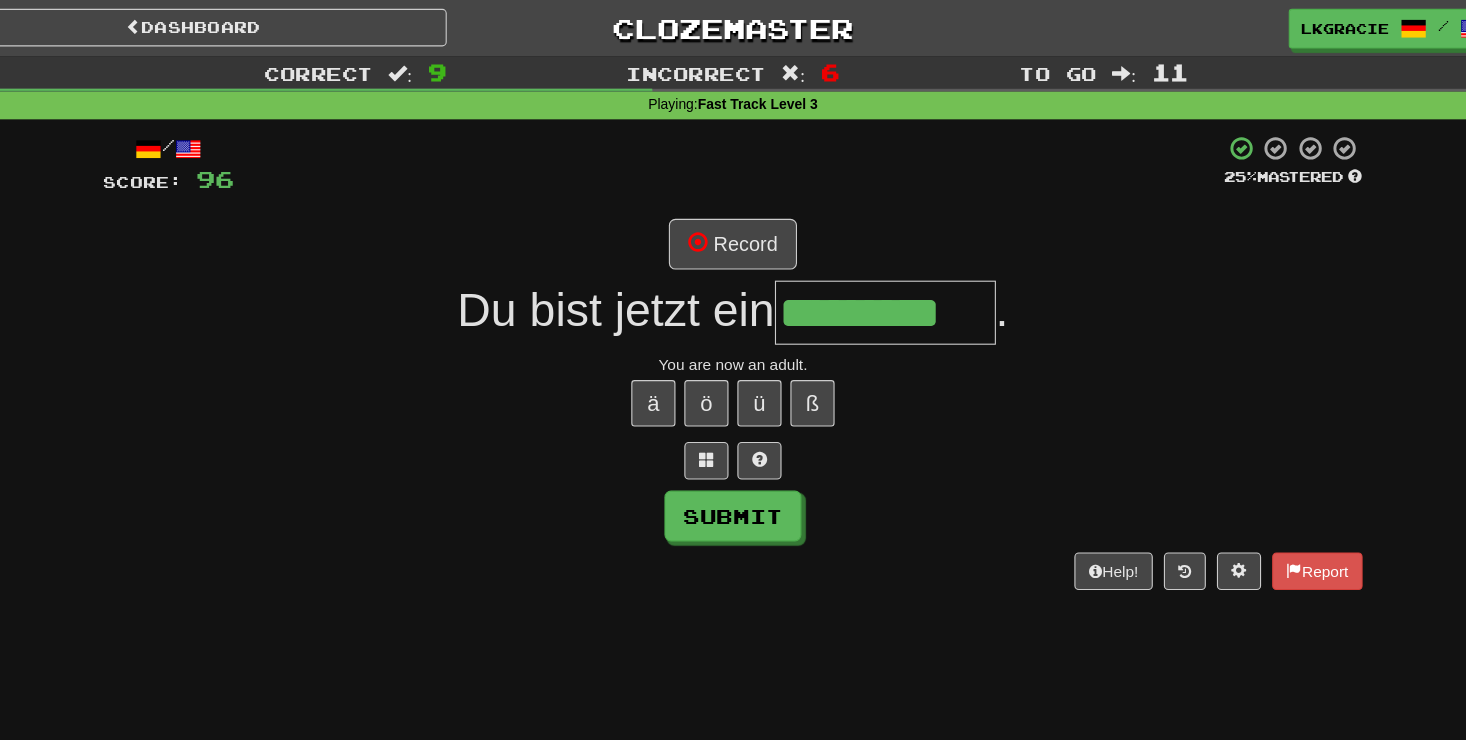 scroll, scrollTop: 0, scrollLeft: 10, axis: horizontal 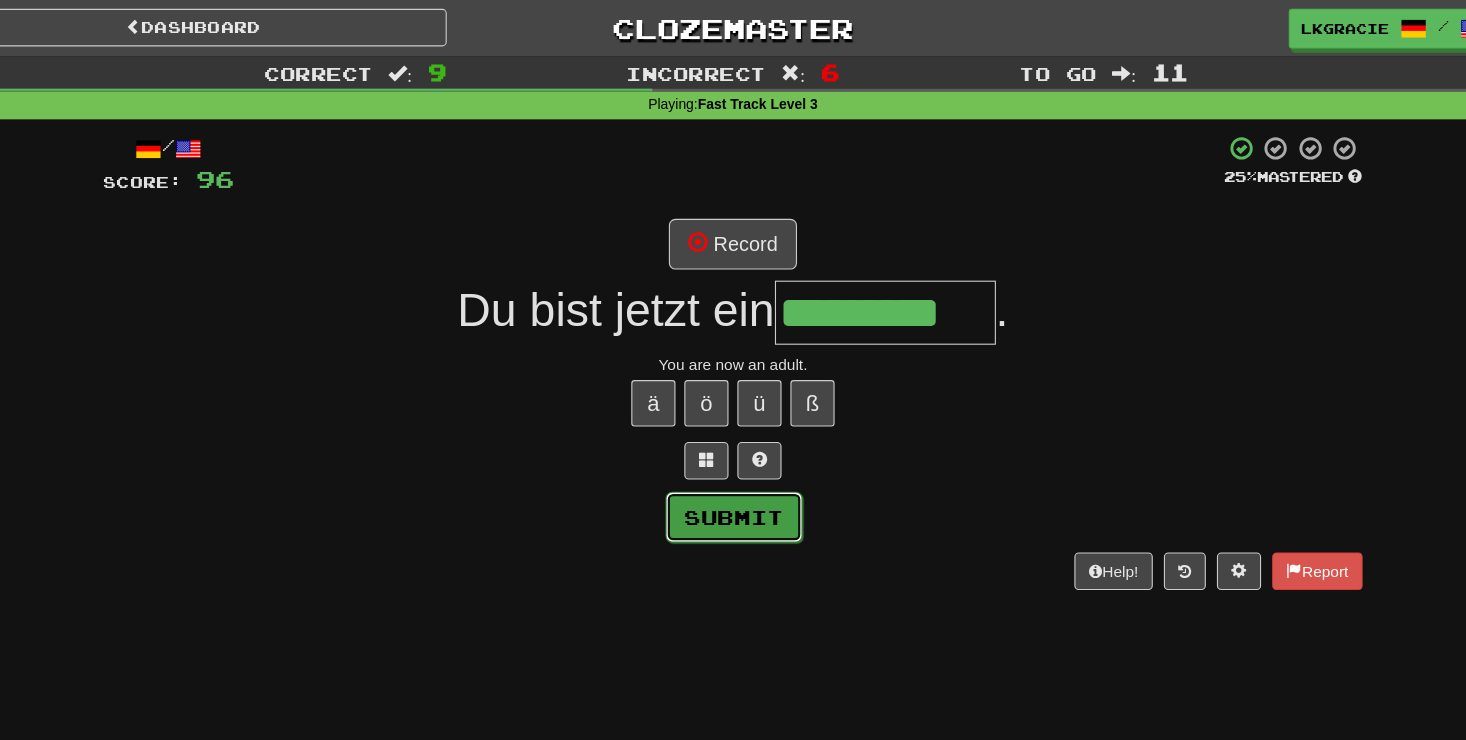 click on "Submit" at bounding box center [734, 468] 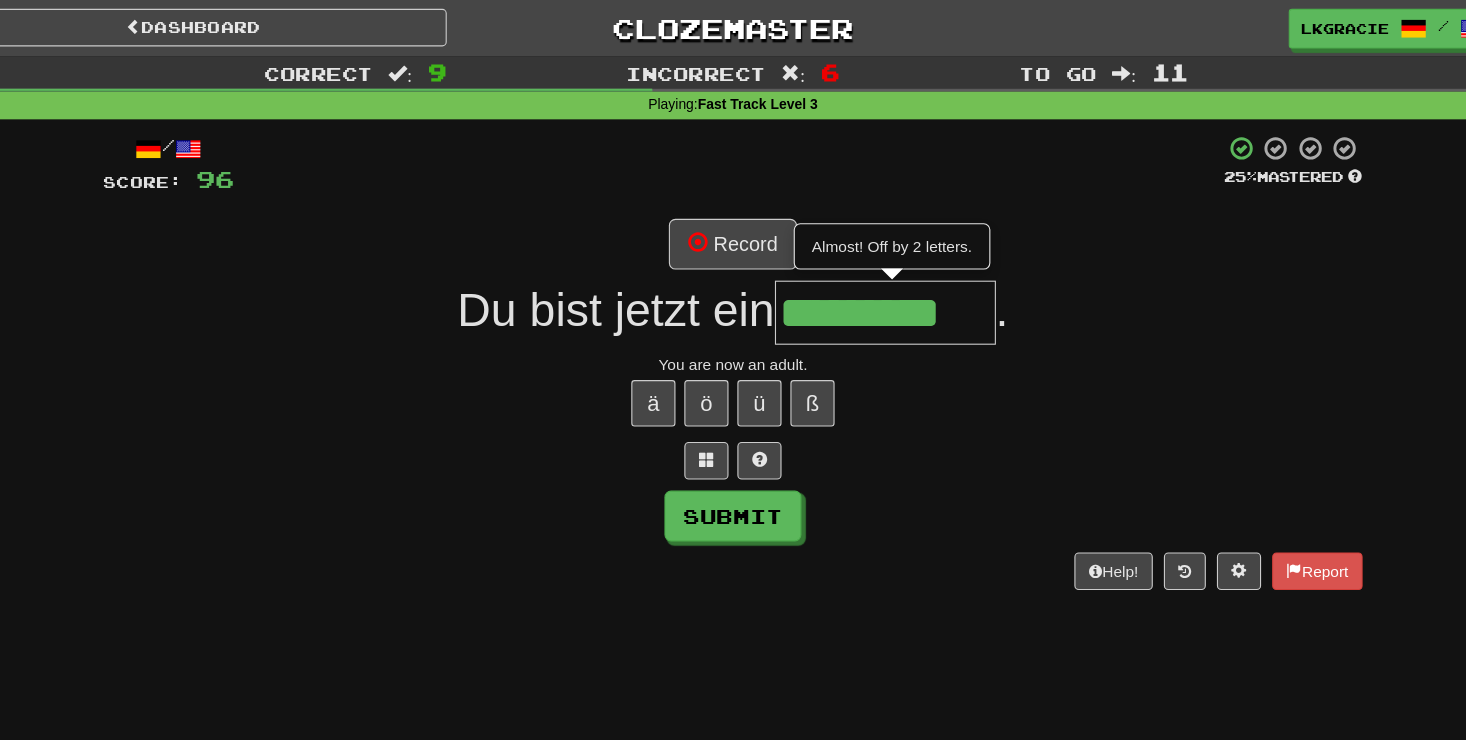 click on "*********" at bounding box center (871, 283) 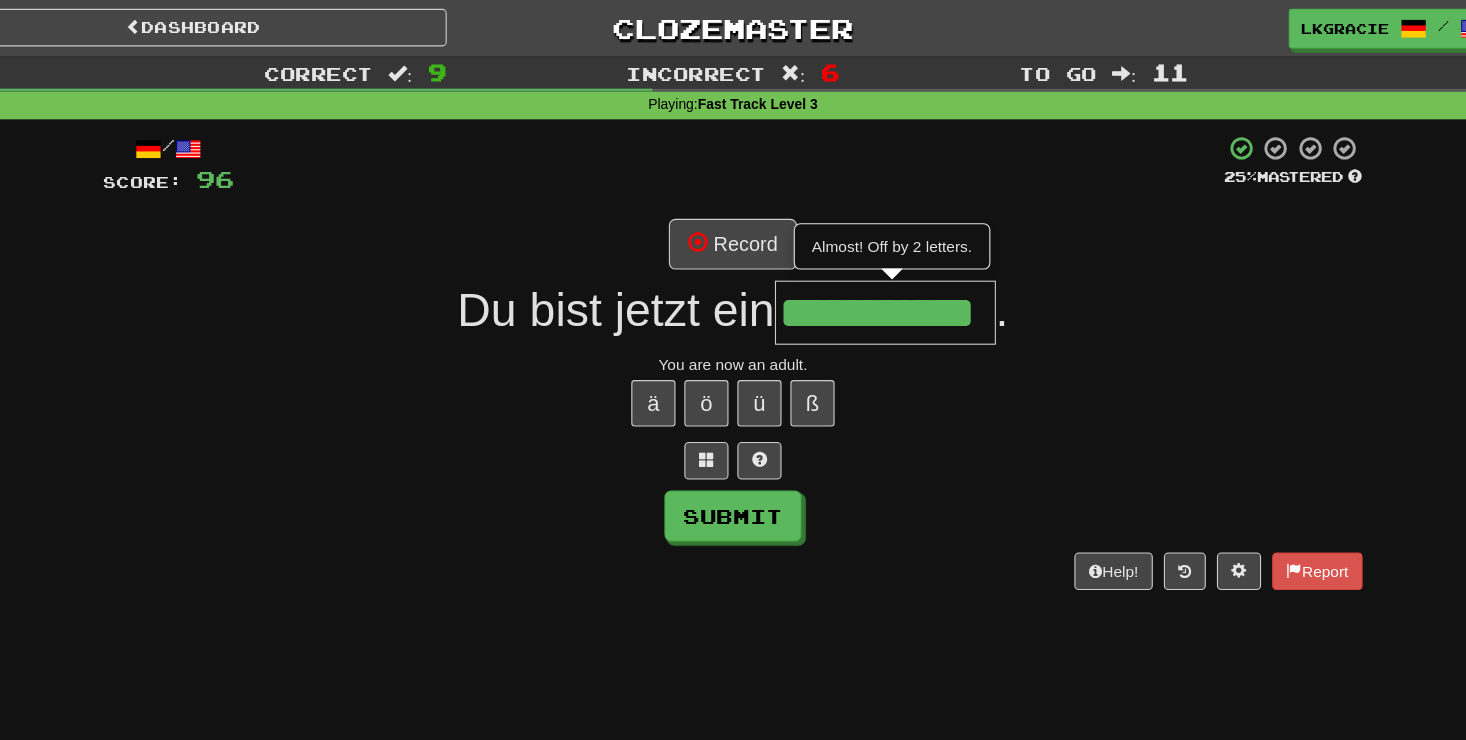 scroll, scrollTop: 0, scrollLeft: 48, axis: horizontal 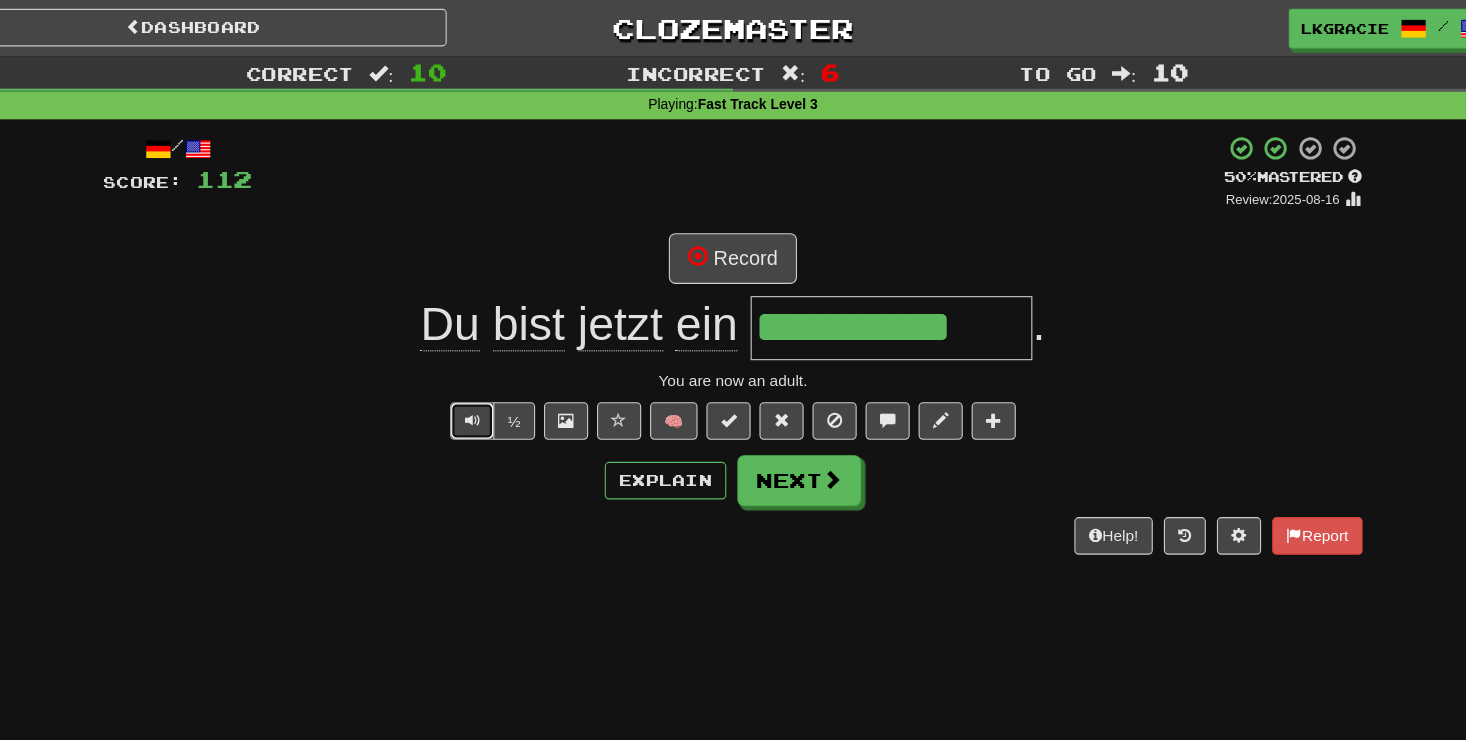 click at bounding box center [497, 380] 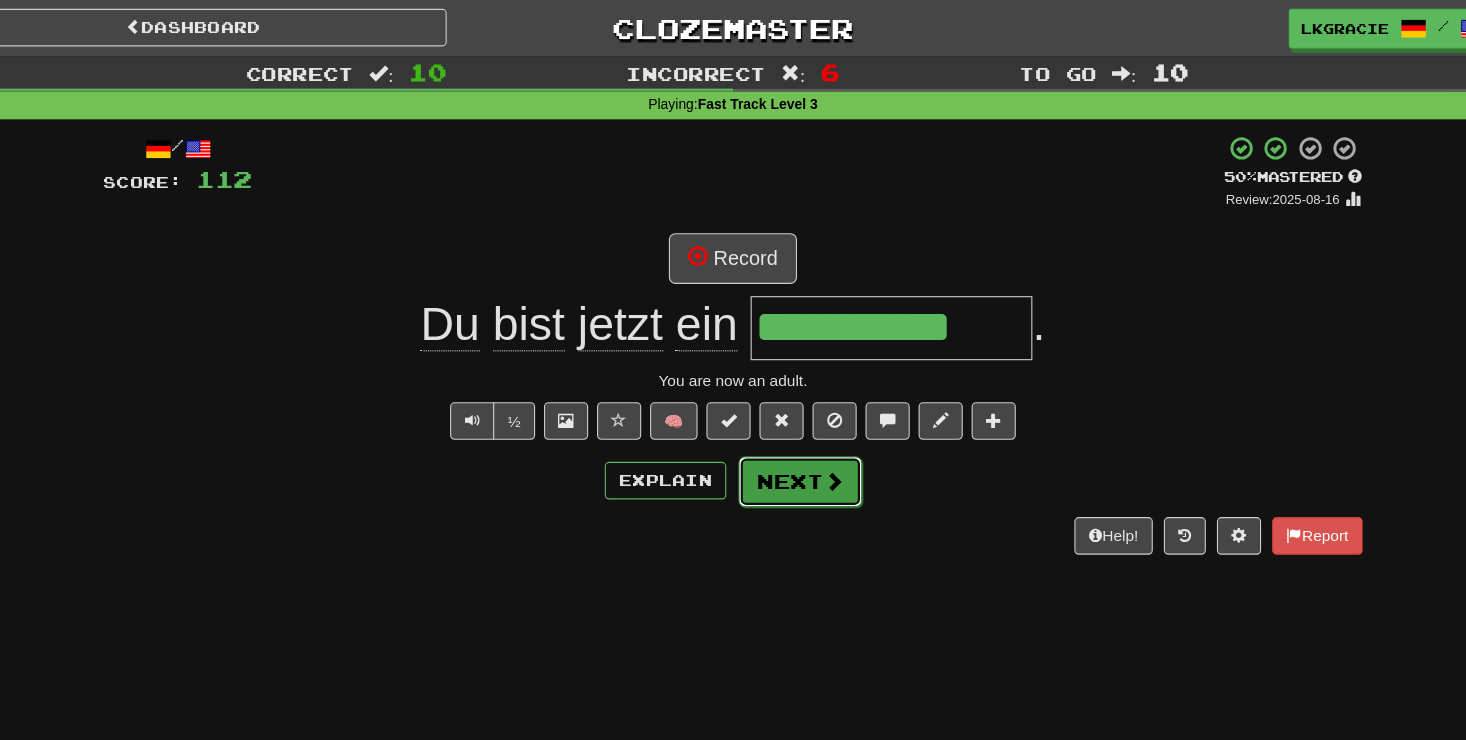 click on "Next" at bounding box center [794, 436] 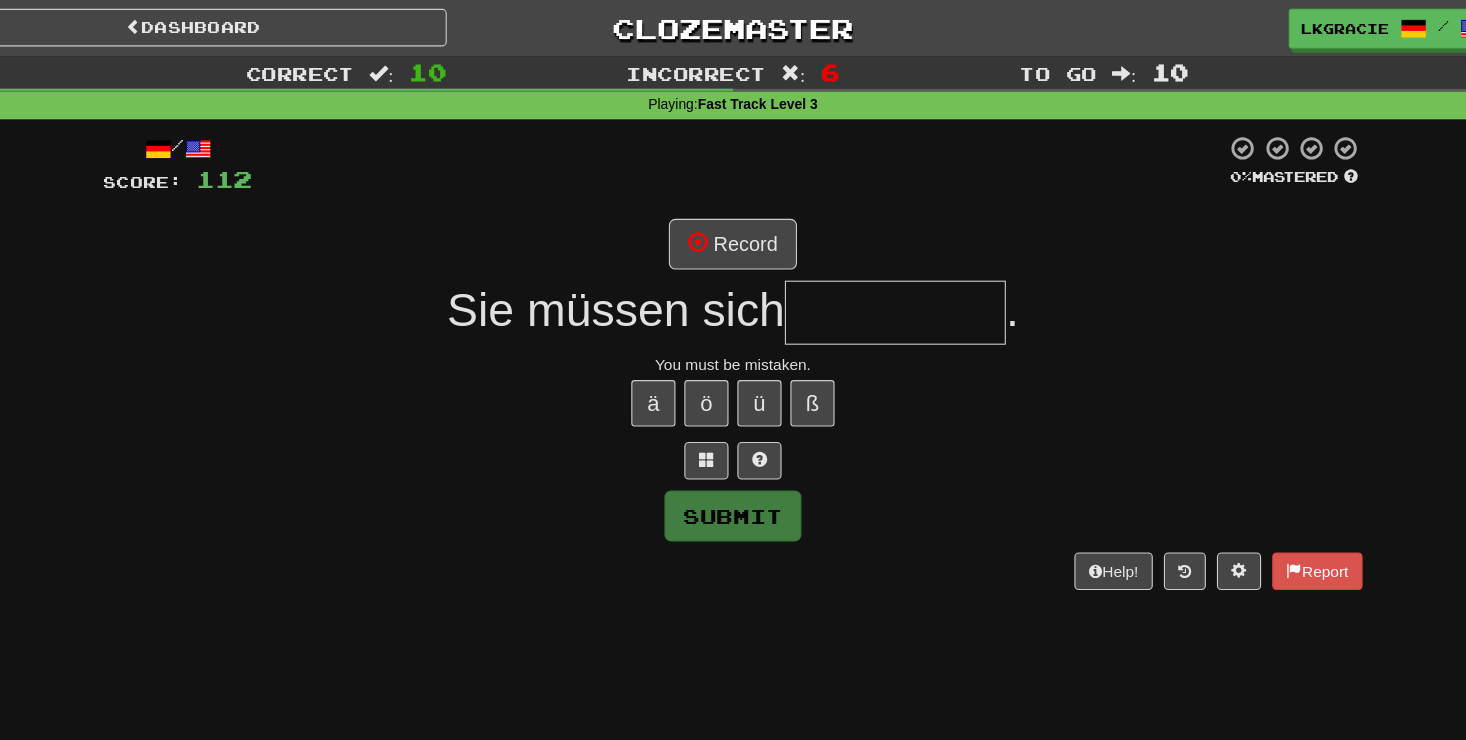 type on "*" 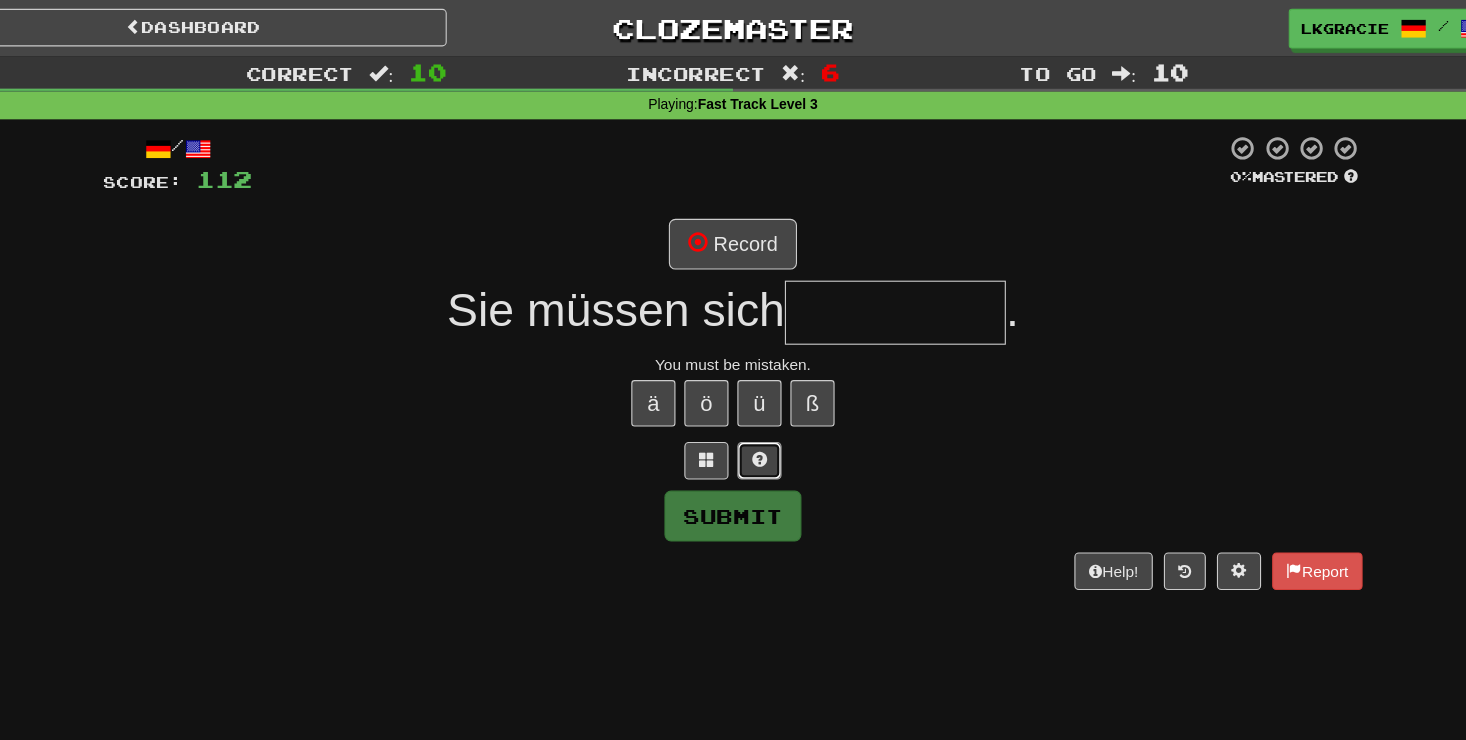 click at bounding box center (757, 416) 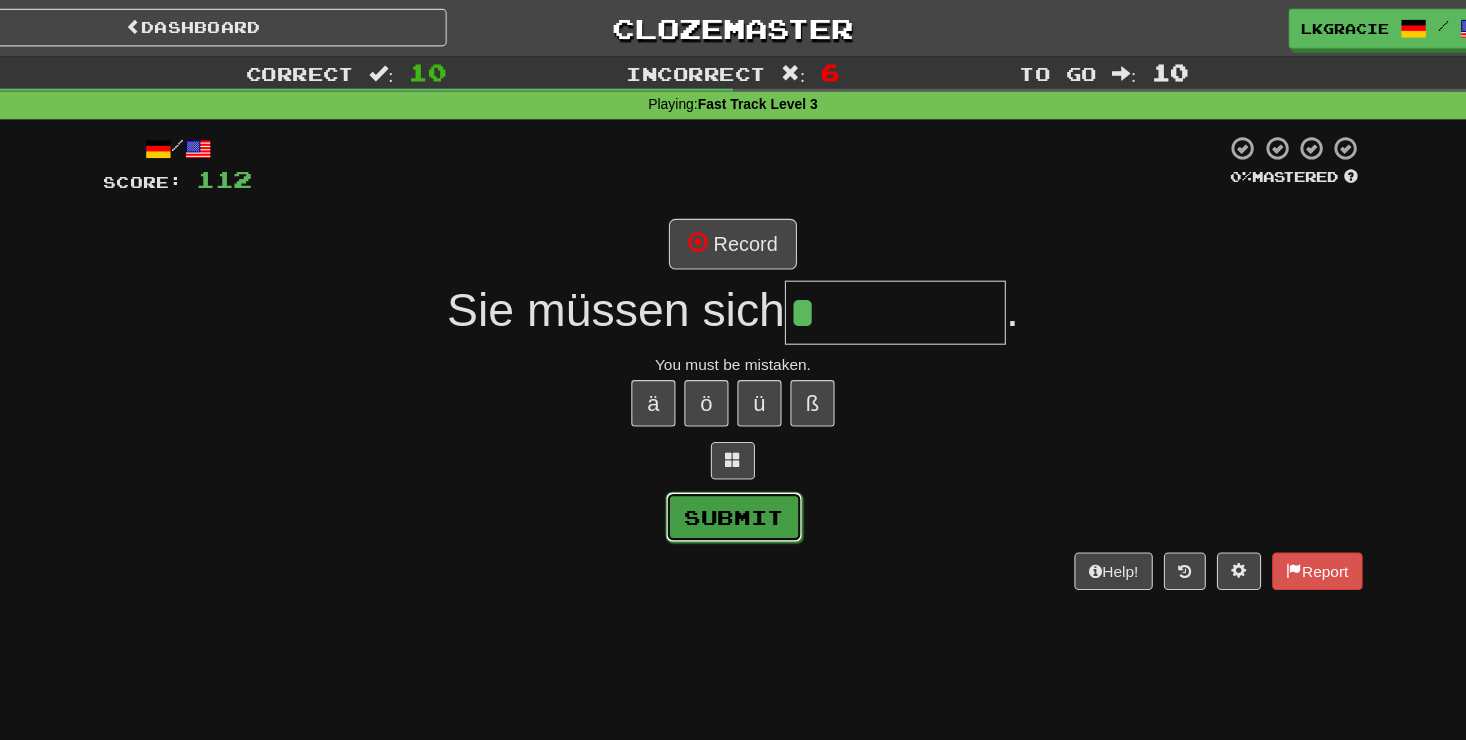 click on "Submit" at bounding box center (734, 468) 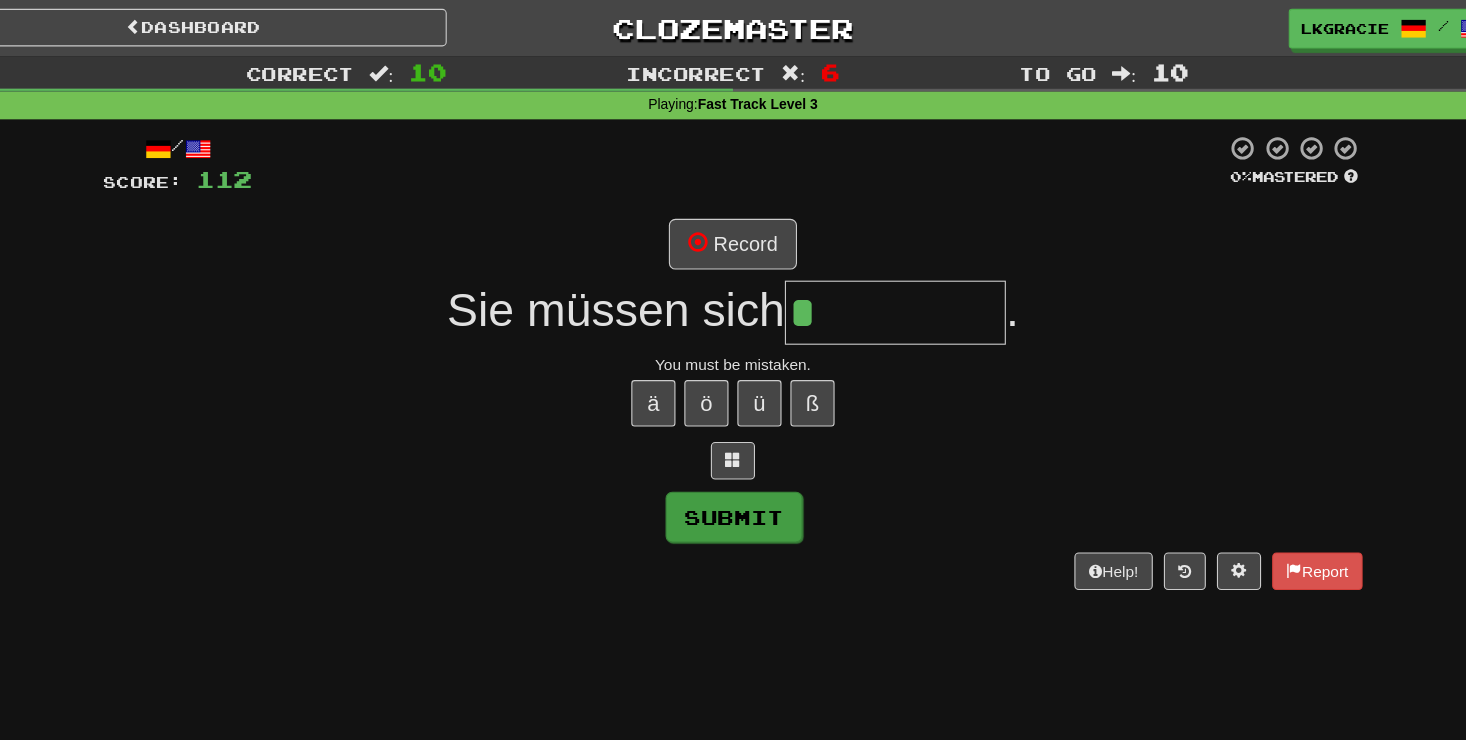 type on "*****" 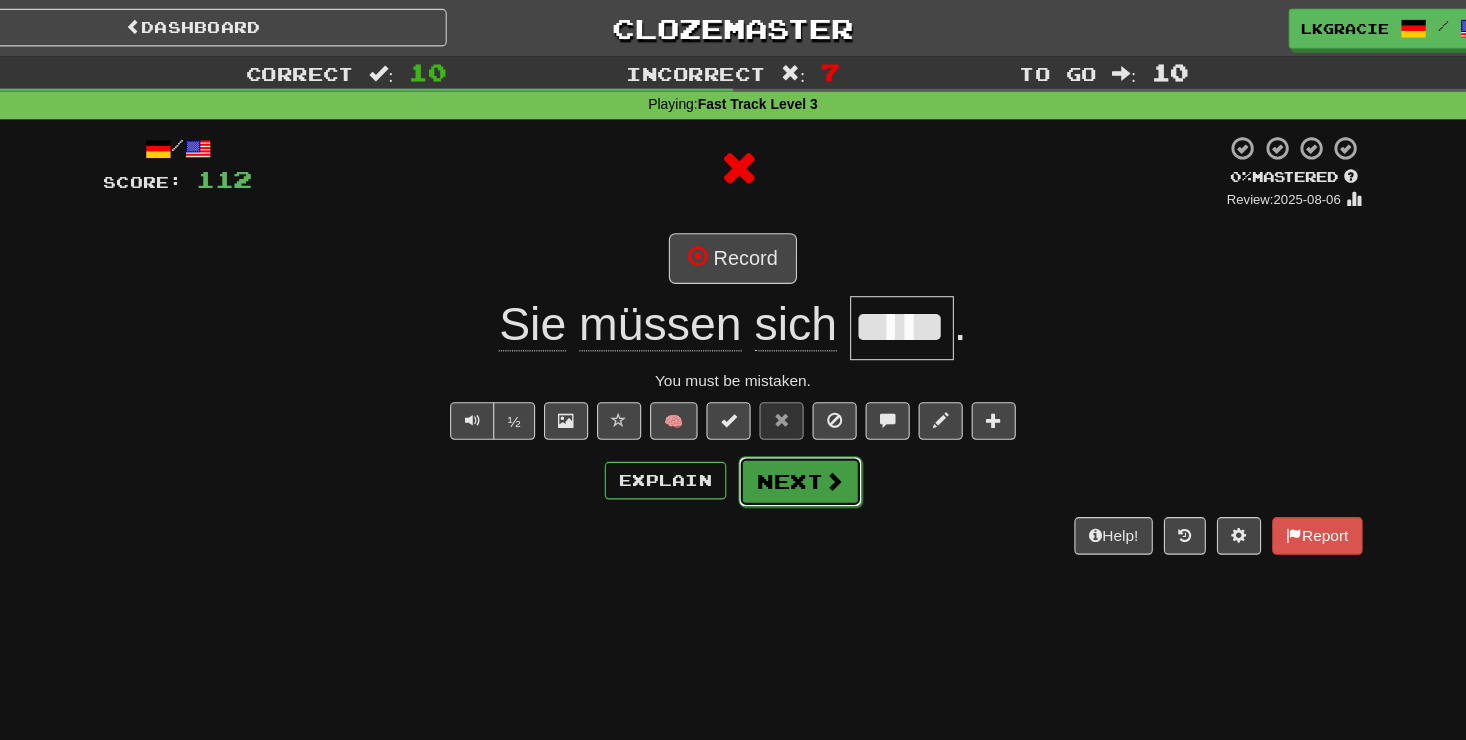click on "Next" at bounding box center (794, 436) 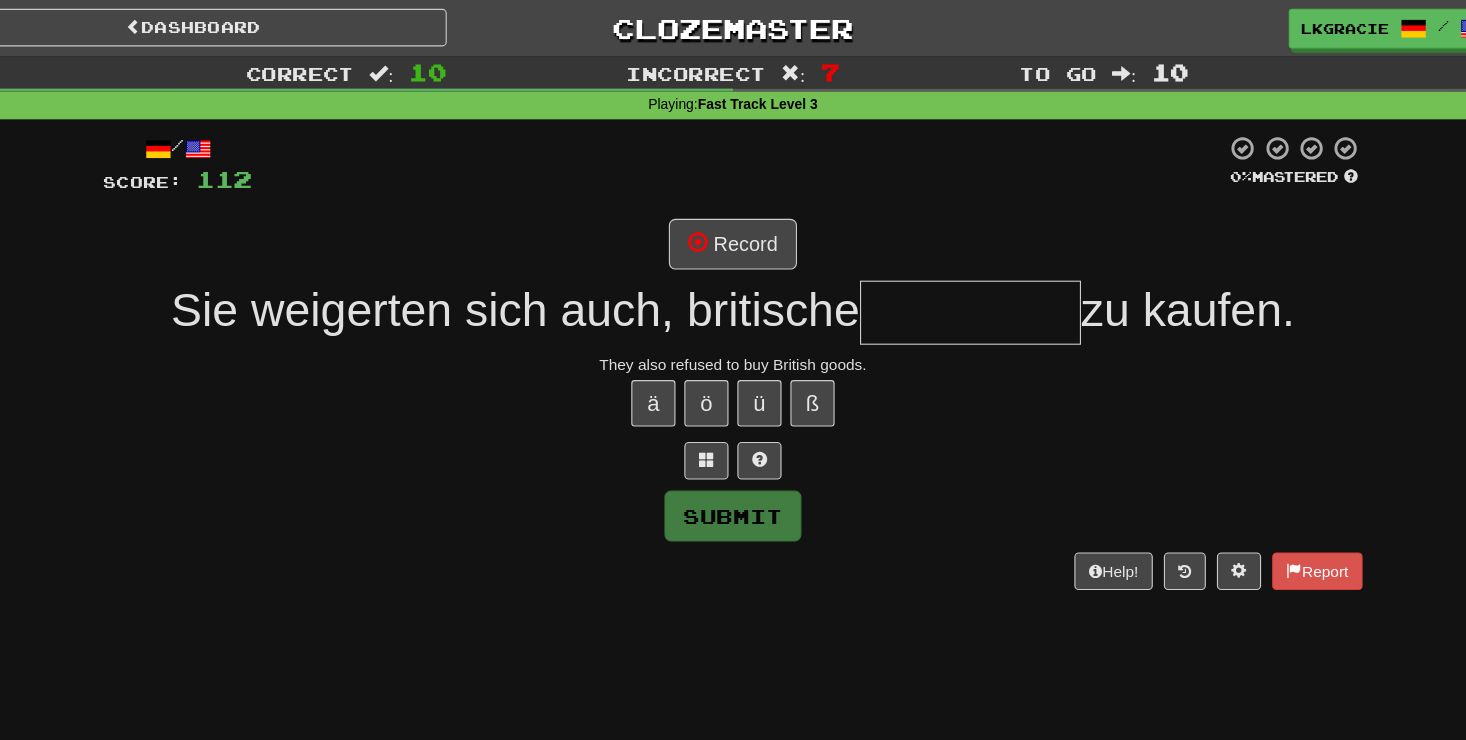 type on "*" 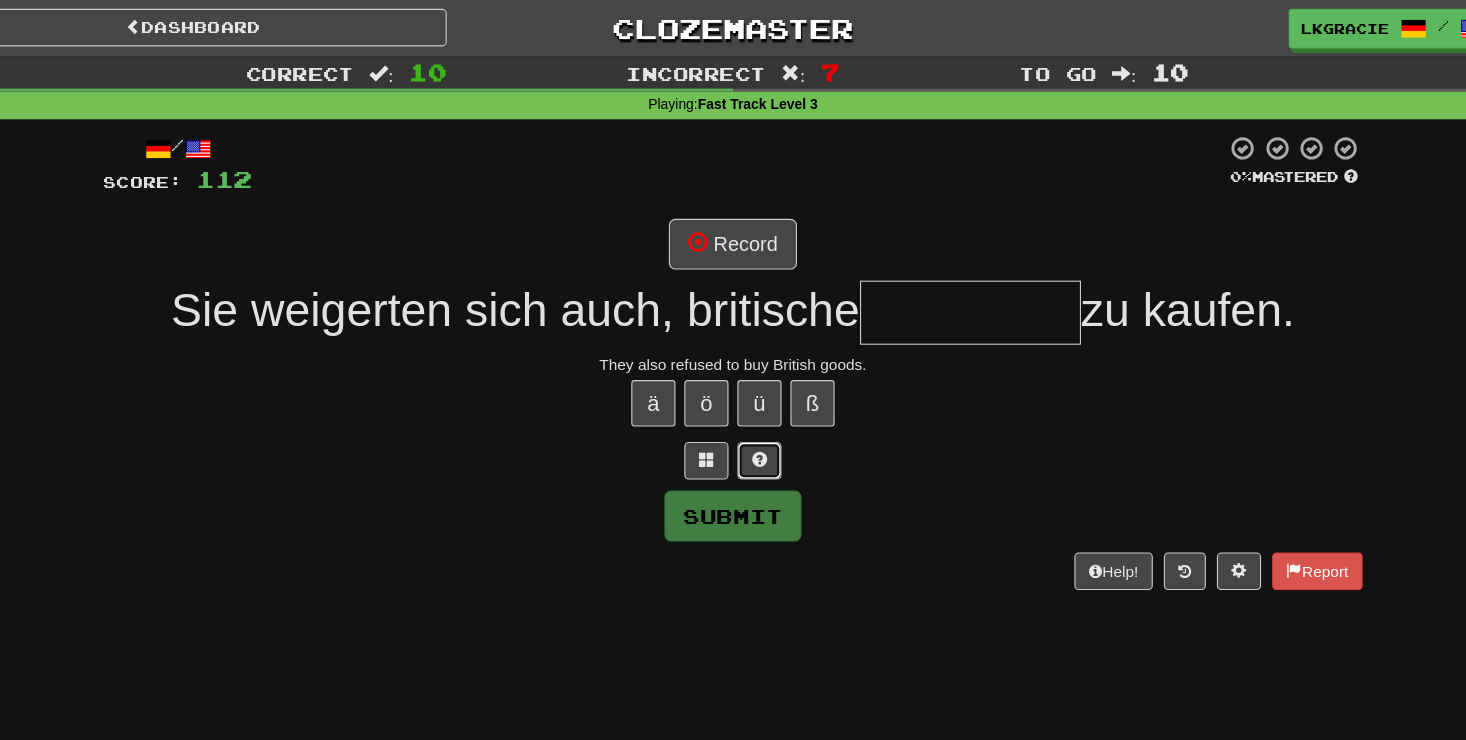click at bounding box center (757, 417) 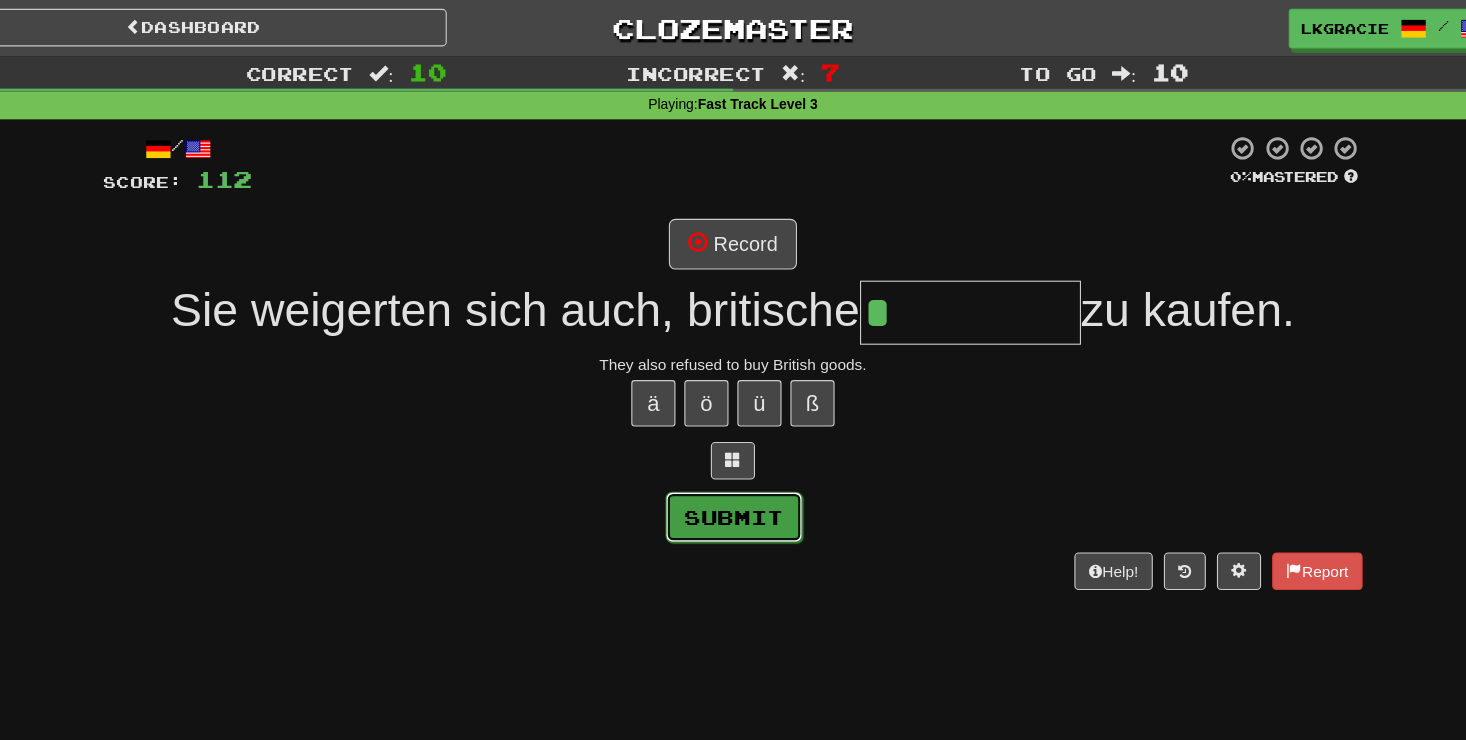 click on "Submit" at bounding box center (734, 468) 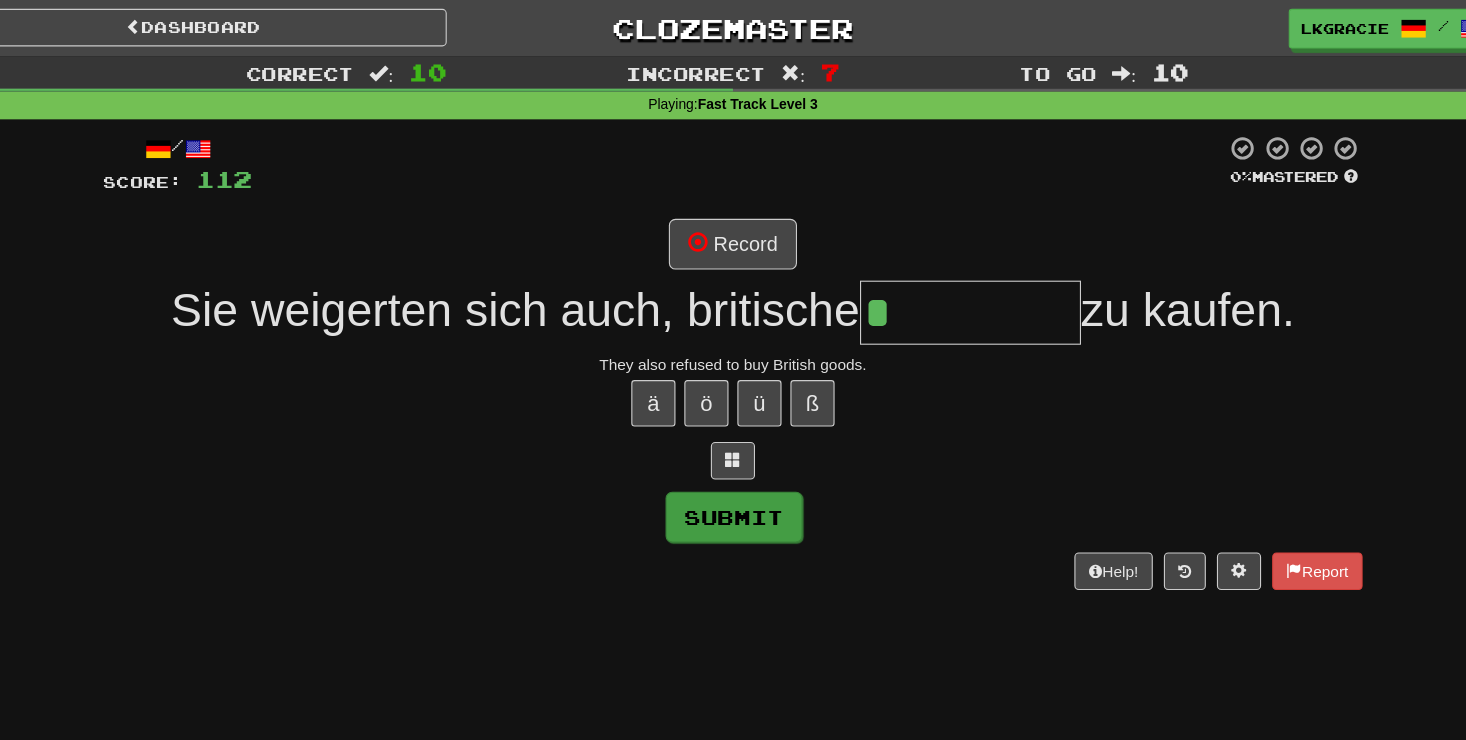 type on "*****" 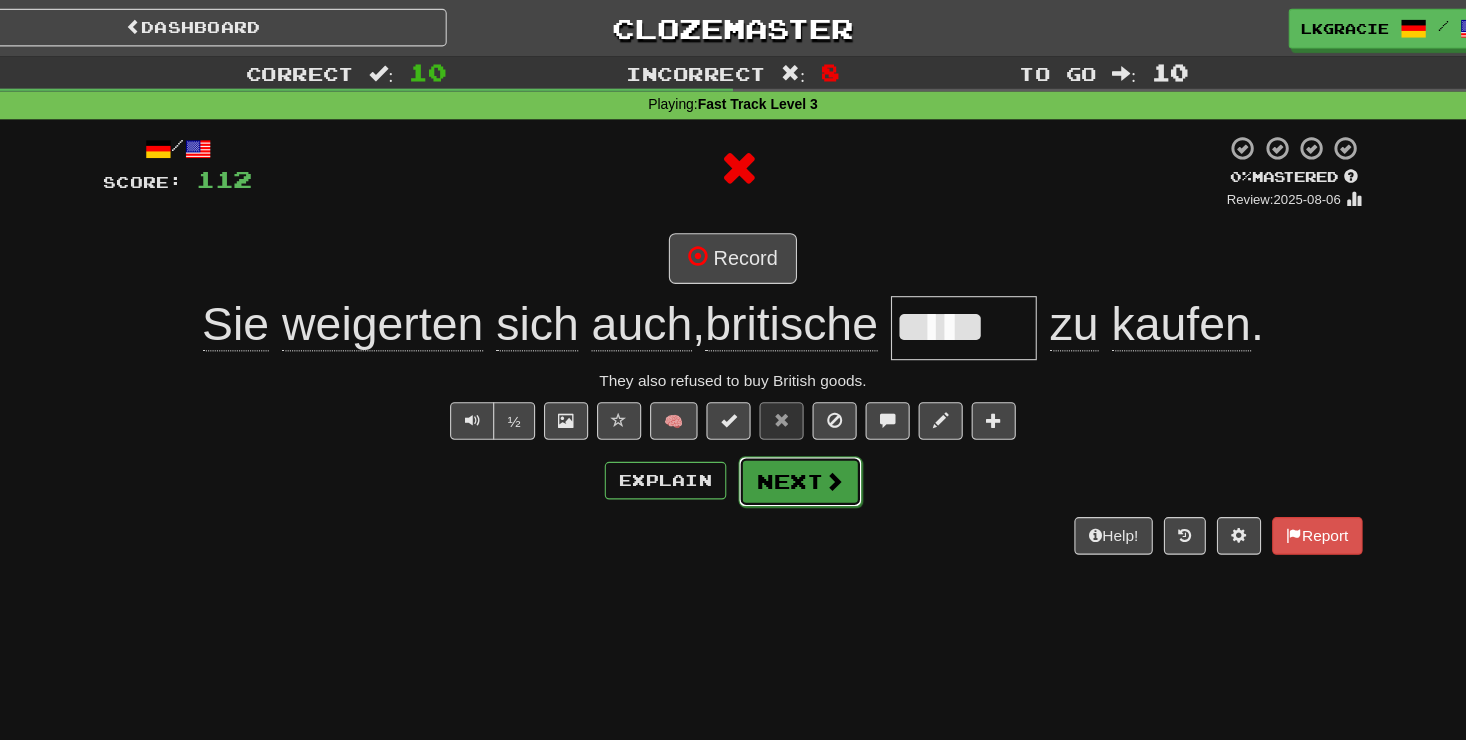 click on "Next" at bounding box center (794, 436) 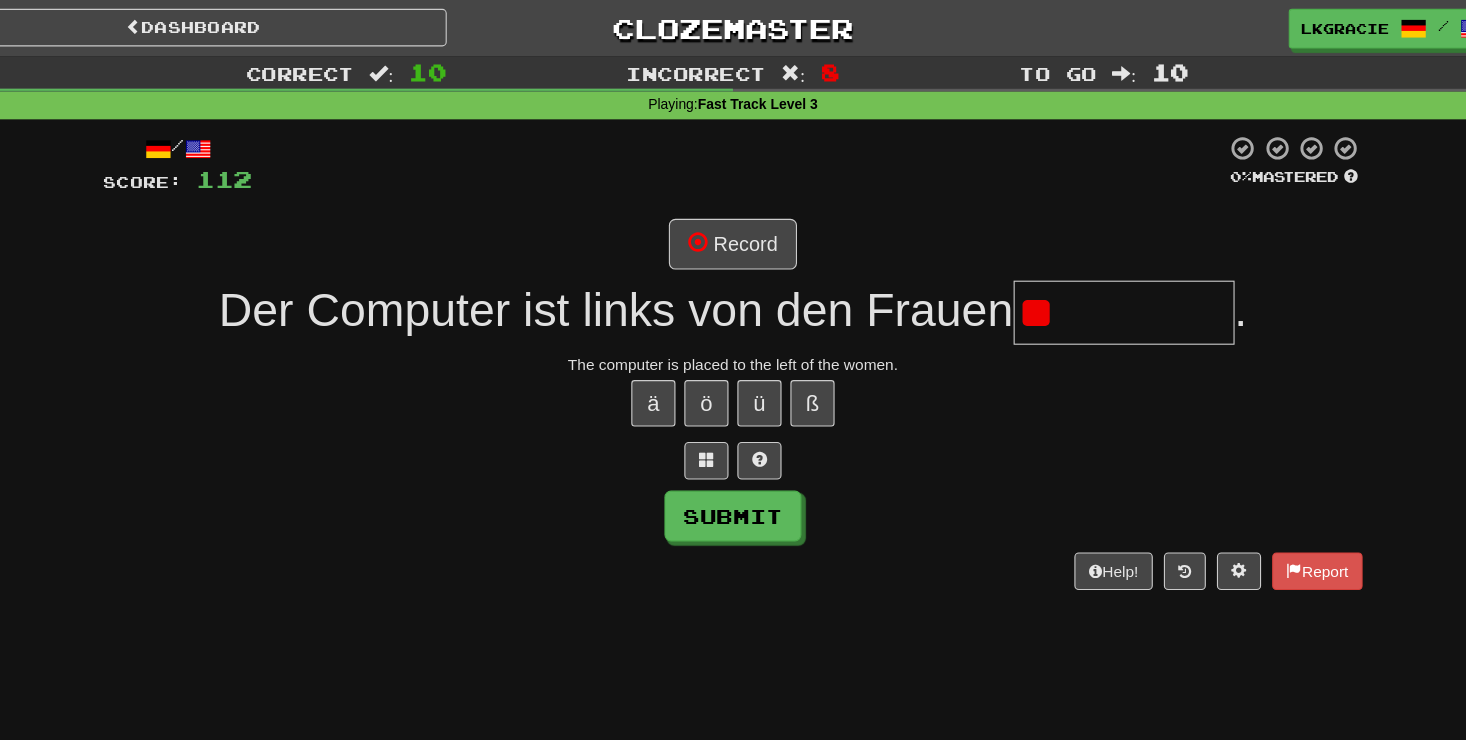 type on "*" 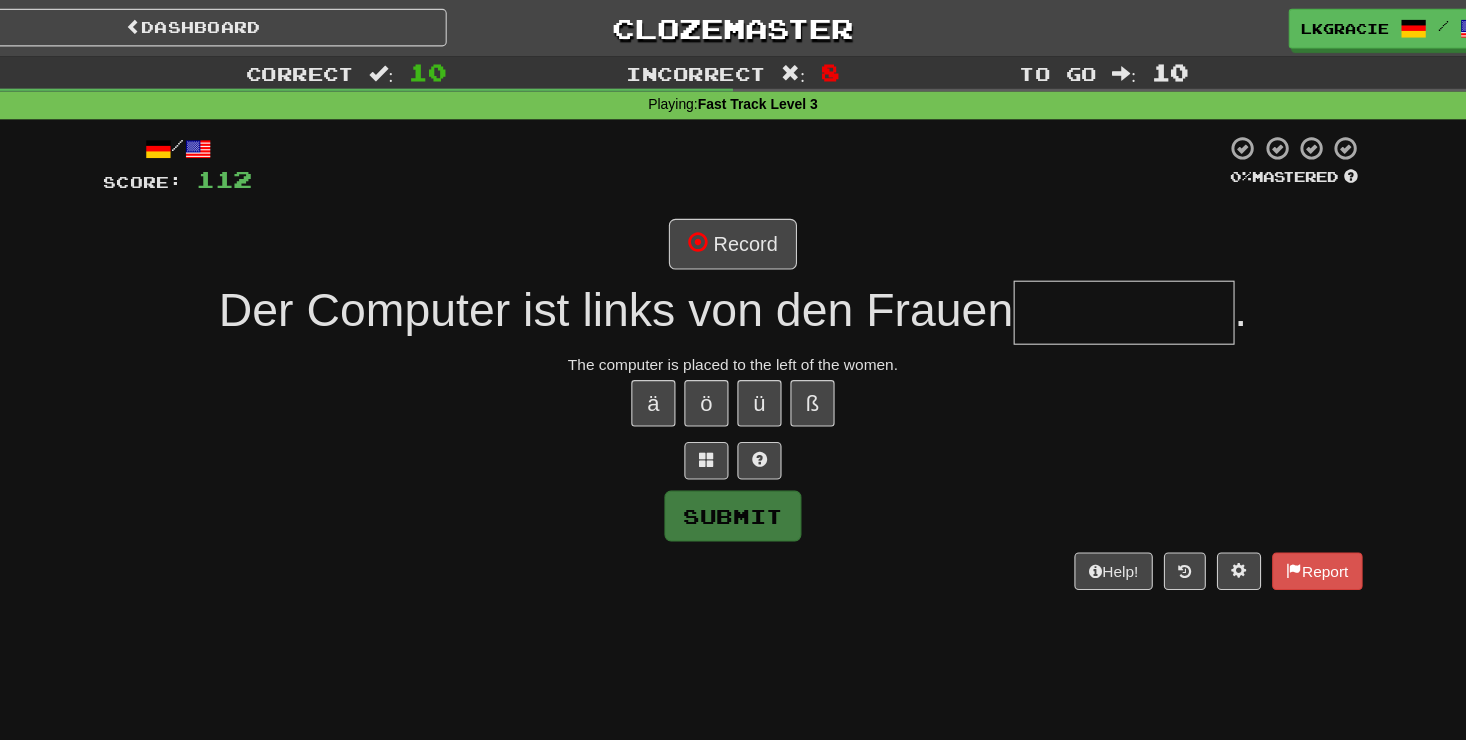 type on "*" 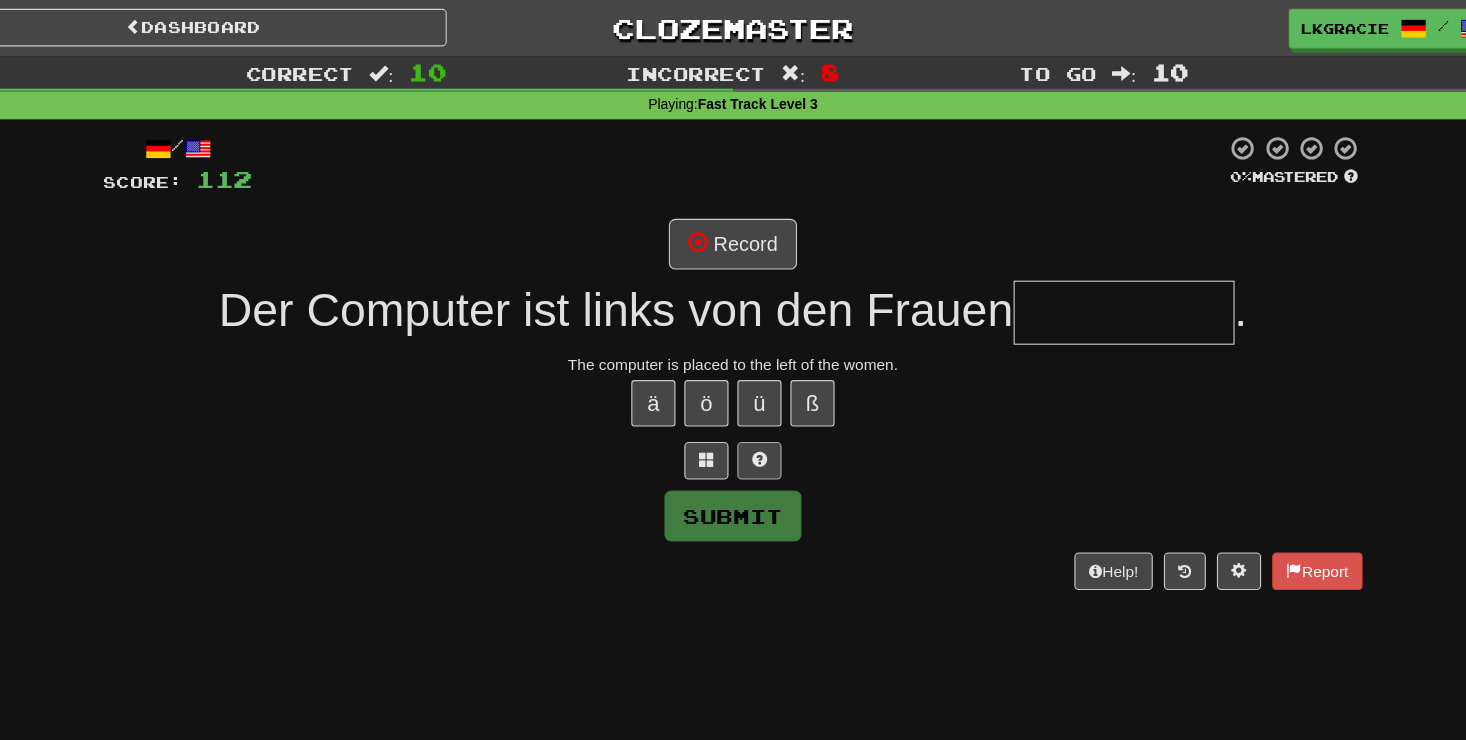 type on "*" 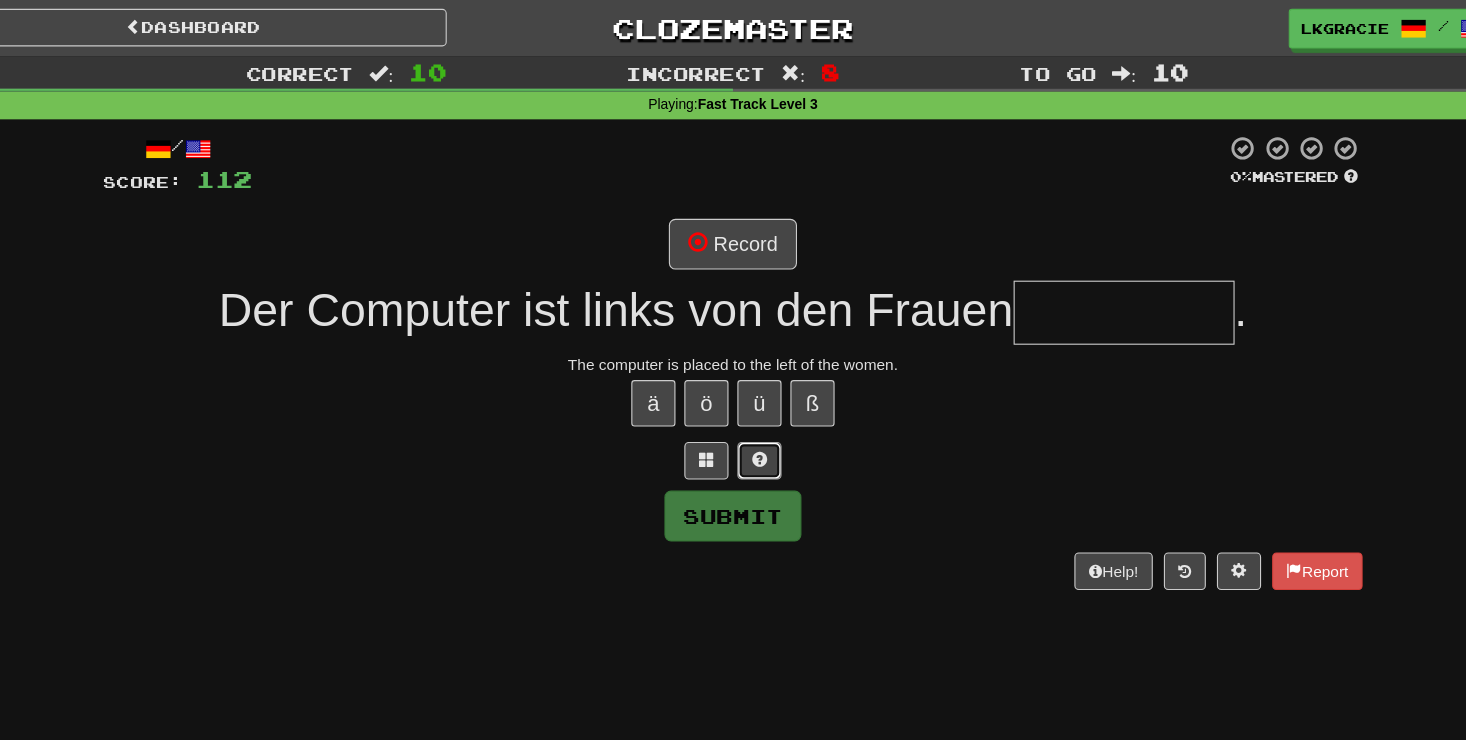 click at bounding box center [757, 416] 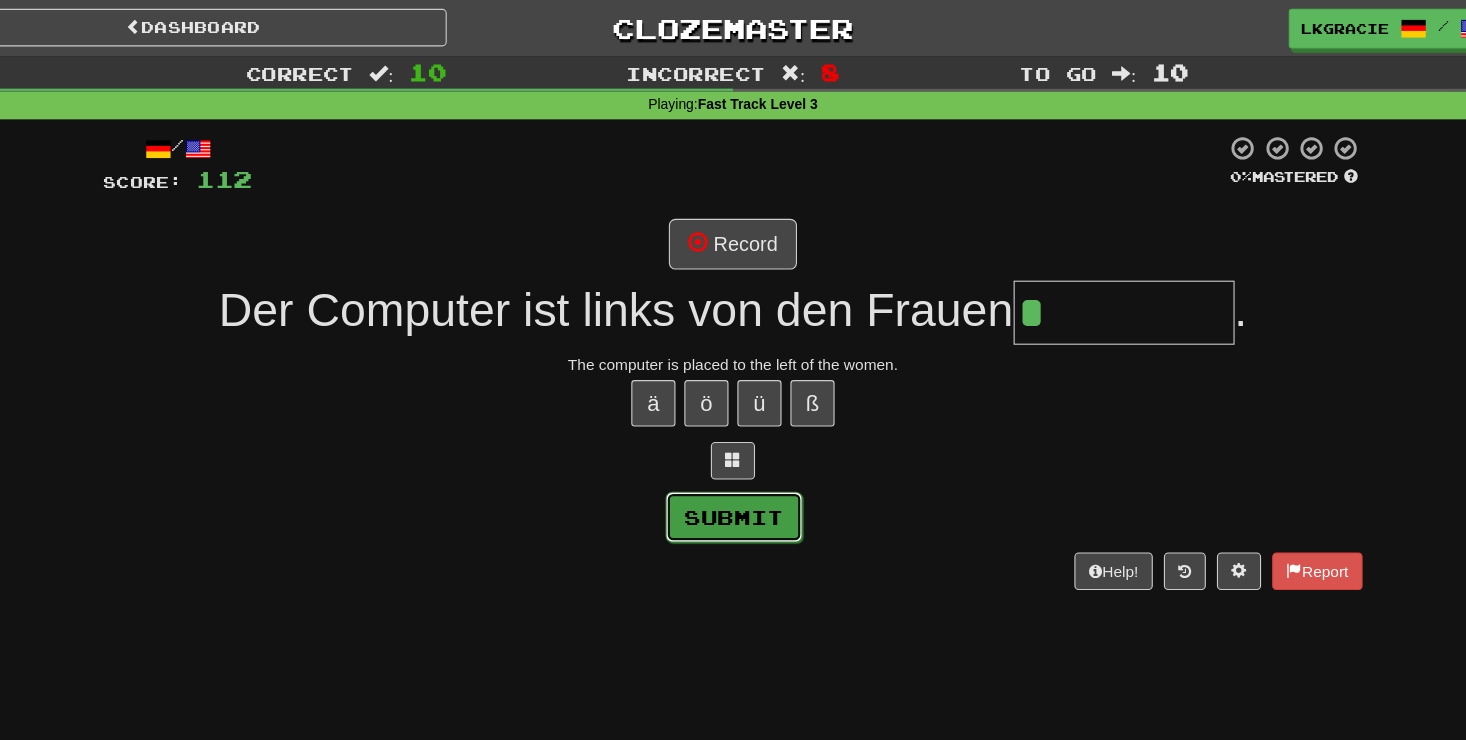 click on "Submit" at bounding box center (734, 468) 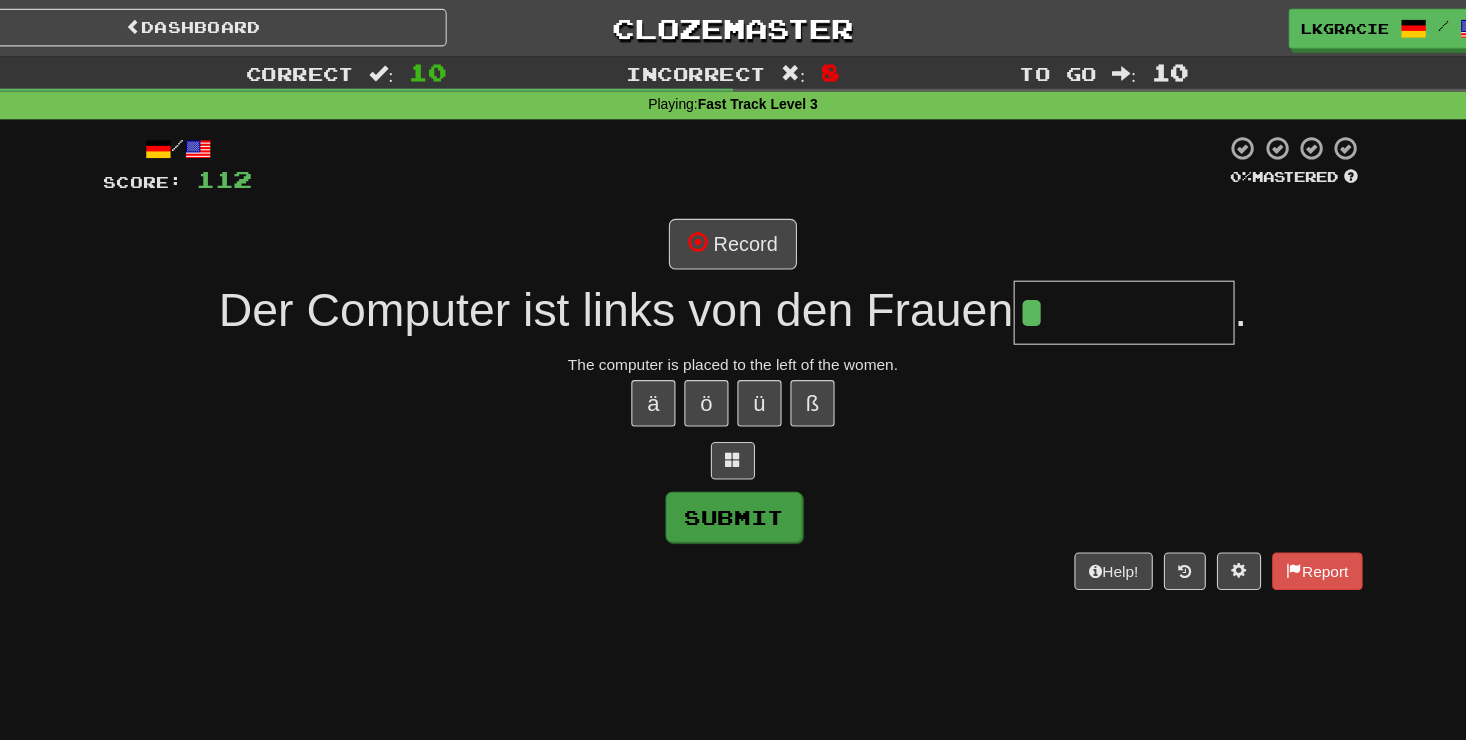 type on "*********" 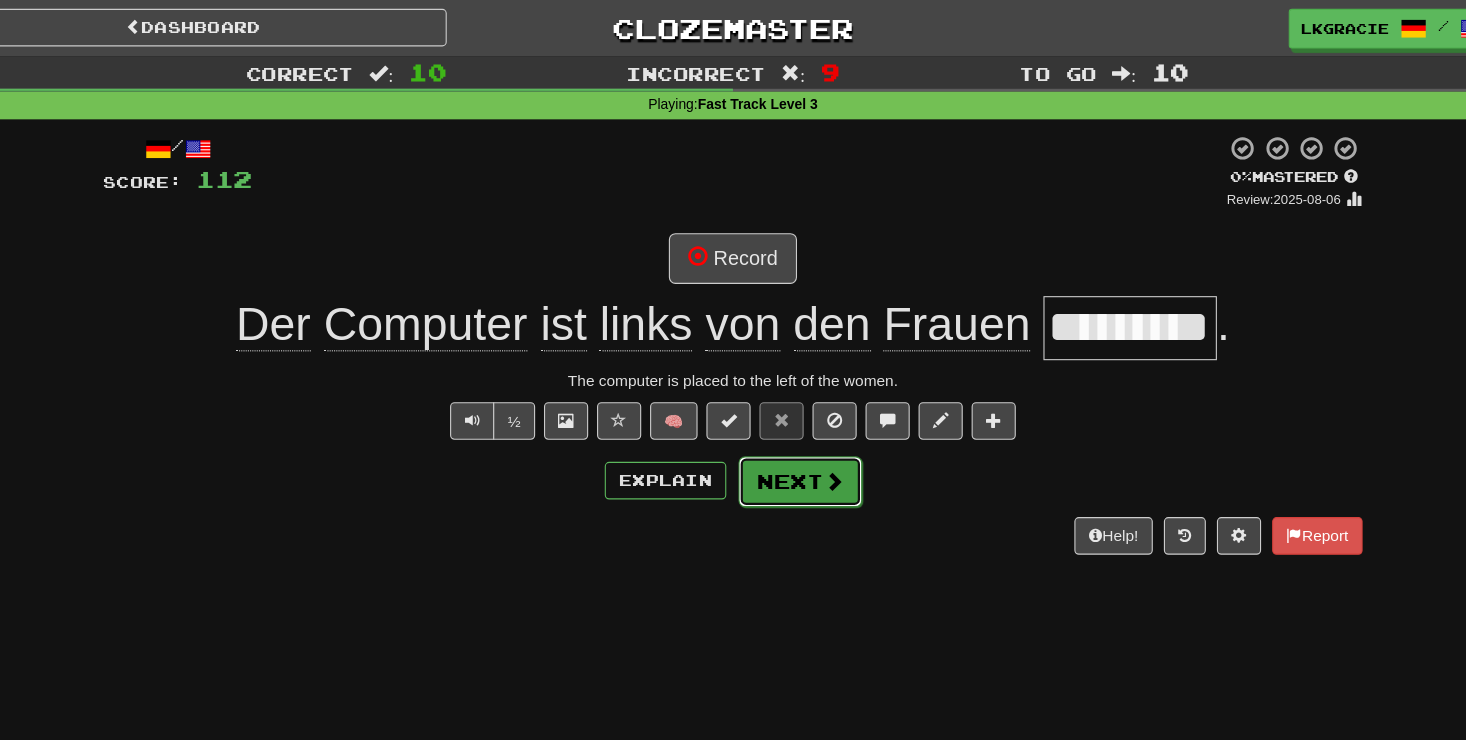 click on "Next" at bounding box center (794, 436) 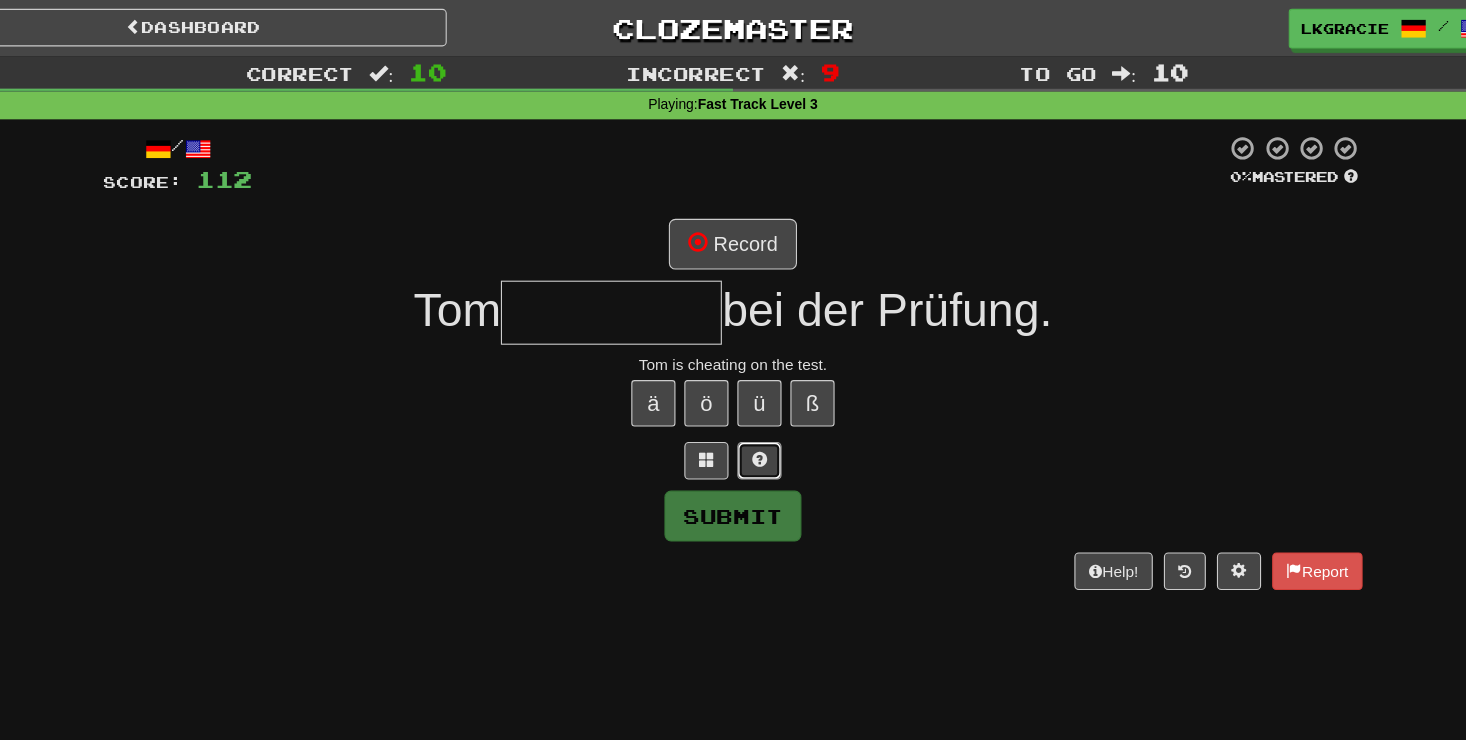 click at bounding box center (757, 417) 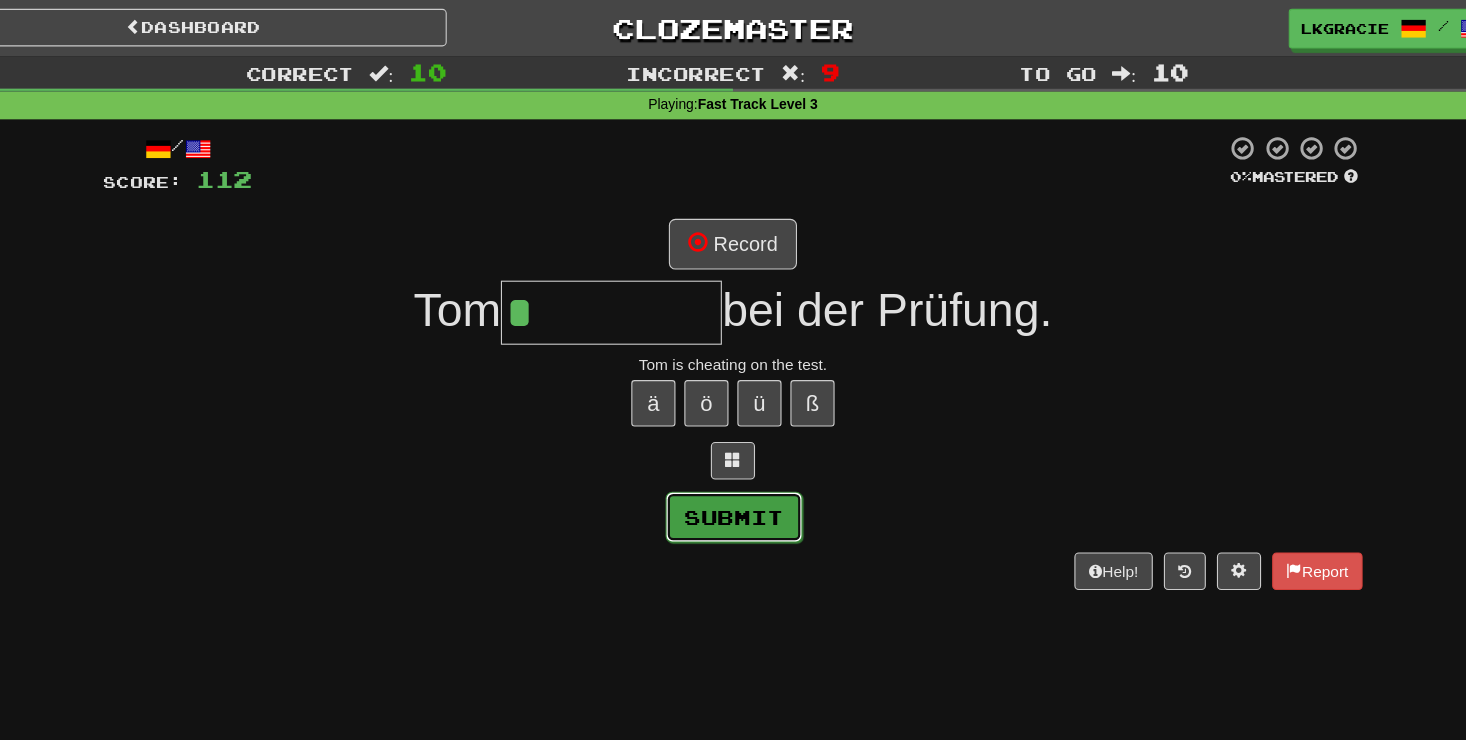 click on "Submit" at bounding box center [734, 468] 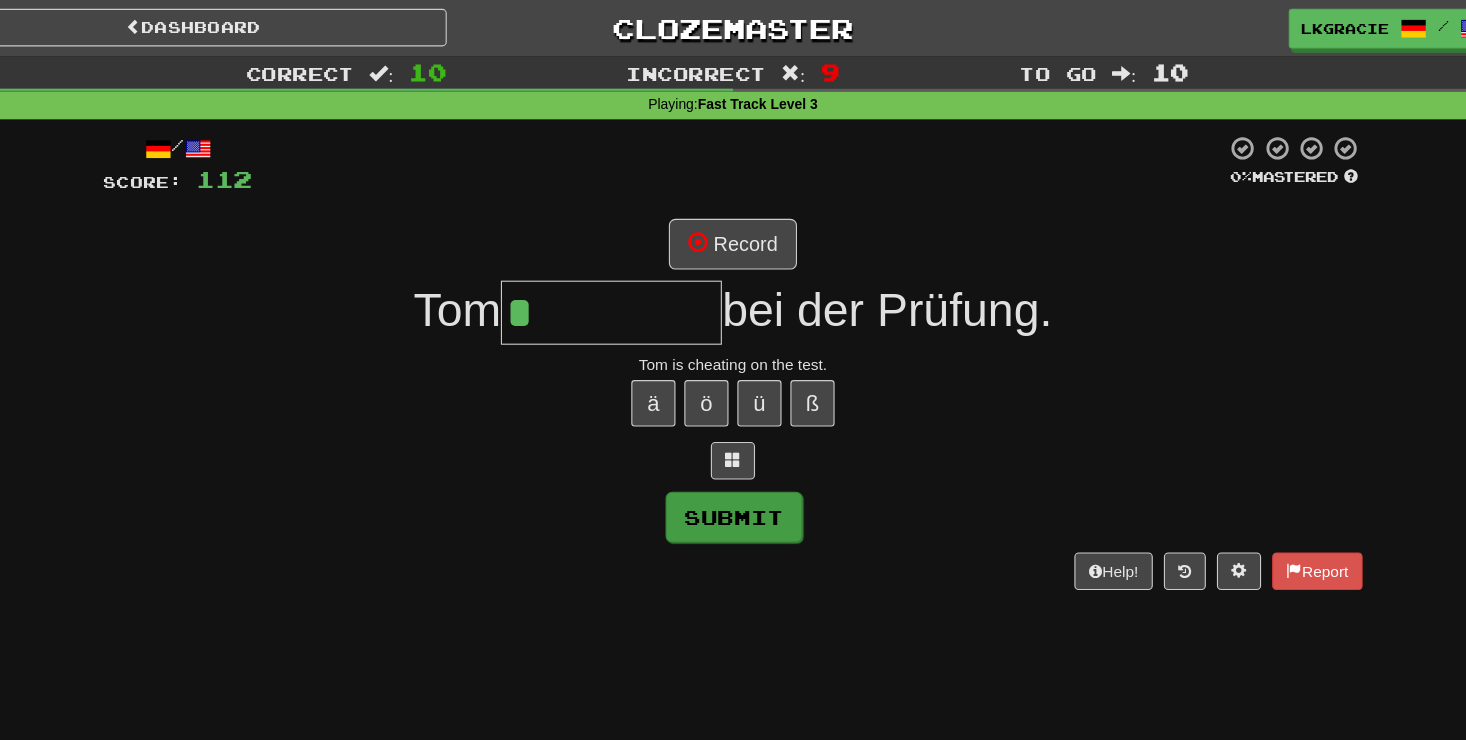 type on "*********" 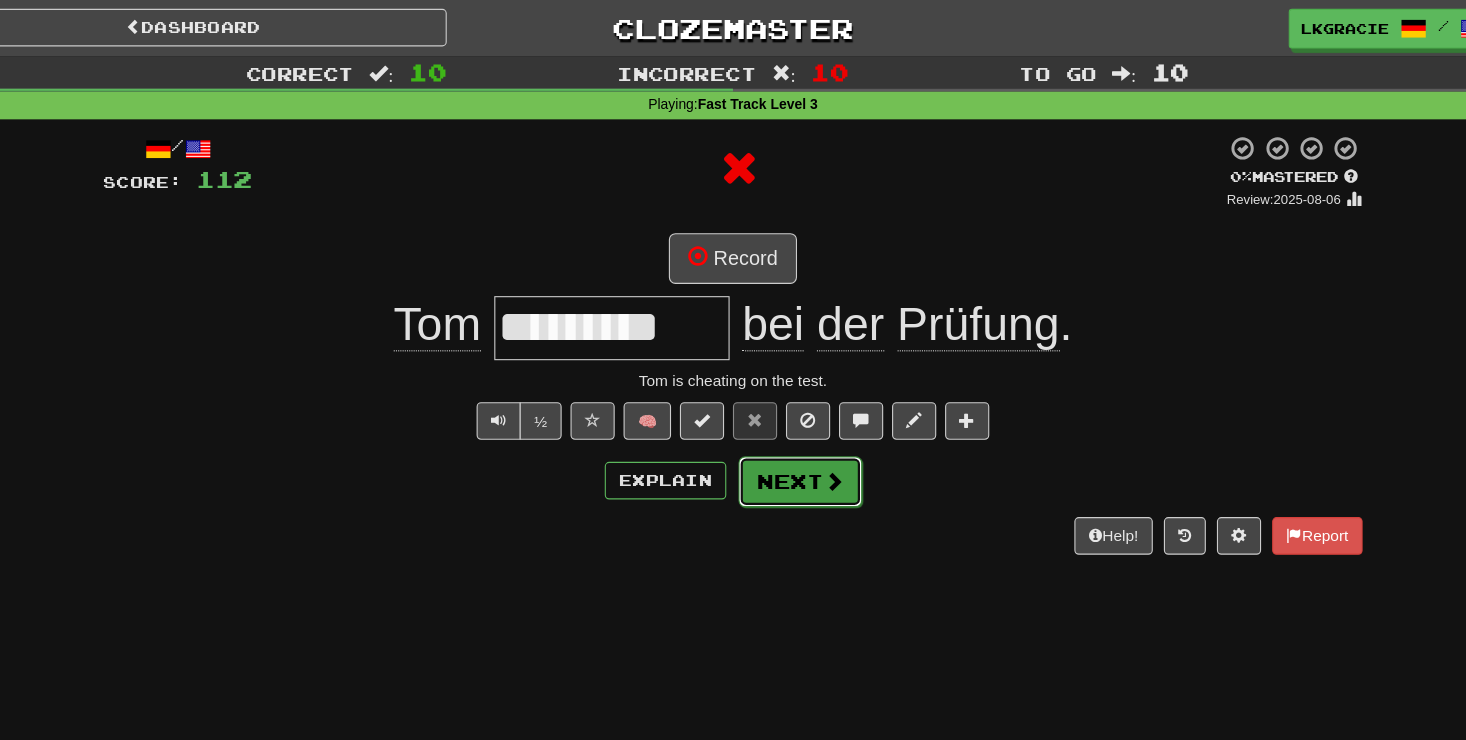 click on "Next" at bounding box center [794, 436] 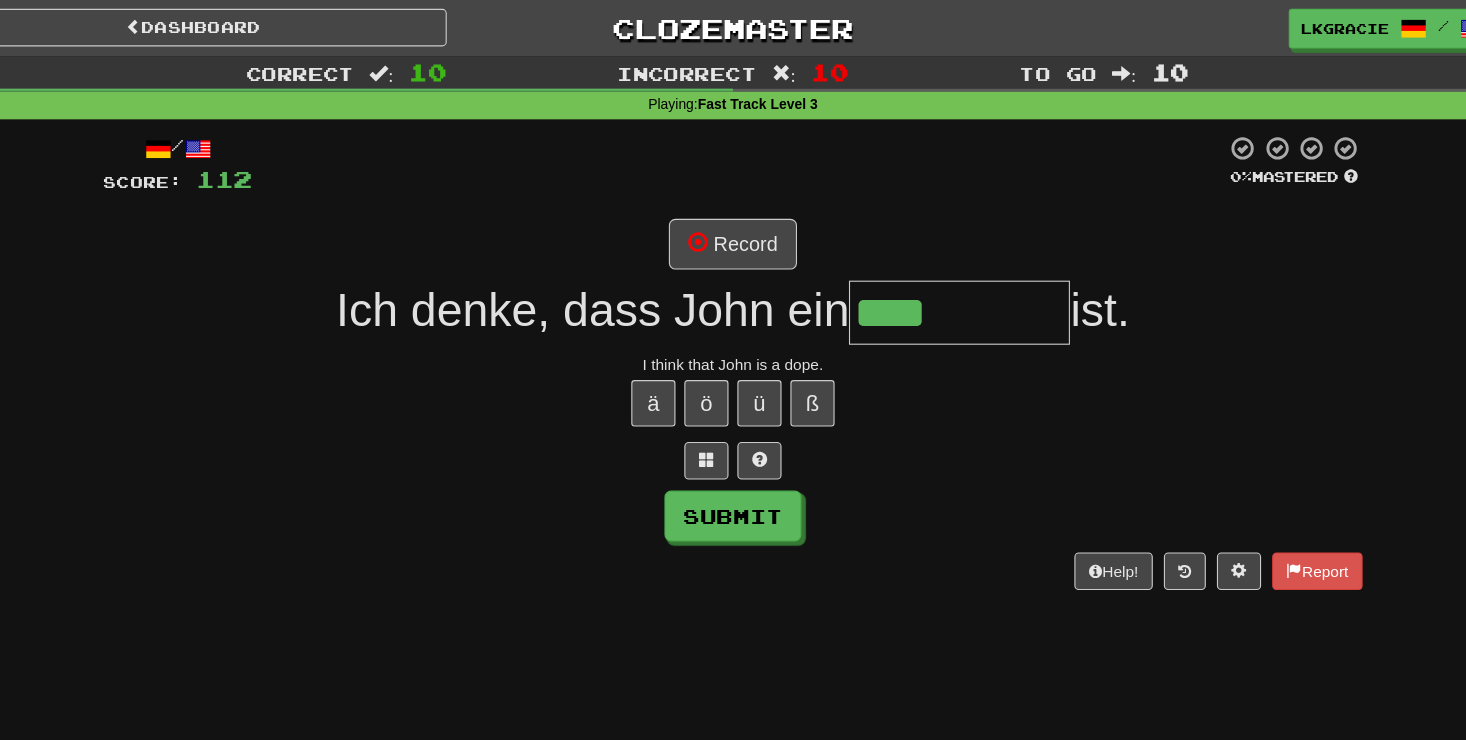 type on "****" 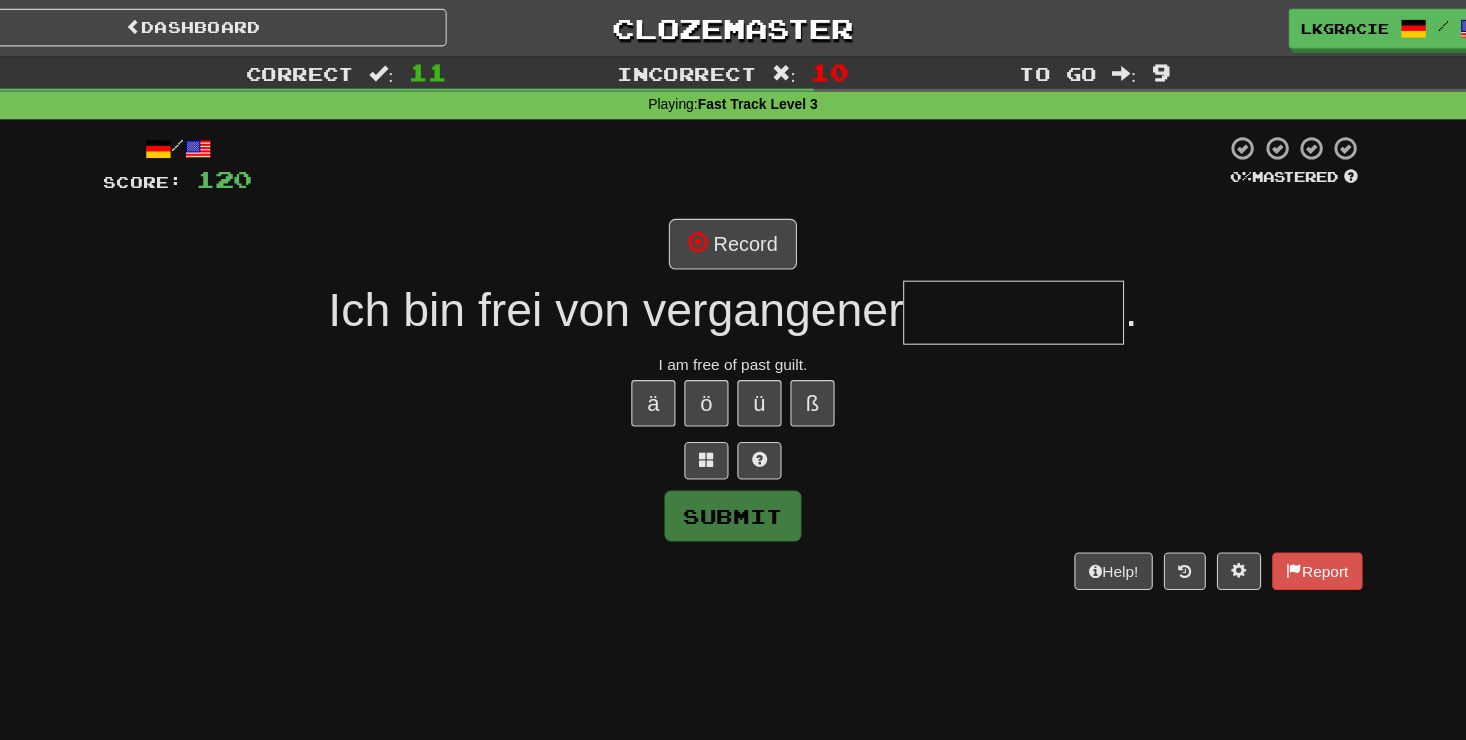 type on "*" 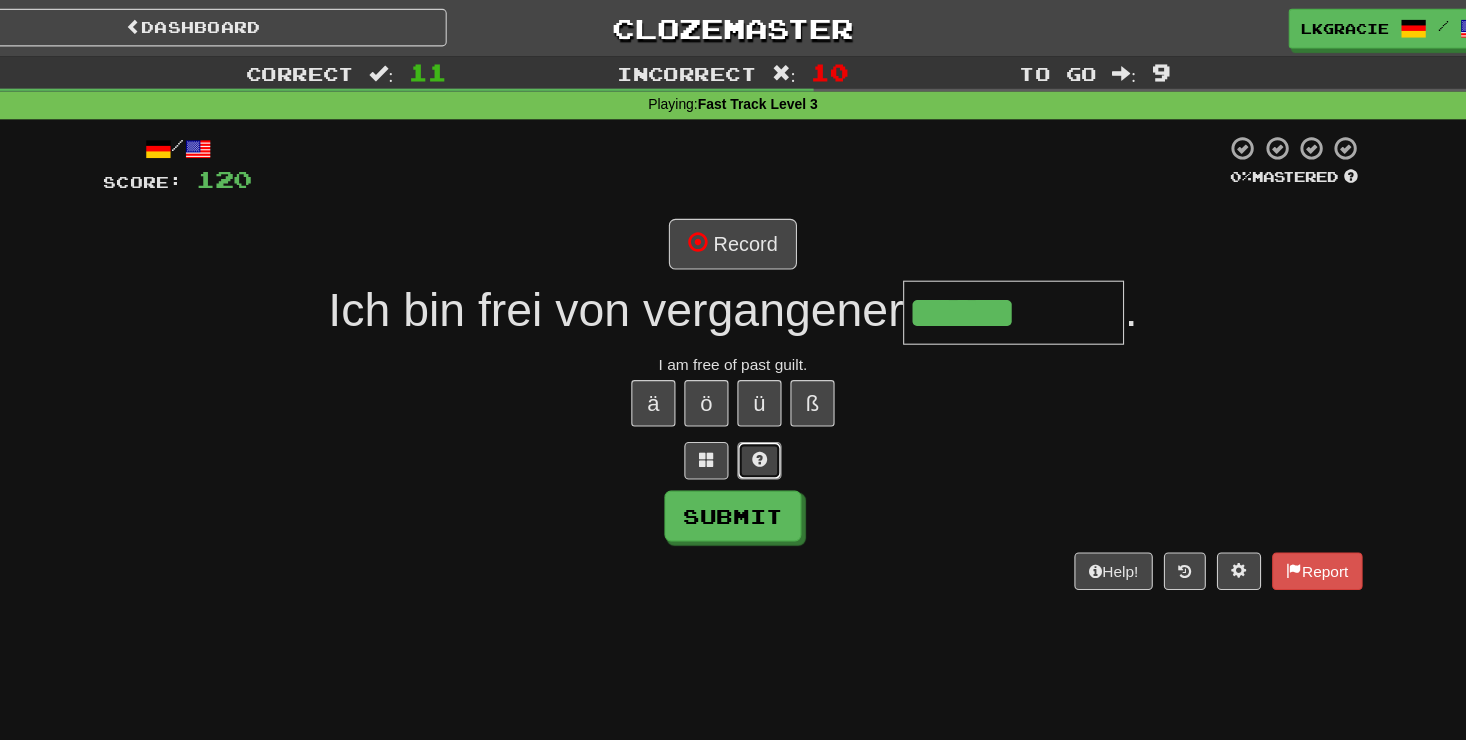 click at bounding box center (757, 417) 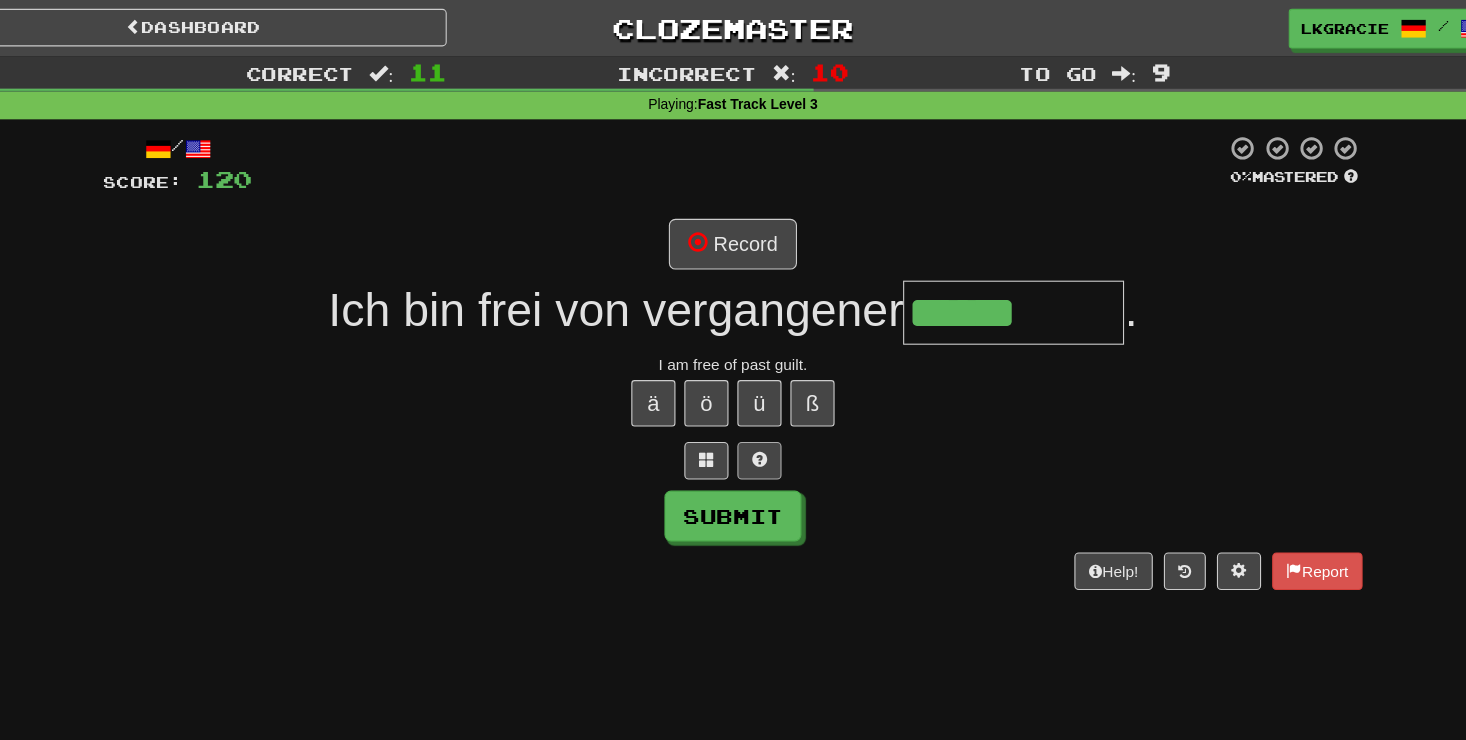 type on "******" 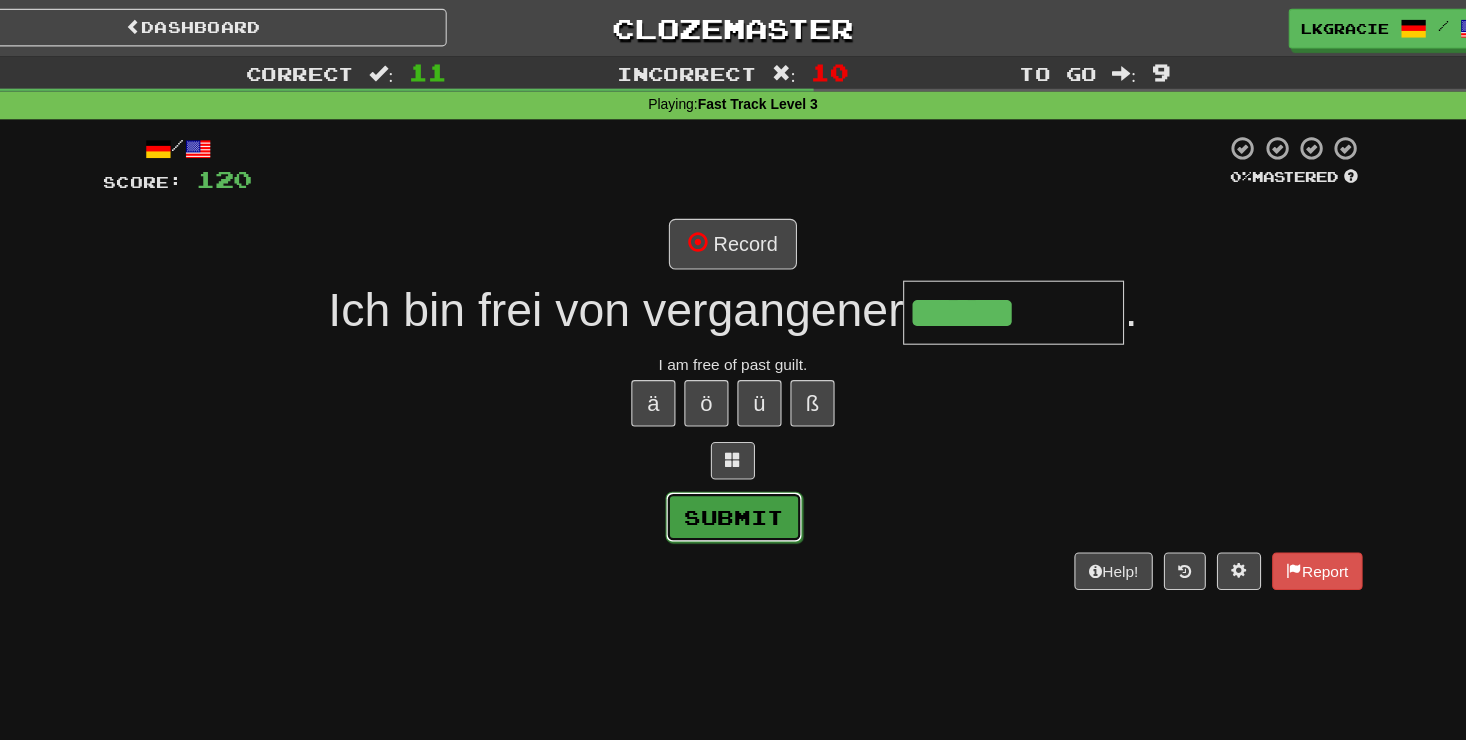 click on "Submit" at bounding box center [734, 468] 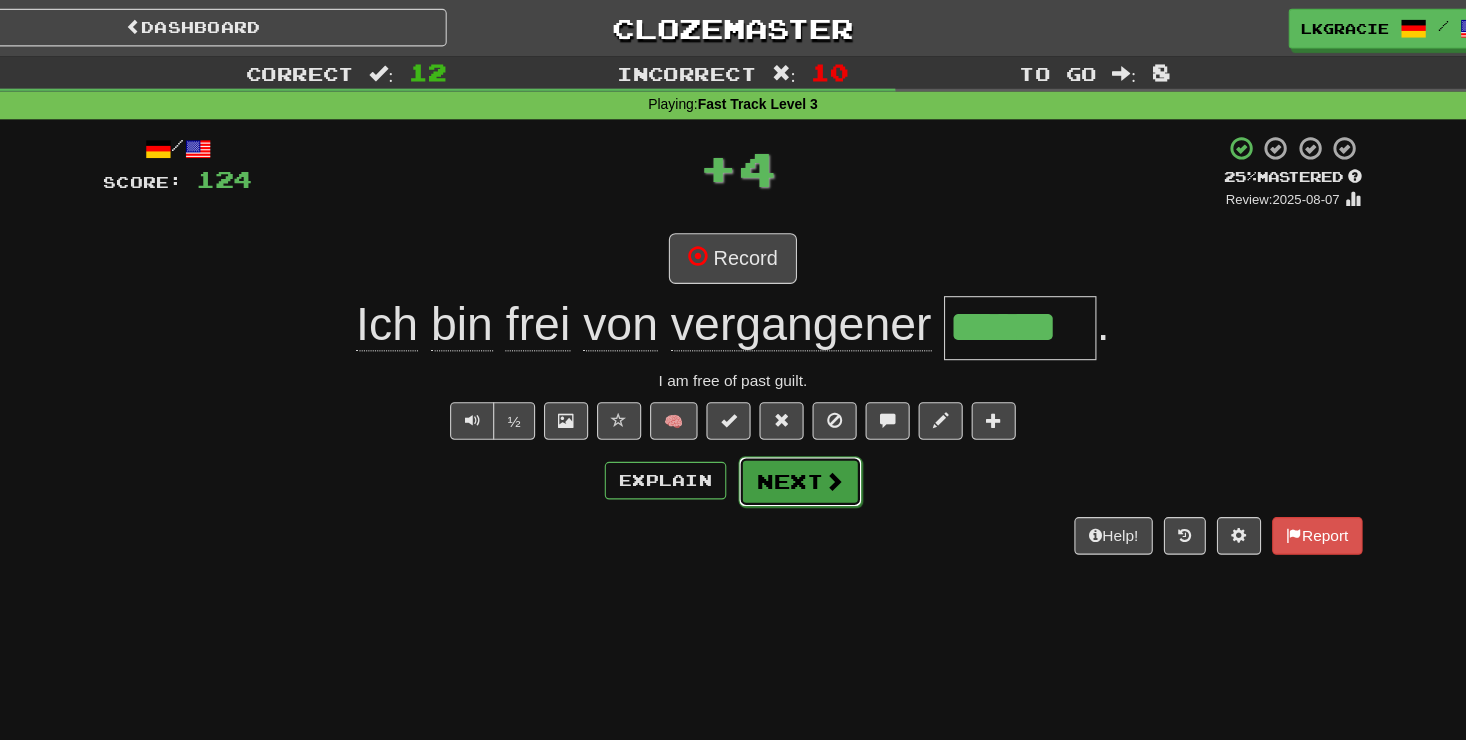 click on "Next" at bounding box center (794, 436) 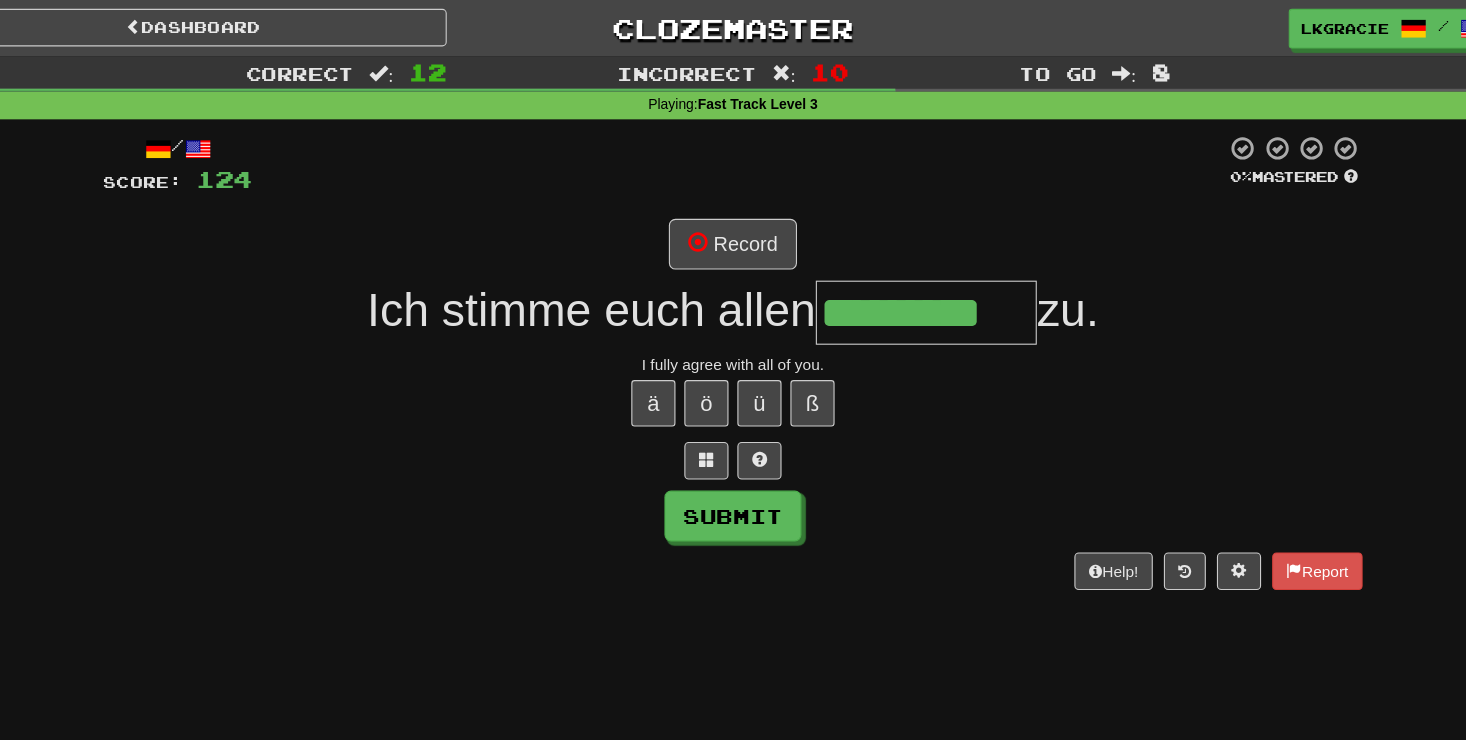 scroll, scrollTop: 0, scrollLeft: 31, axis: horizontal 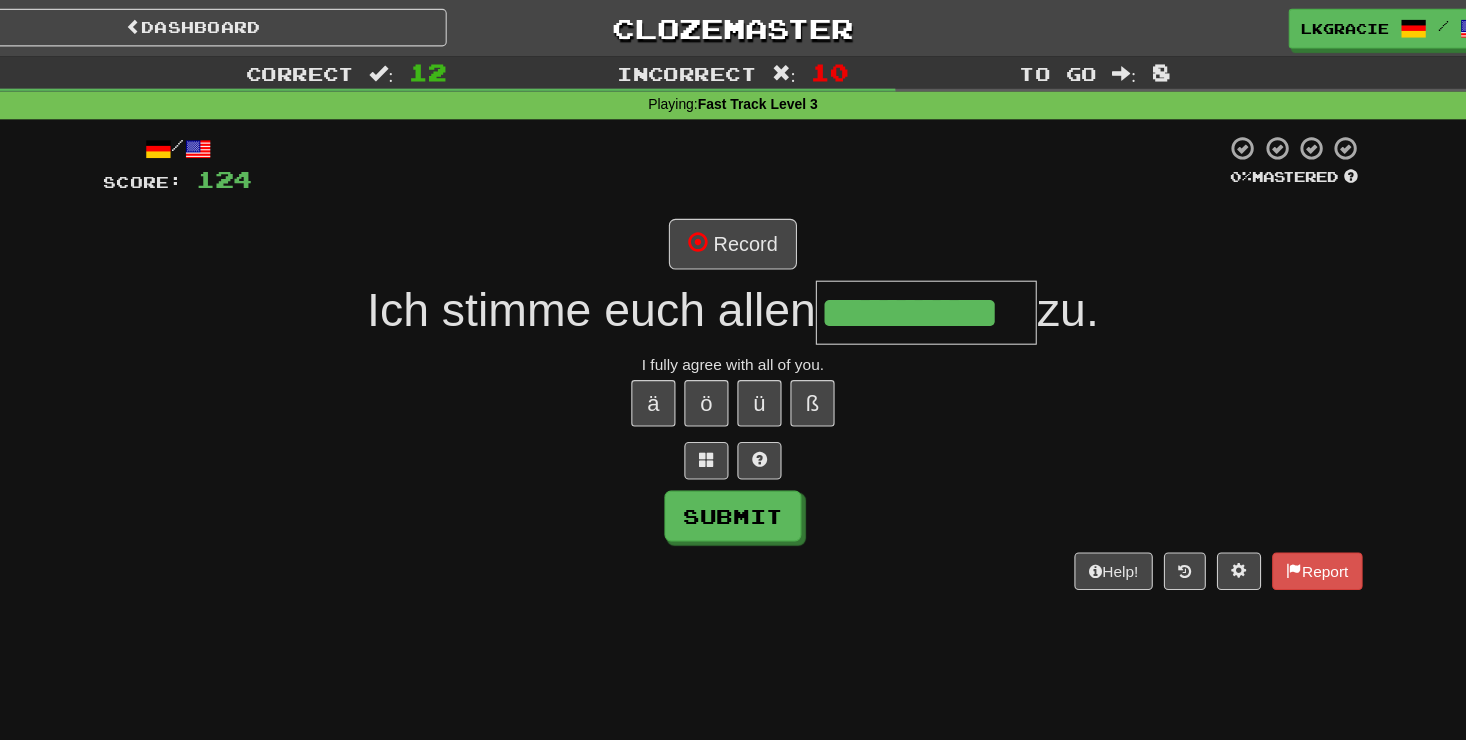 type on "**********" 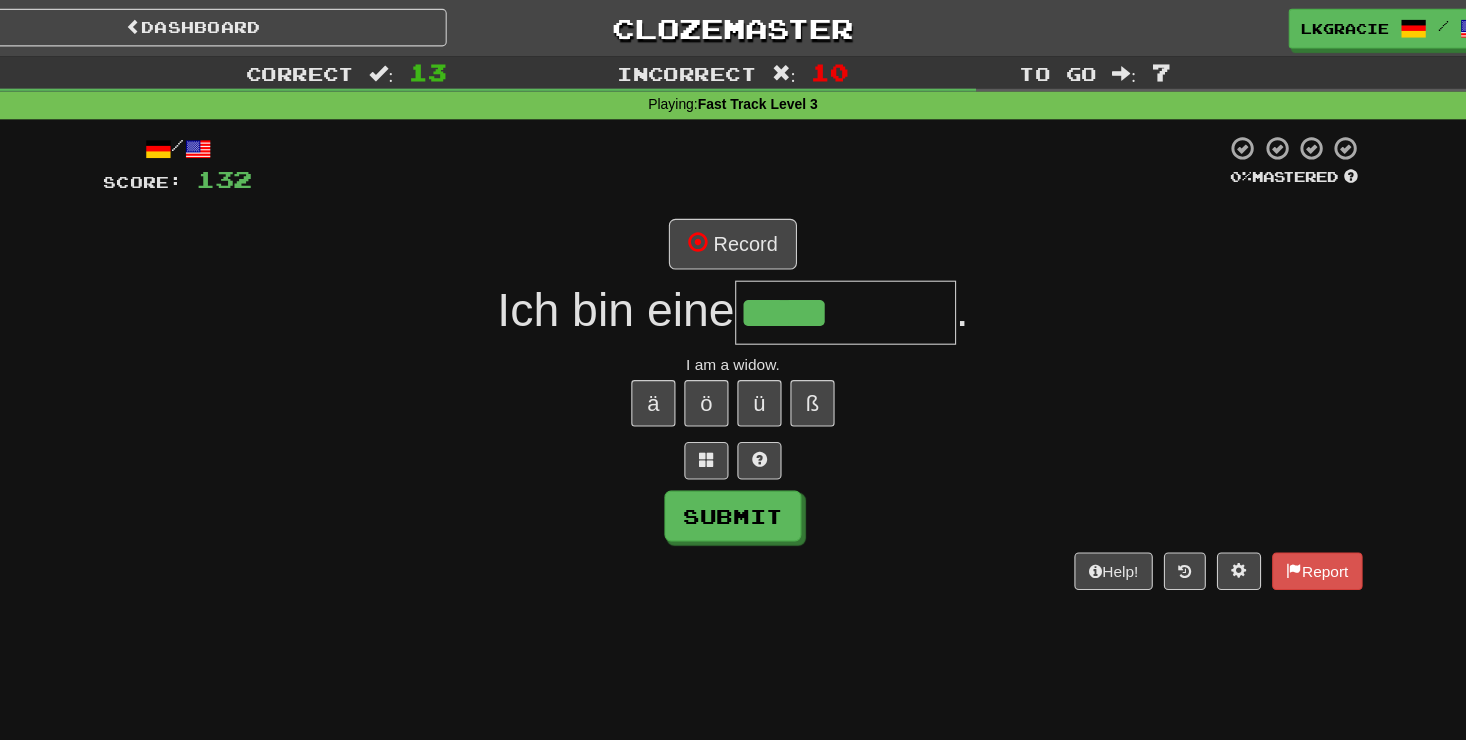 type on "*****" 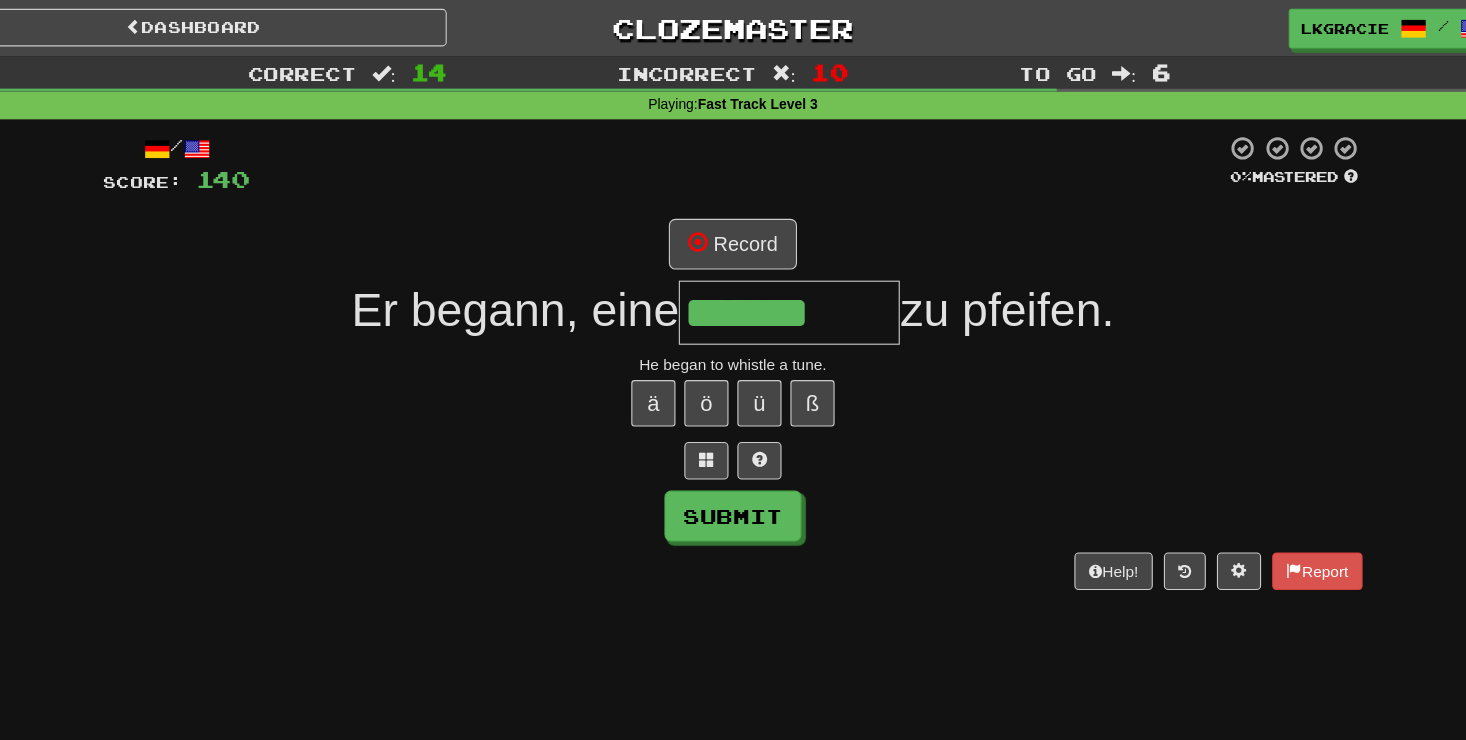 type on "*******" 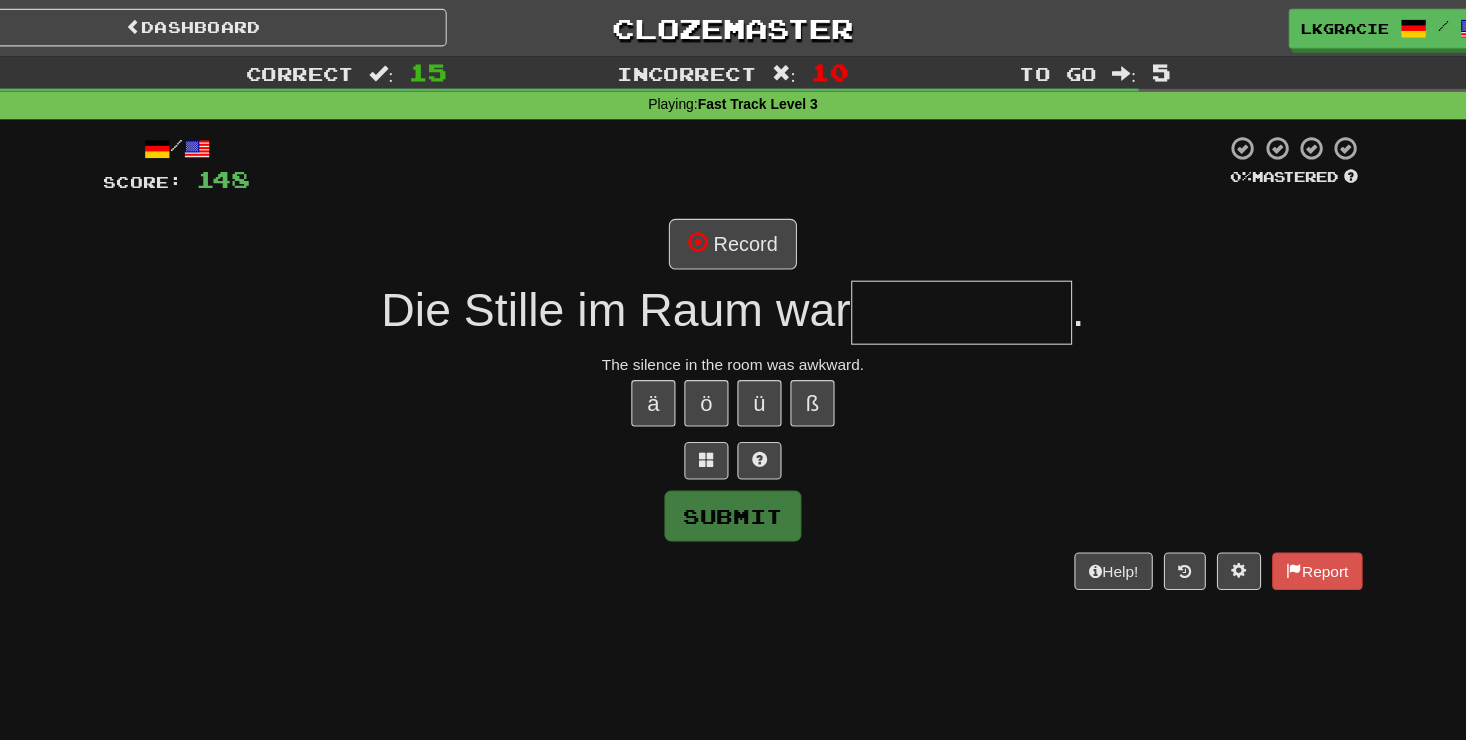 type on "*" 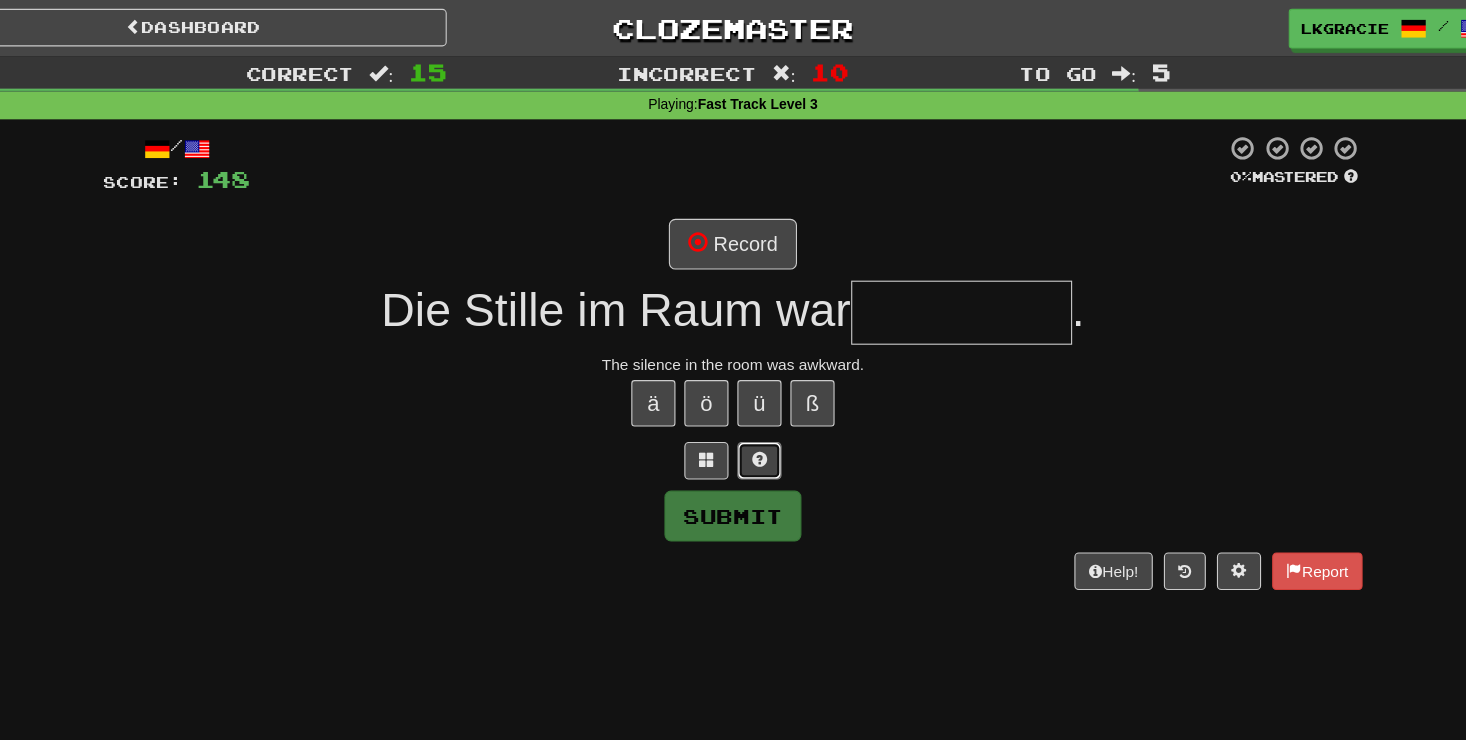 drag, startPoint x: 776, startPoint y: 424, endPoint x: 762, endPoint y: 424, distance: 14 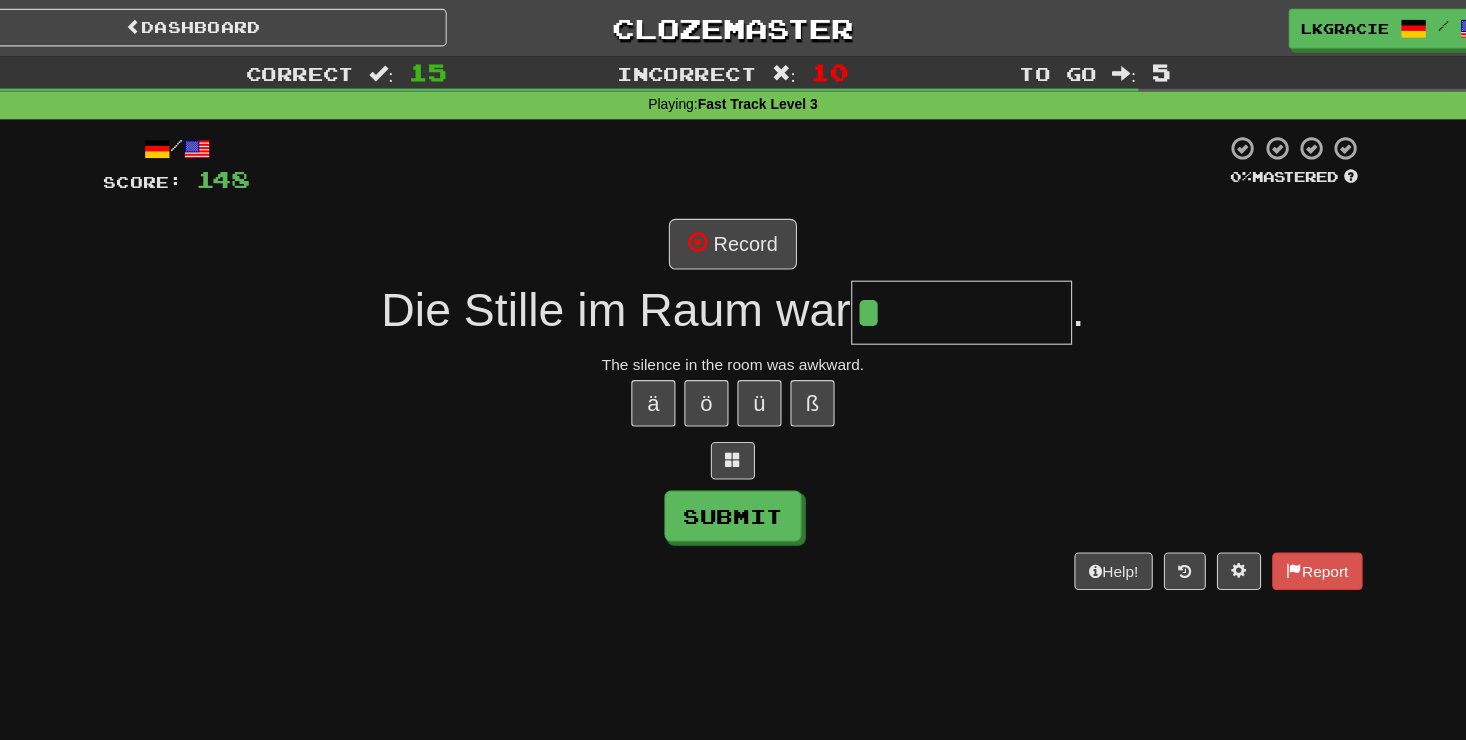 click at bounding box center [733, 417] 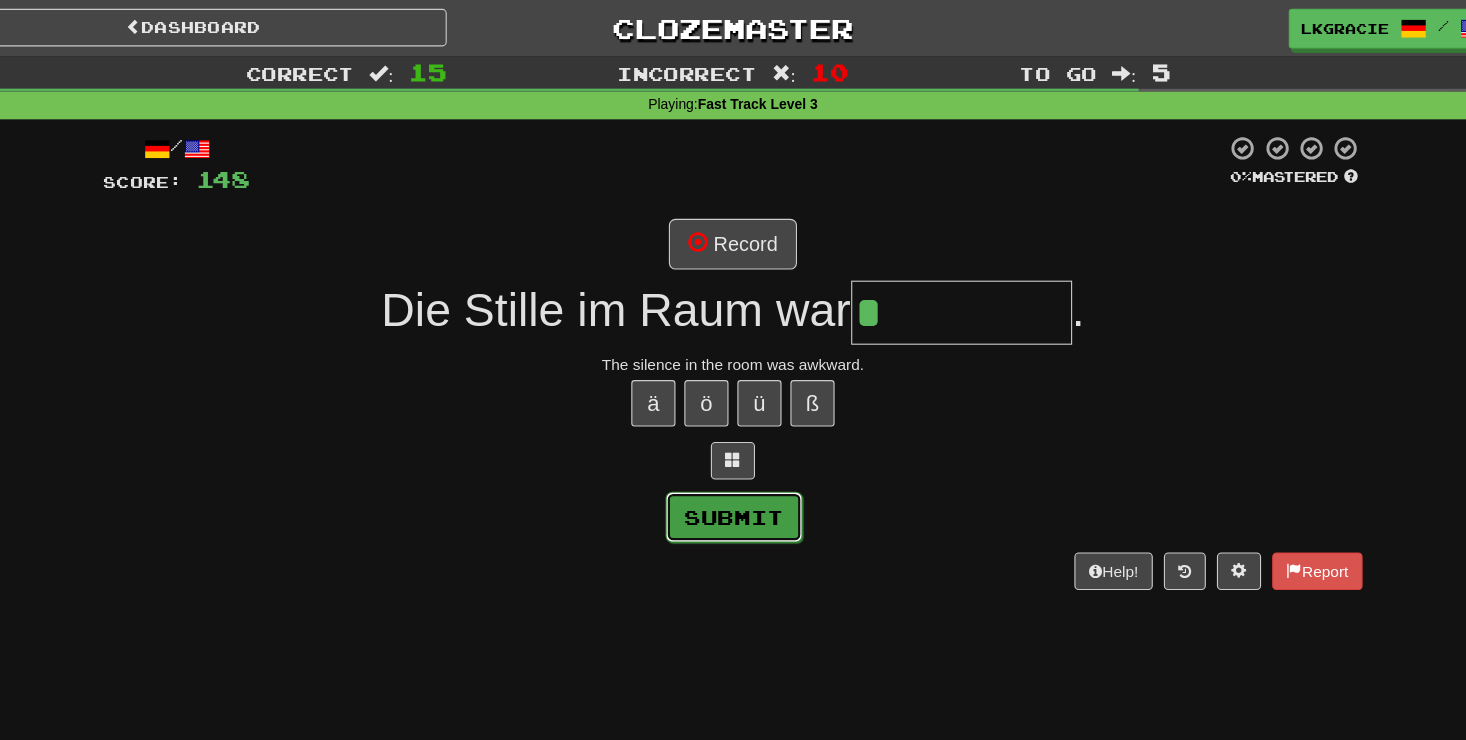 click on "Submit" at bounding box center [734, 468] 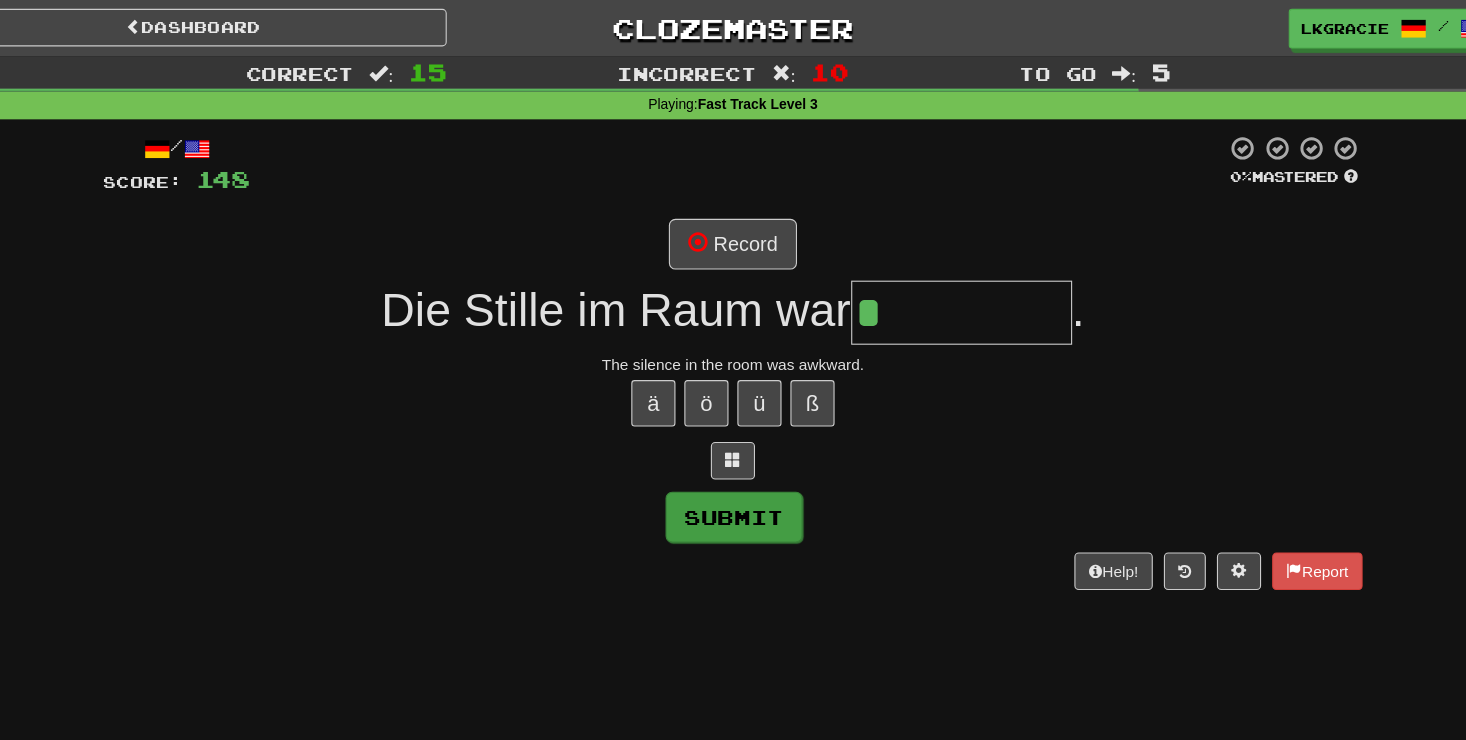 type on "**********" 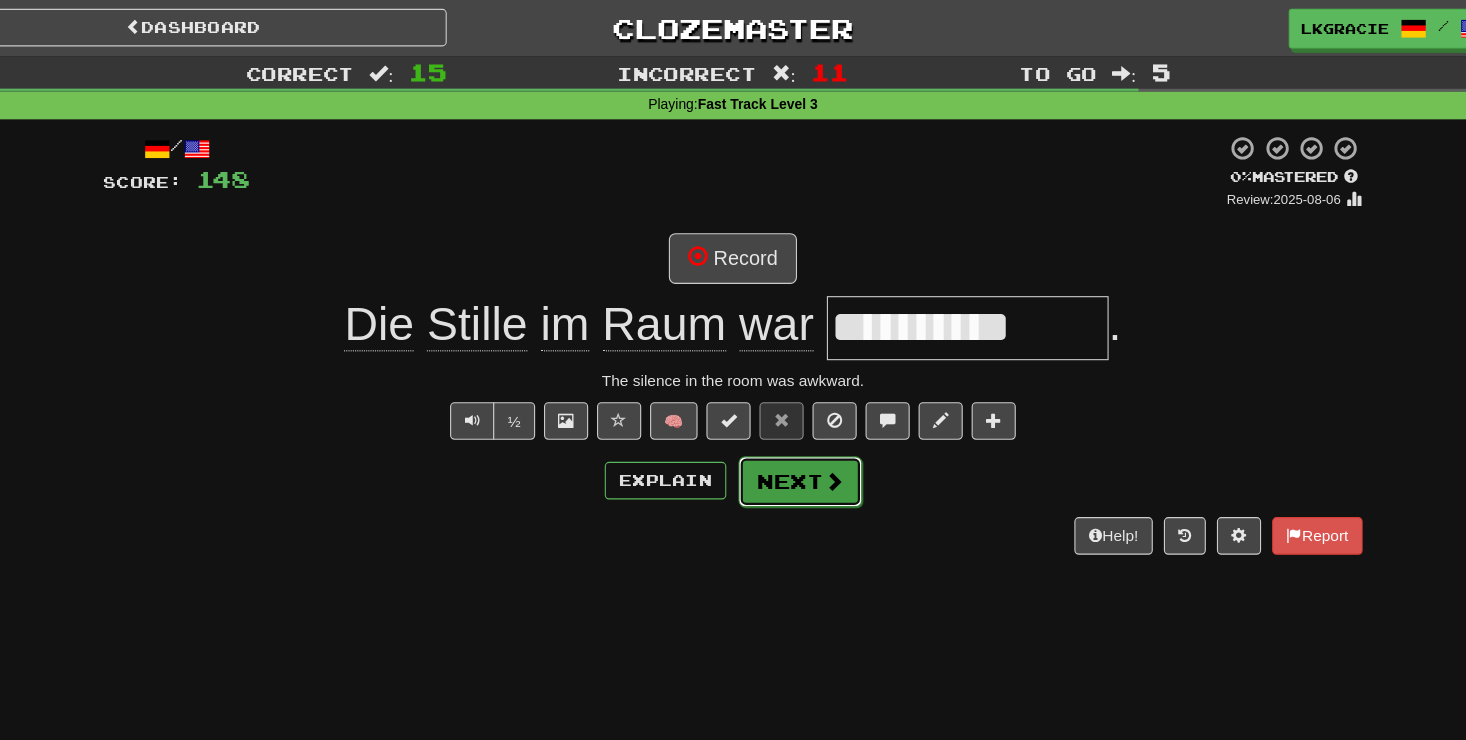 click on "Next" at bounding box center (794, 436) 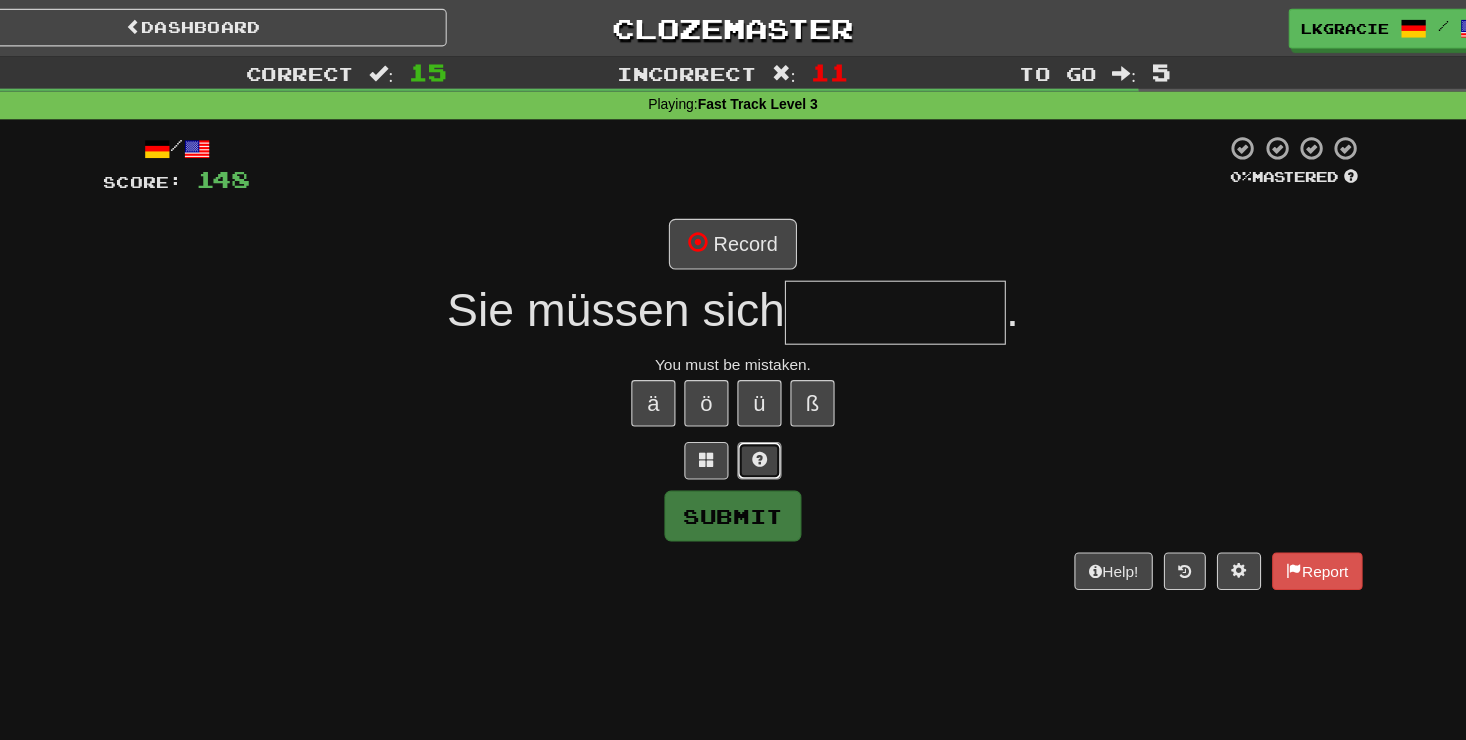 click at bounding box center (757, 416) 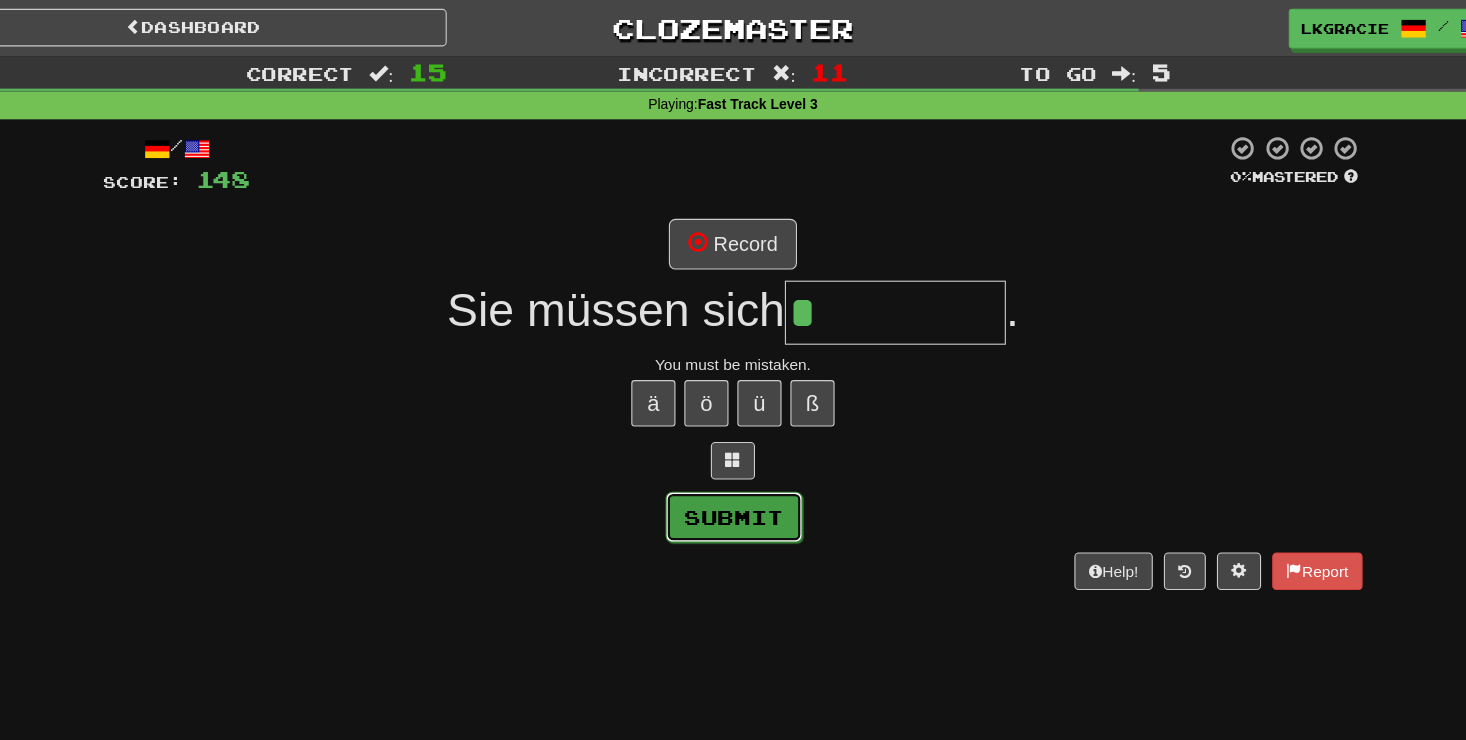 click on "Submit" at bounding box center [734, 468] 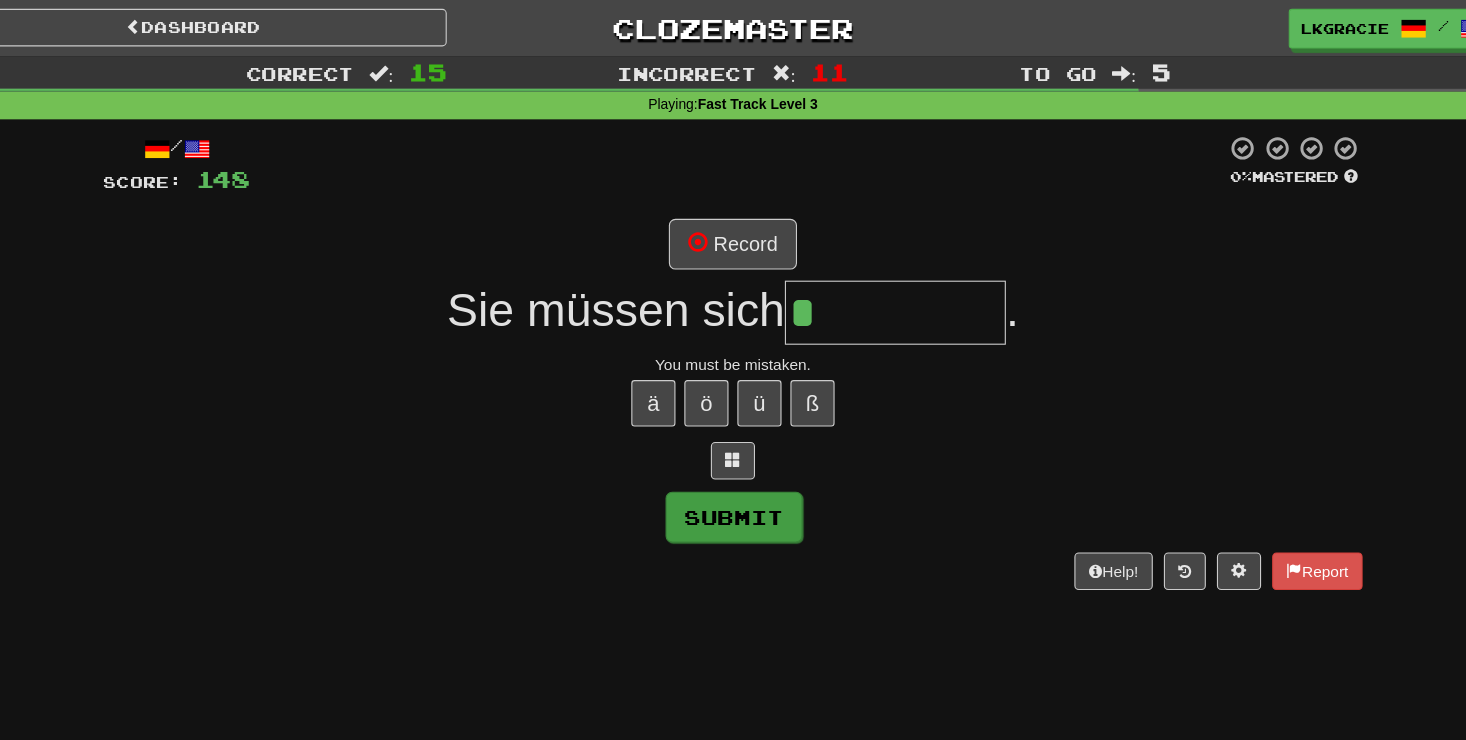 type on "*****" 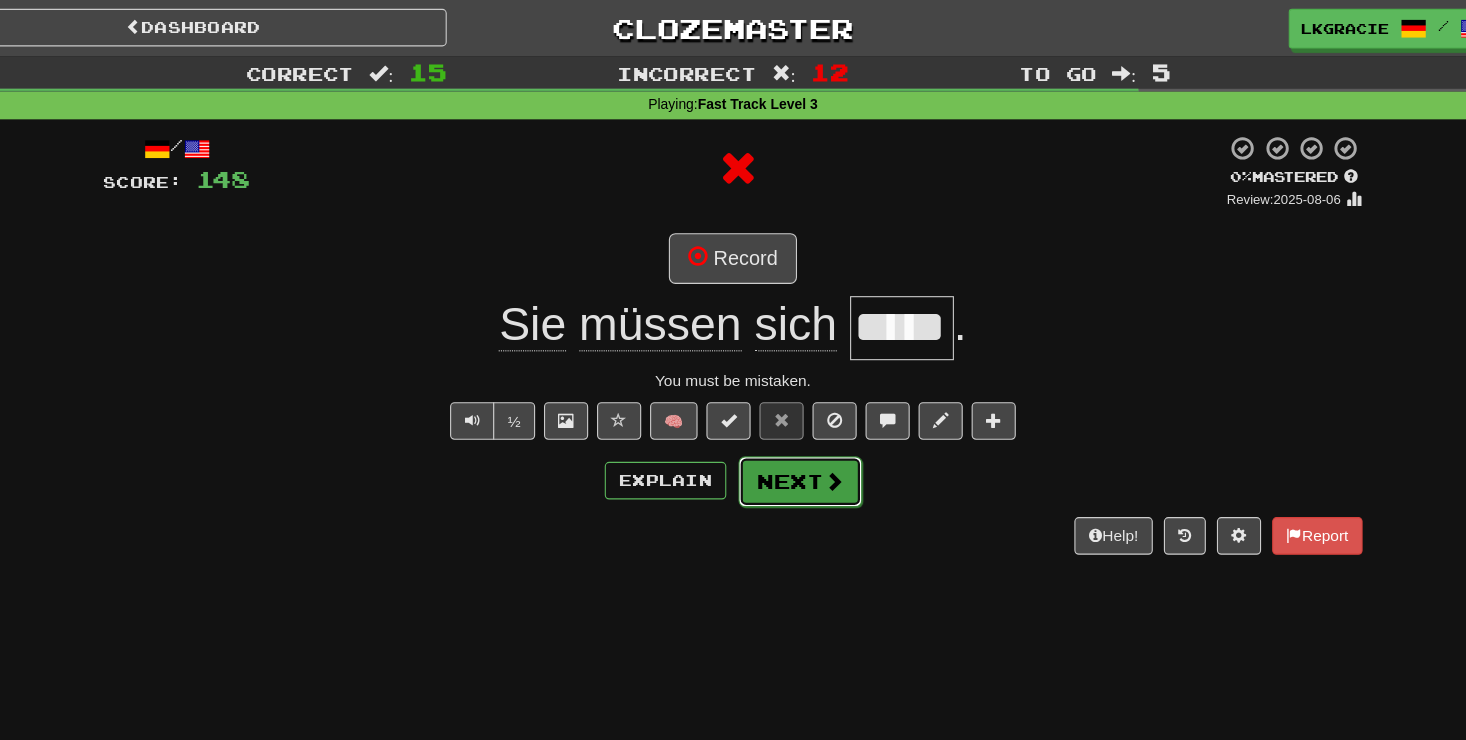 click on "Next" at bounding box center [794, 436] 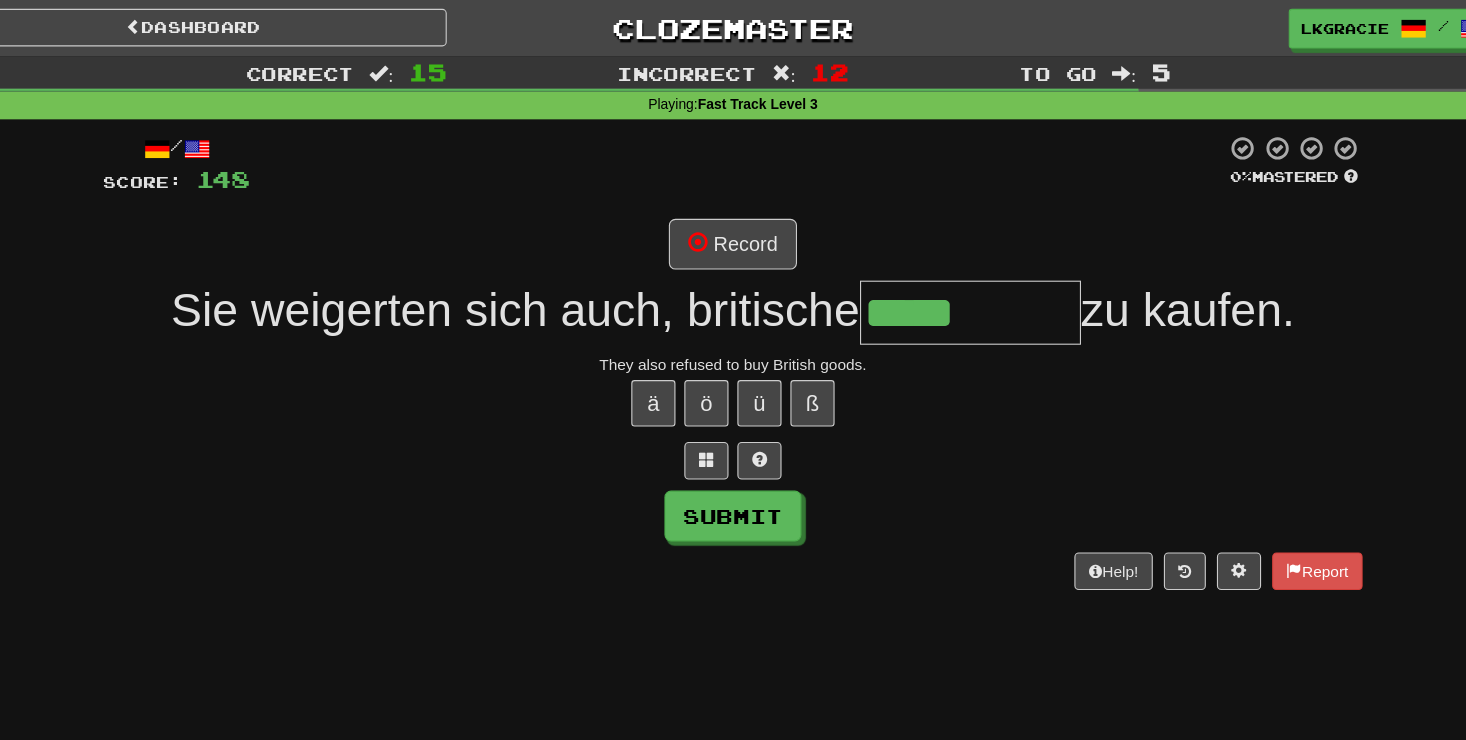 type on "*****" 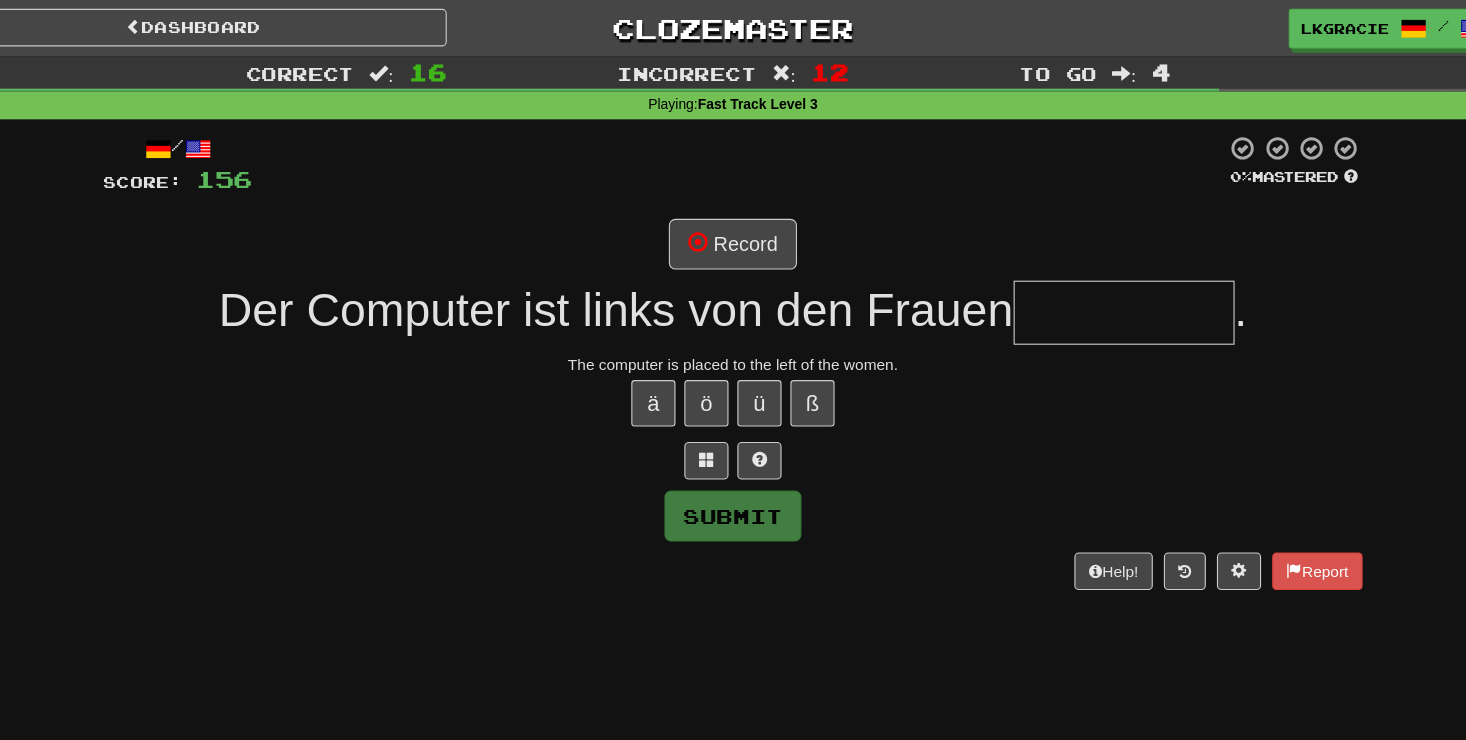 type on "*" 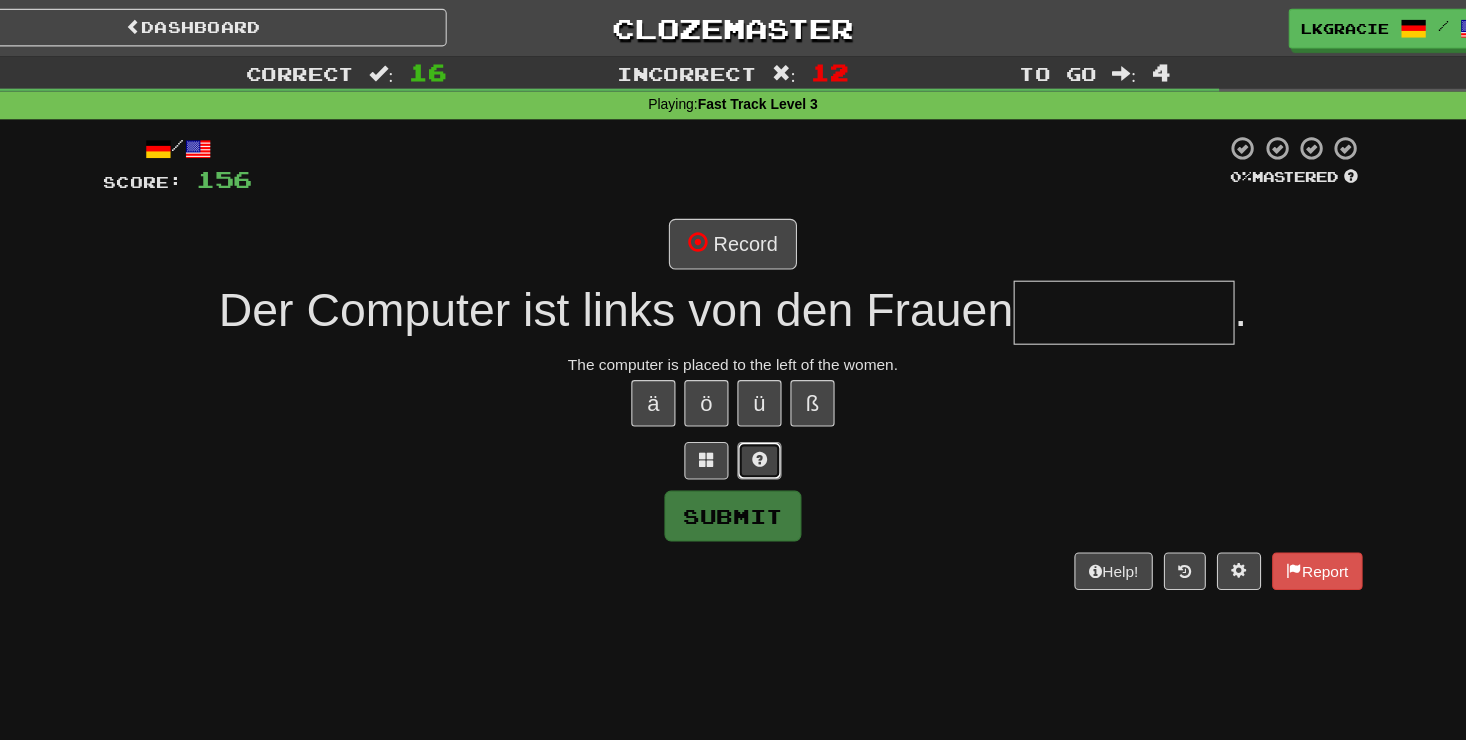 click at bounding box center [757, 416] 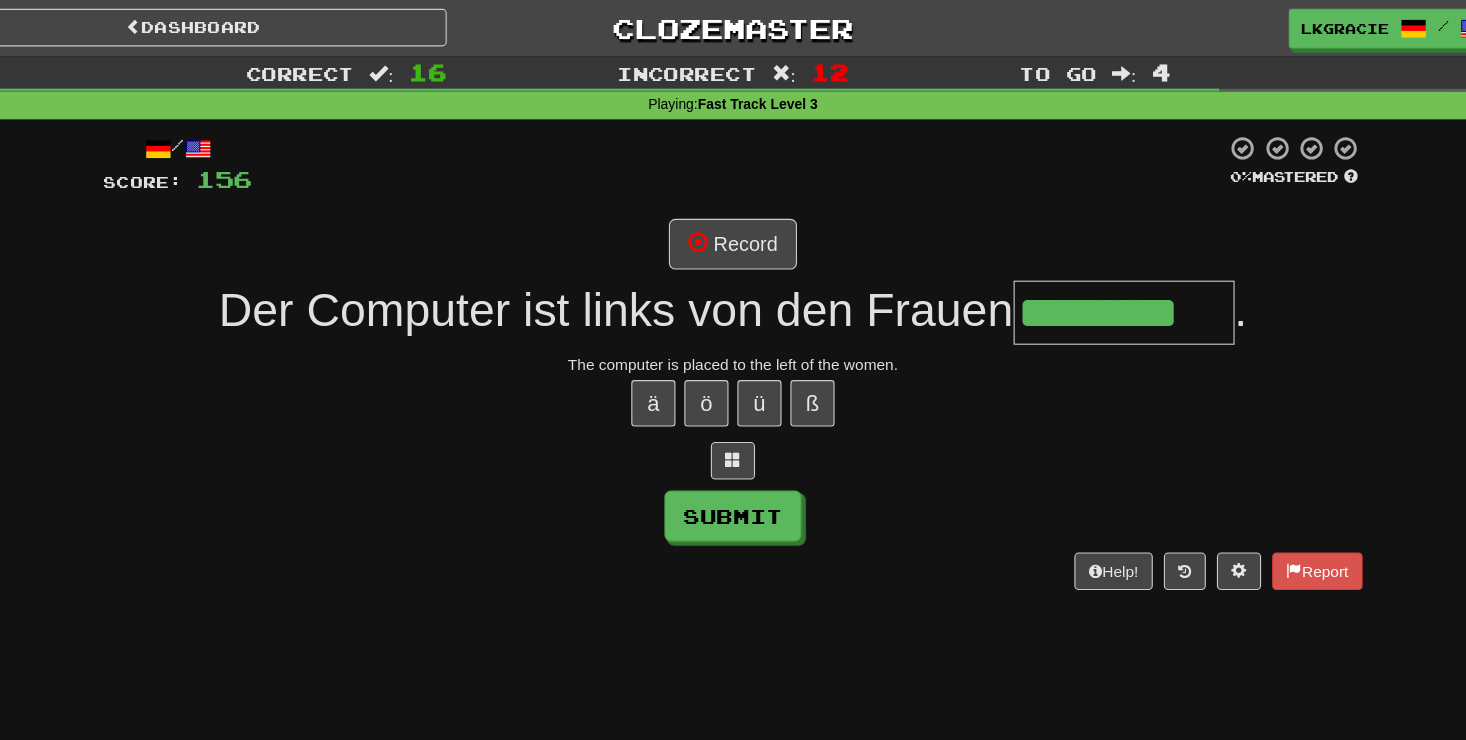 type on "*********" 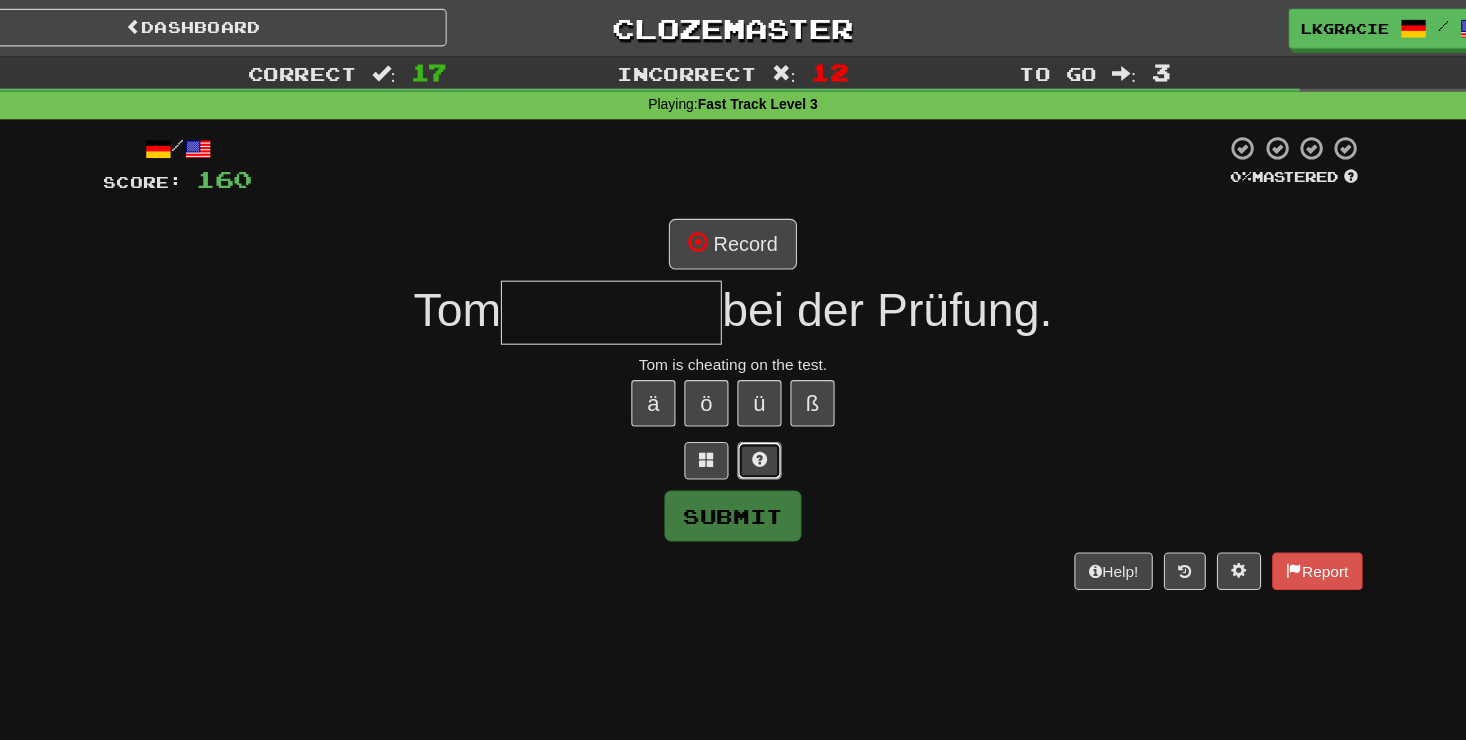 click at bounding box center [757, 417] 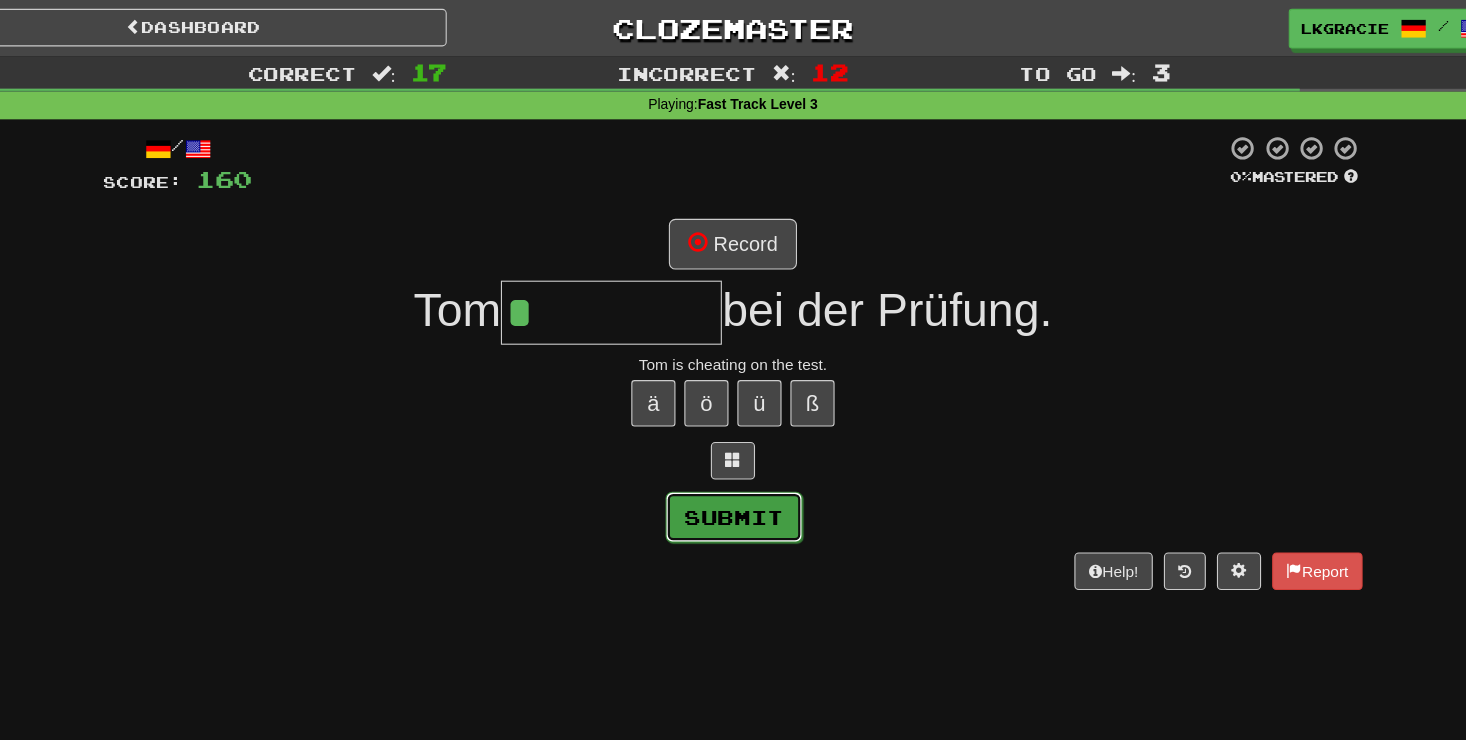 click on "Submit" at bounding box center [734, 468] 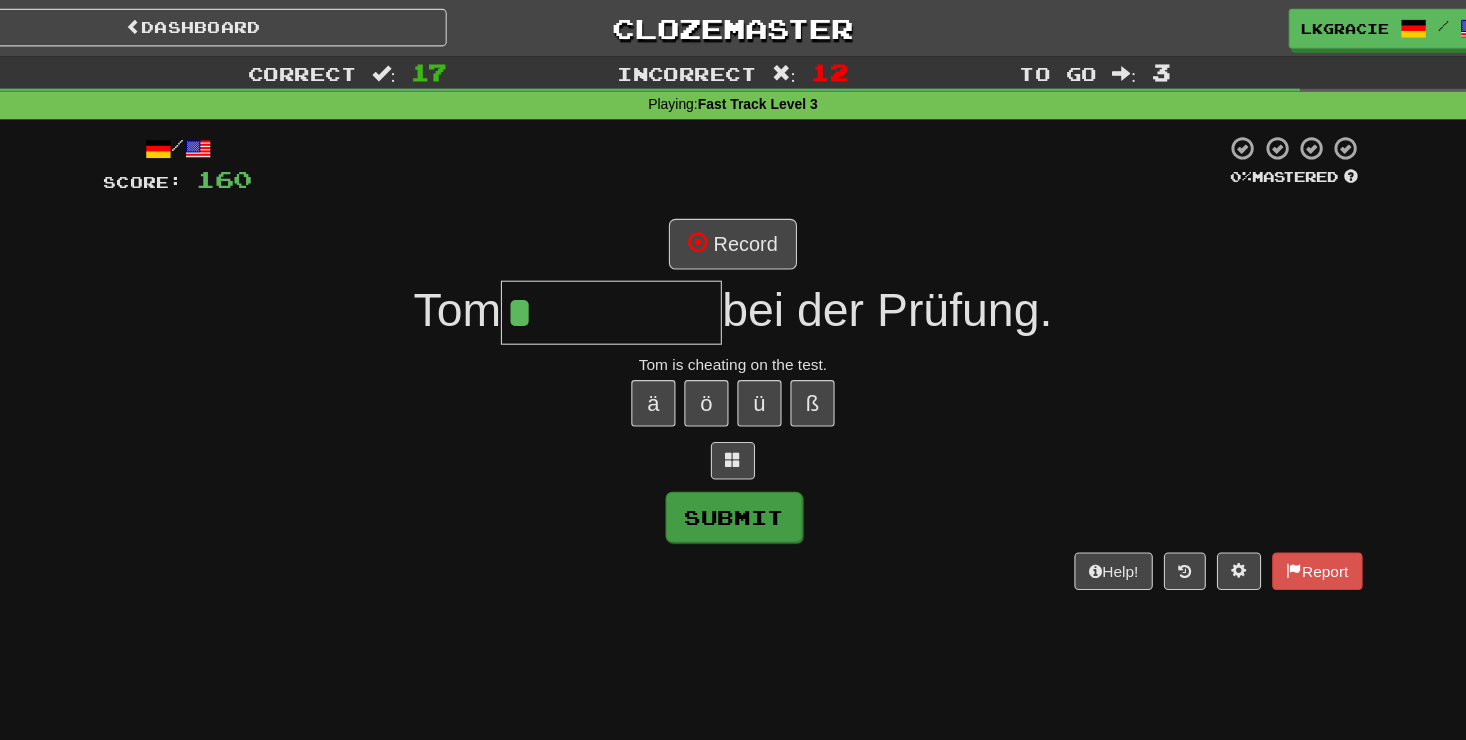 type on "*********" 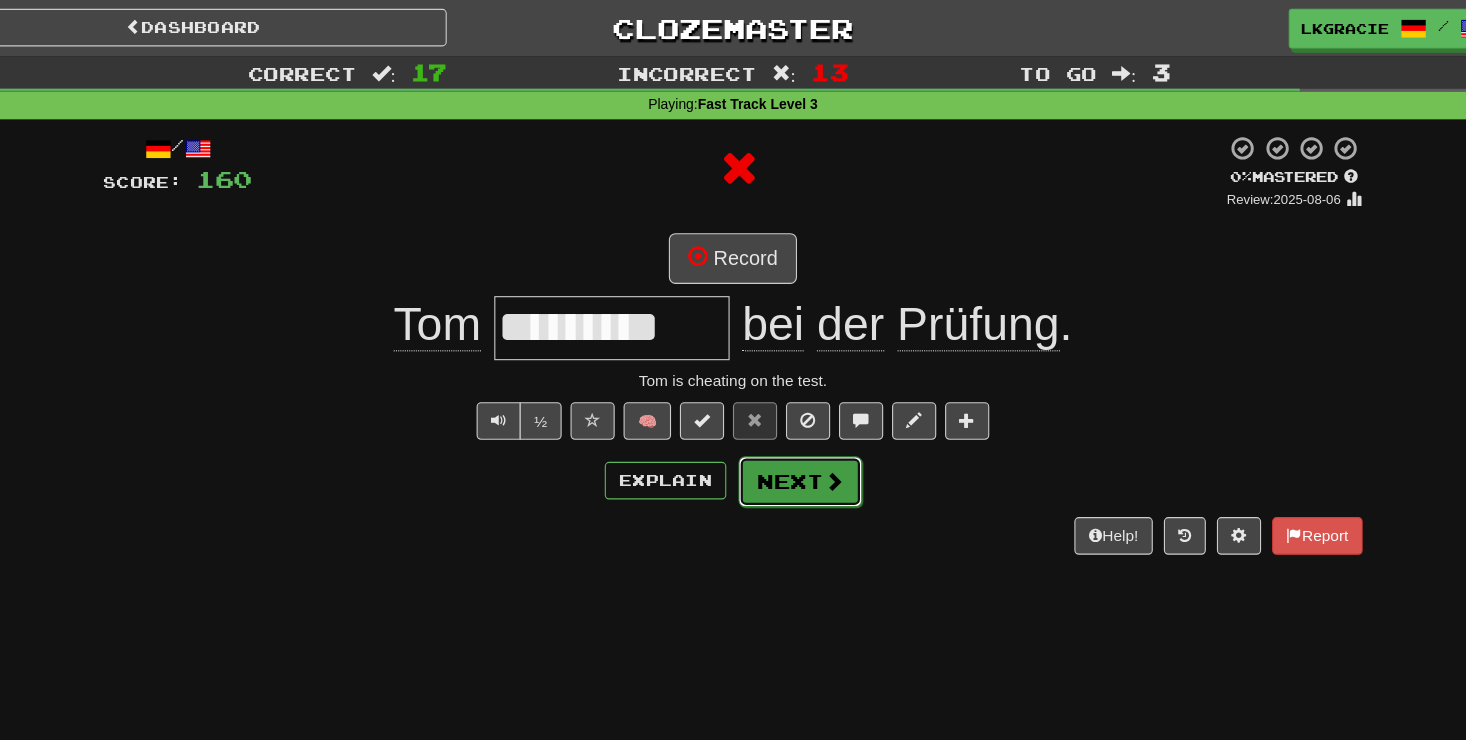 click on "Next" at bounding box center [794, 436] 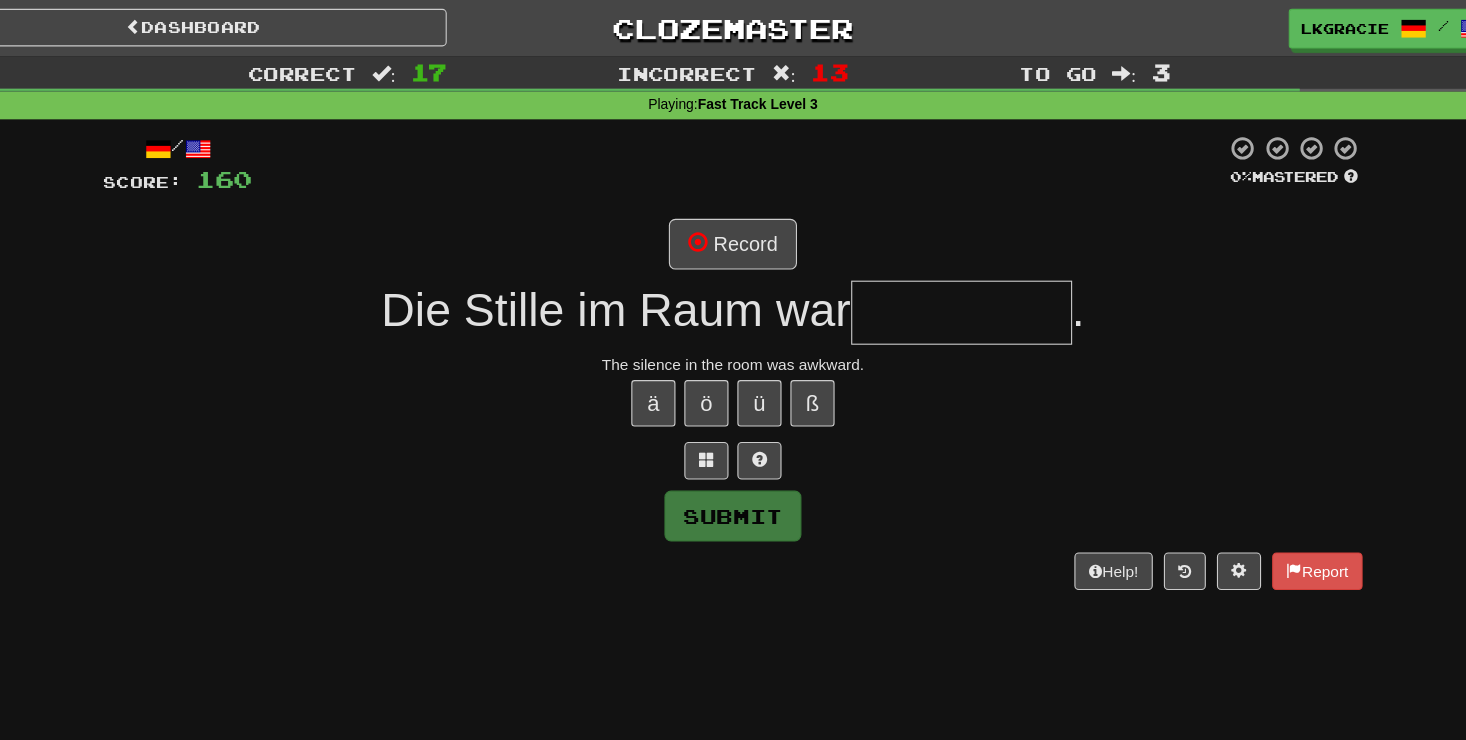 type on "*" 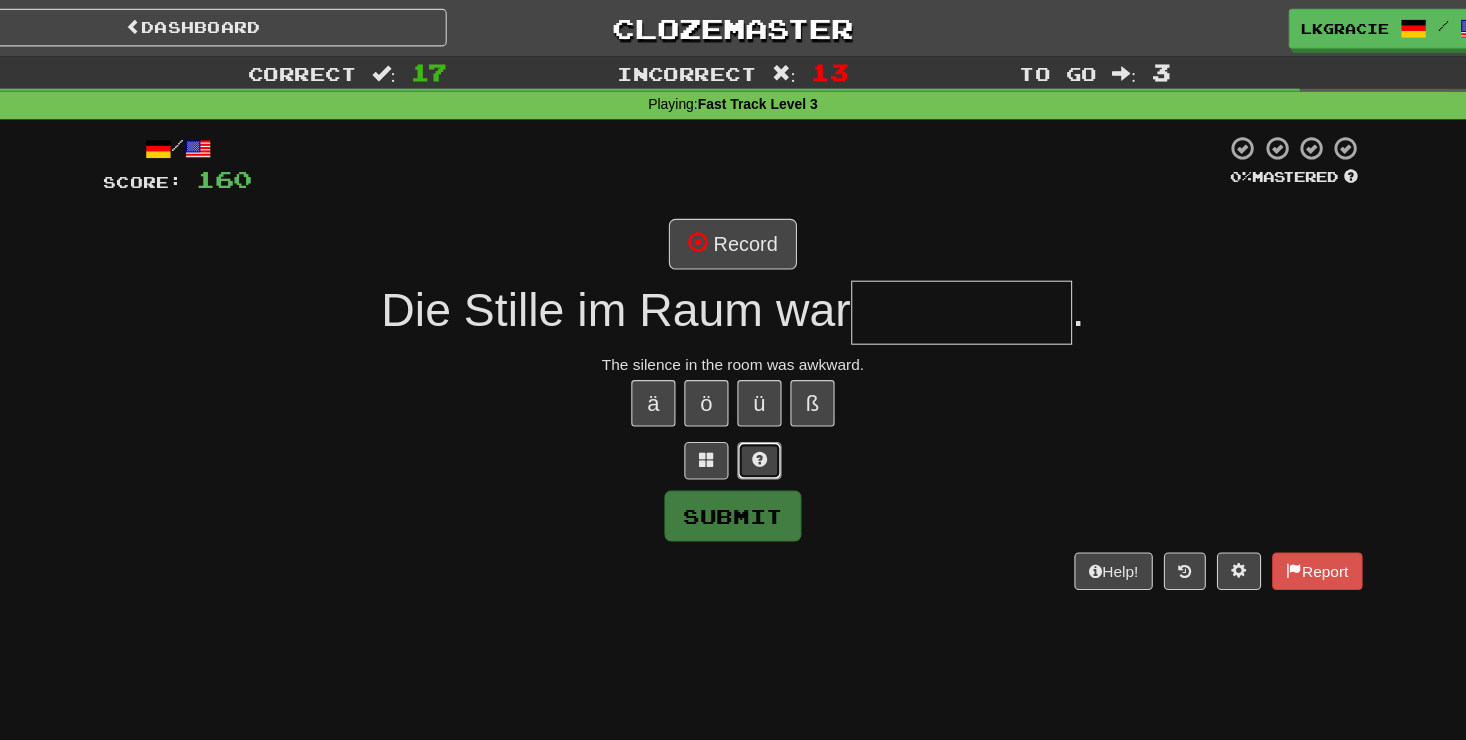 click at bounding box center (757, 417) 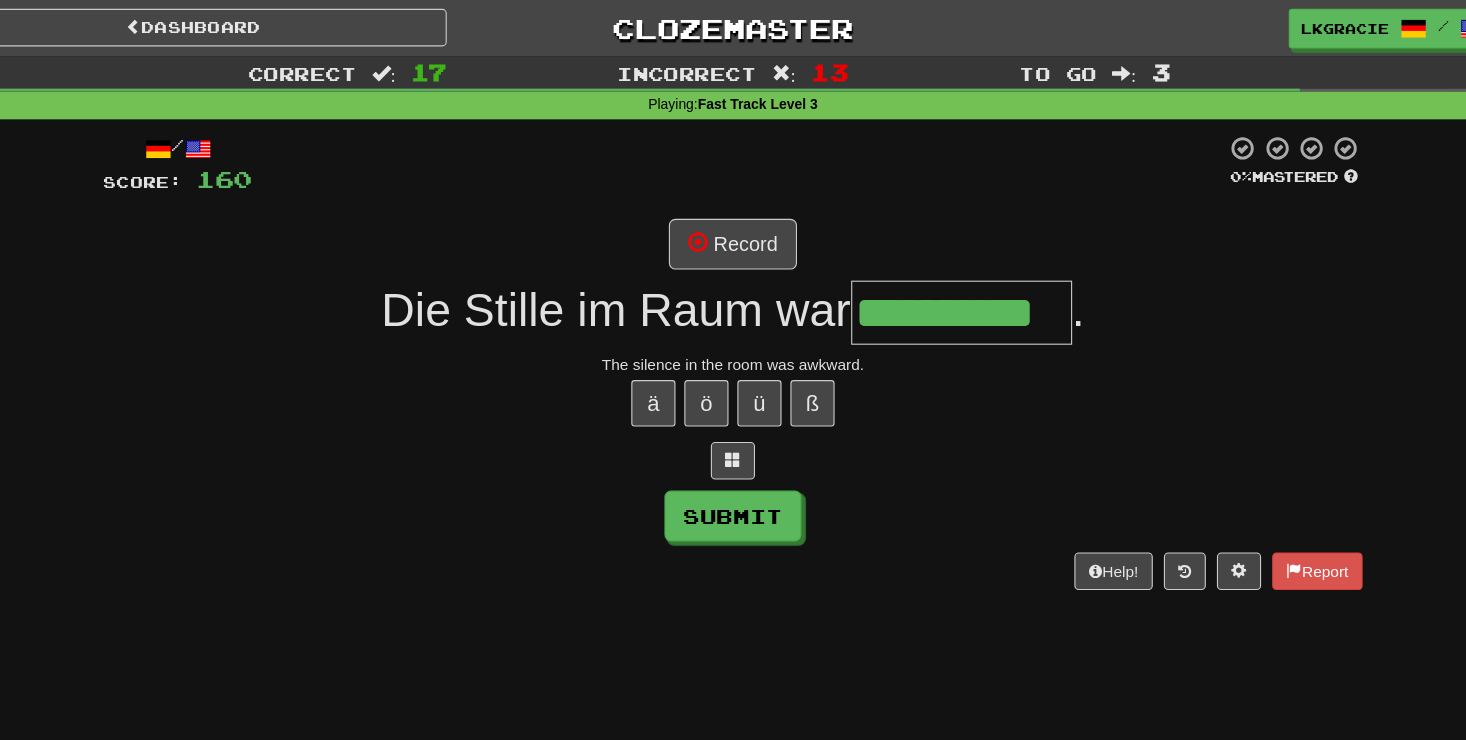 scroll, scrollTop: 0, scrollLeft: 52, axis: horizontal 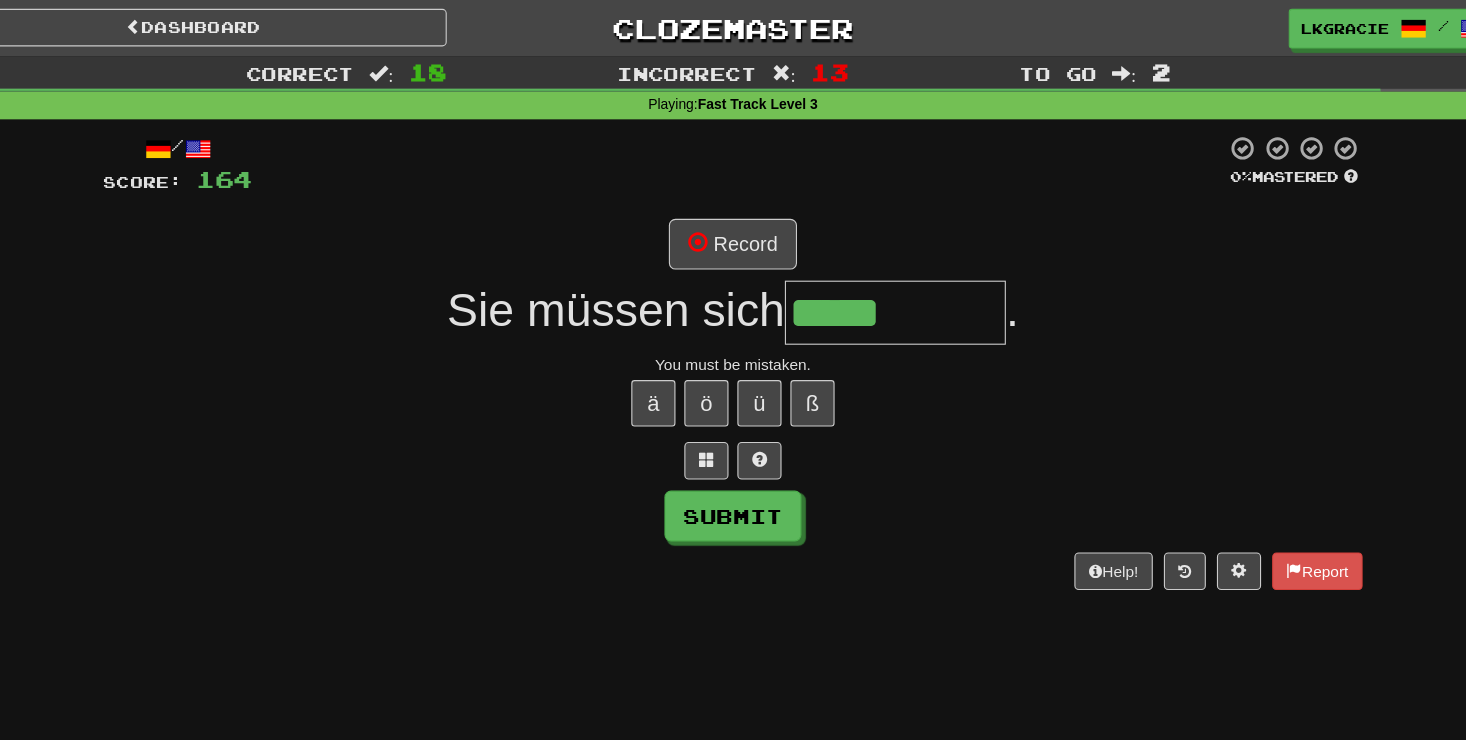 type on "*****" 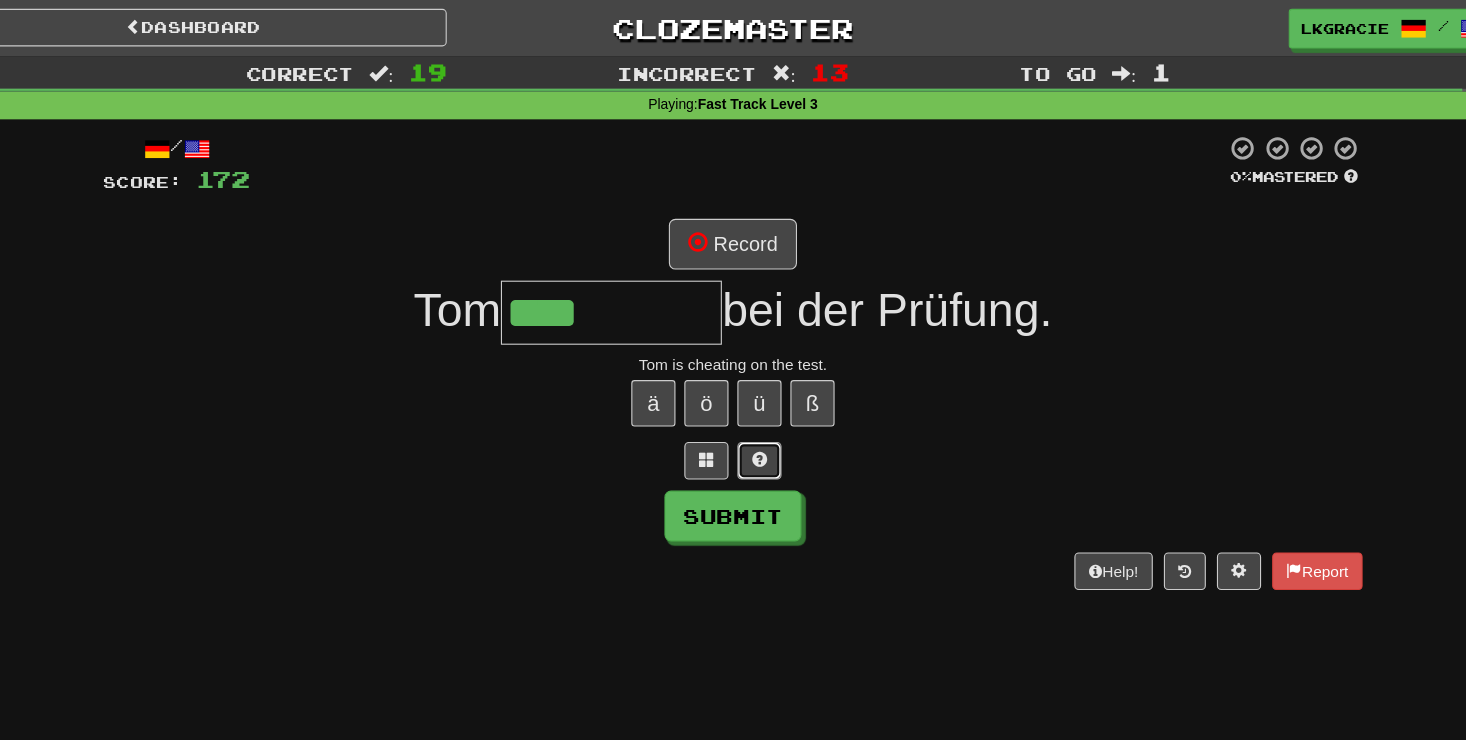 click at bounding box center [757, 416] 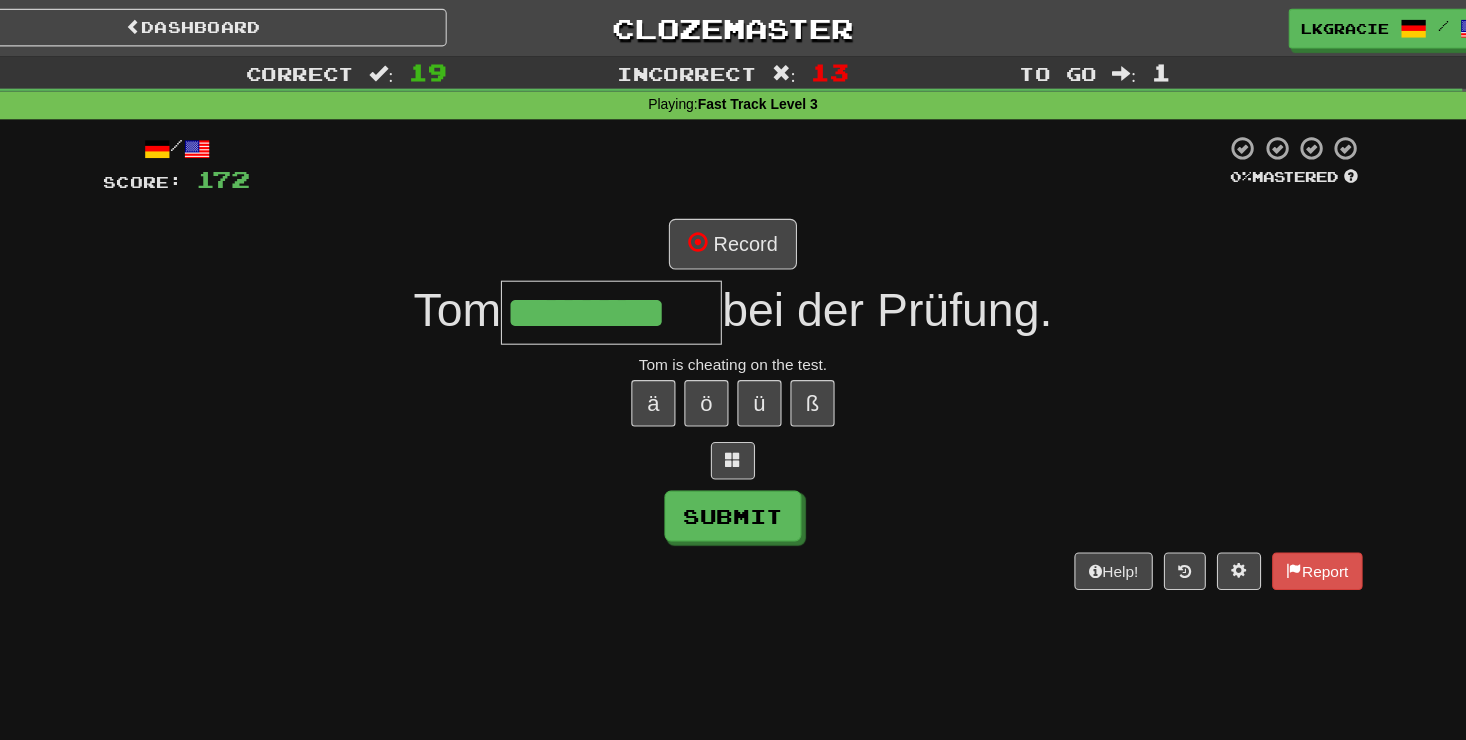 scroll, scrollTop: 0, scrollLeft: 10, axis: horizontal 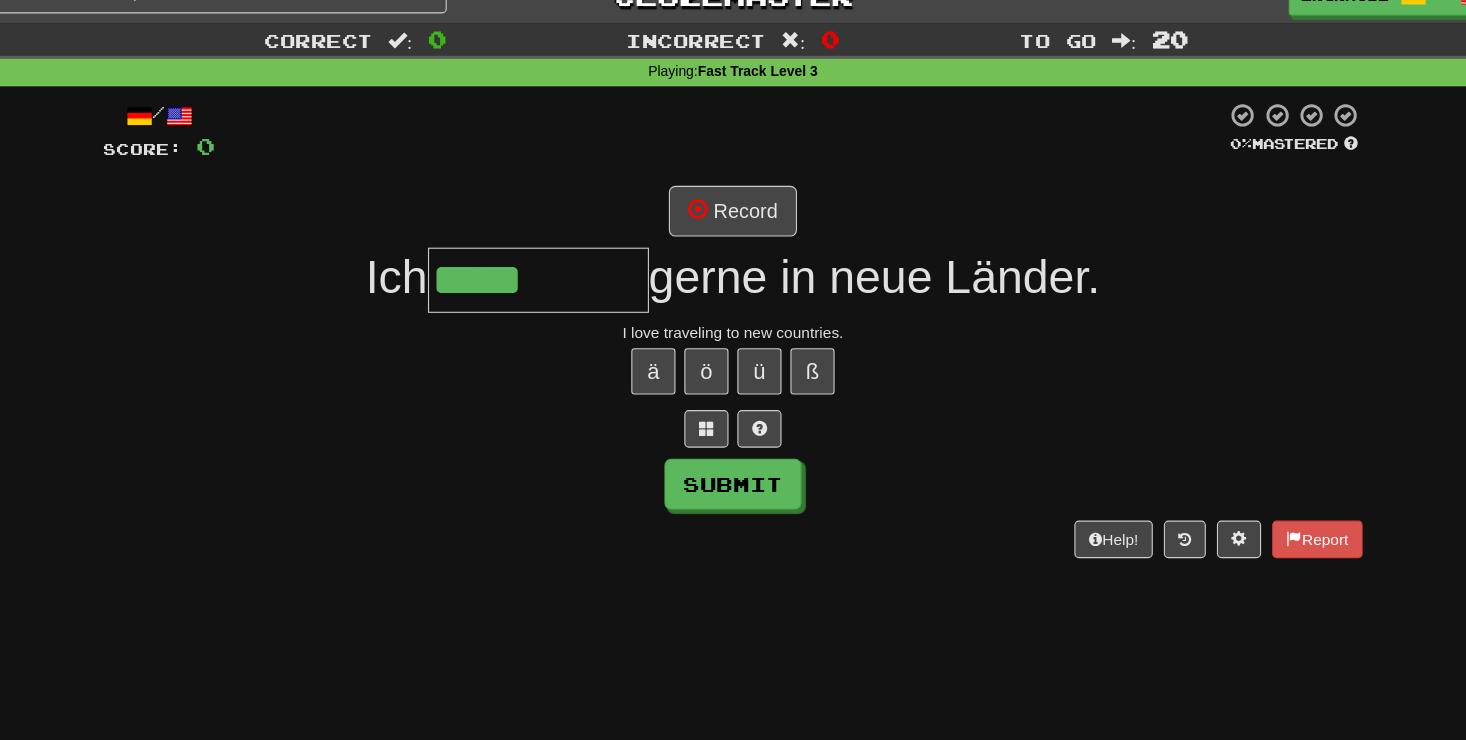 type on "*****" 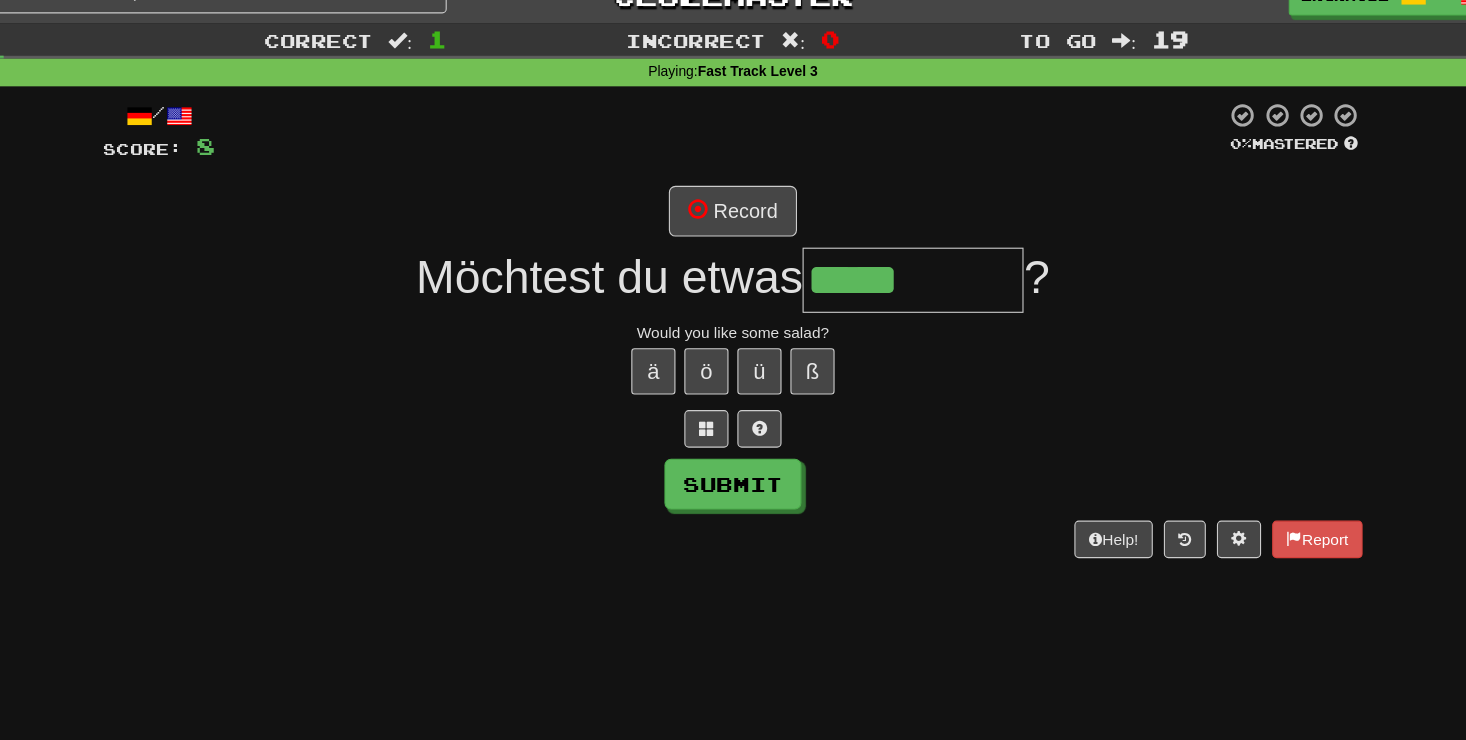 type on "*****" 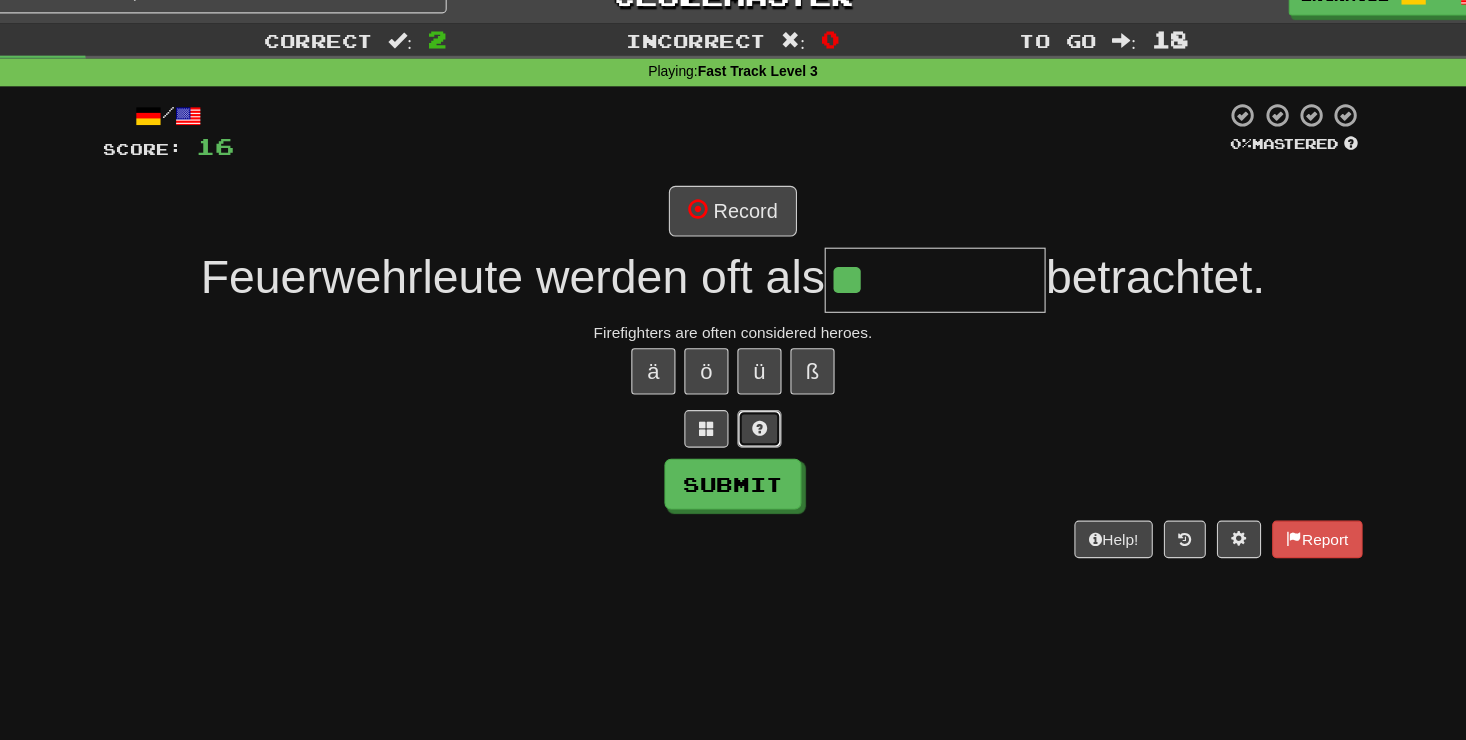 click at bounding box center (757, 388) 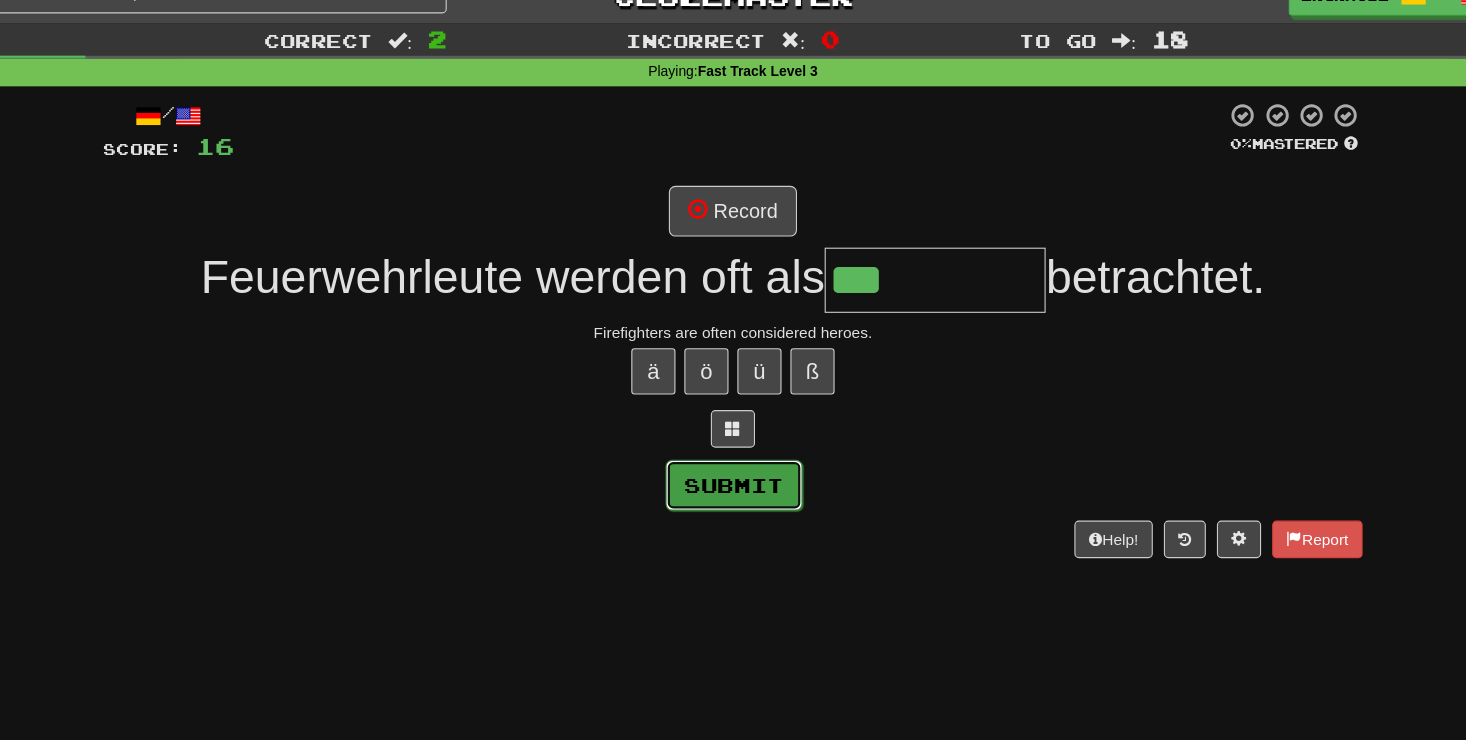 click on "Submit" at bounding box center [734, 439] 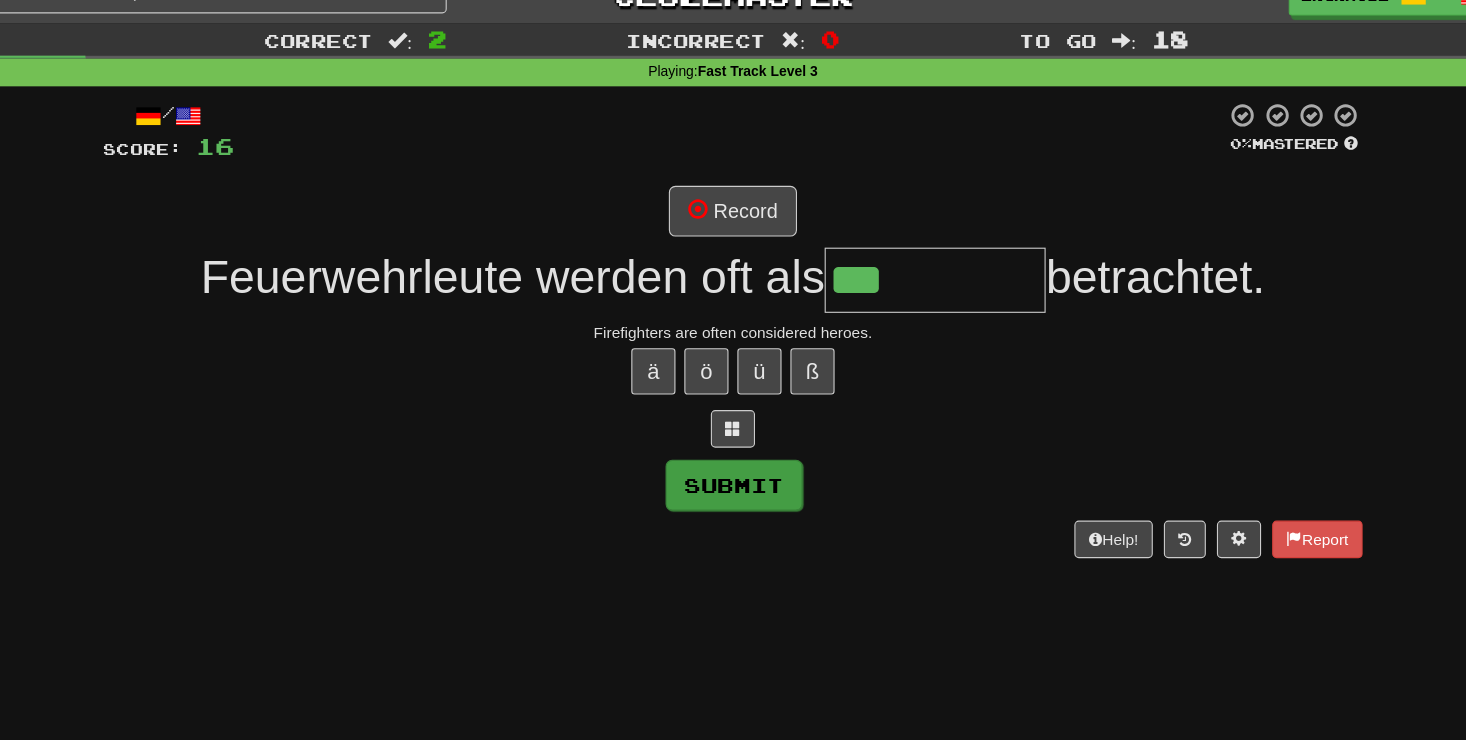 type on "******" 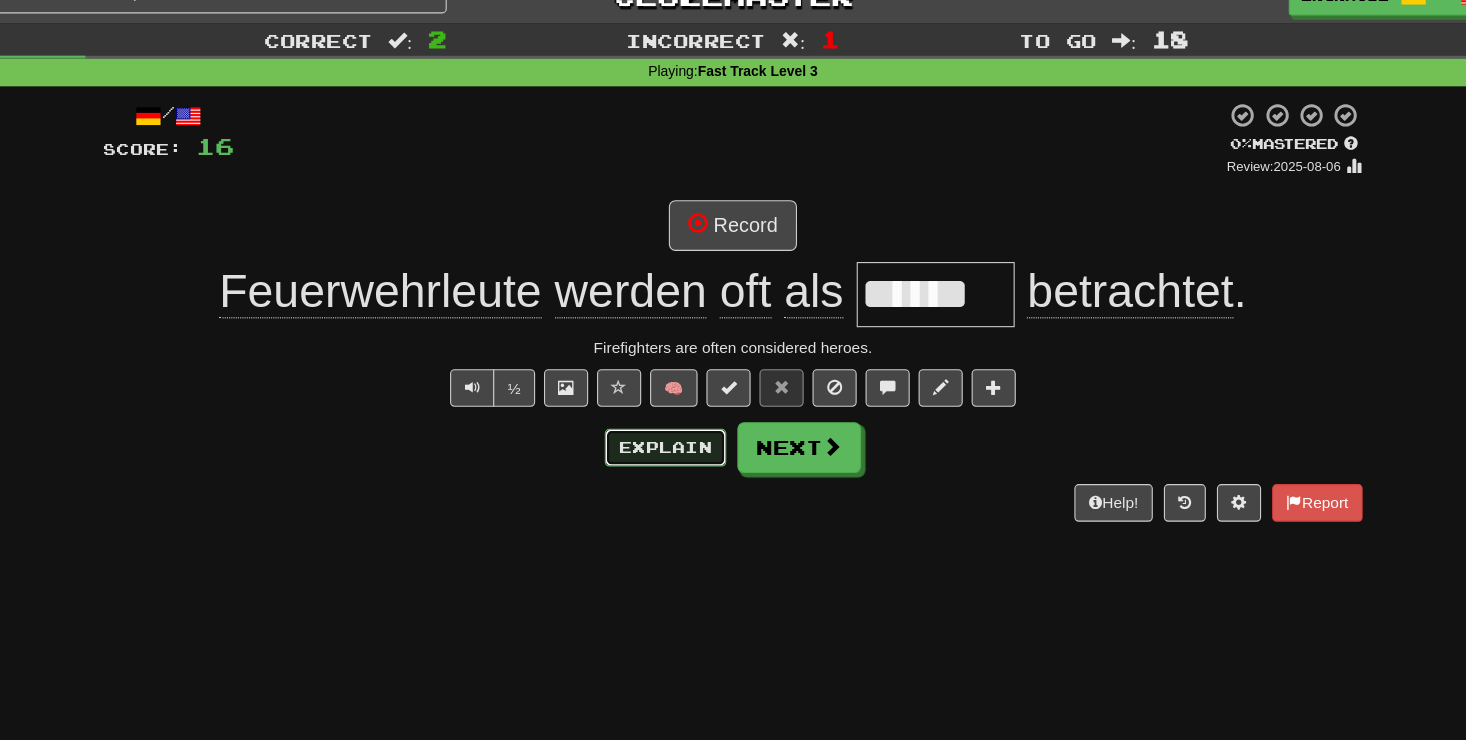 click on "Explain" at bounding box center (672, 405) 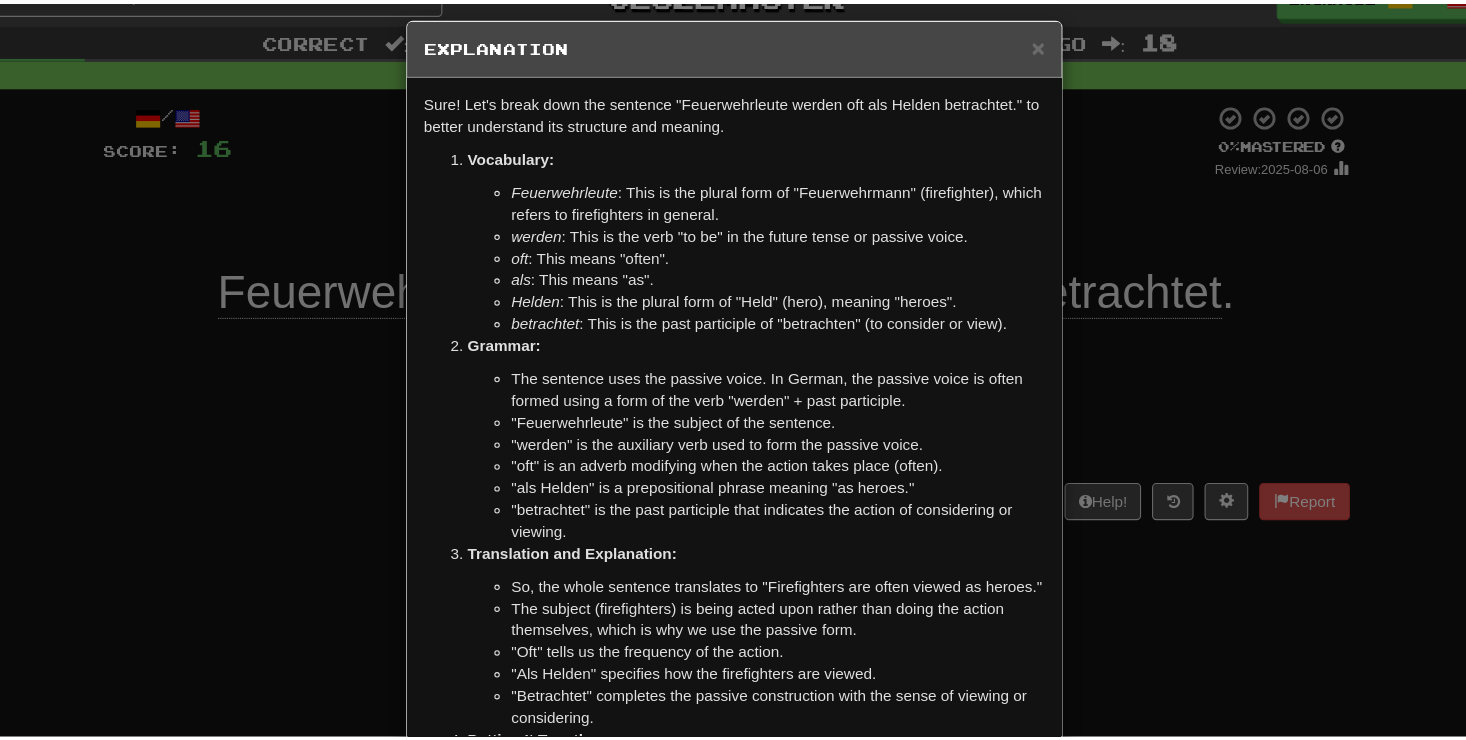 scroll, scrollTop: 12, scrollLeft: 0, axis: vertical 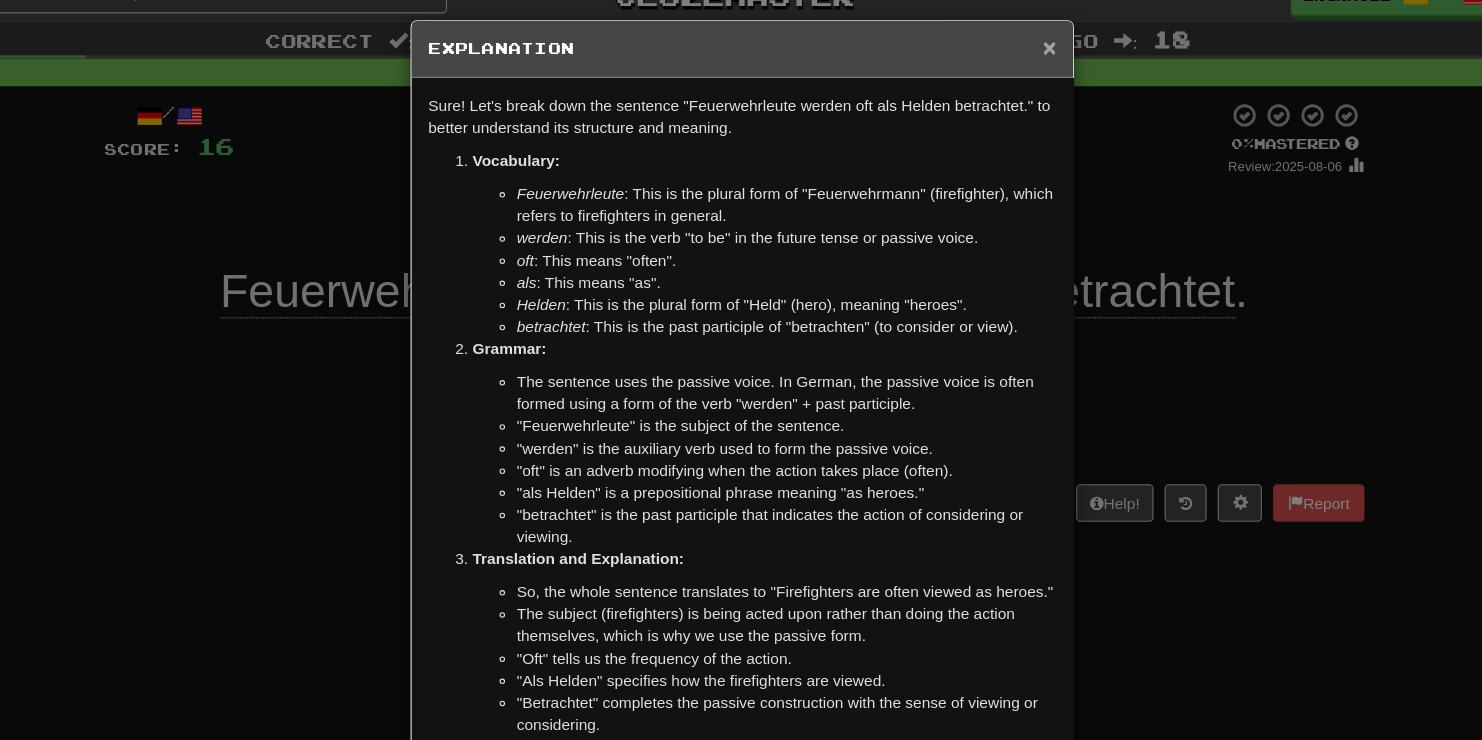 click on "×" at bounding box center [1019, 42] 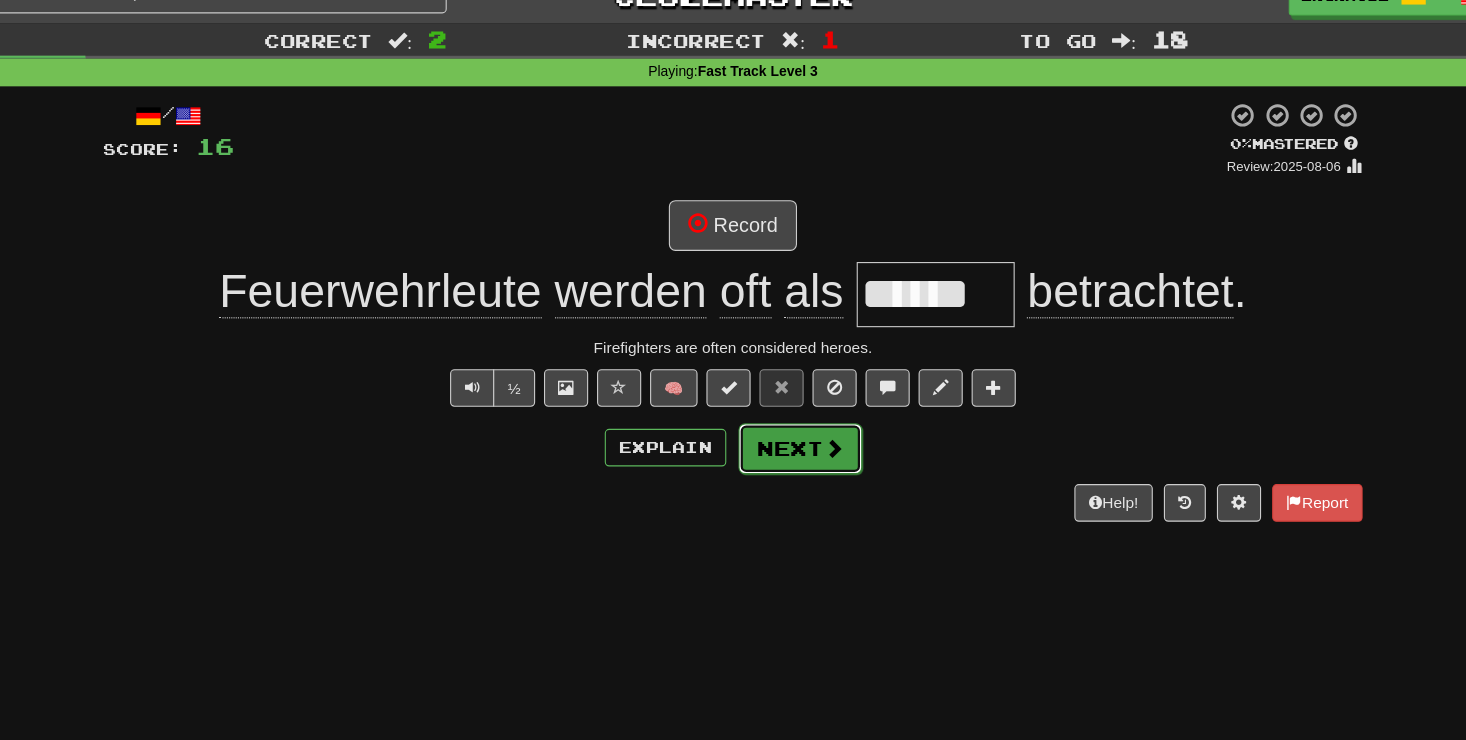 click on "Next" at bounding box center (794, 406) 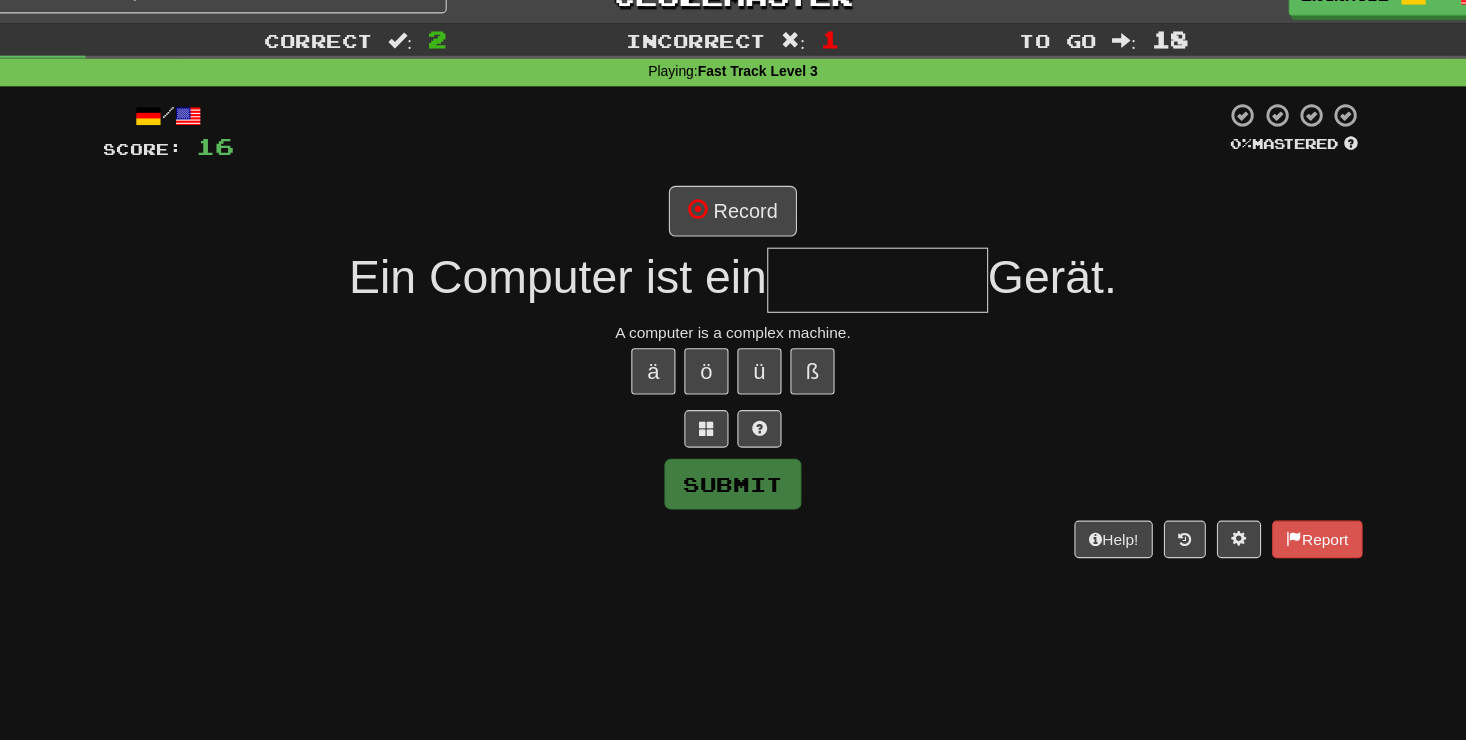 type on "*" 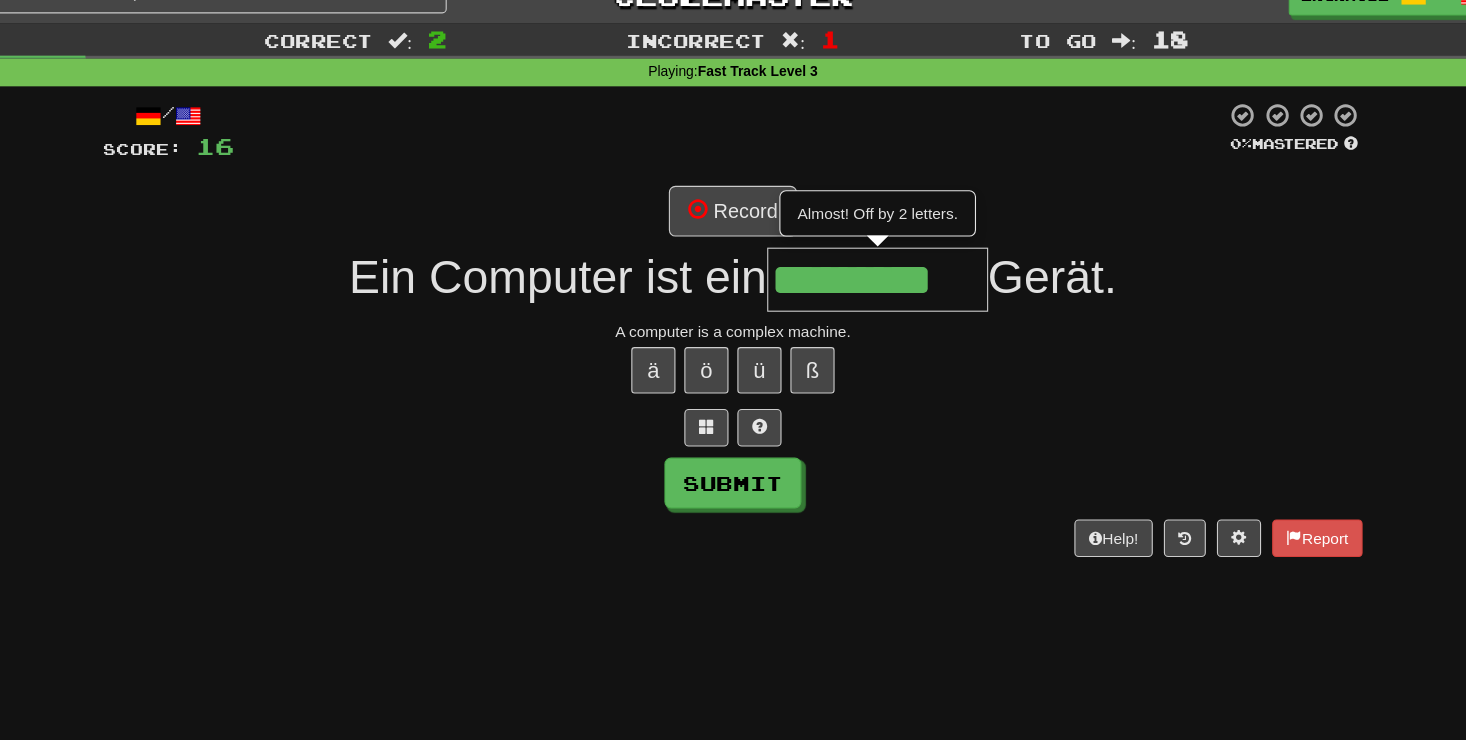scroll, scrollTop: 0, scrollLeft: 8, axis: horizontal 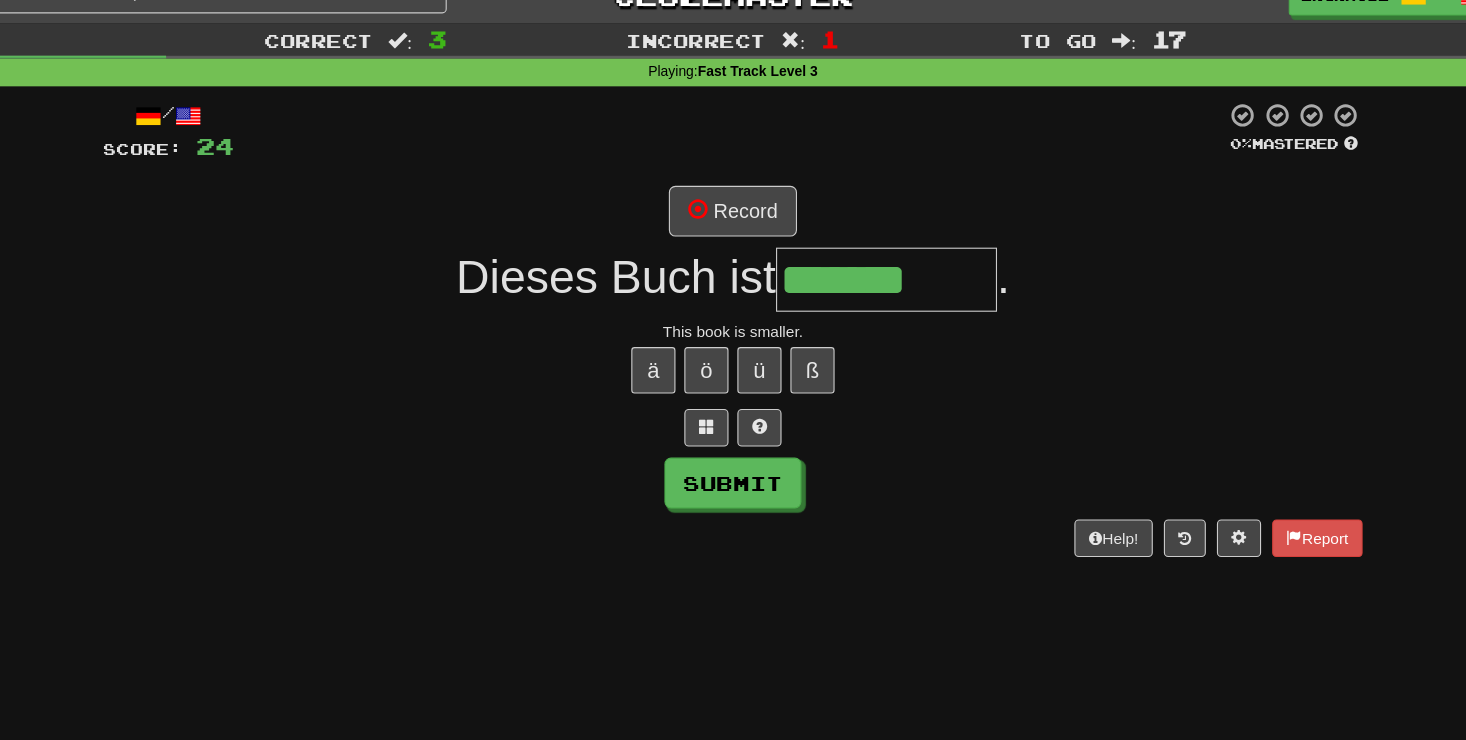 type on "*******" 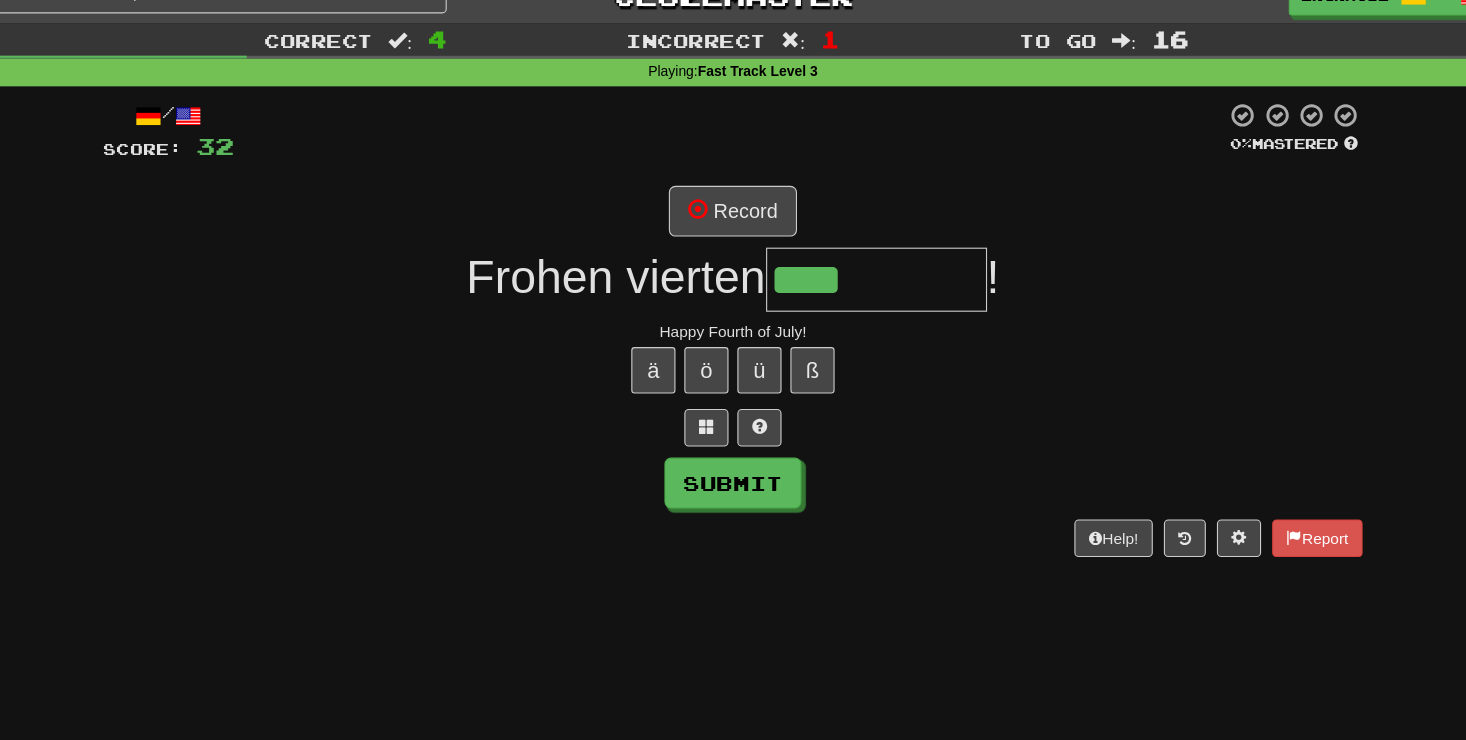 type on "****" 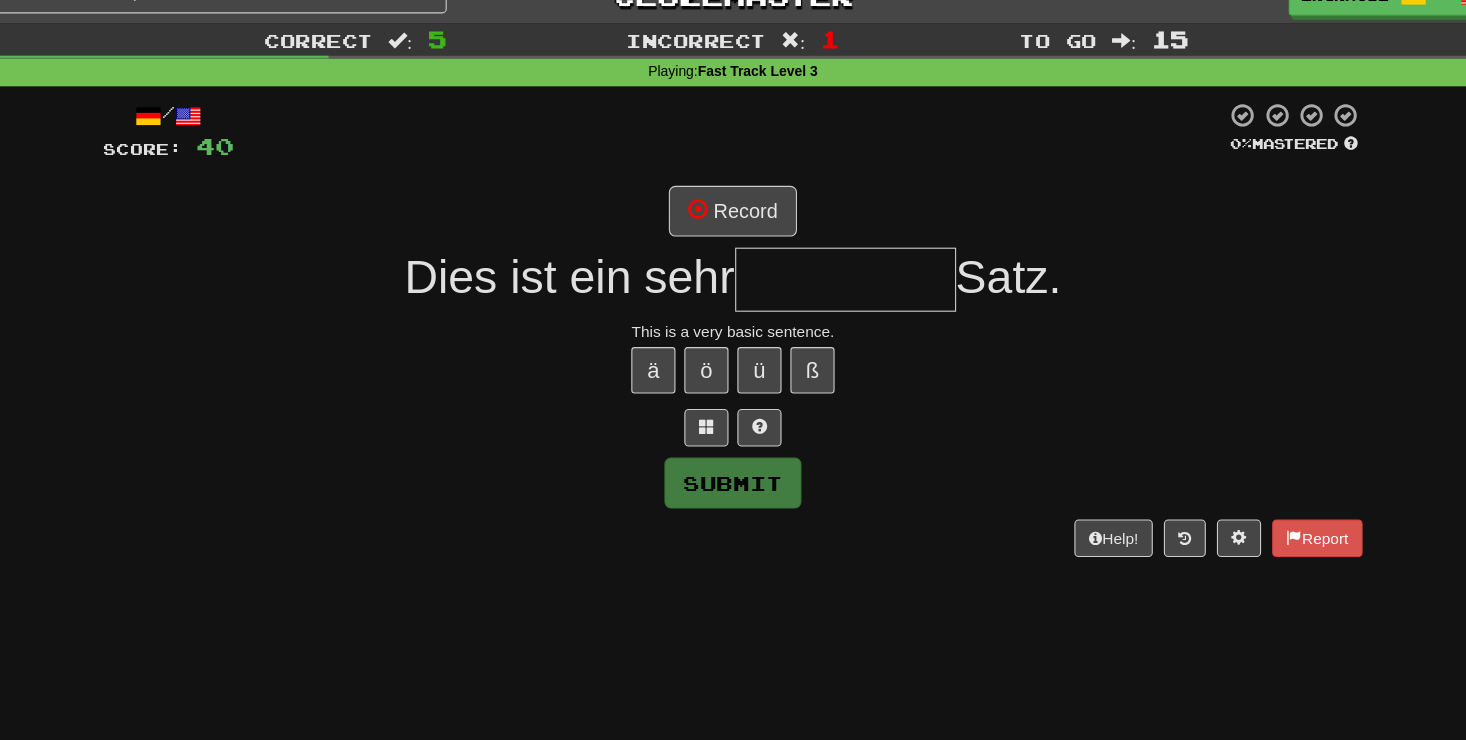 type on "*" 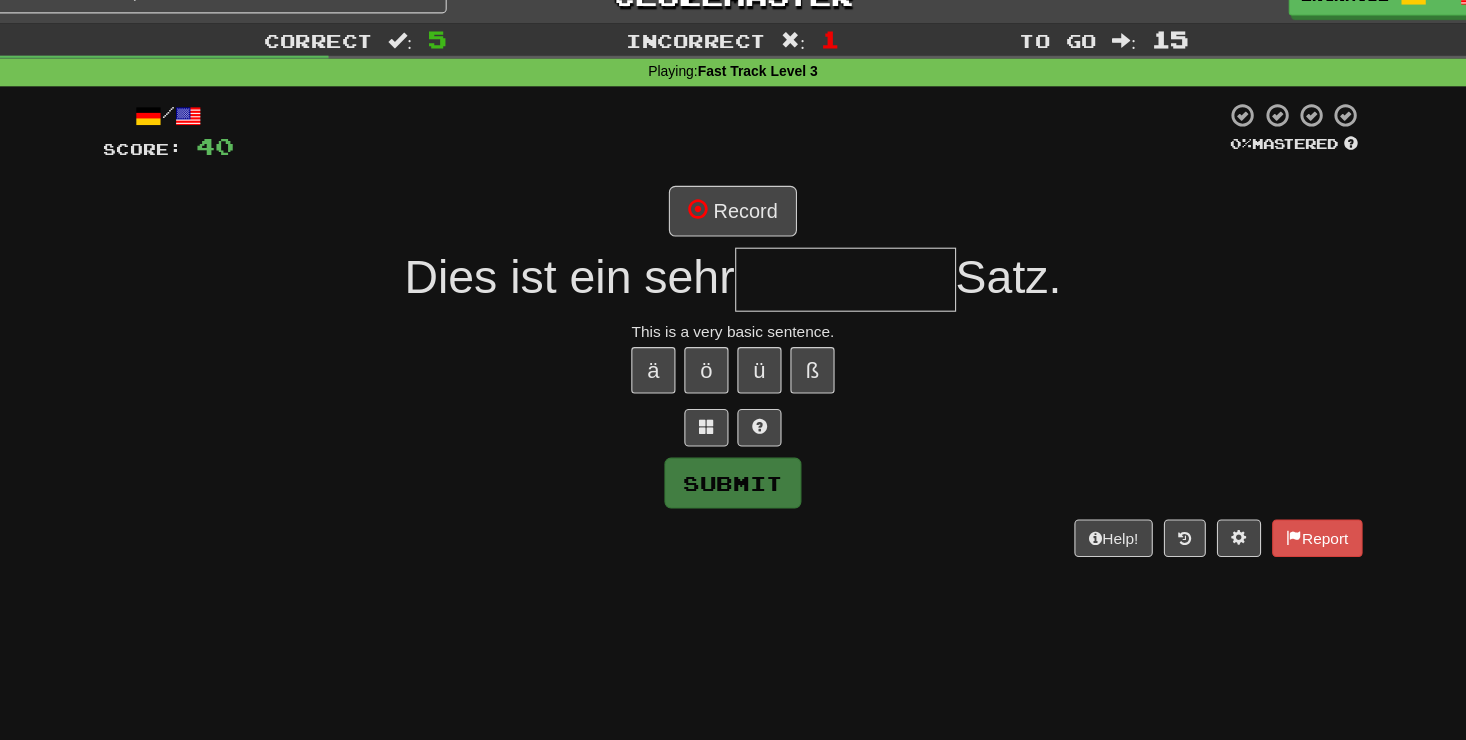 type on "*" 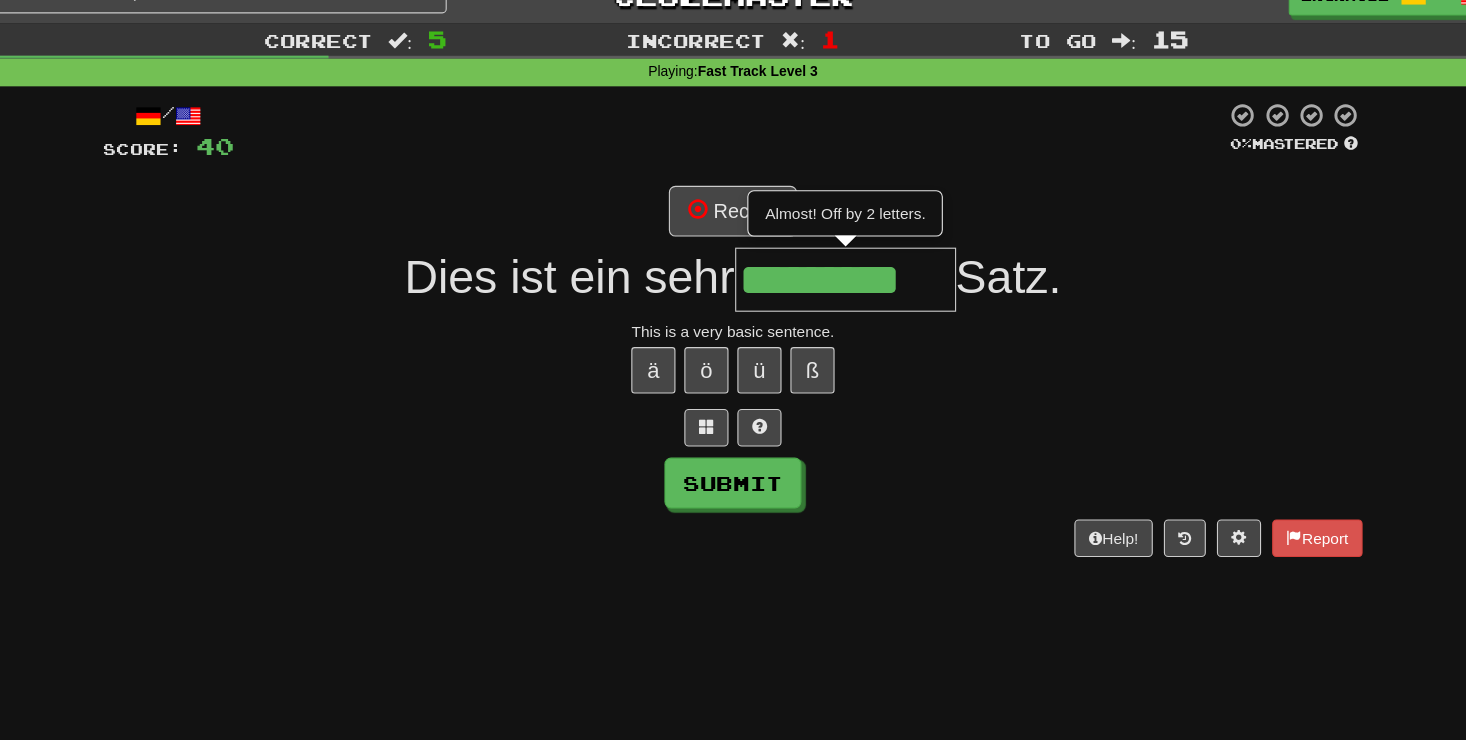 type on "*********" 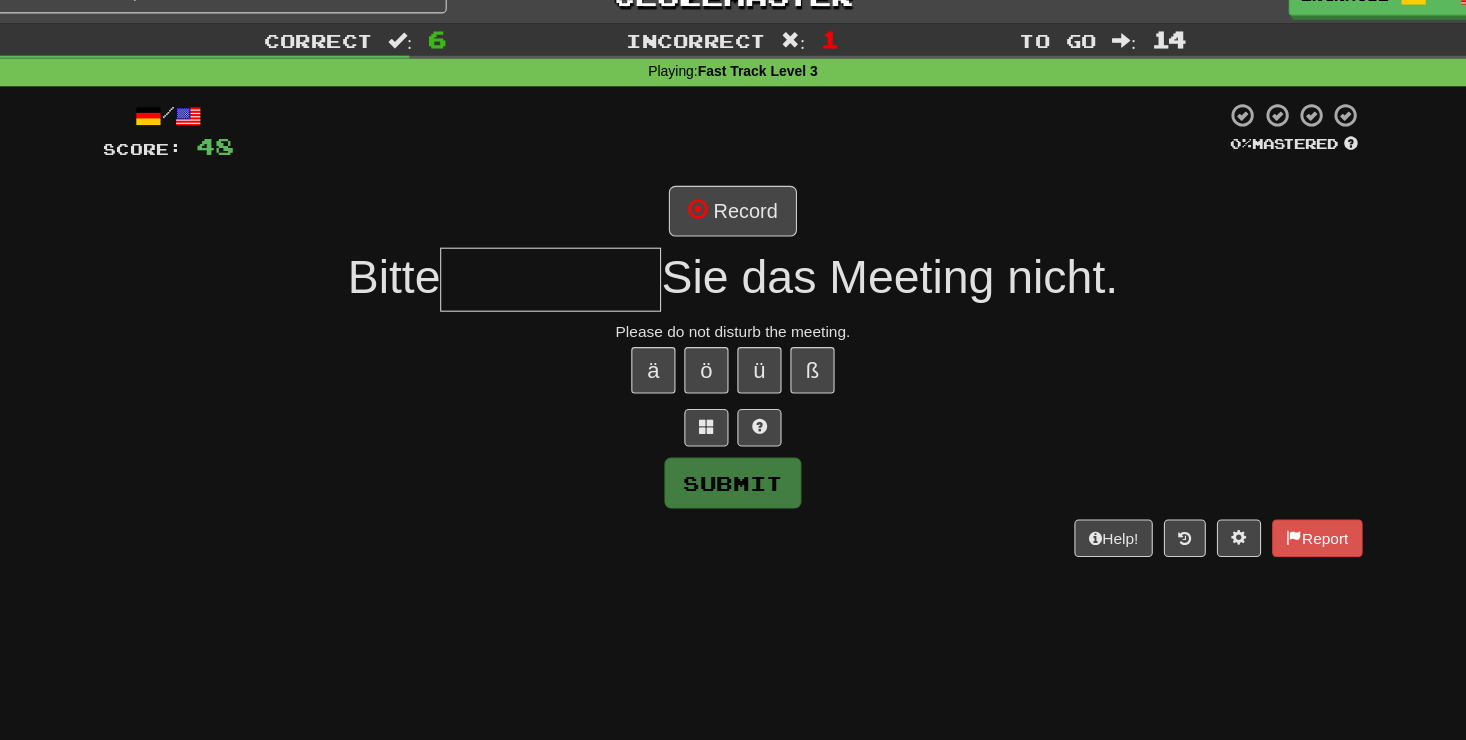 type on "*" 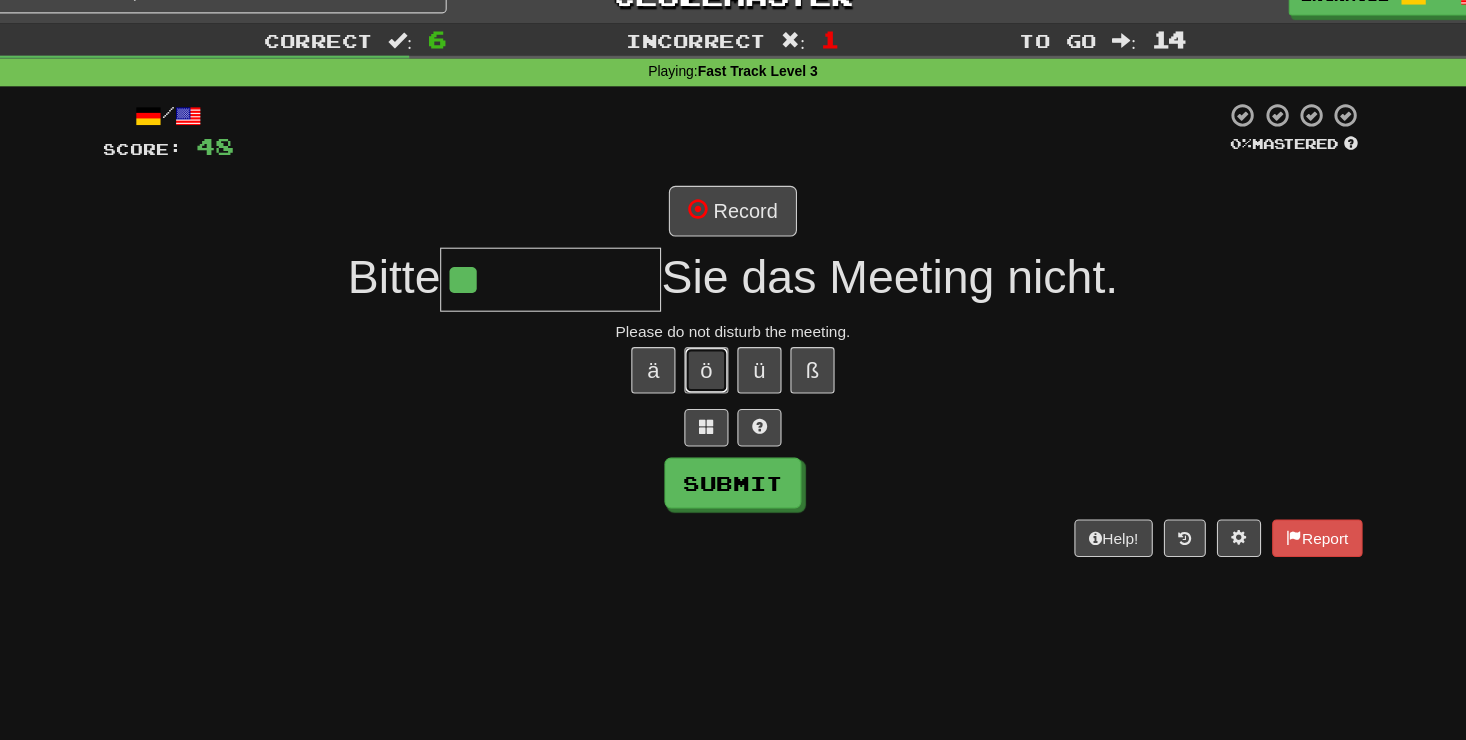 click on "ö" at bounding box center (709, 335) 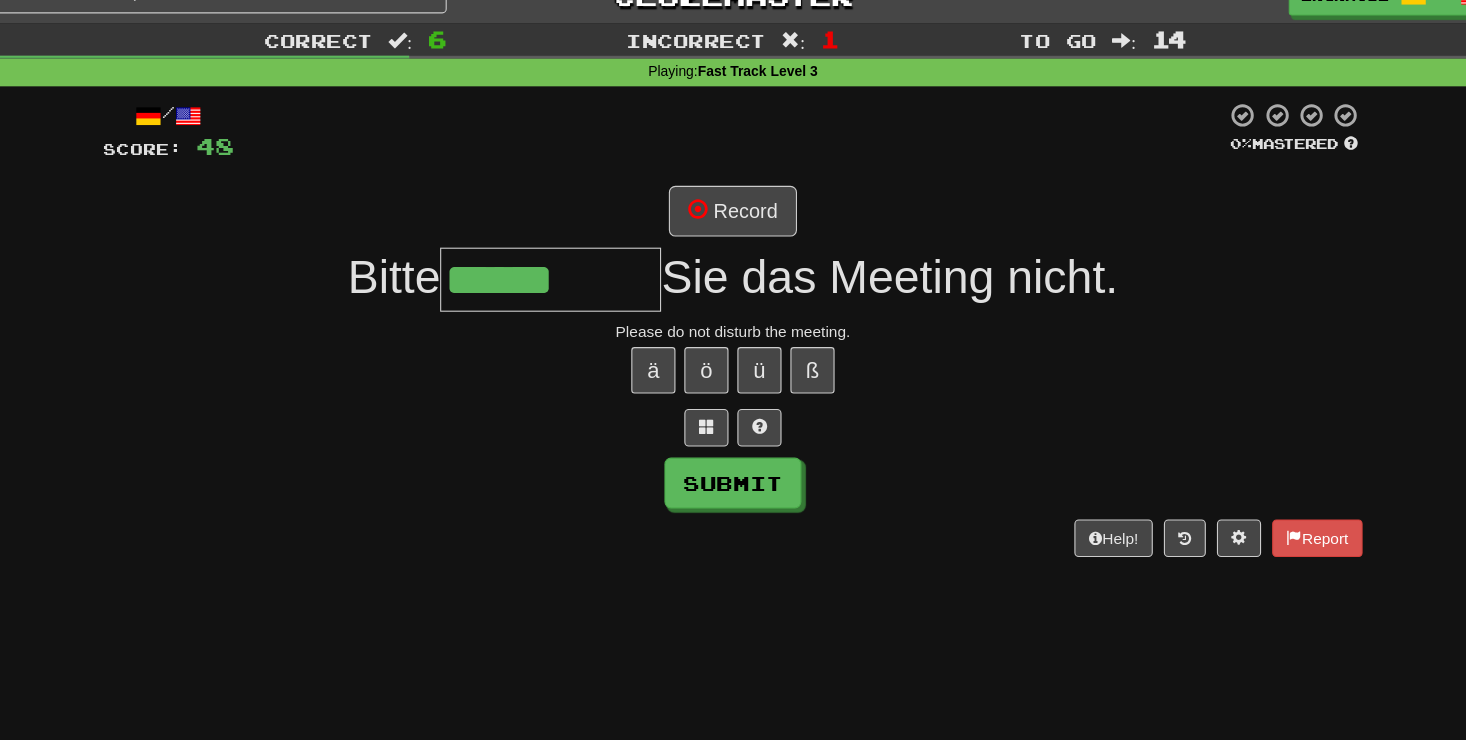 type on "******" 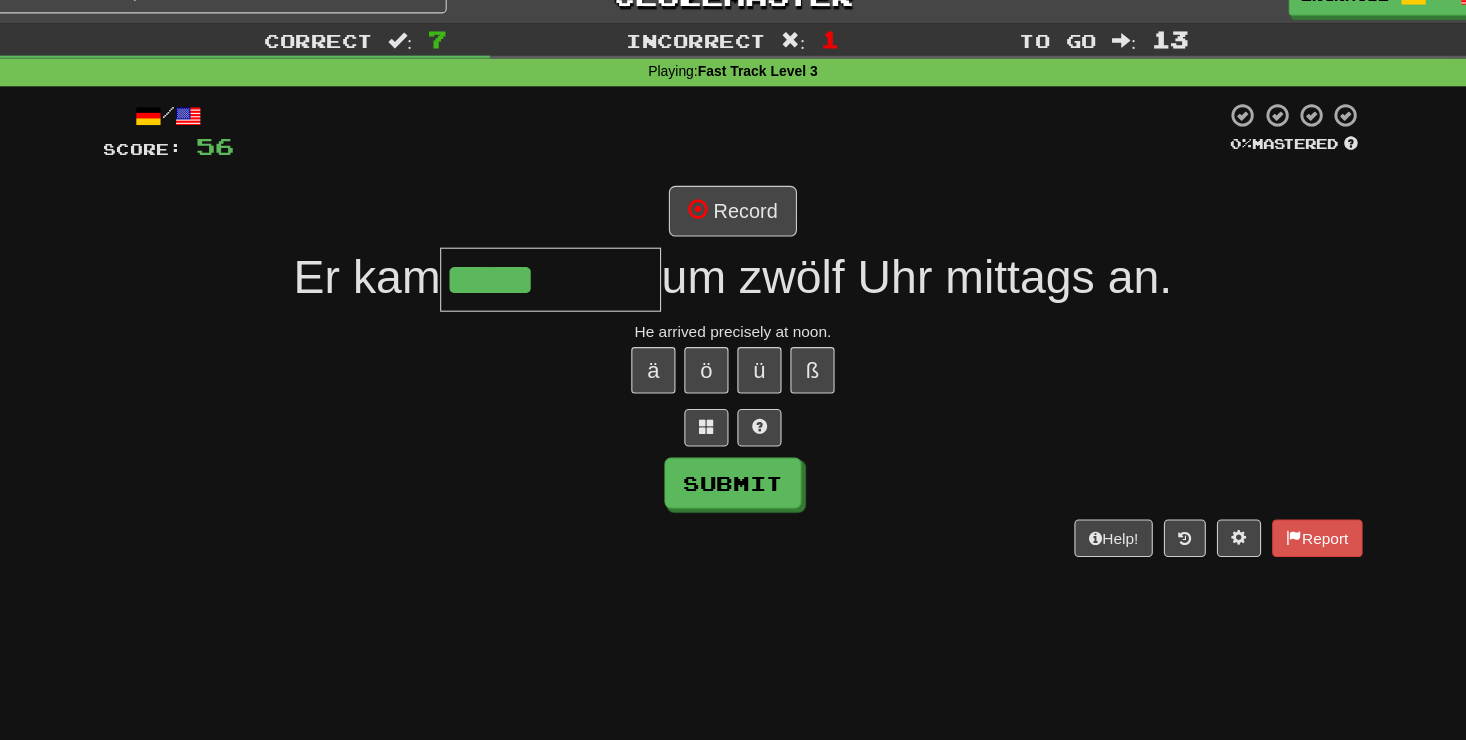 type on "*****" 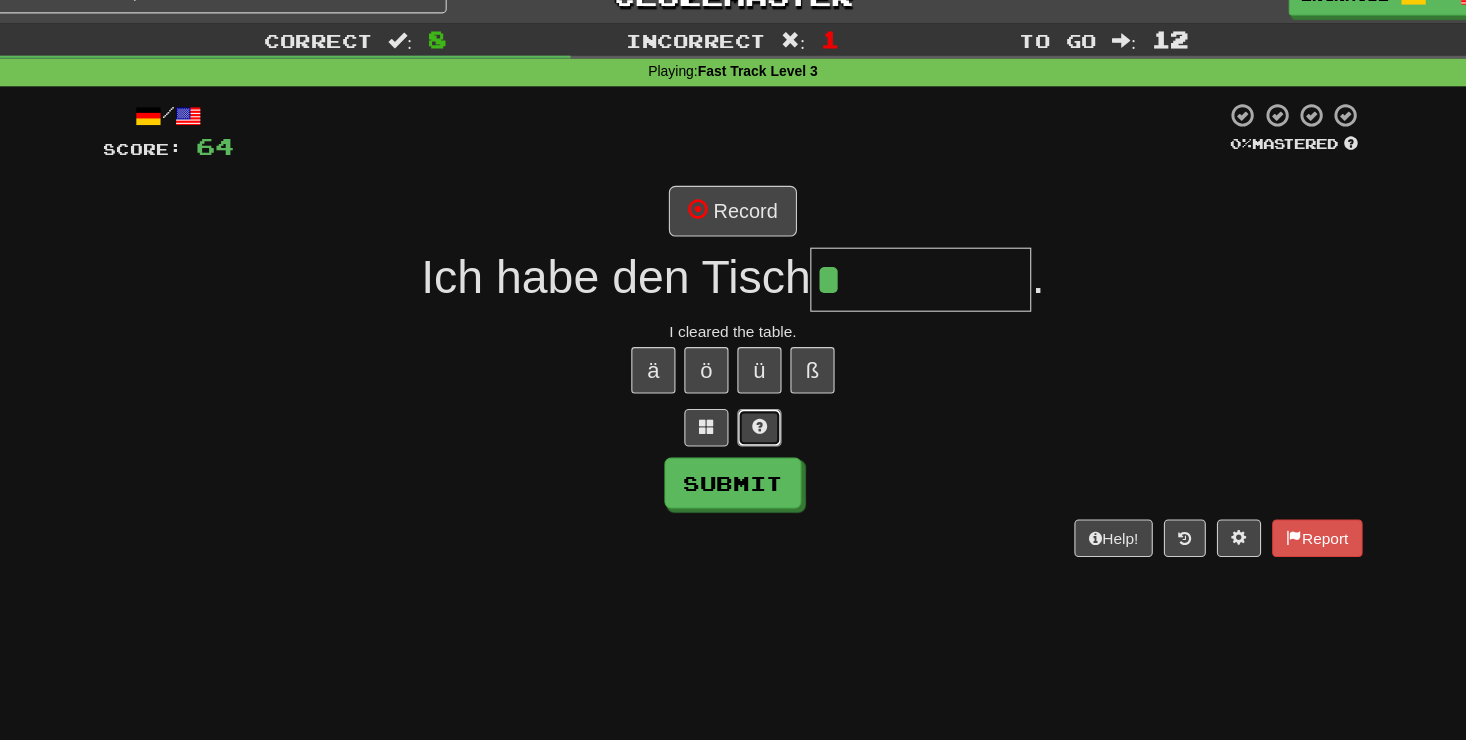 click at bounding box center (757, 387) 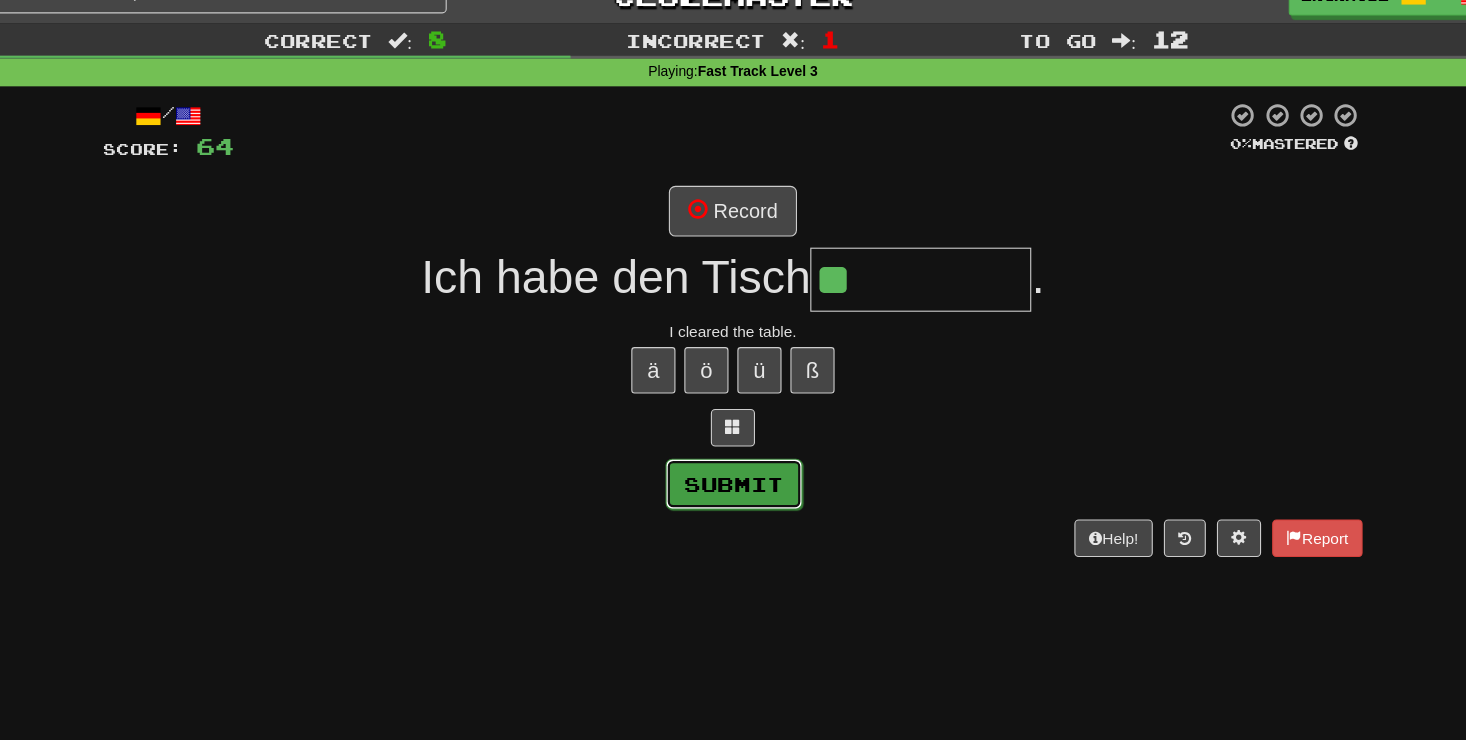click on "Submit" at bounding box center [734, 438] 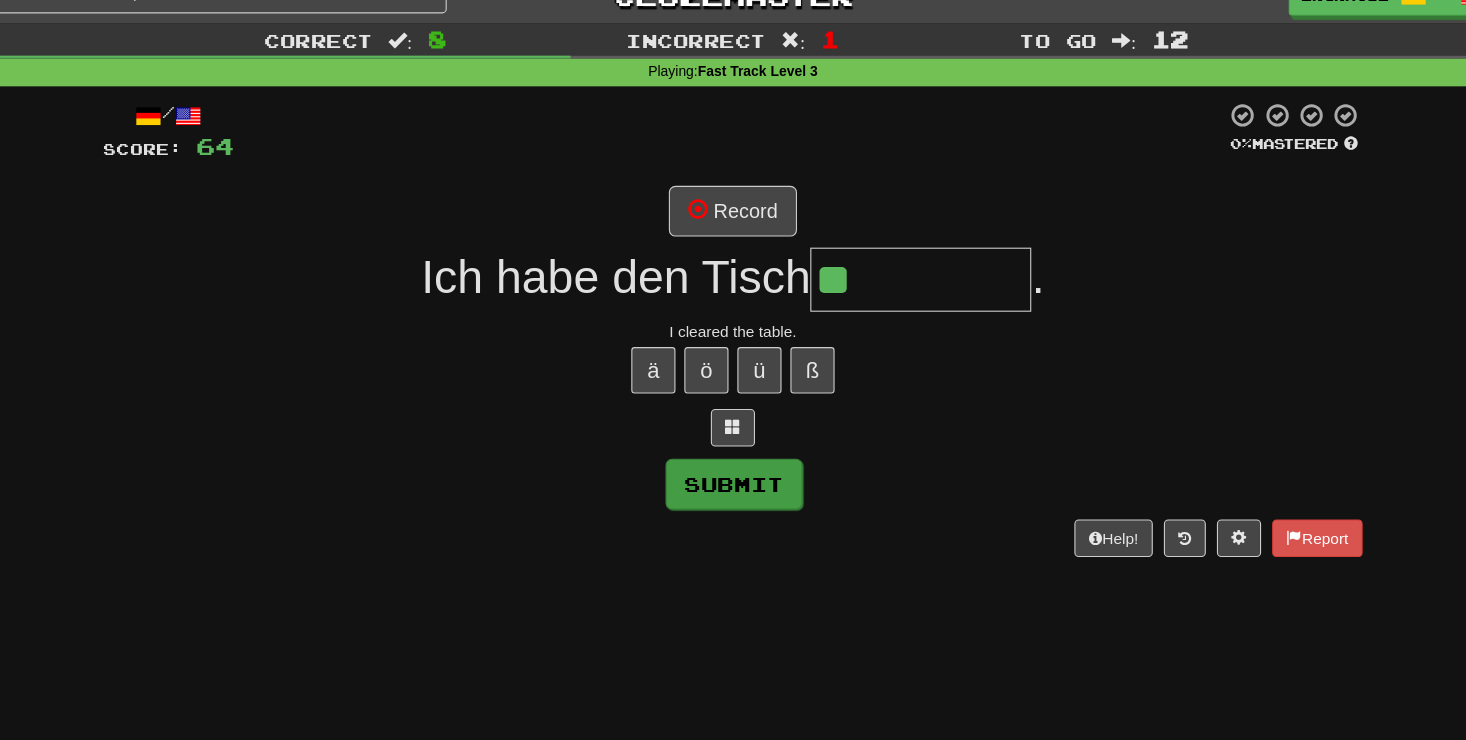 type on "*********" 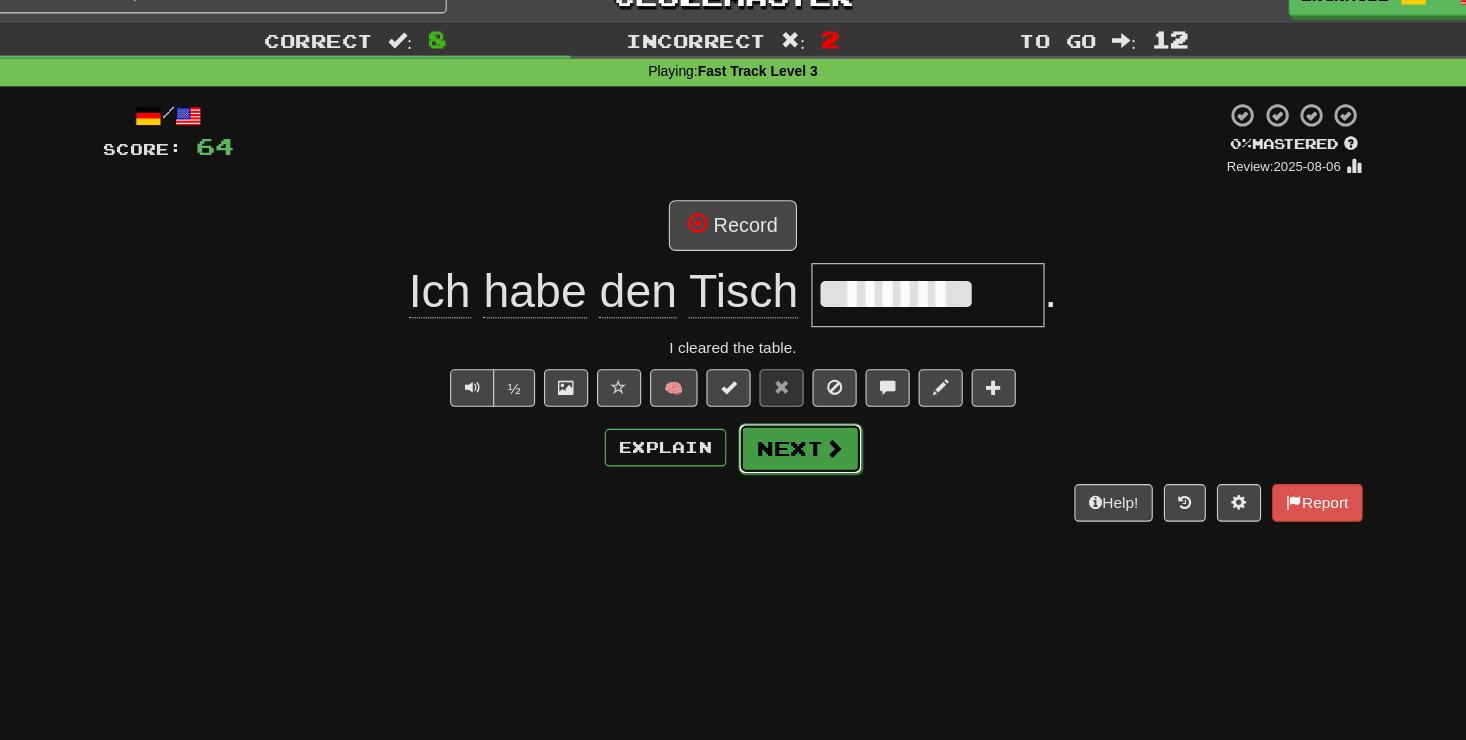 click at bounding box center [824, 405] 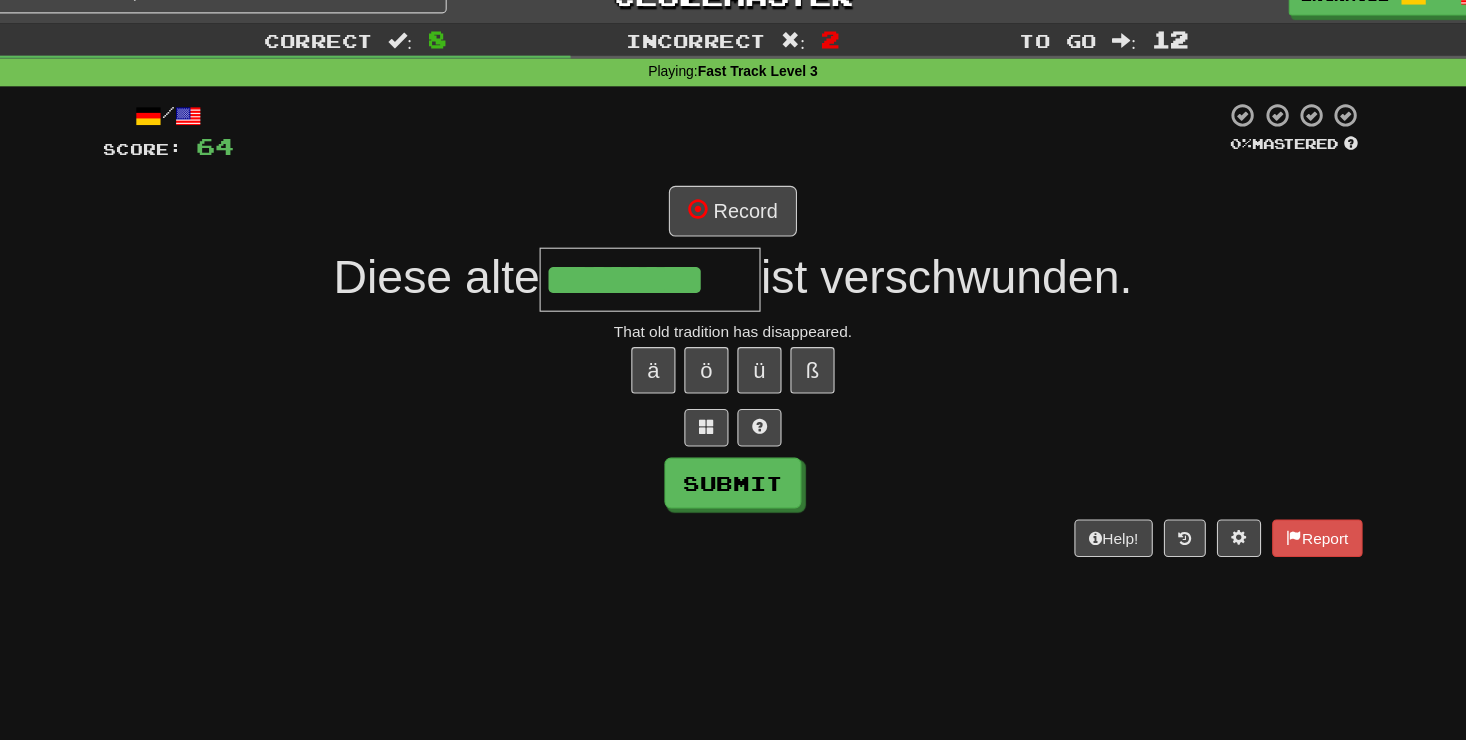 type on "*********" 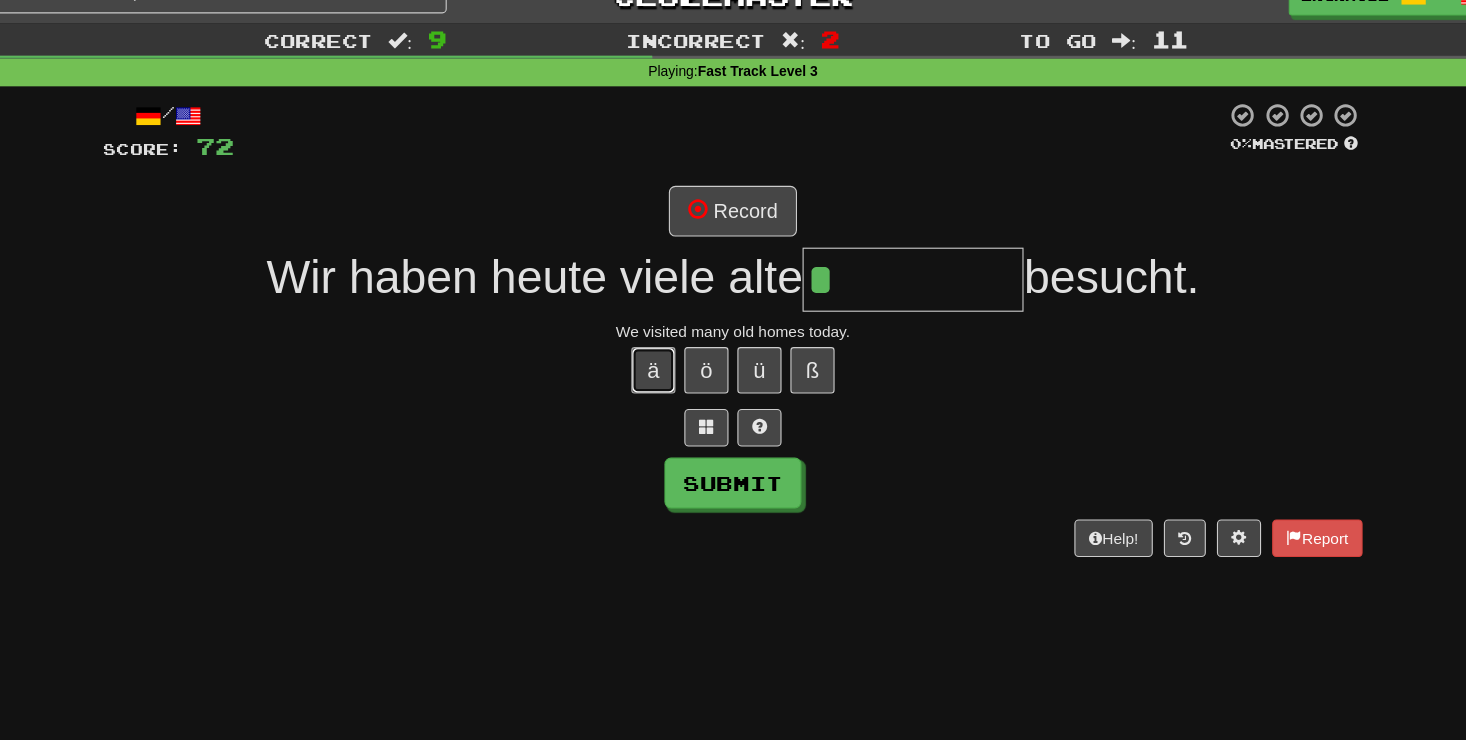 click on "ä" at bounding box center (661, 335) 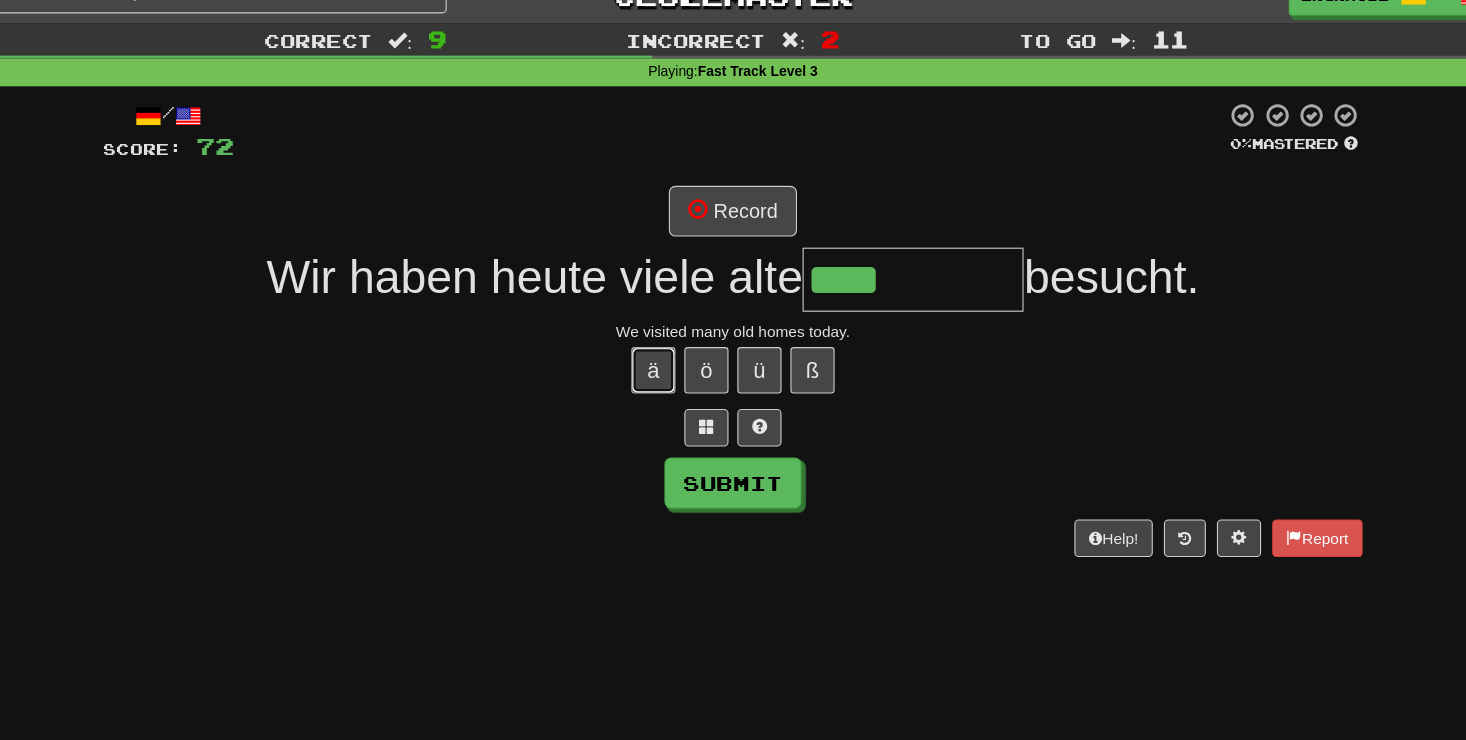 click on "ä" at bounding box center (661, 335) 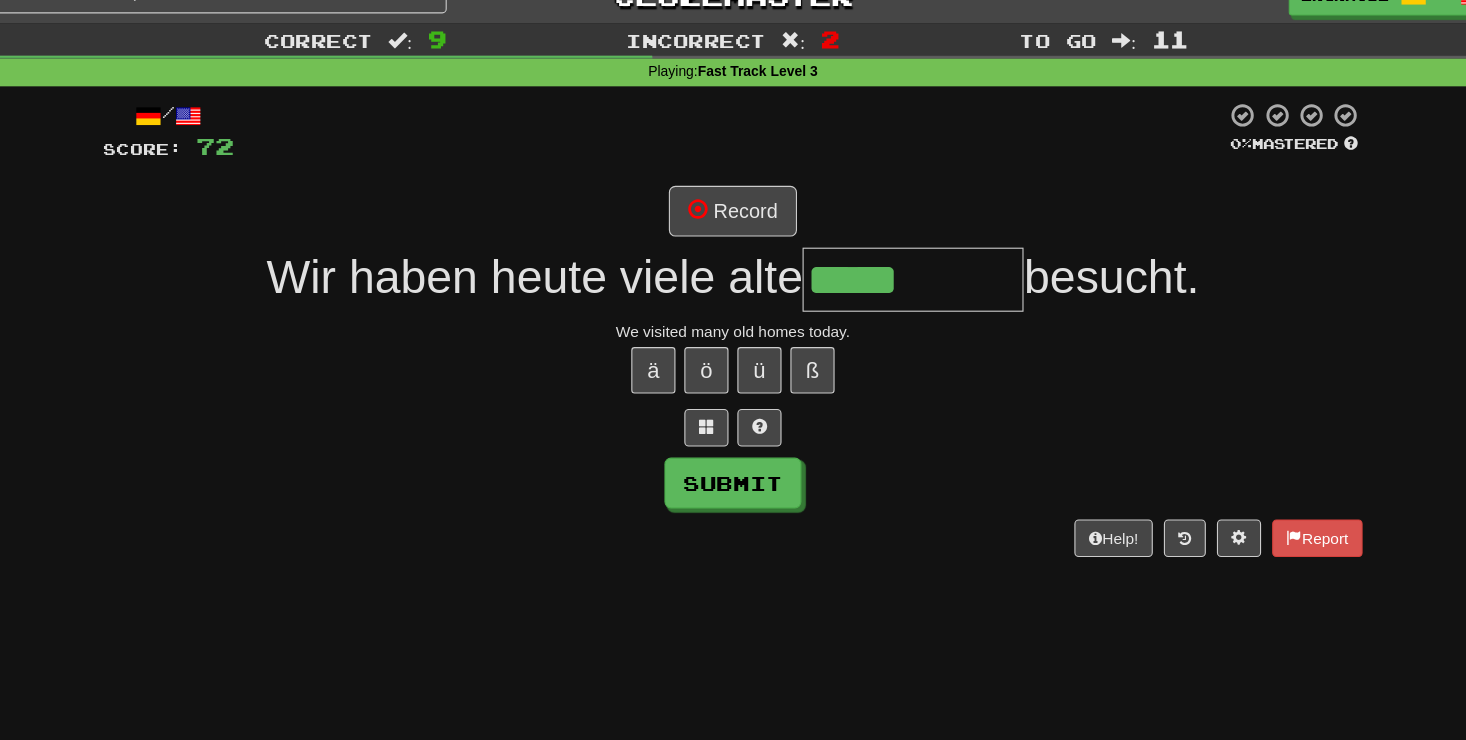 type on "*****" 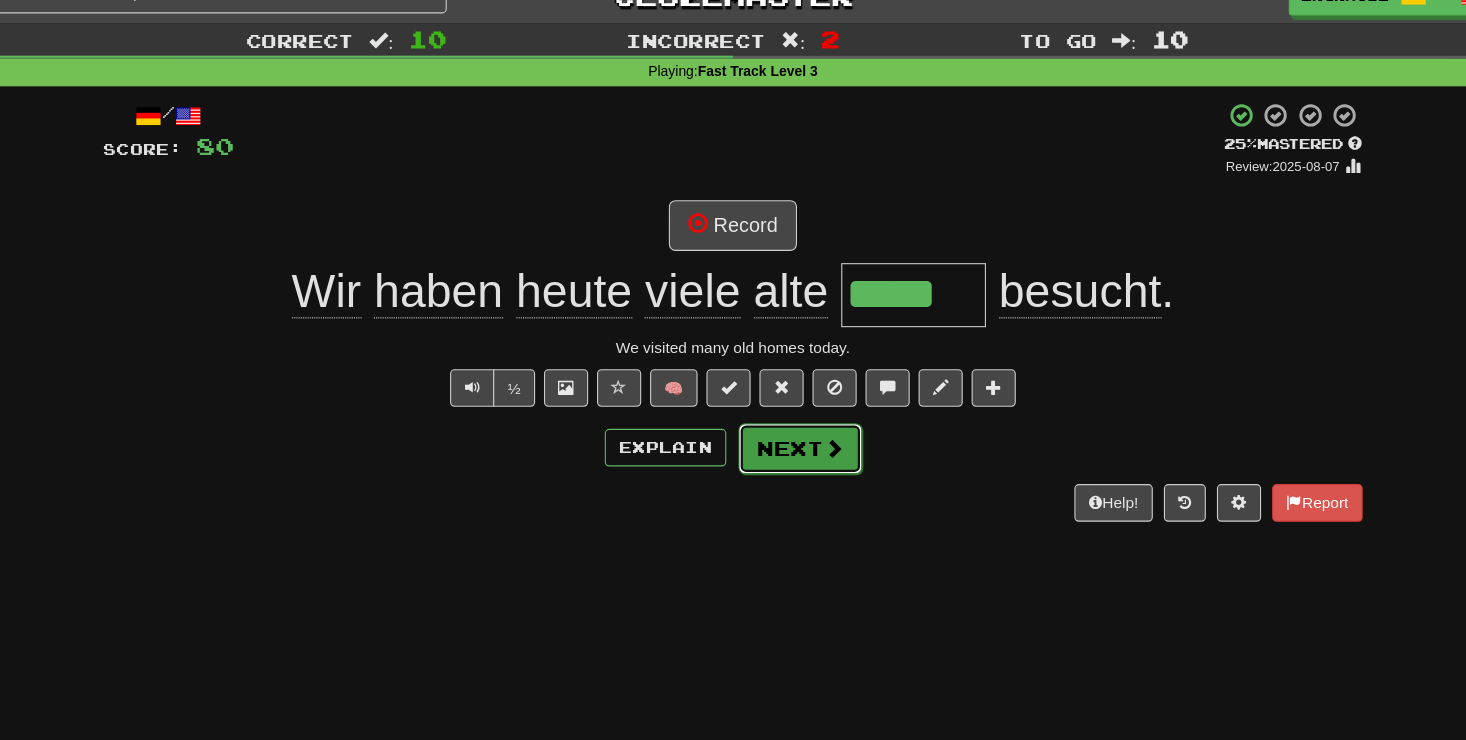 click on "Next" at bounding box center (794, 406) 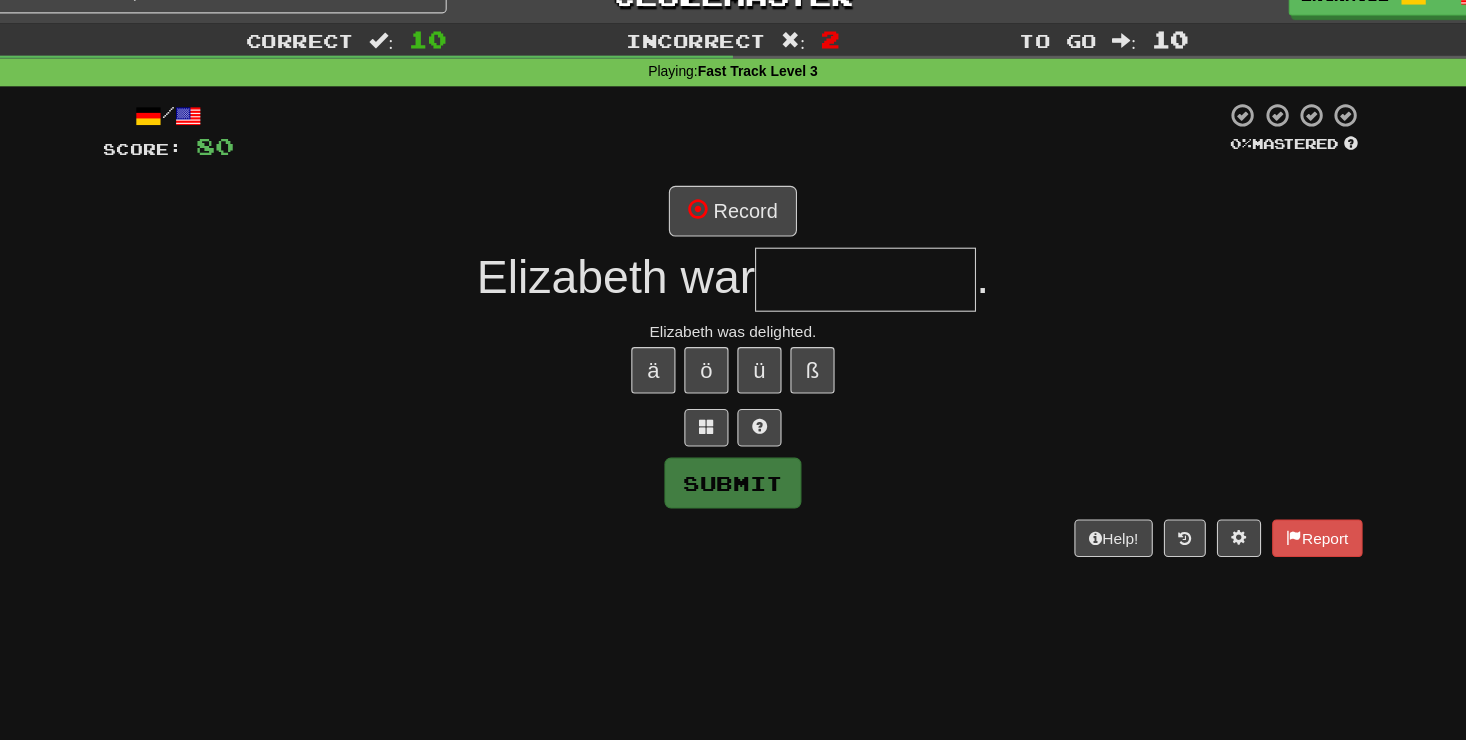 type on "*" 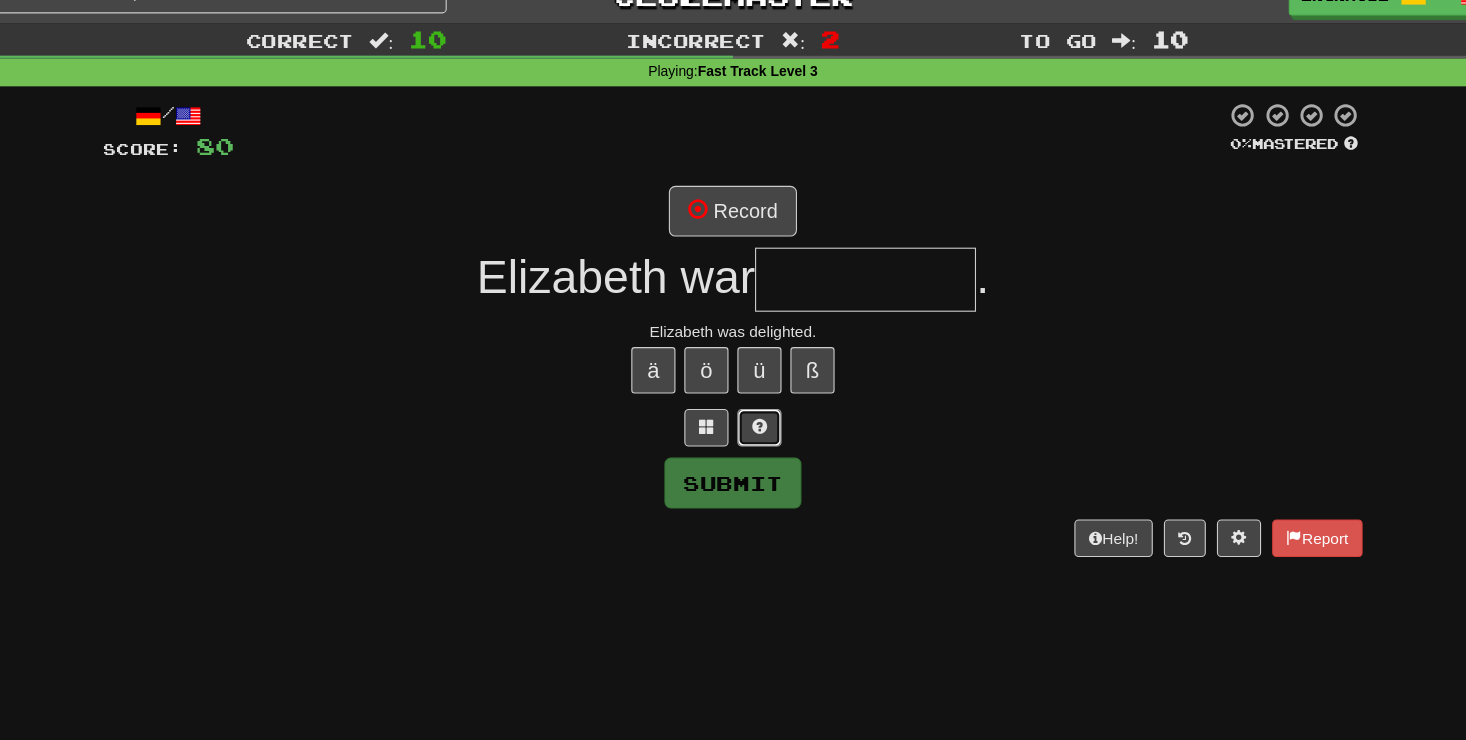 click at bounding box center [757, 386] 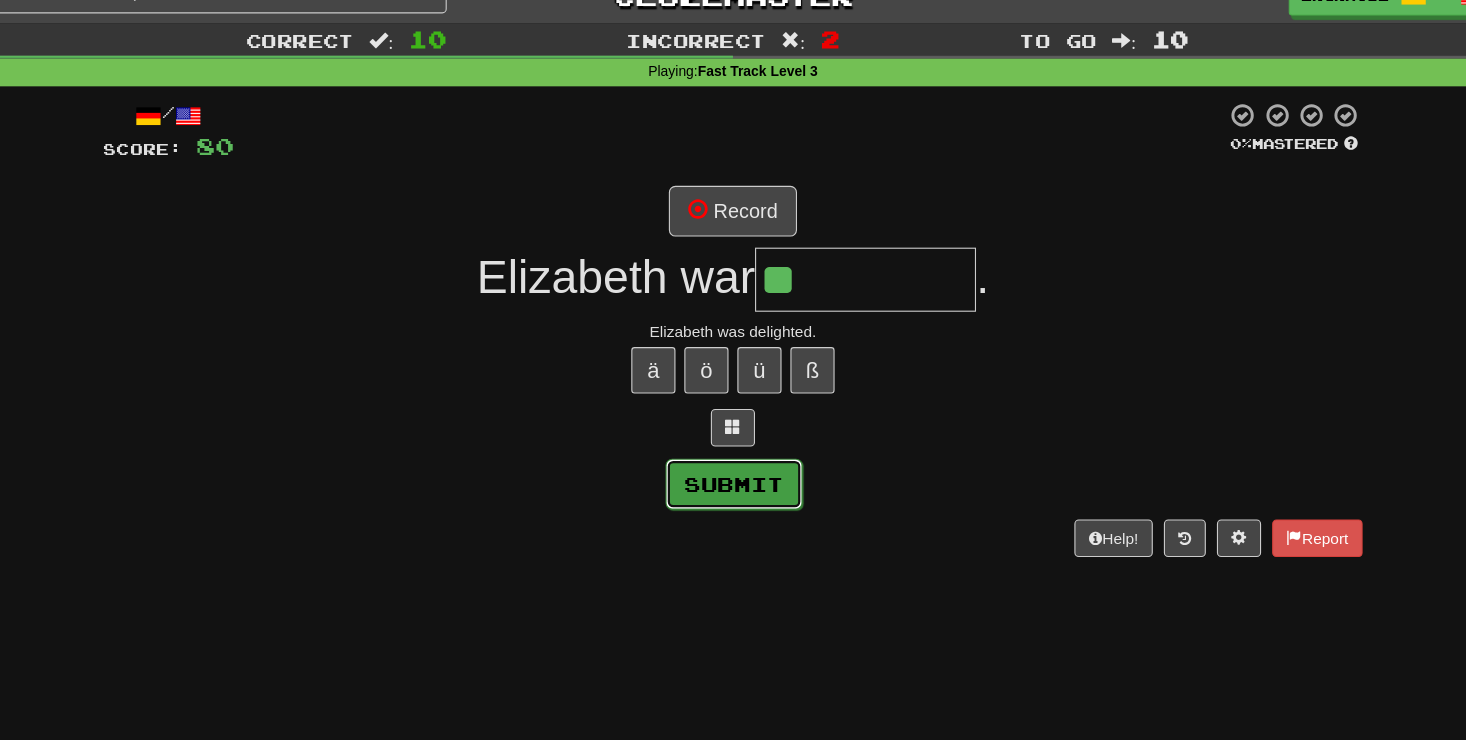 click on "Submit" at bounding box center (734, 438) 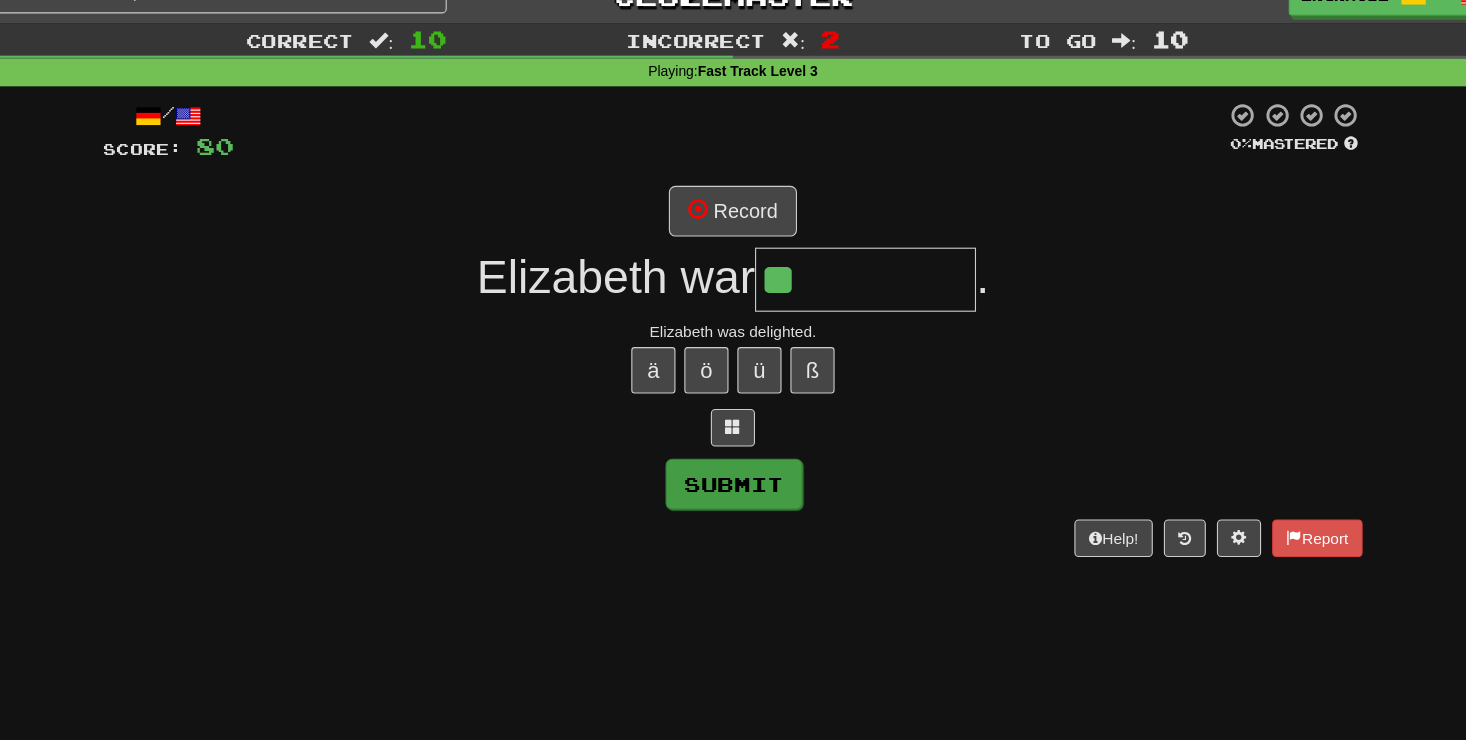 type on "**********" 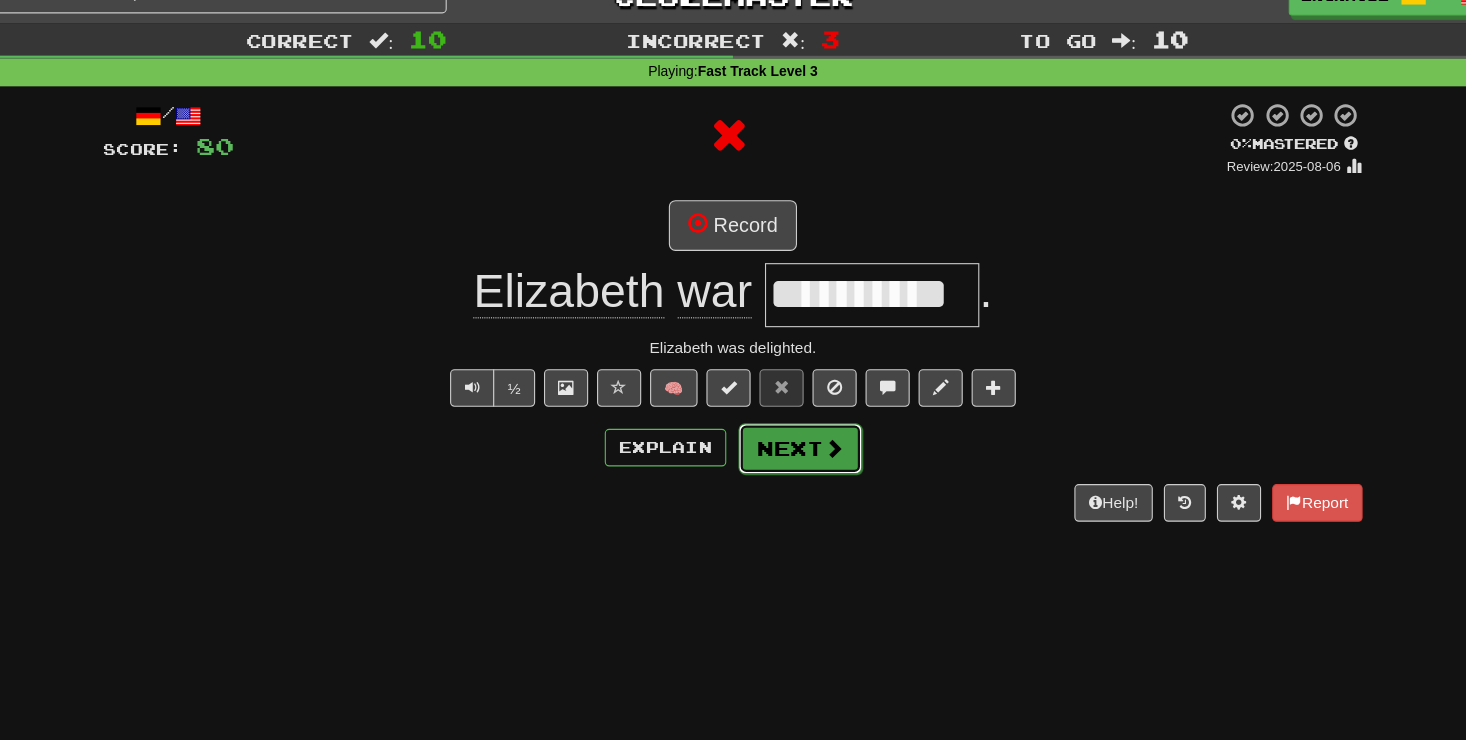 click on "Next" at bounding box center [794, 406] 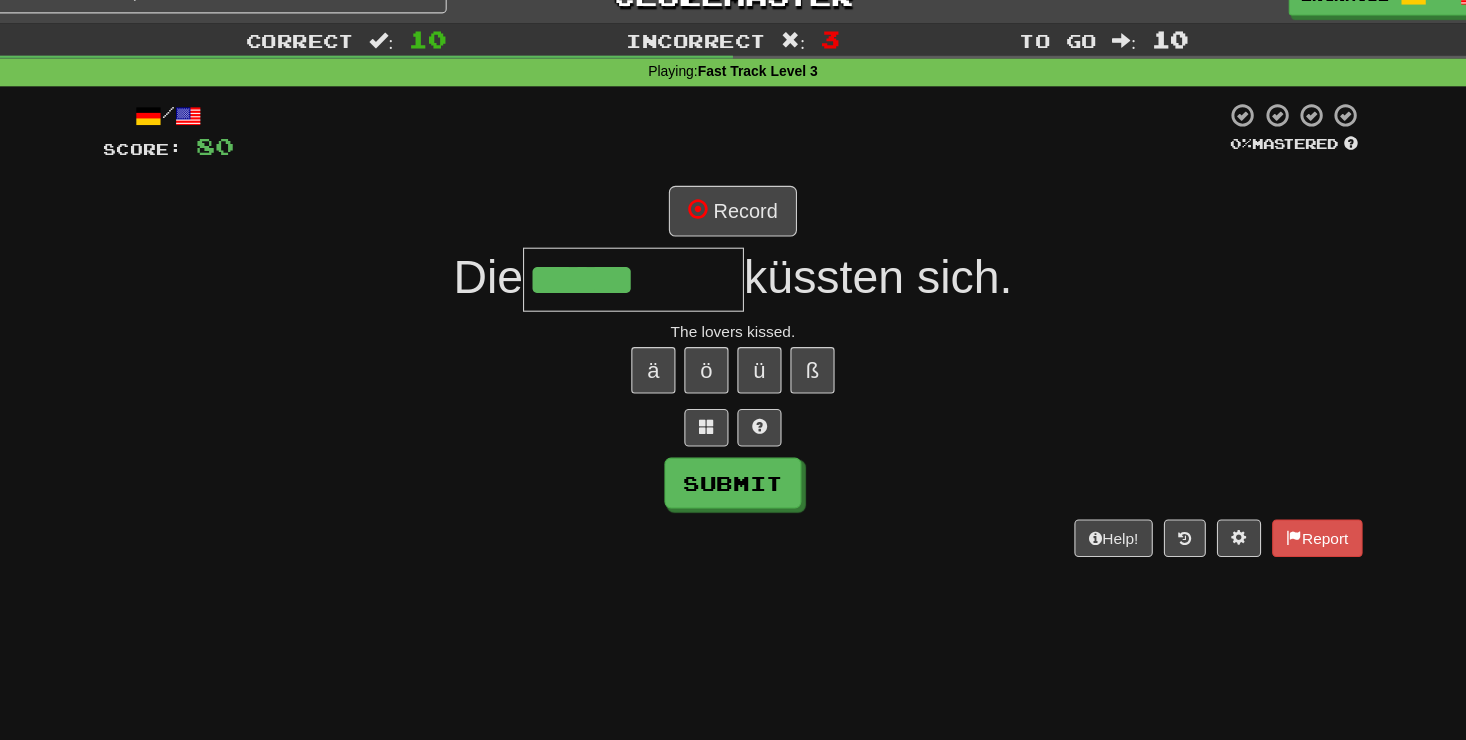 type on "*********" 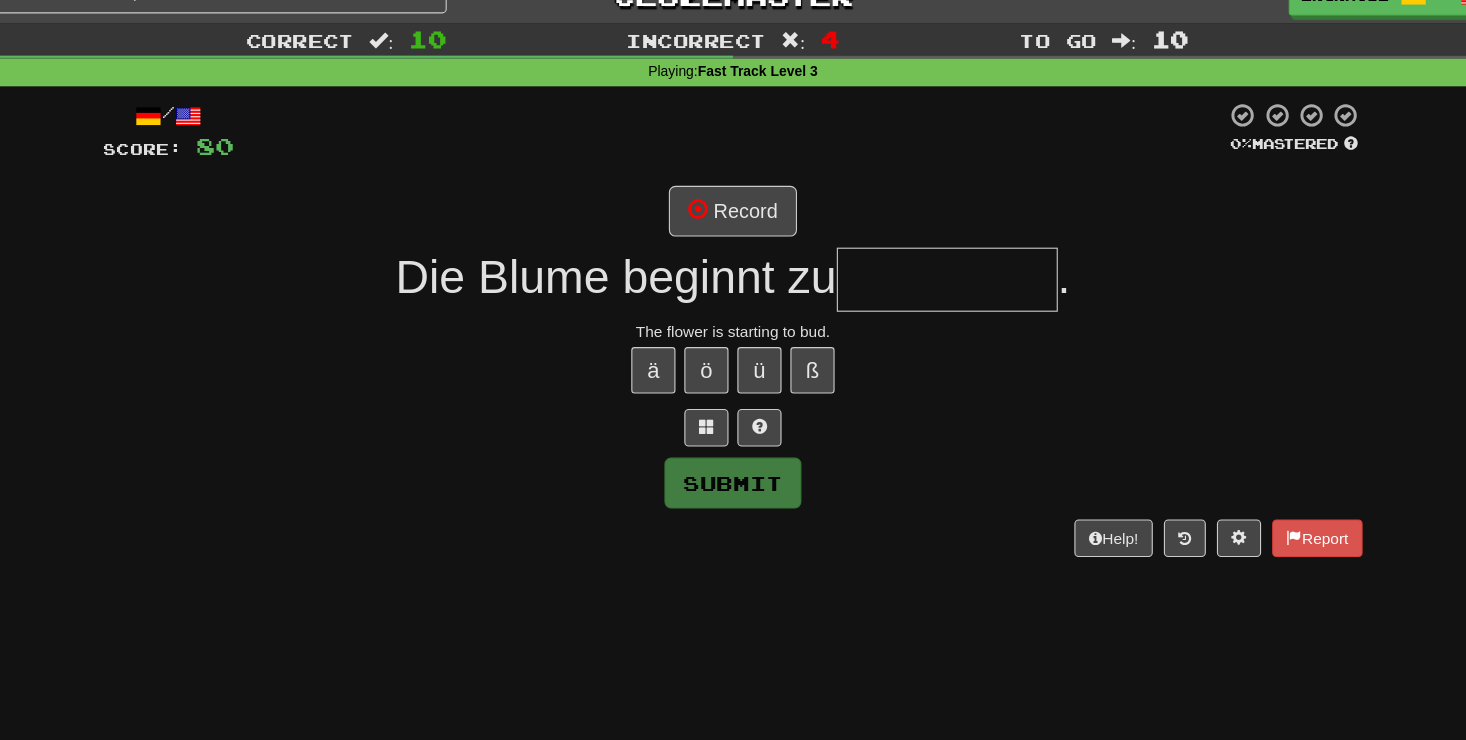 type on "*" 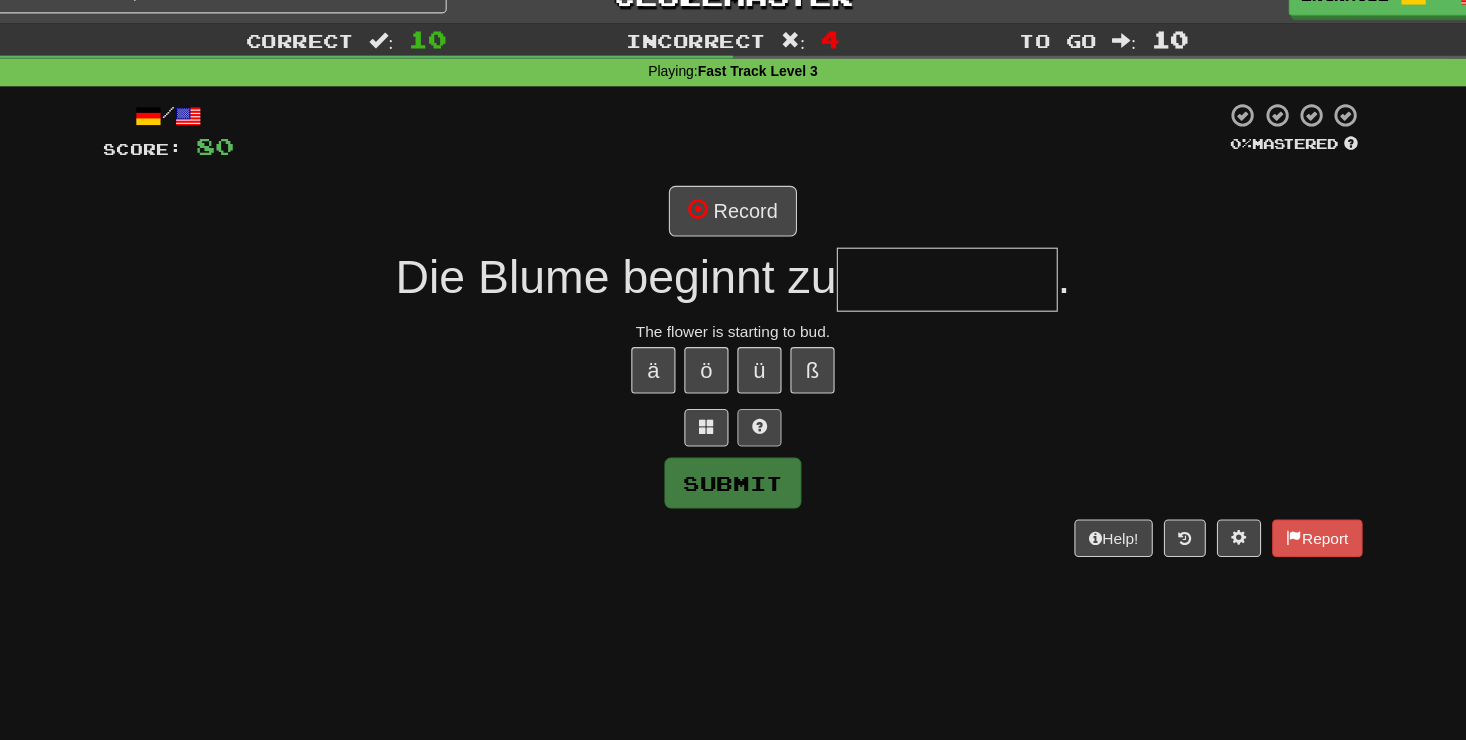 type on "*" 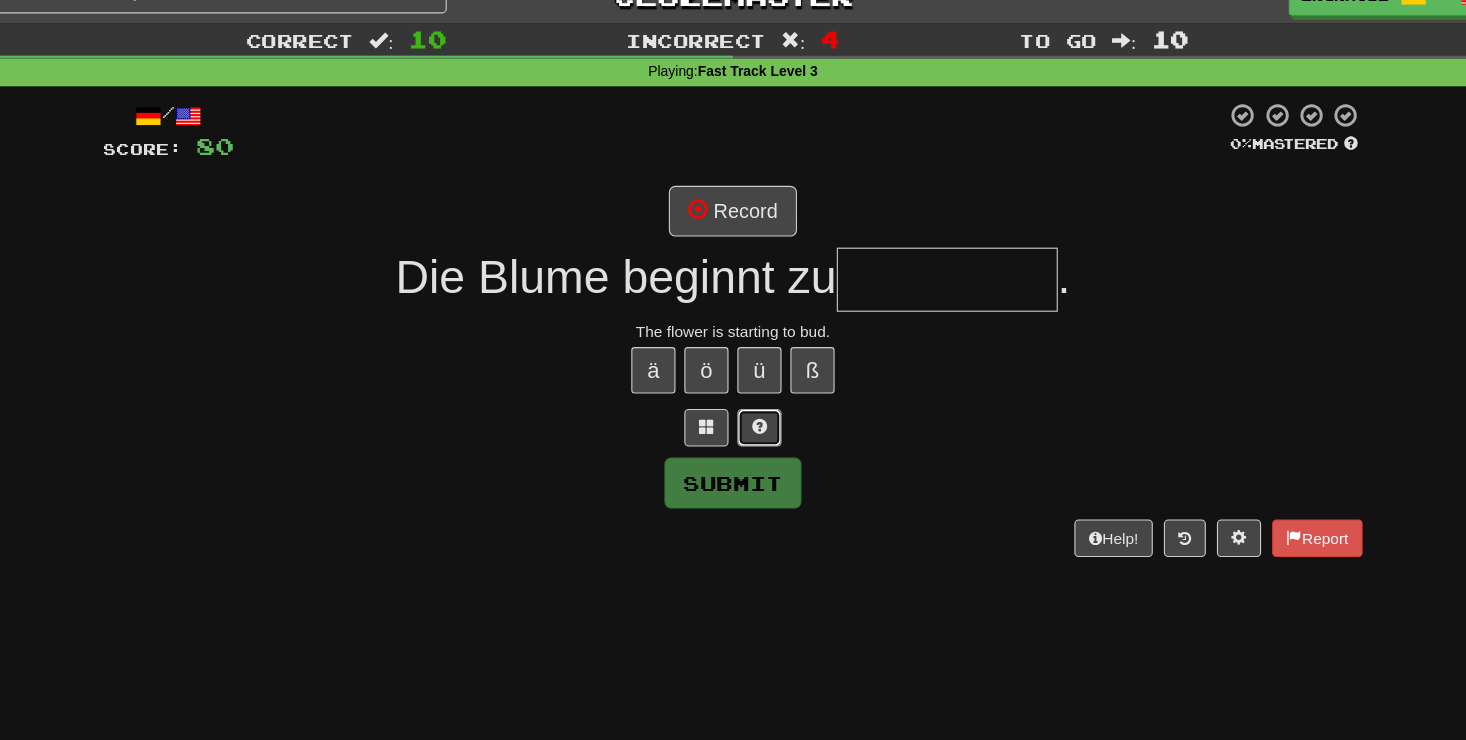 click at bounding box center (757, 386) 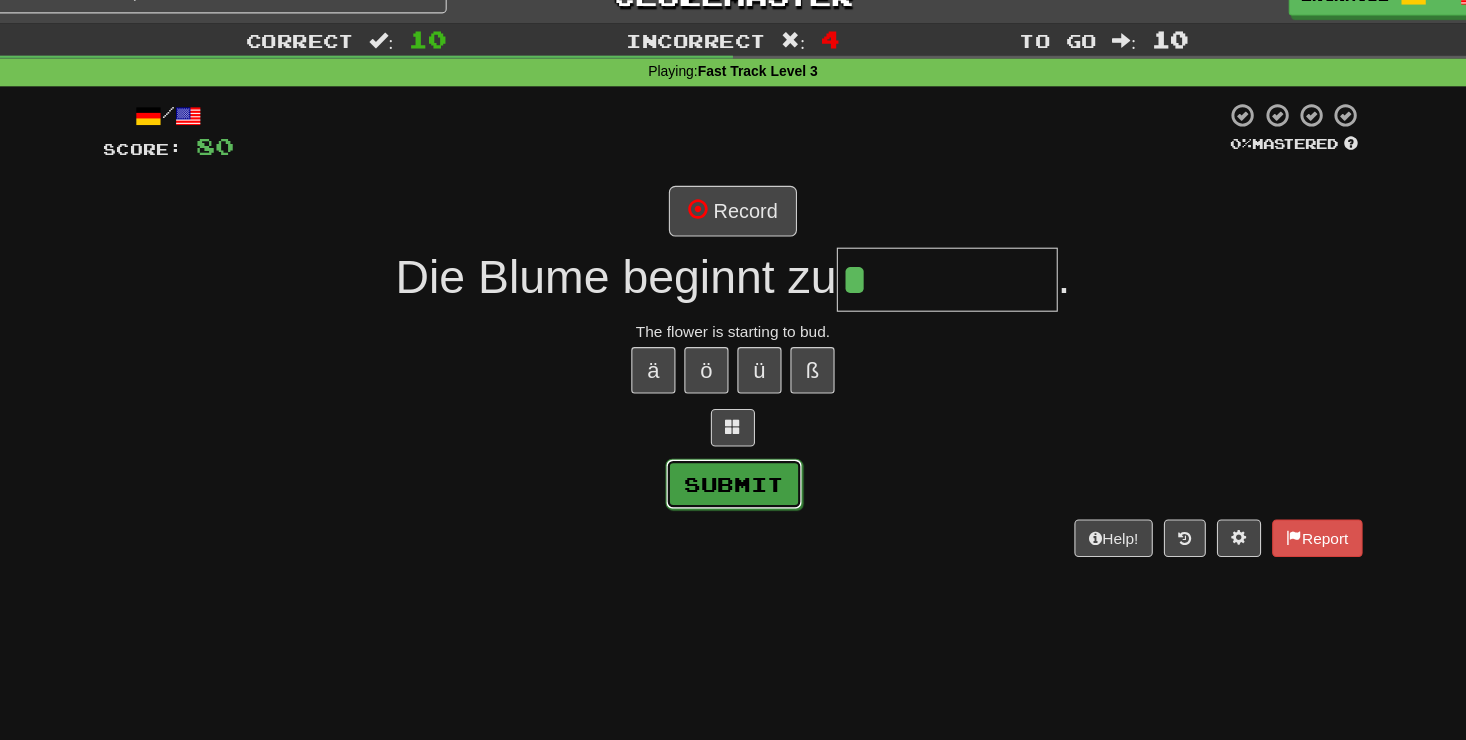 click on "Submit" at bounding box center (734, 438) 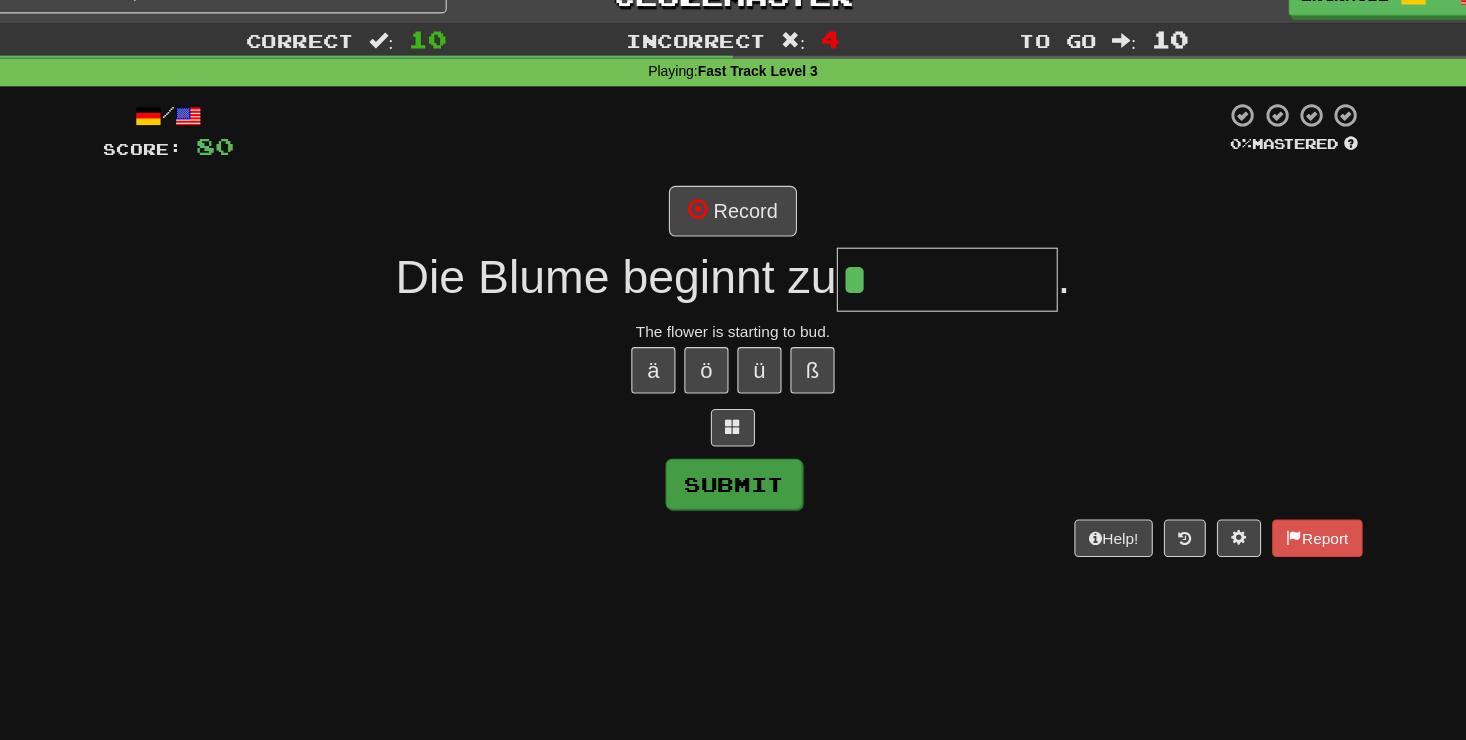 type on "*******" 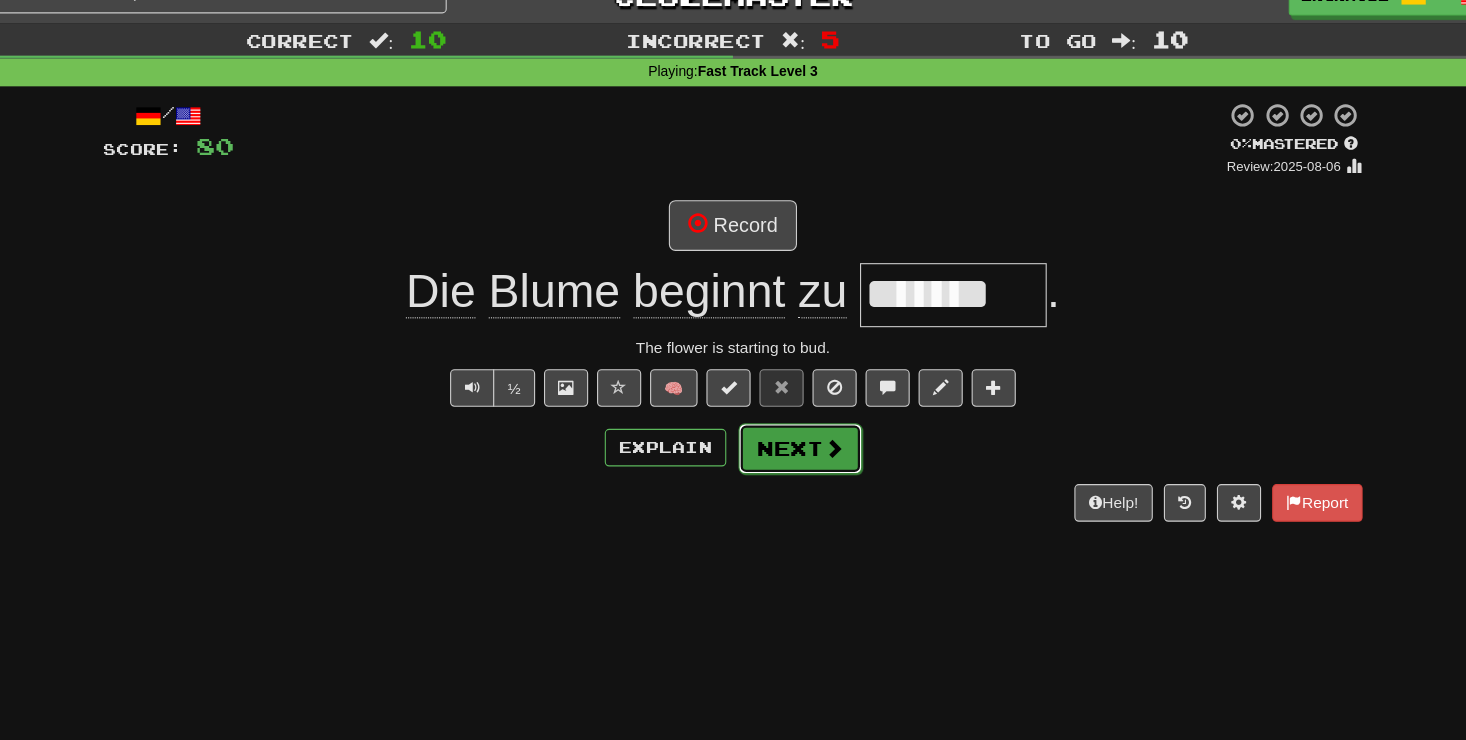 click on "Next" at bounding box center (794, 406) 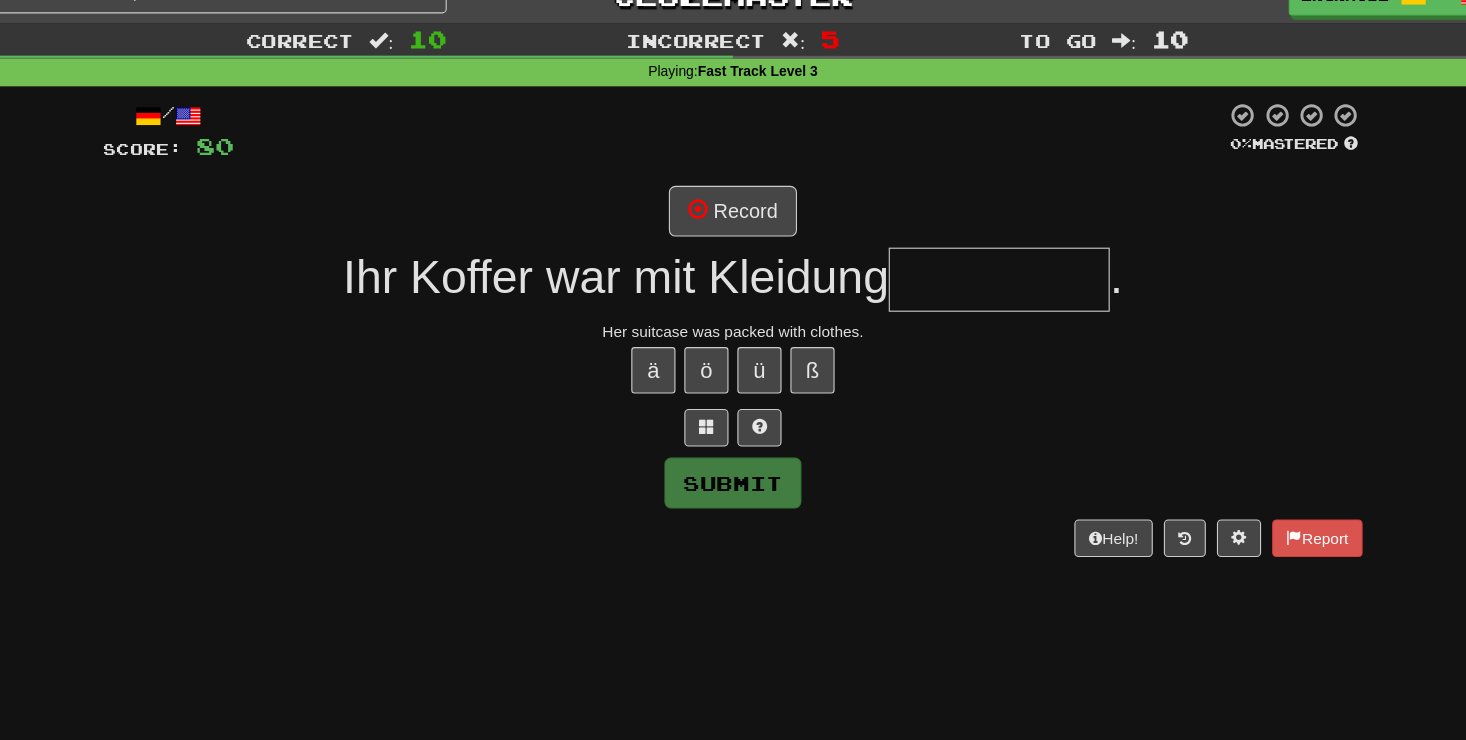 type on "*" 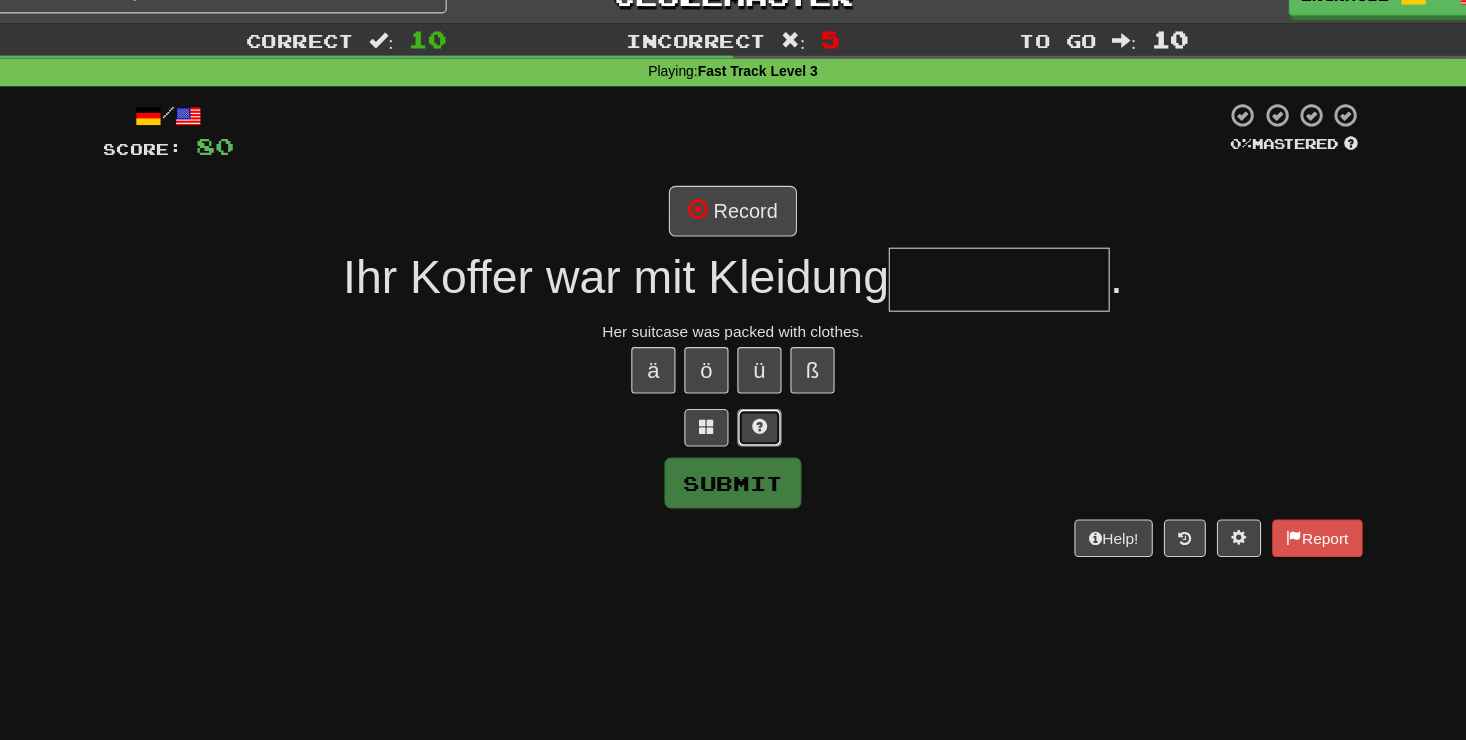 click at bounding box center (757, 387) 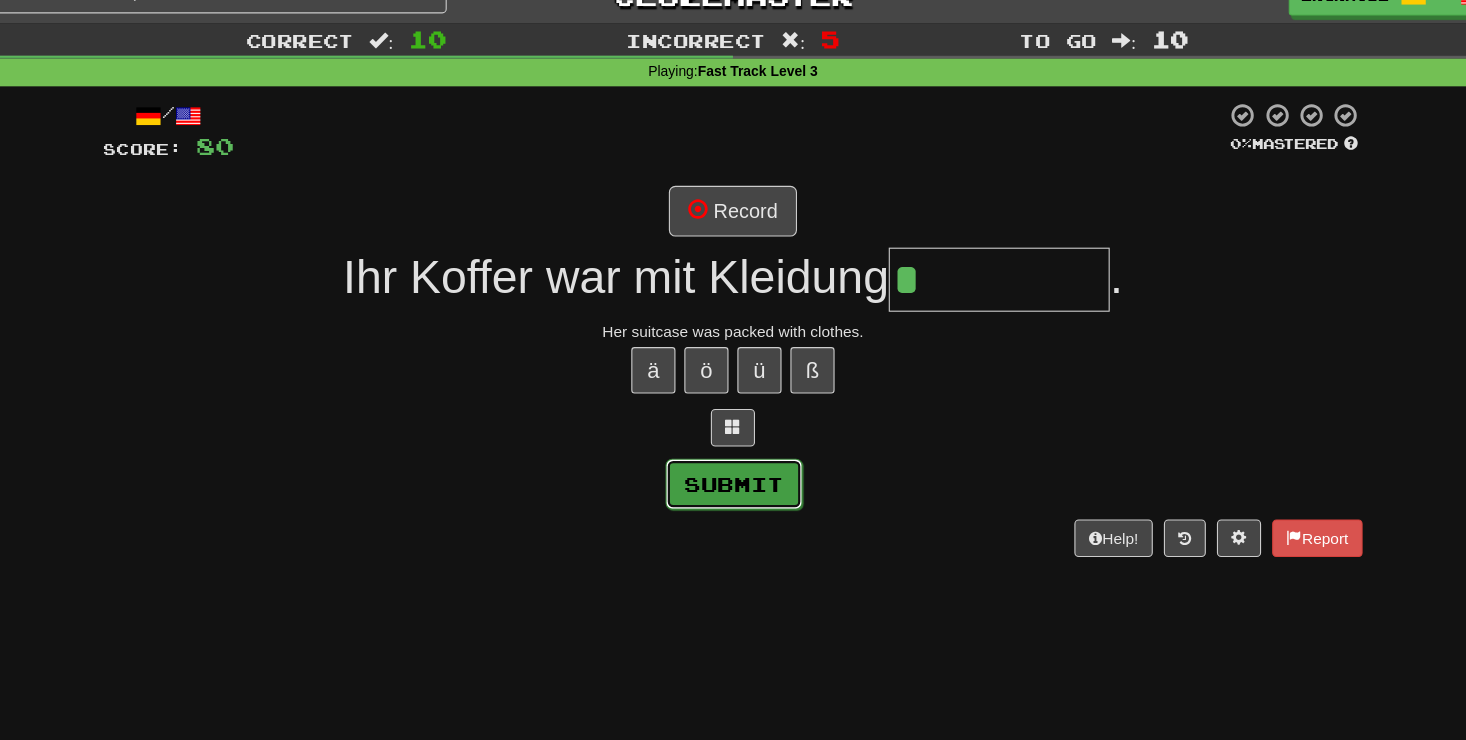 click on "Submit" at bounding box center (734, 438) 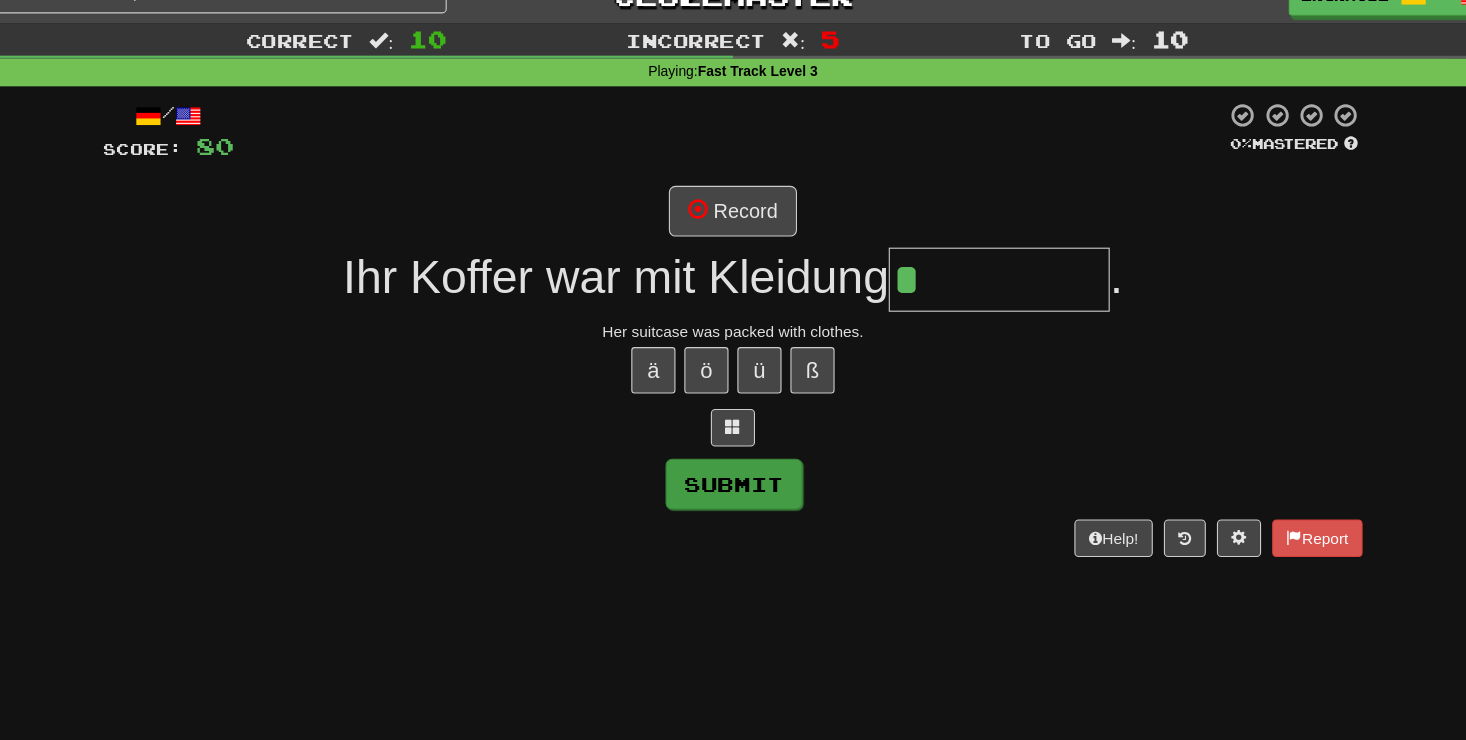 type on "**********" 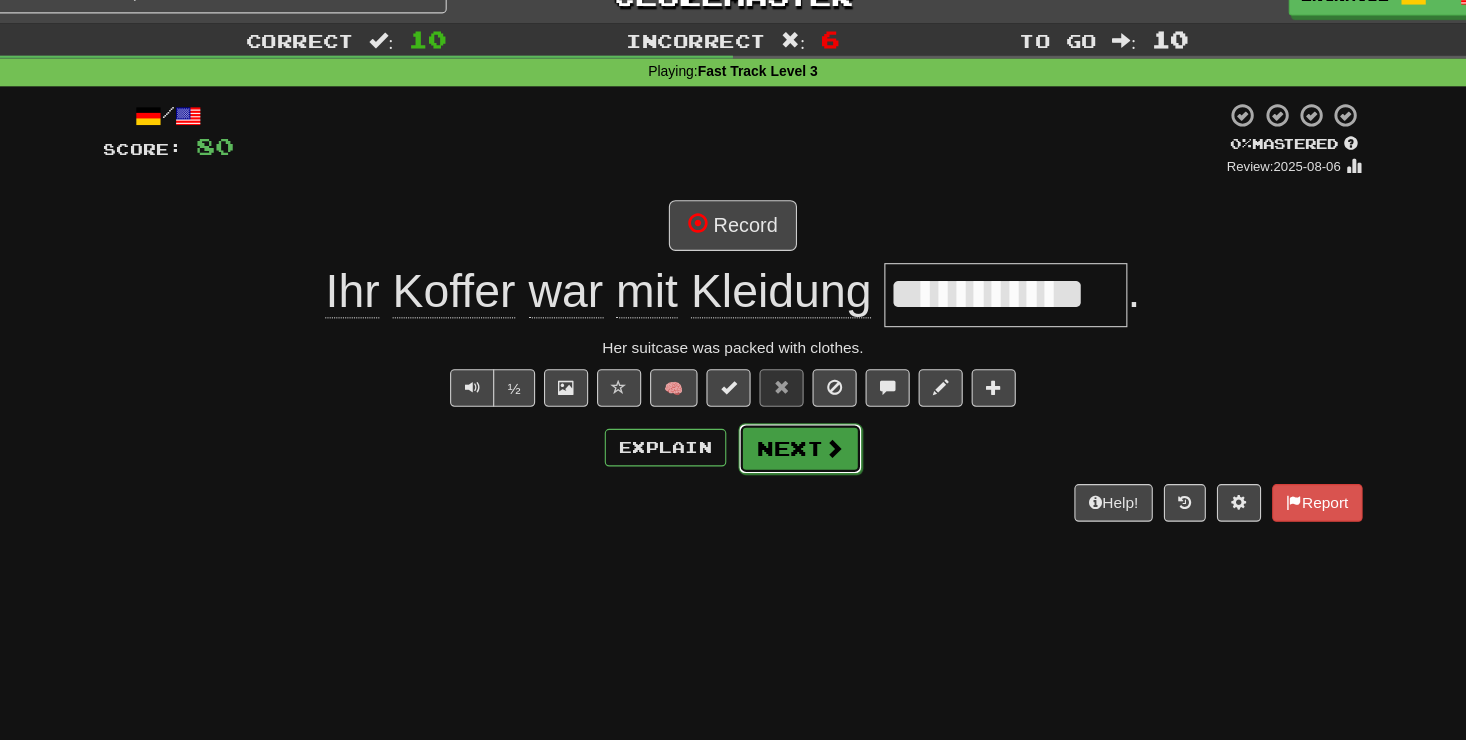 click on "Next" at bounding box center (794, 406) 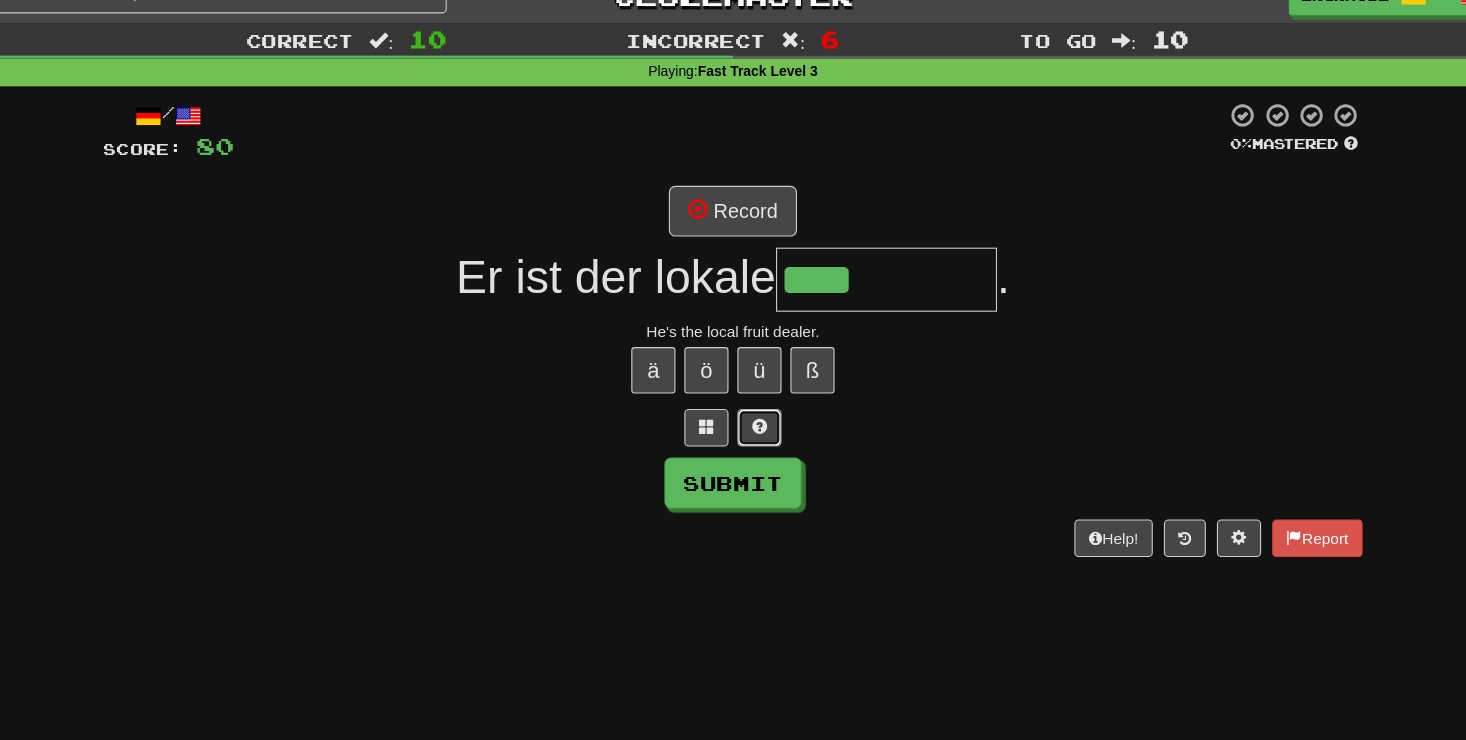 click at bounding box center [757, 387] 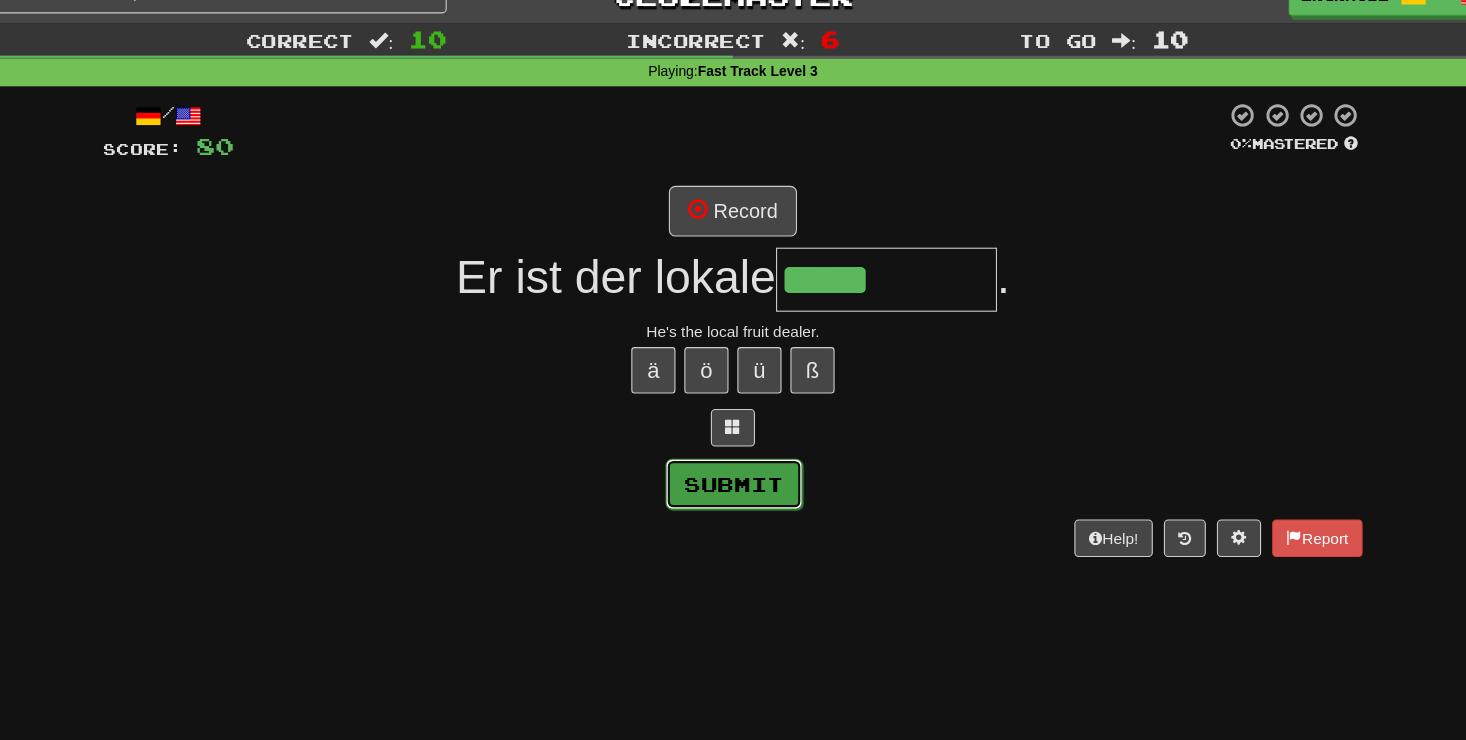 click on "Submit" at bounding box center [734, 438] 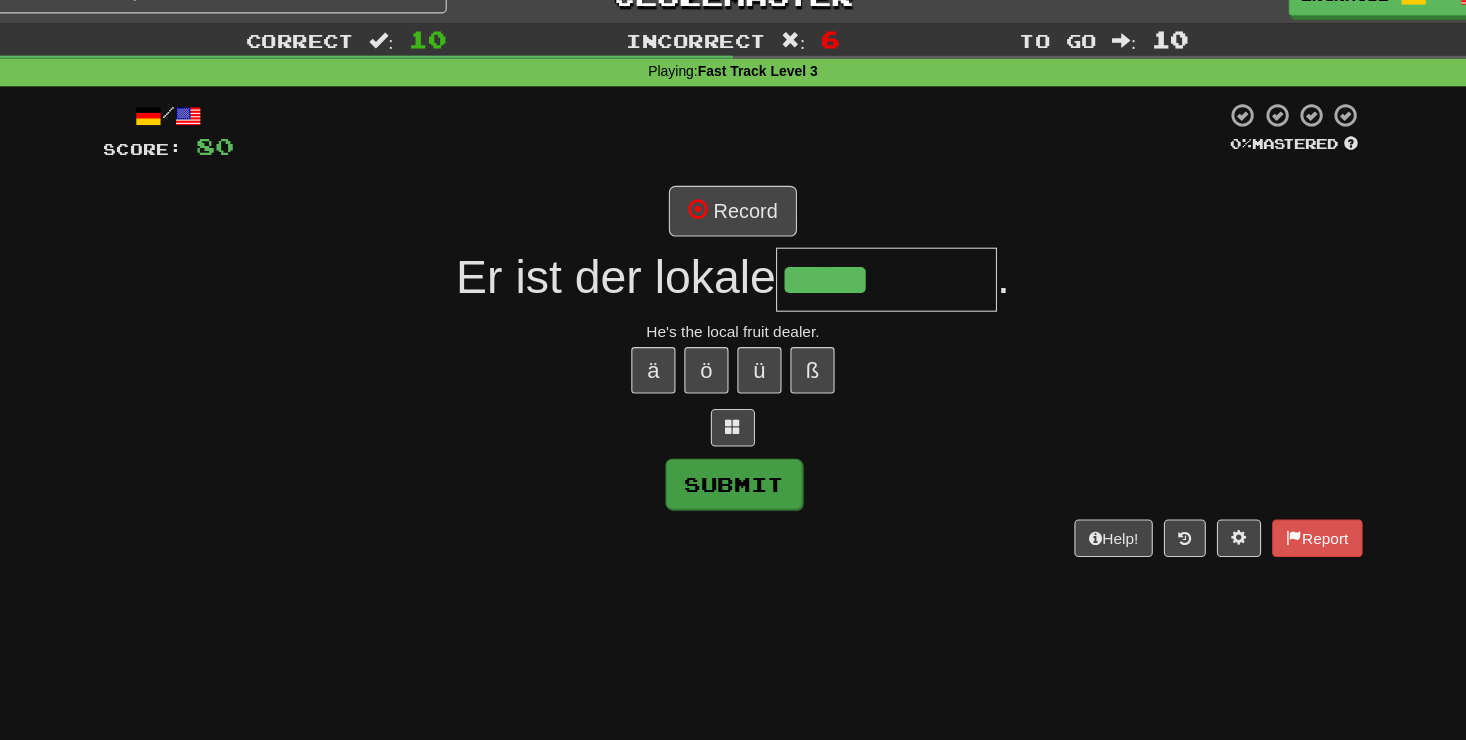 type on "**********" 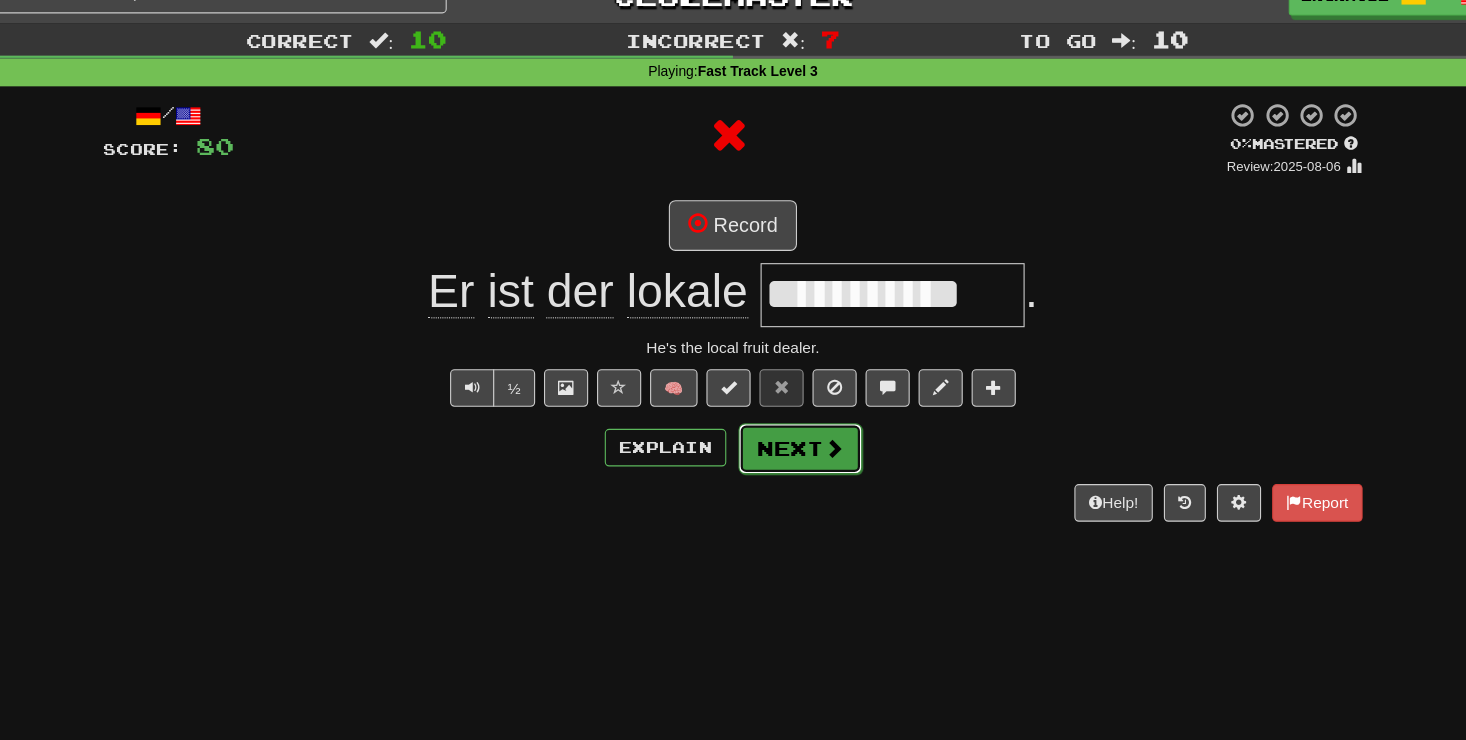 click at bounding box center (824, 405) 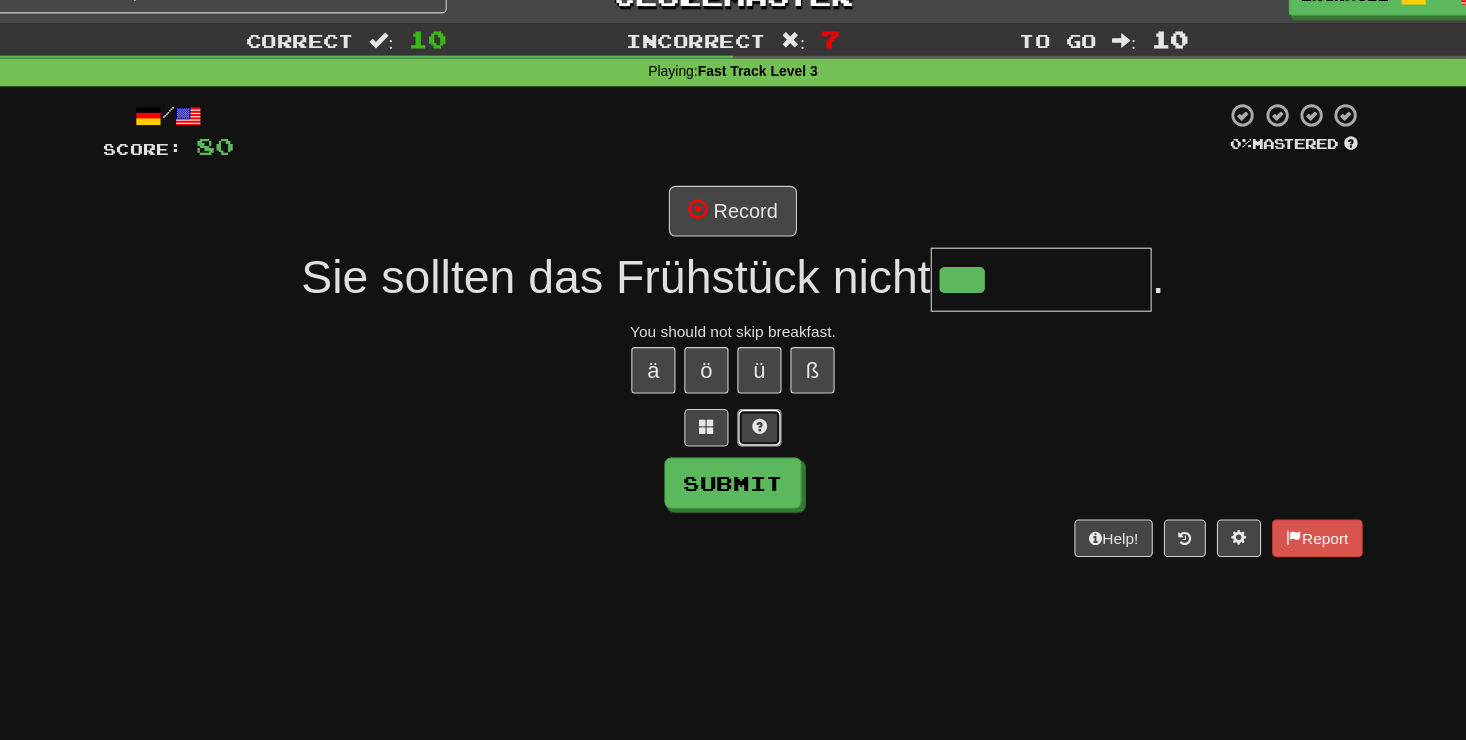 click at bounding box center (757, 386) 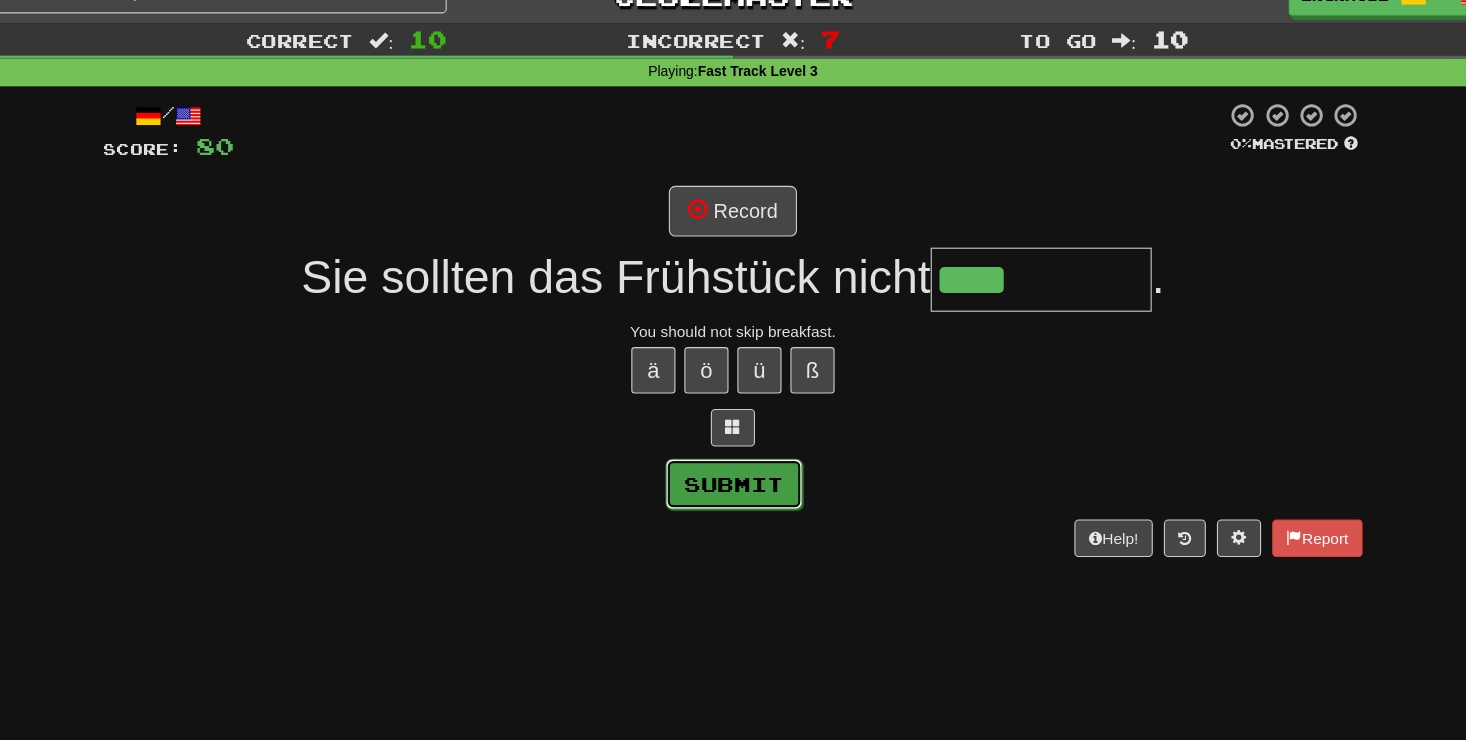 click on "Submit" at bounding box center [734, 438] 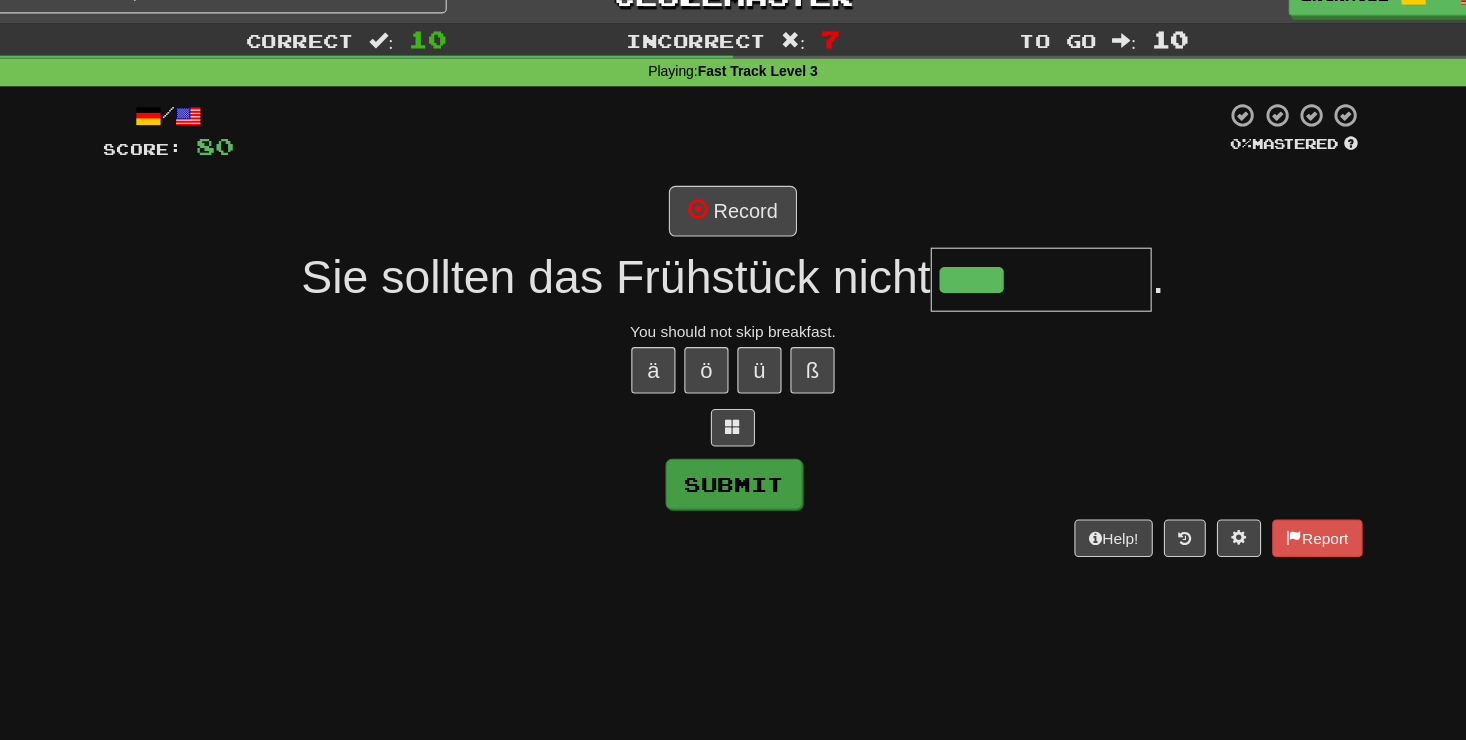 type on "*********" 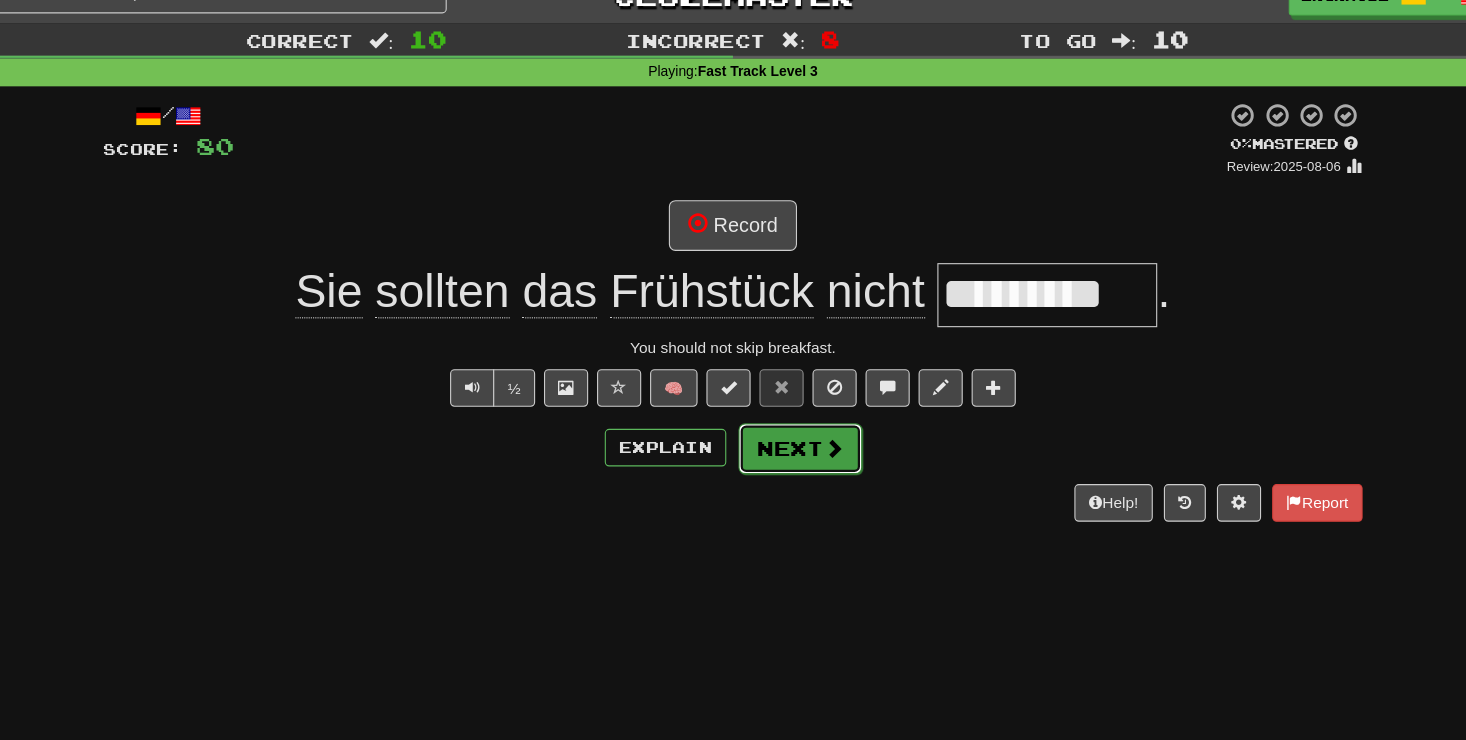 click on "Next" at bounding box center (794, 406) 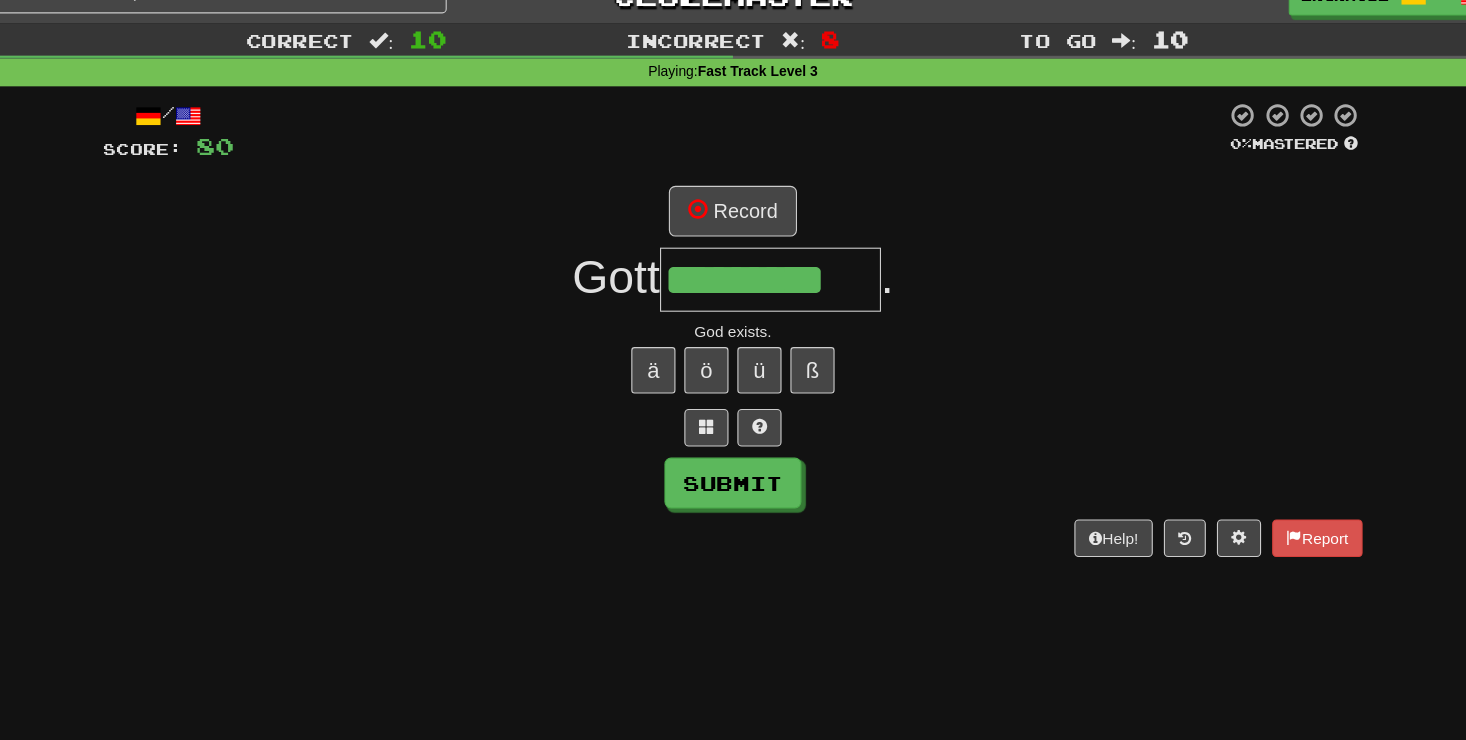 type on "*********" 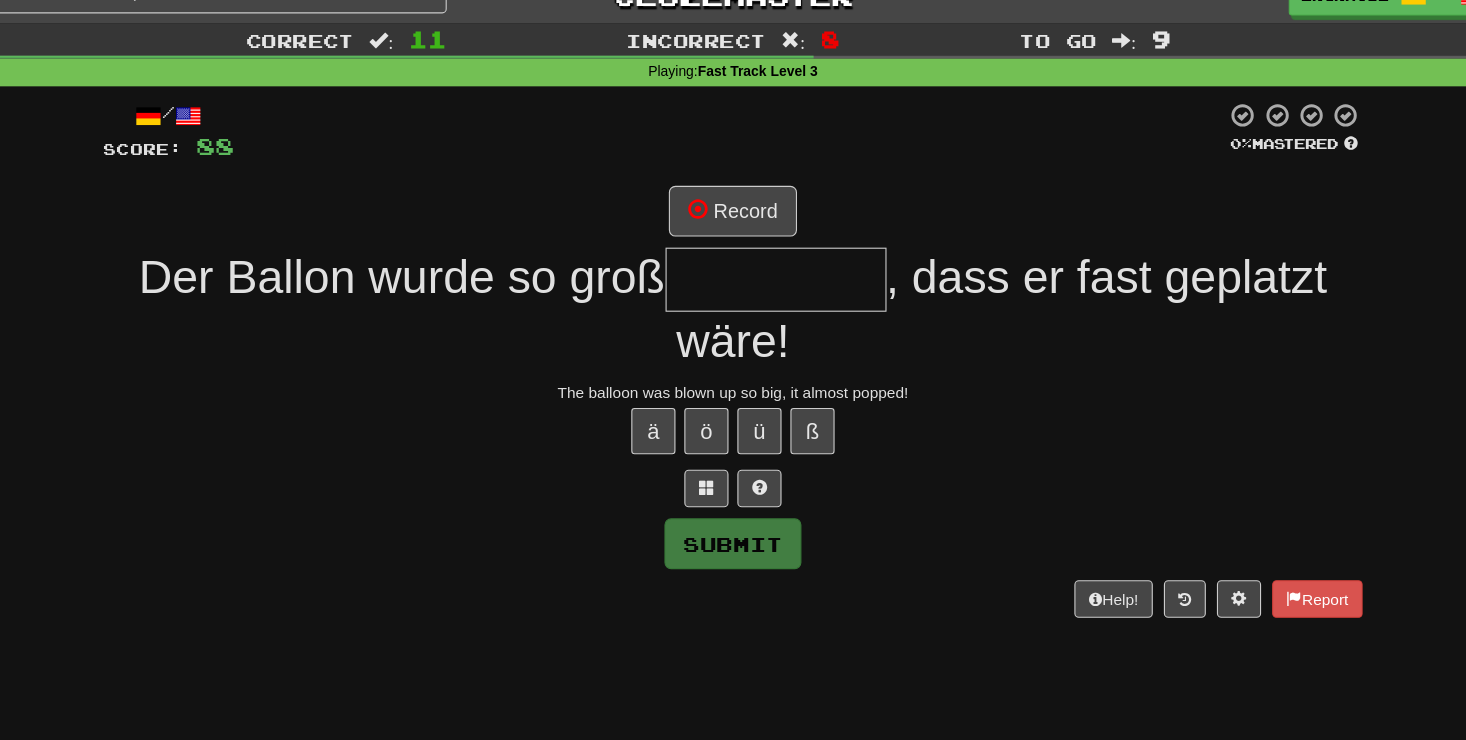 type on "*" 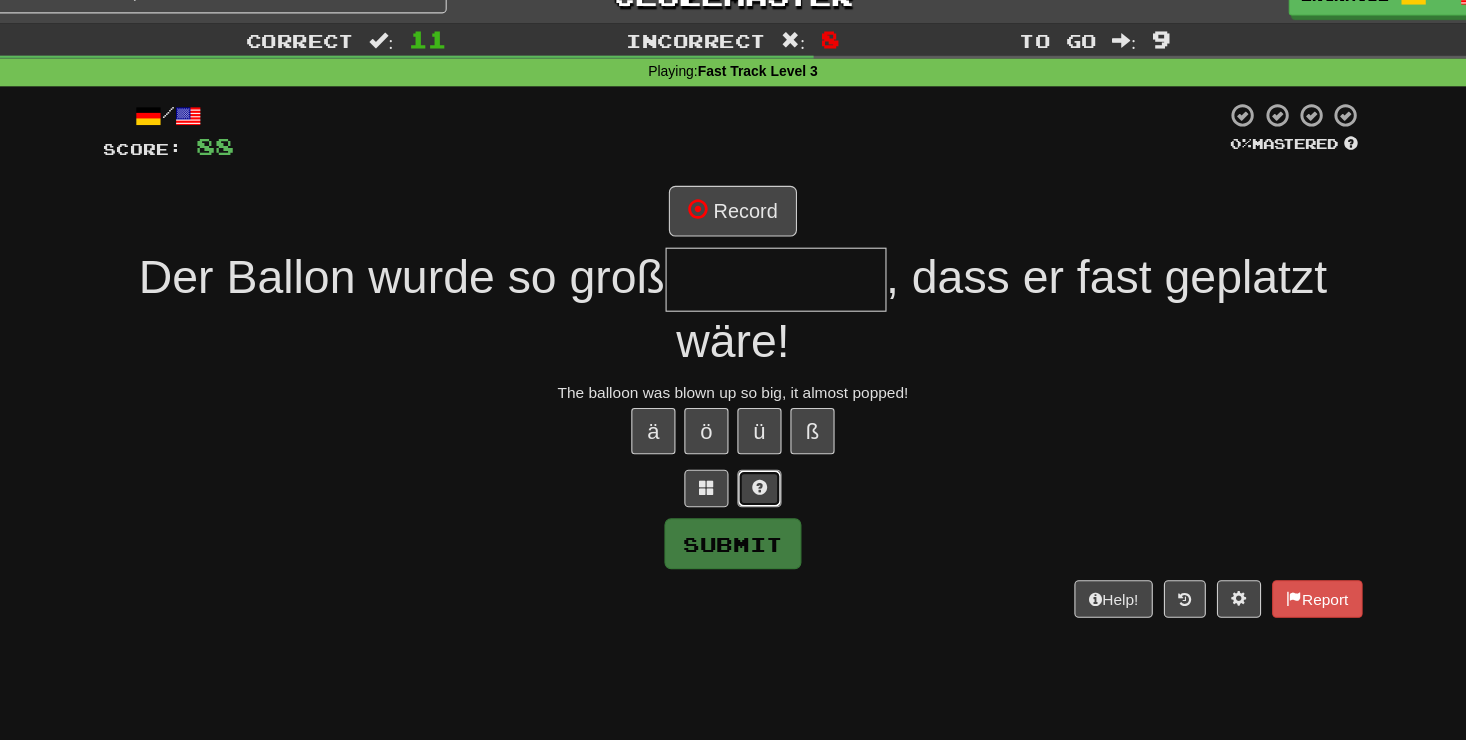 click at bounding box center [757, 441] 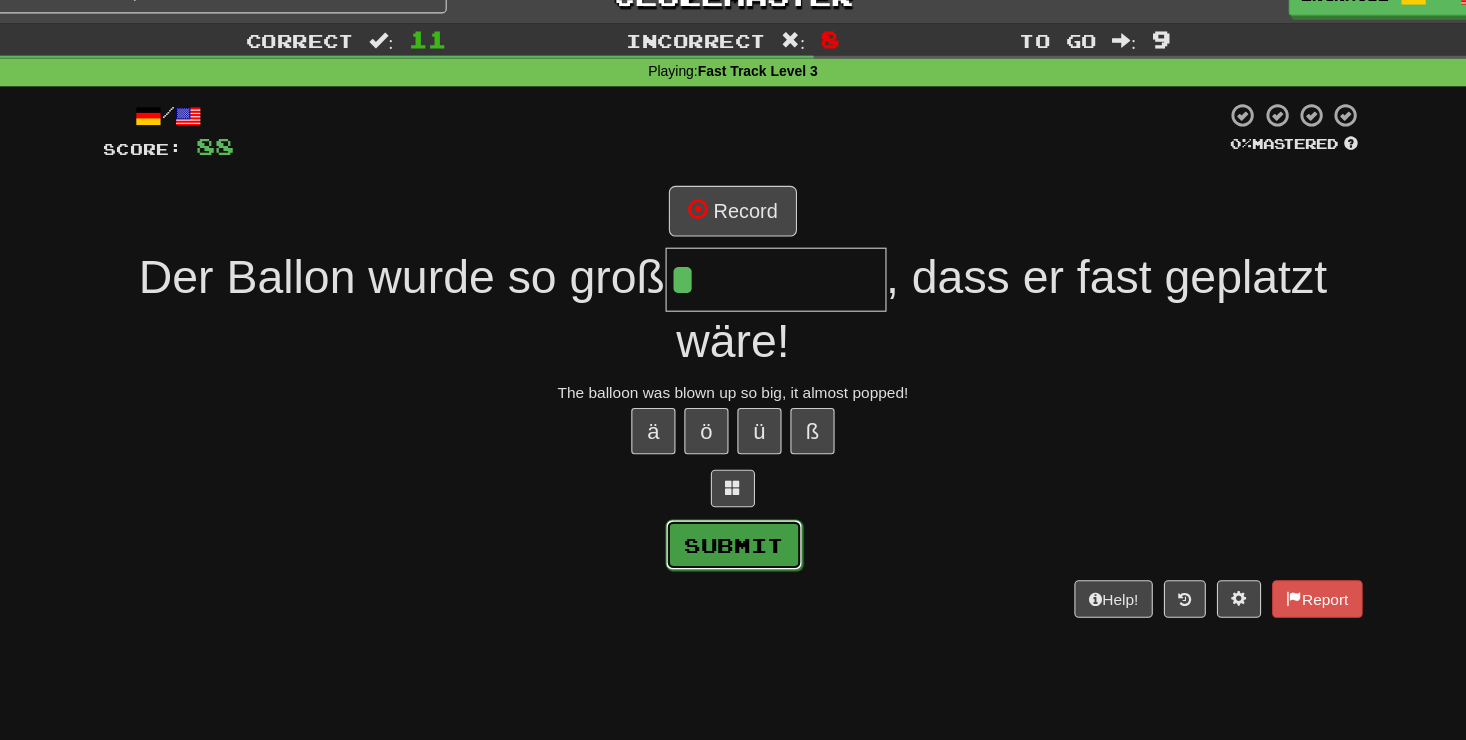 click on "Submit" at bounding box center (734, 493) 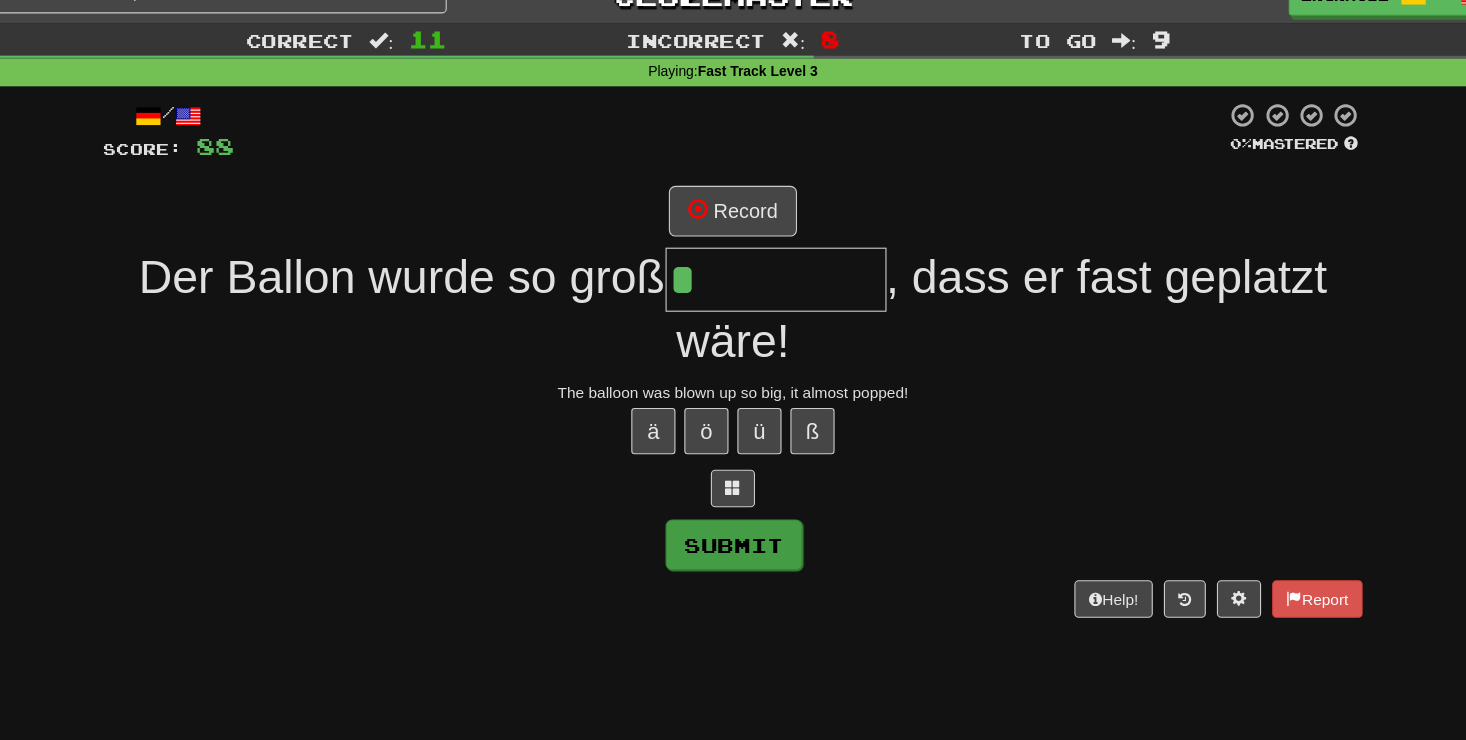 type on "**********" 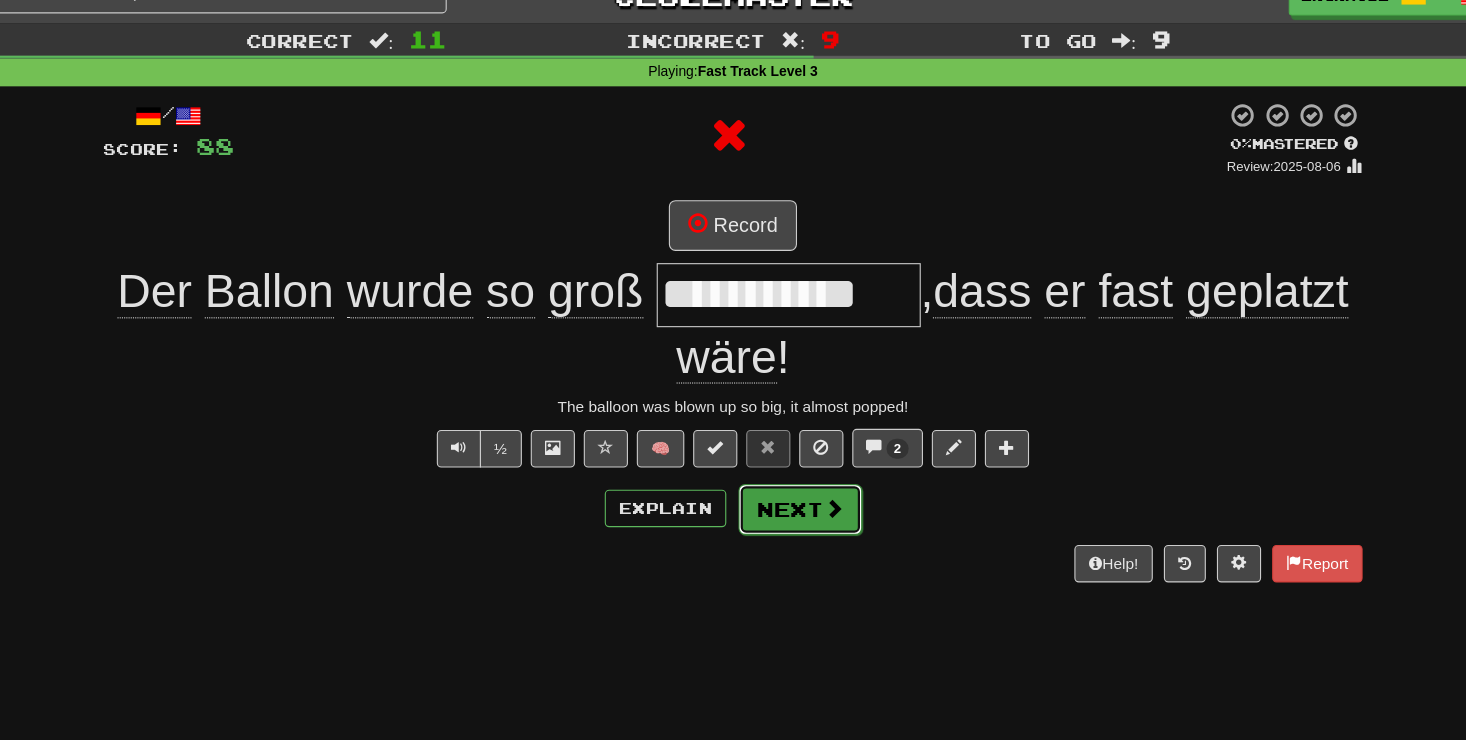 click on "Next" at bounding box center [794, 461] 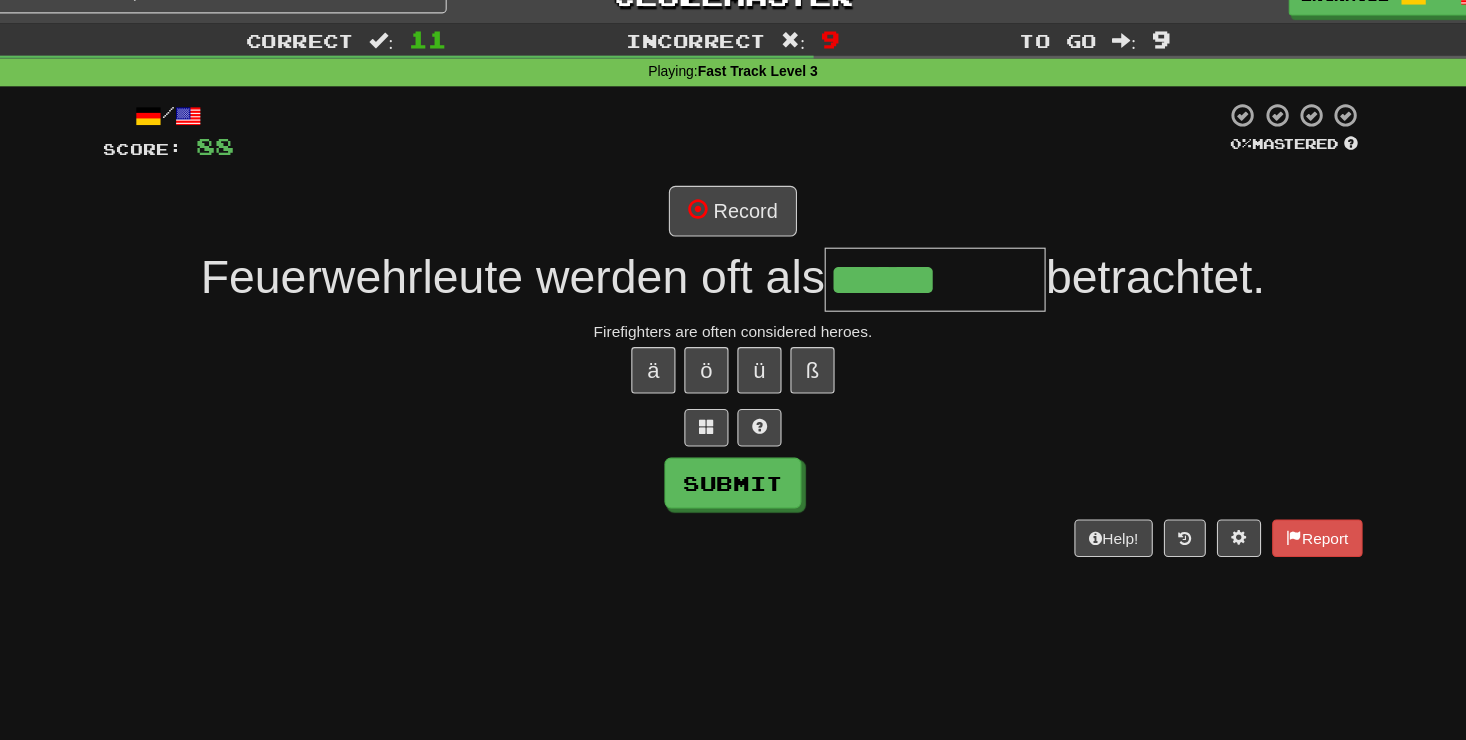 type on "******" 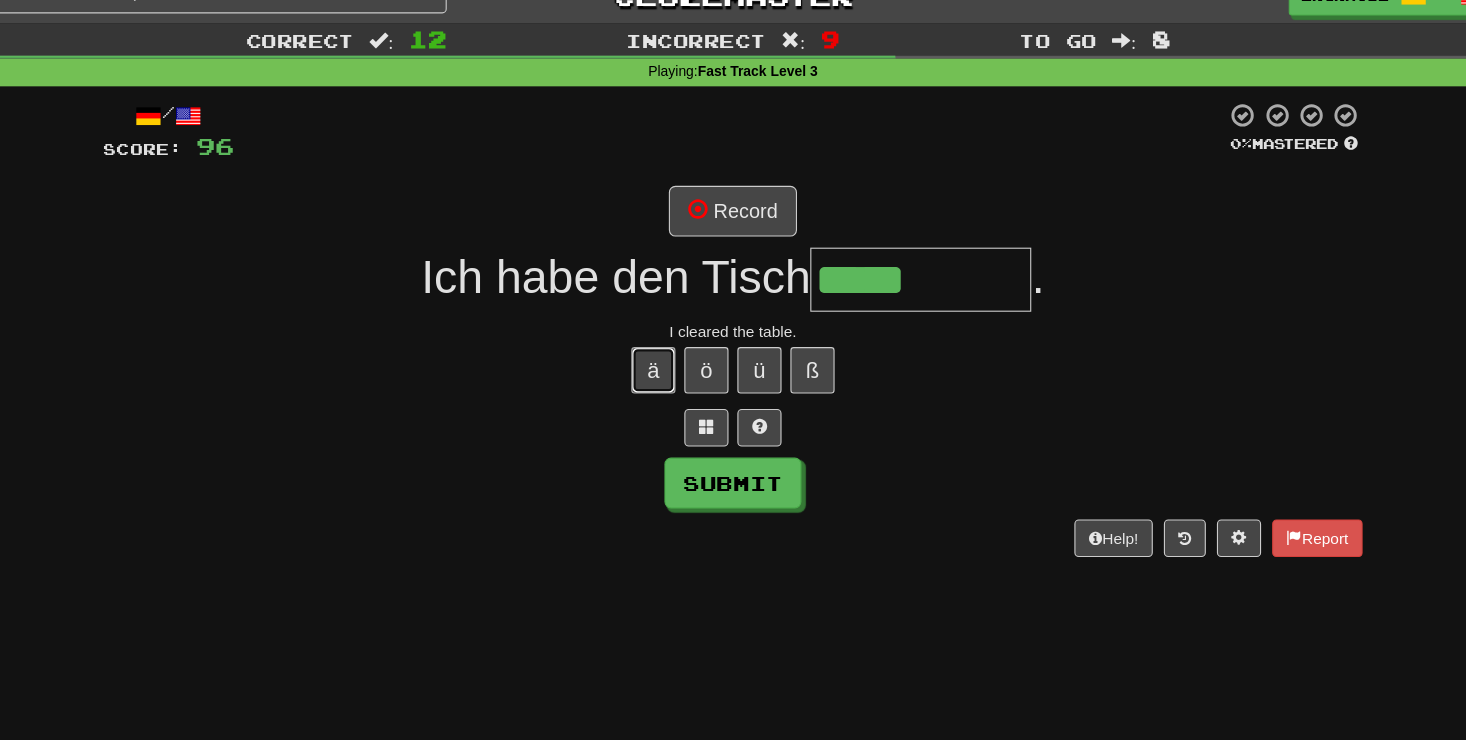 click on "ä" at bounding box center (661, 335) 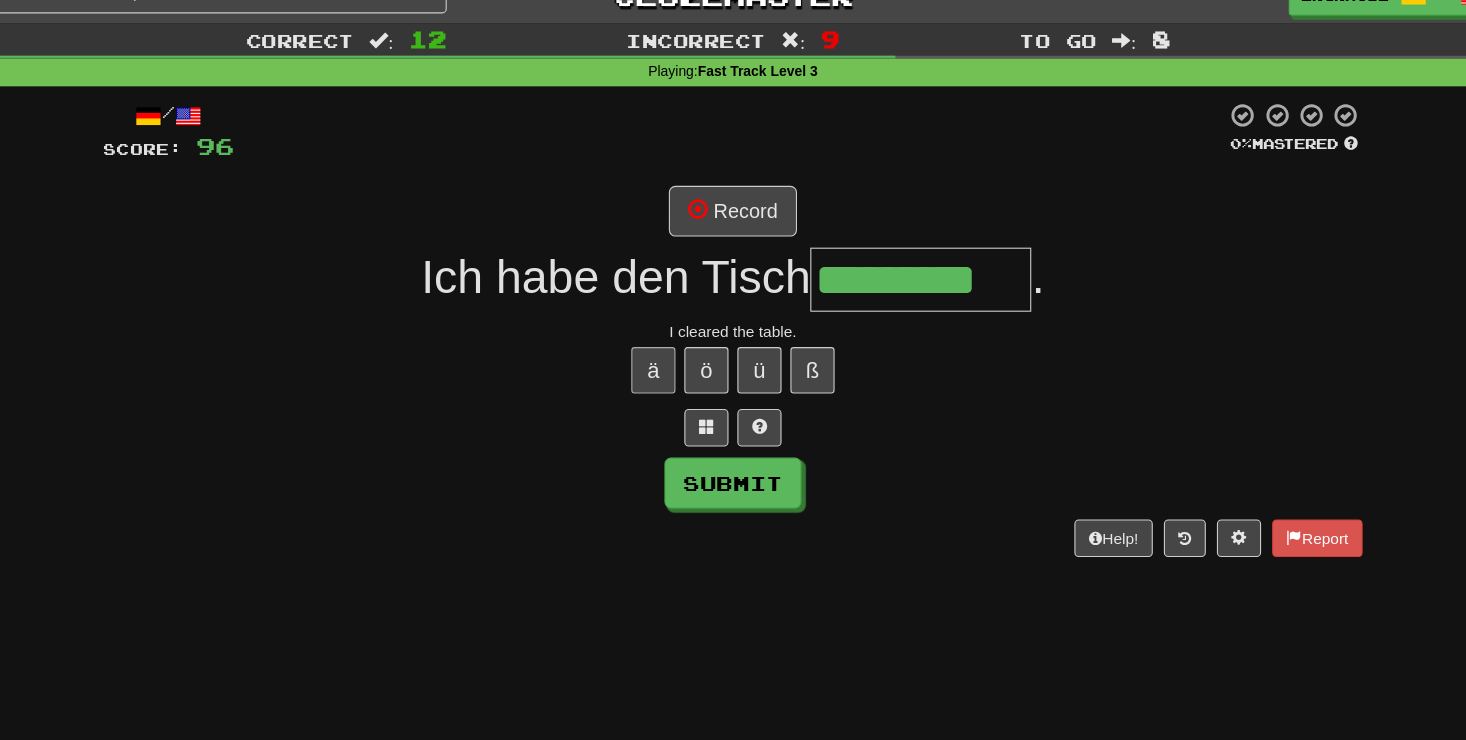 scroll, scrollTop: 0, scrollLeft: 8, axis: horizontal 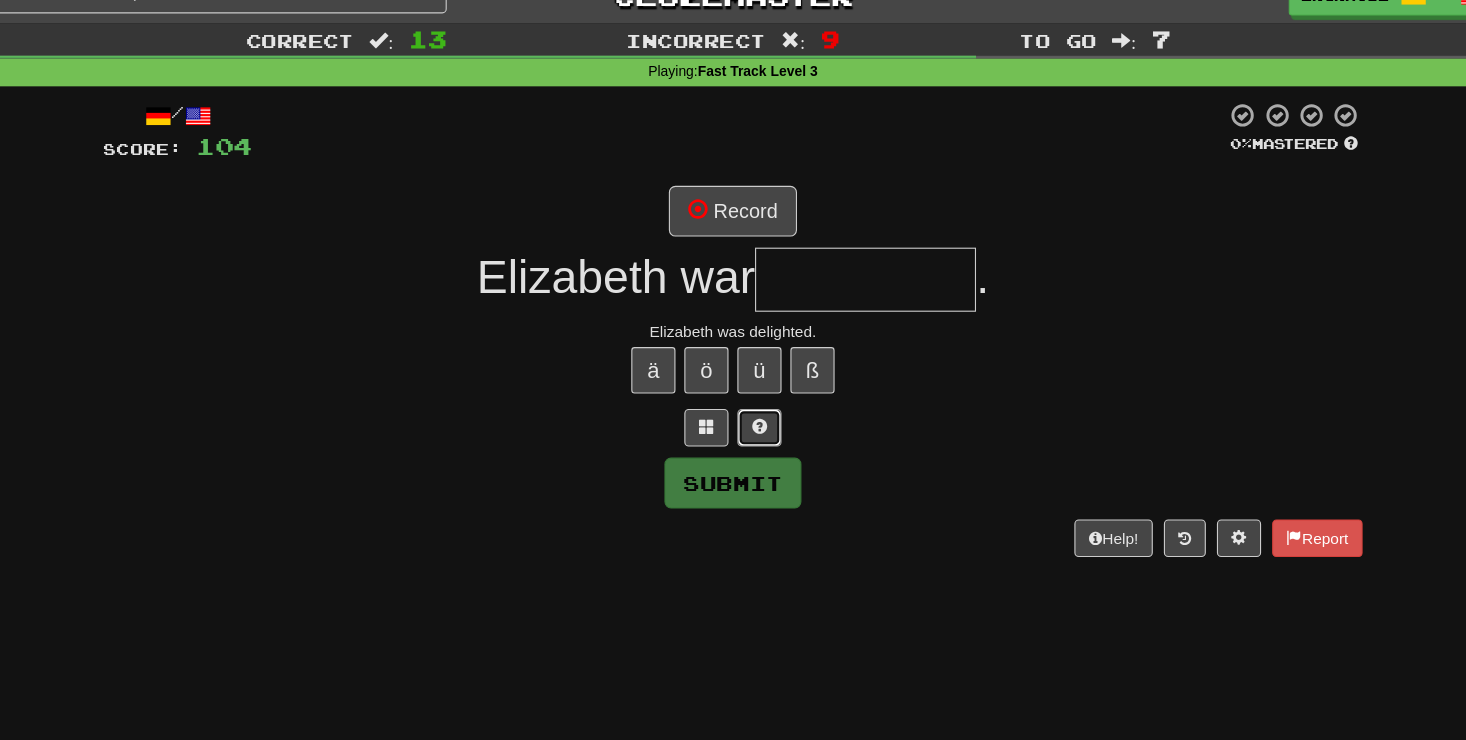 click at bounding box center (757, 387) 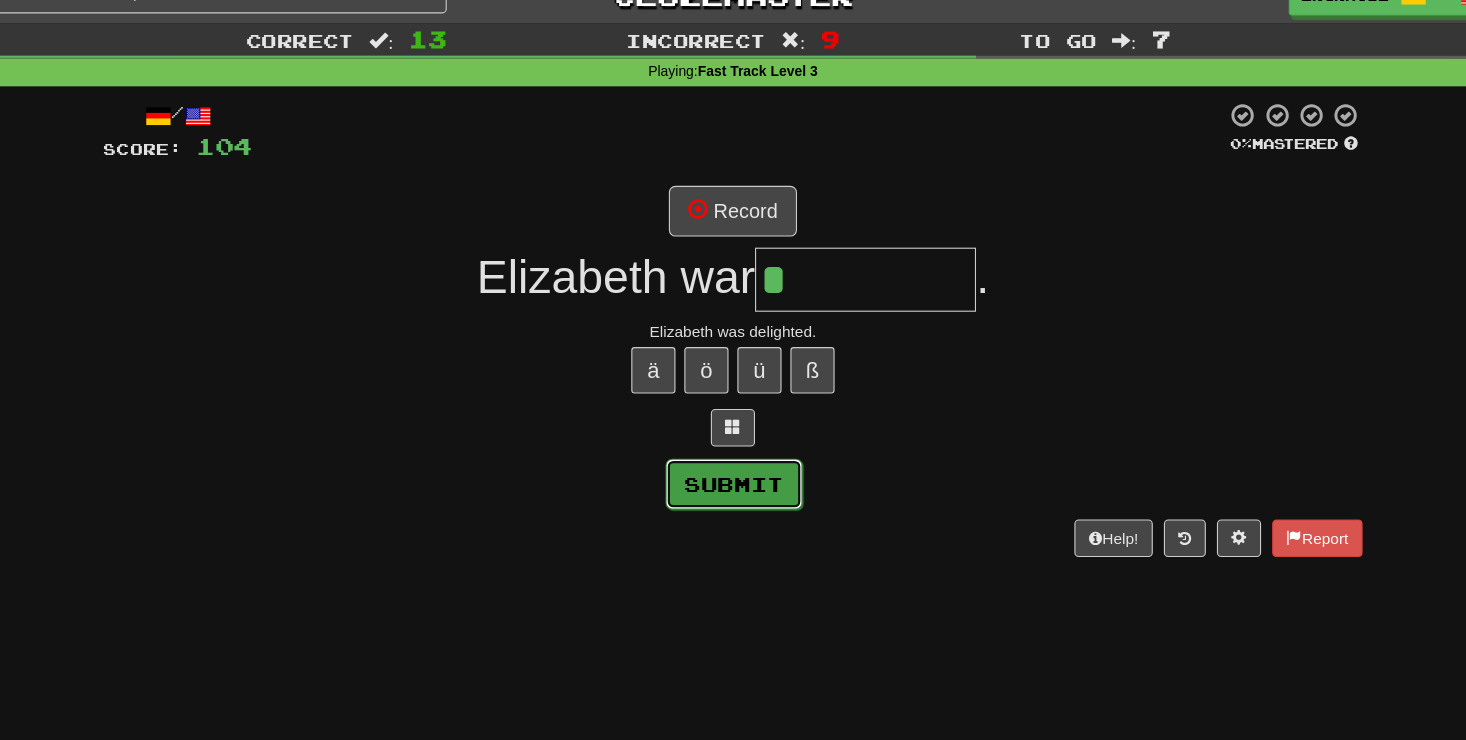 click on "Submit" at bounding box center [734, 438] 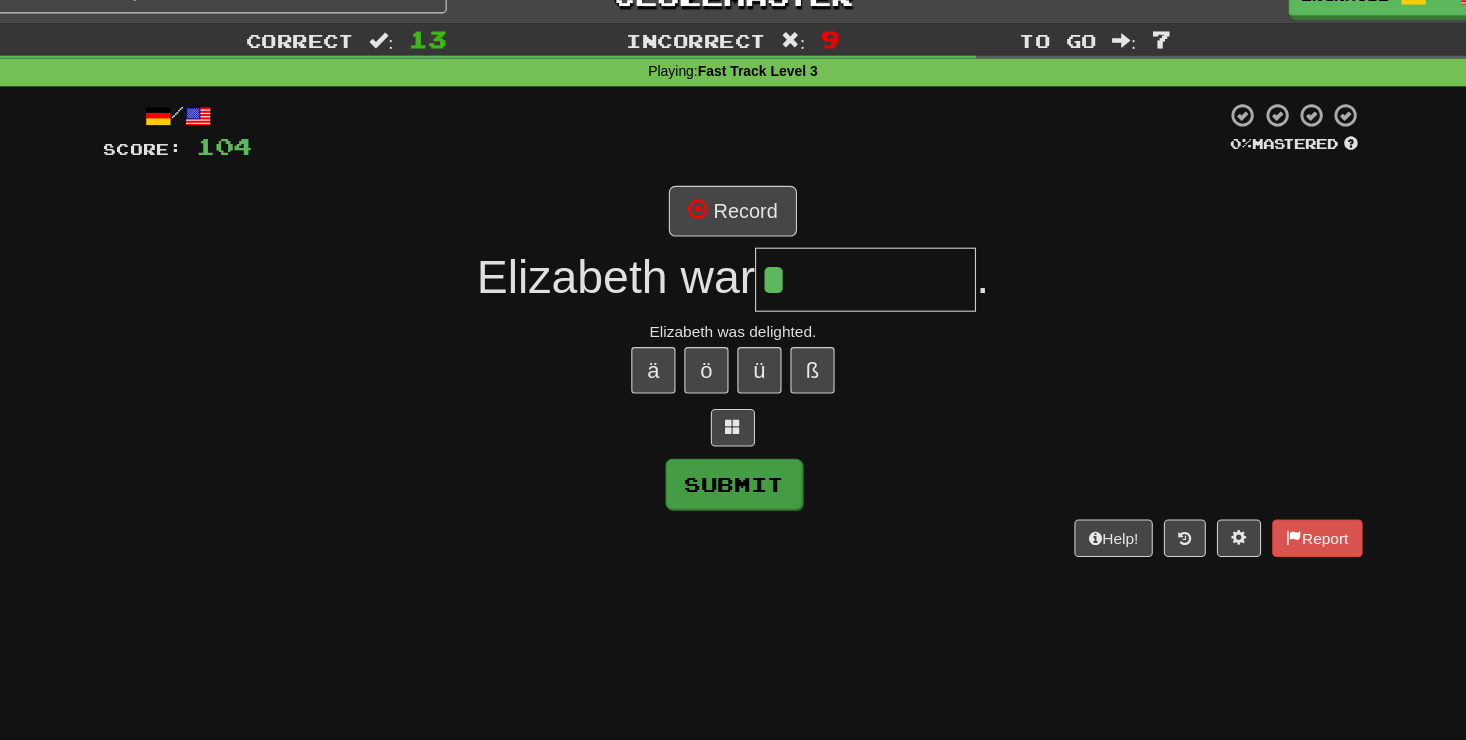 type on "**********" 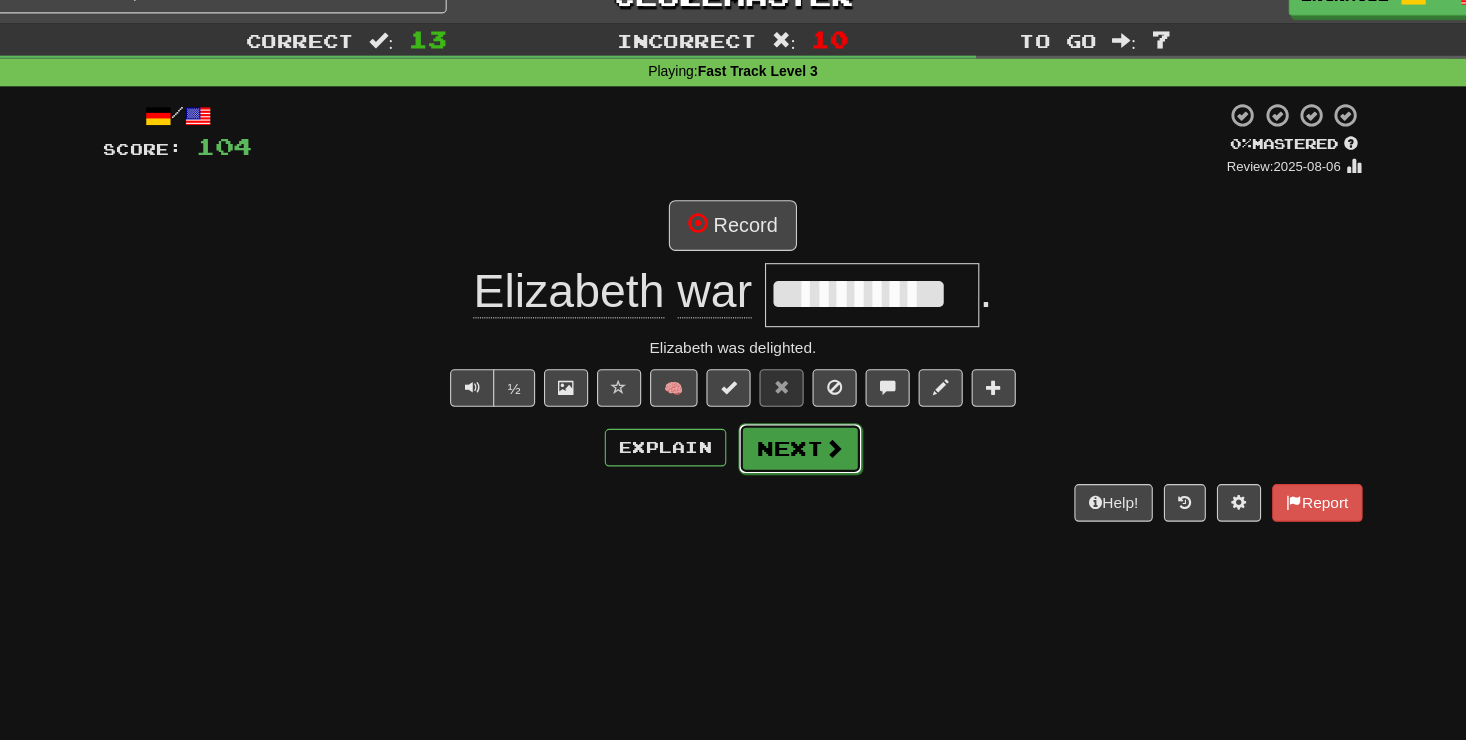 click on "Next" at bounding box center [794, 406] 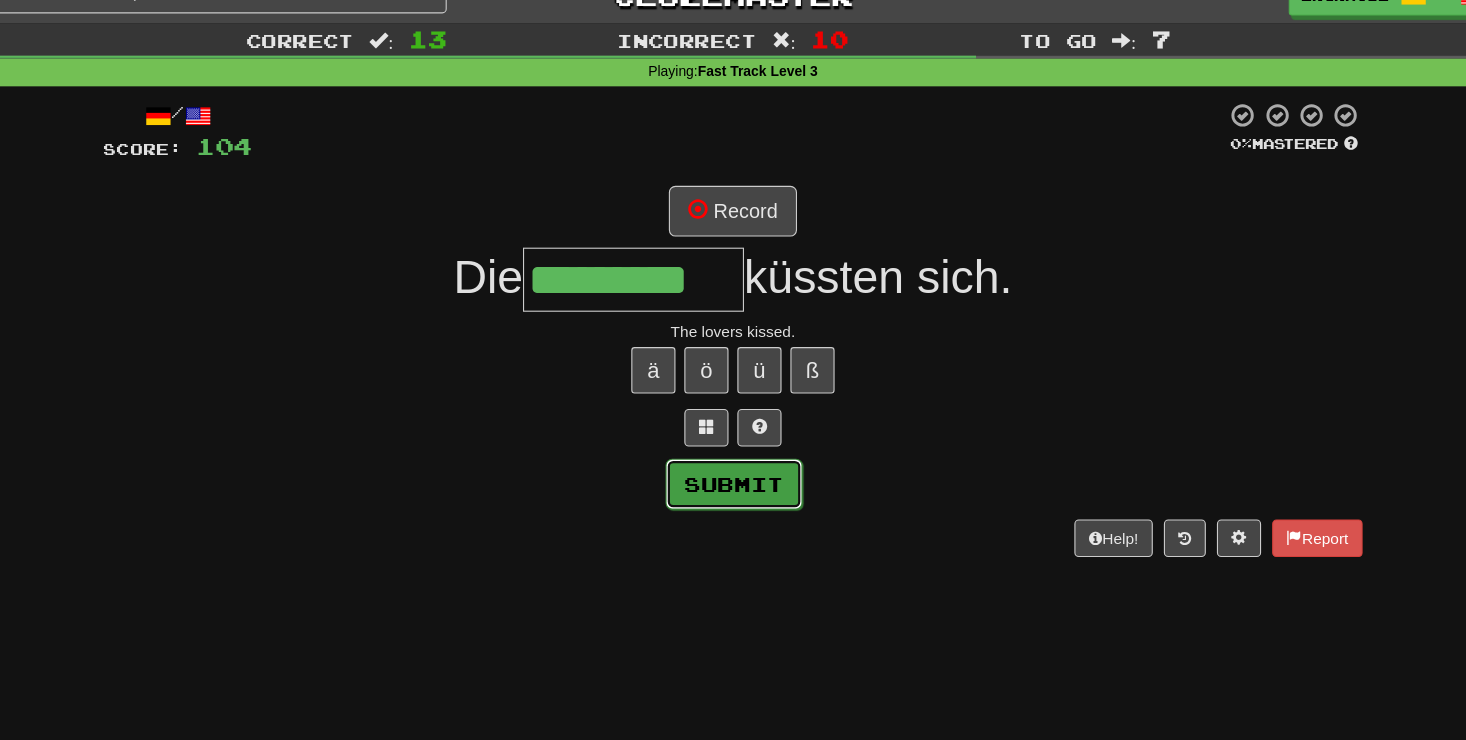 click on "Submit" at bounding box center (734, 438) 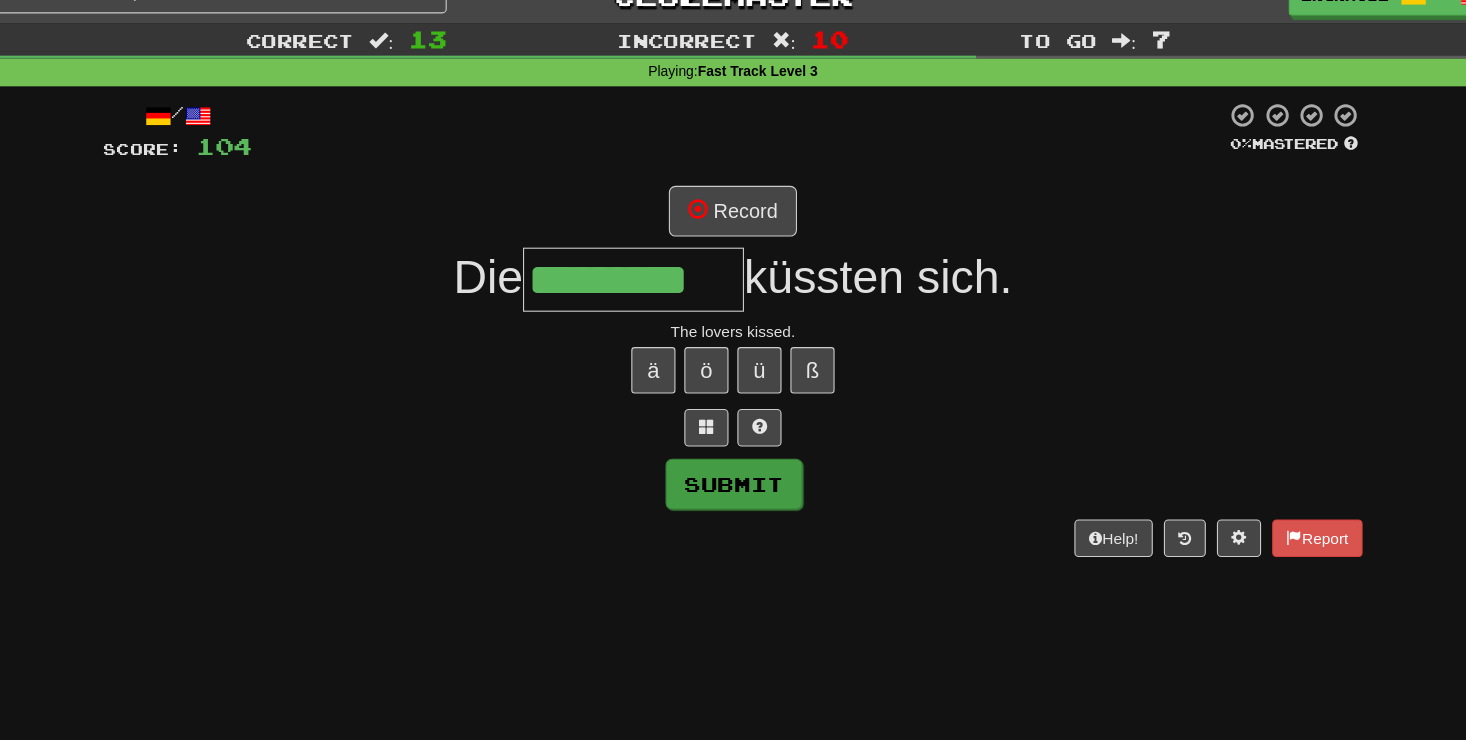 type on "*********" 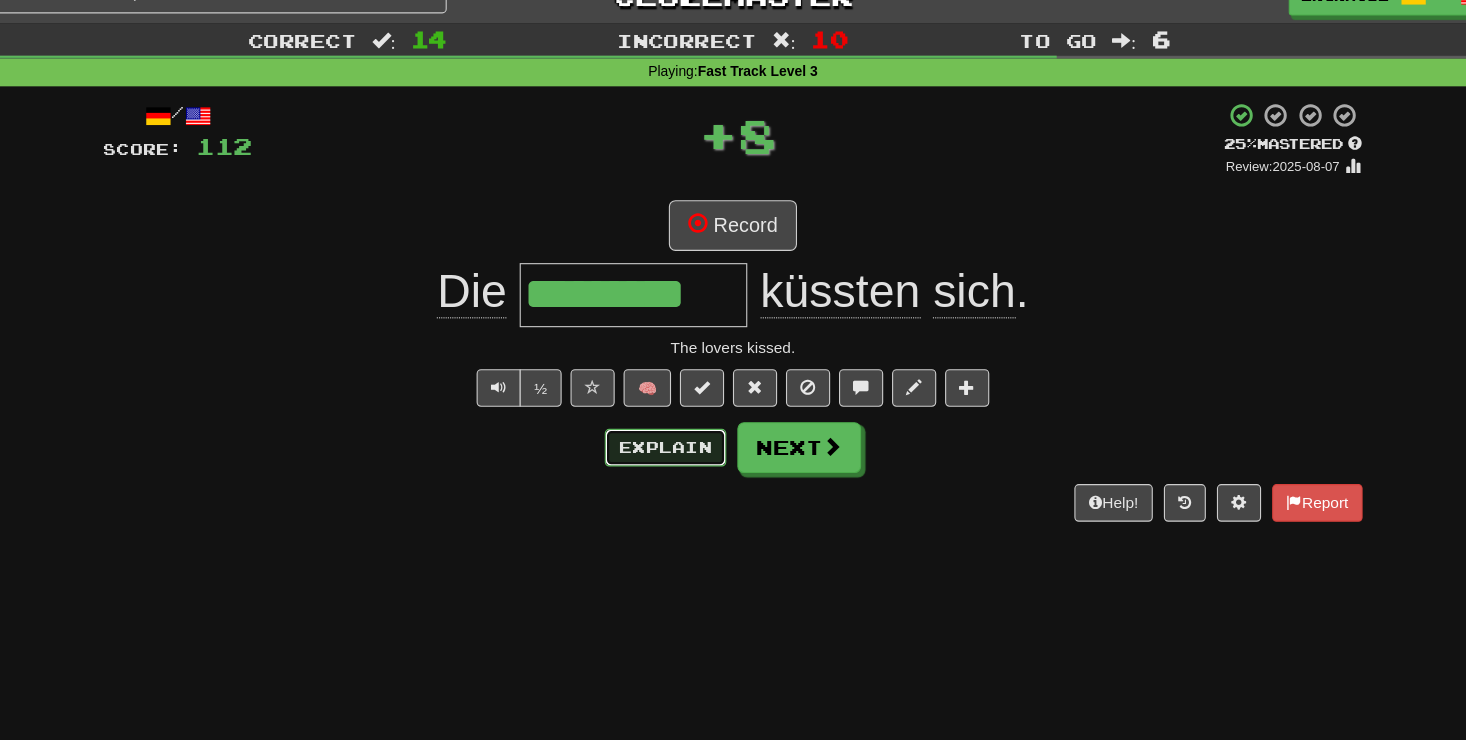 click on "Explain" at bounding box center (672, 405) 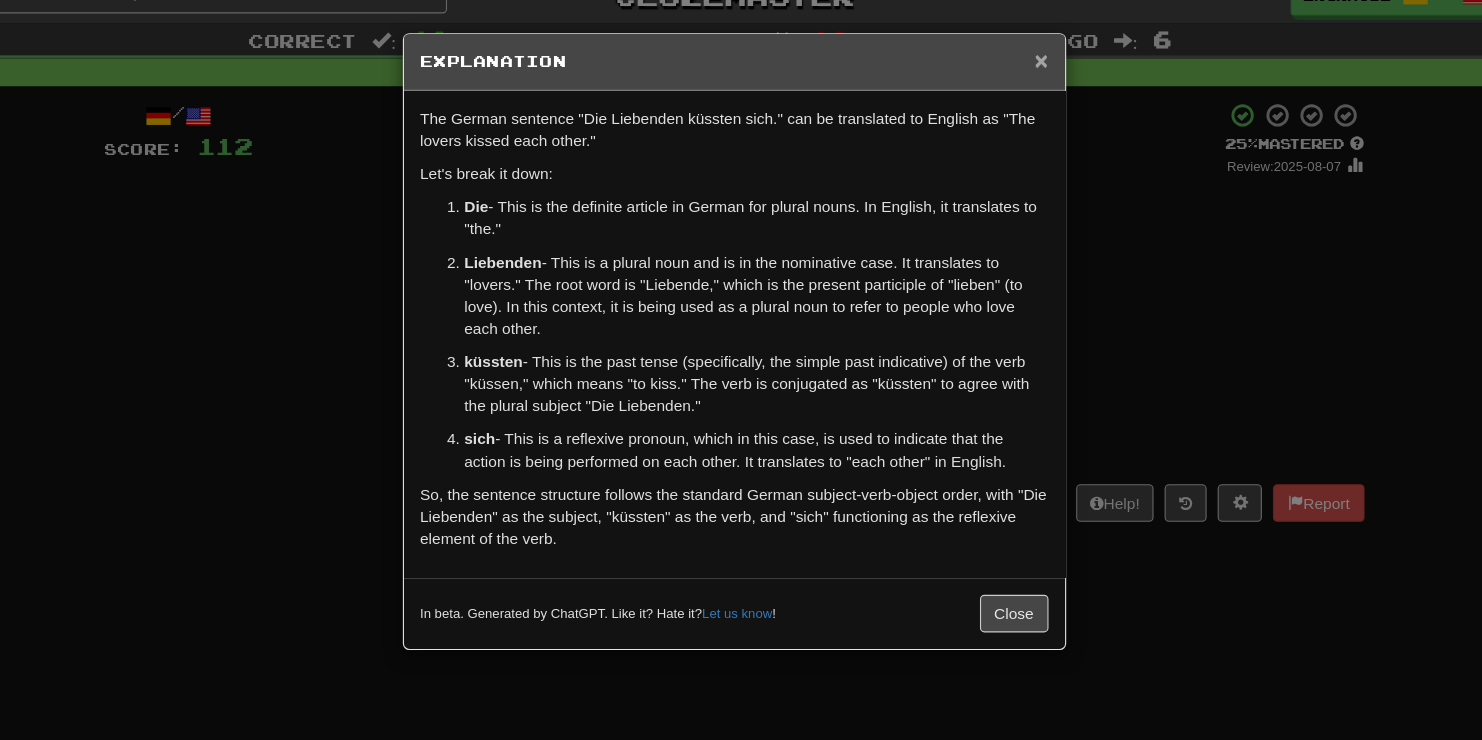 click on "×" at bounding box center [1011, 54] 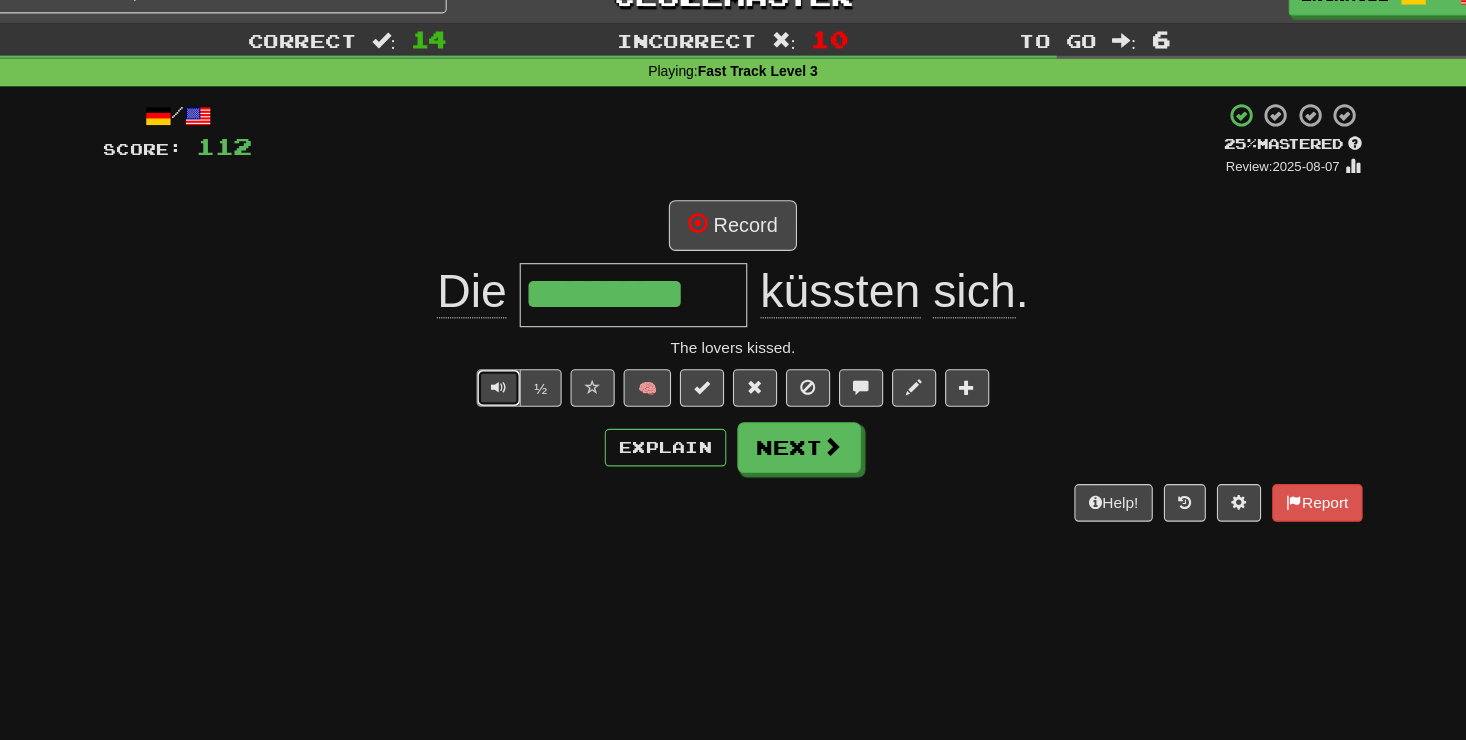 click at bounding box center (521, 350) 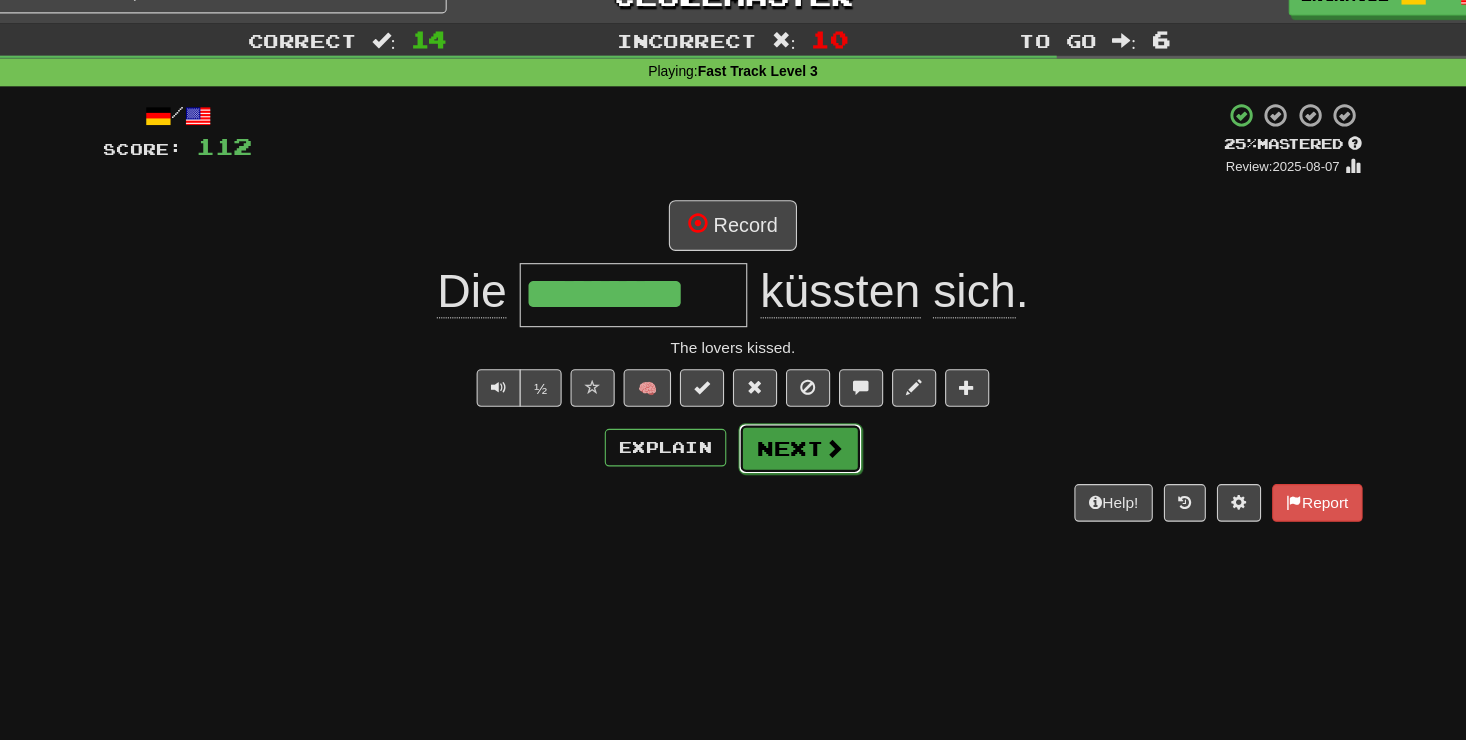 click on "Next" at bounding box center [794, 406] 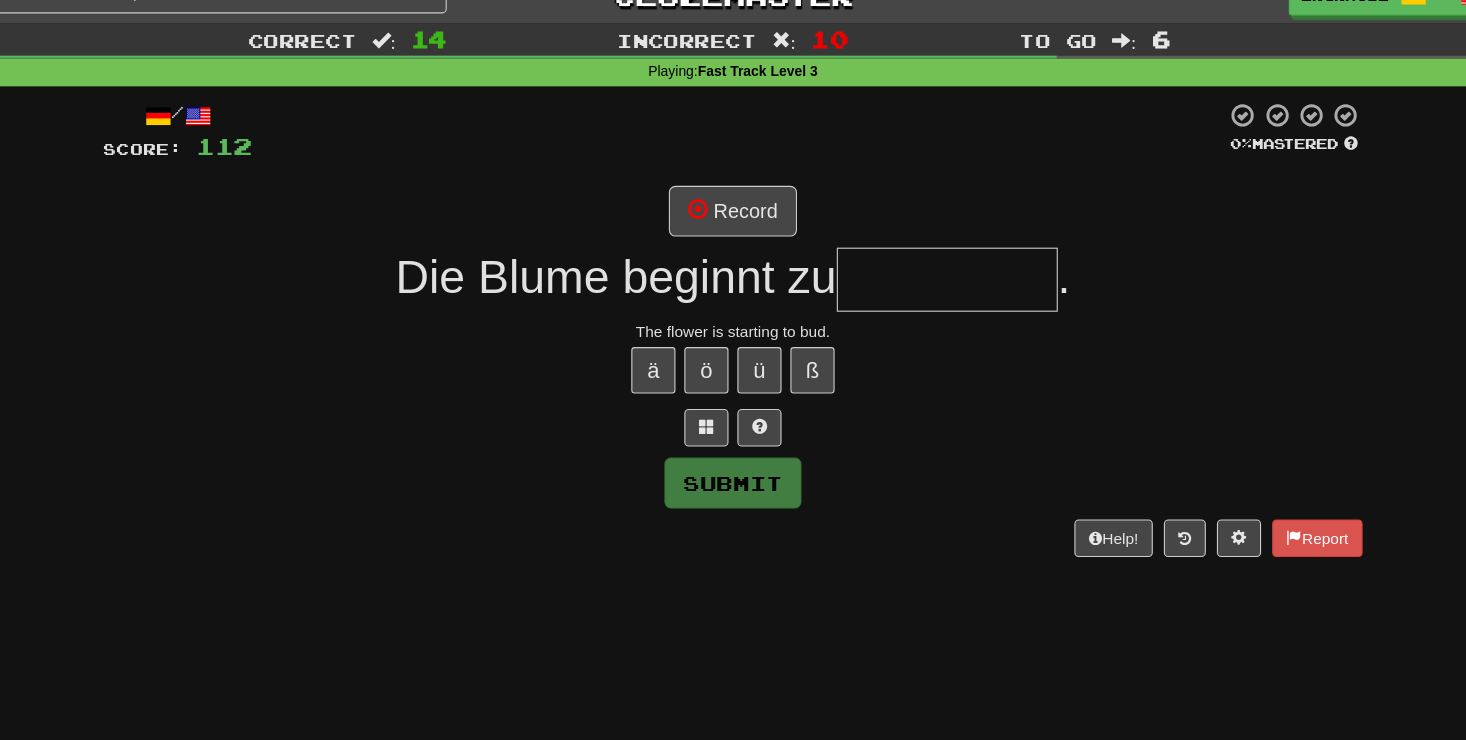type on "*" 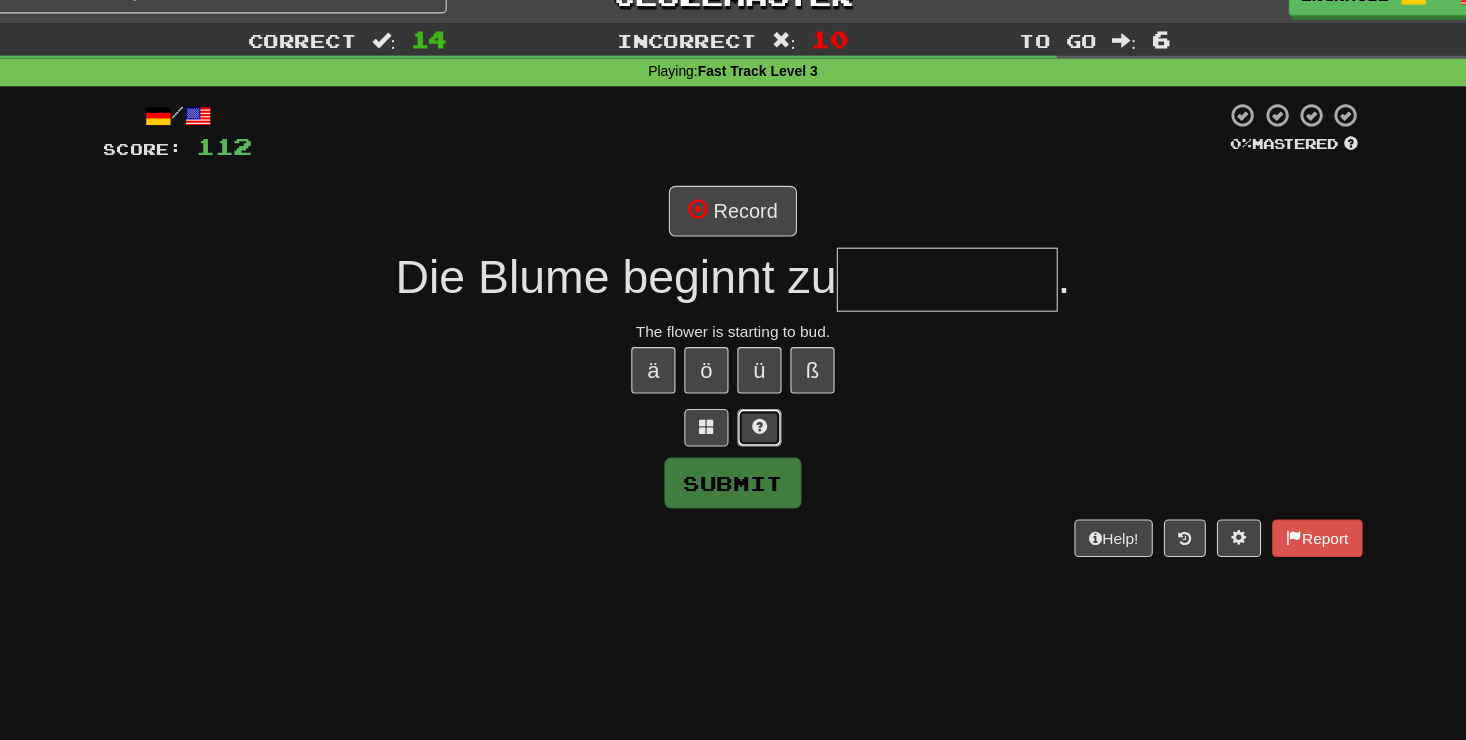 click at bounding box center [757, 387] 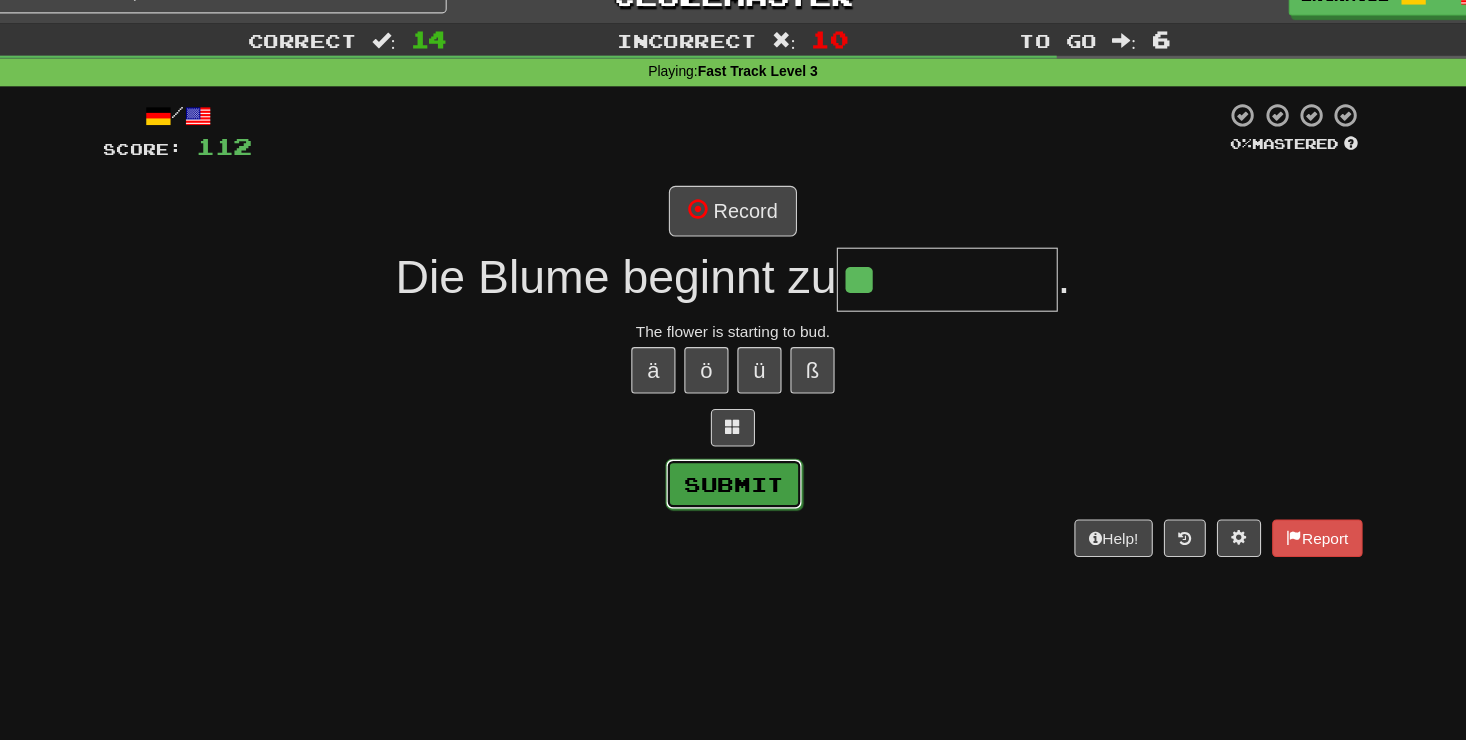 click on "Submit" at bounding box center [734, 438] 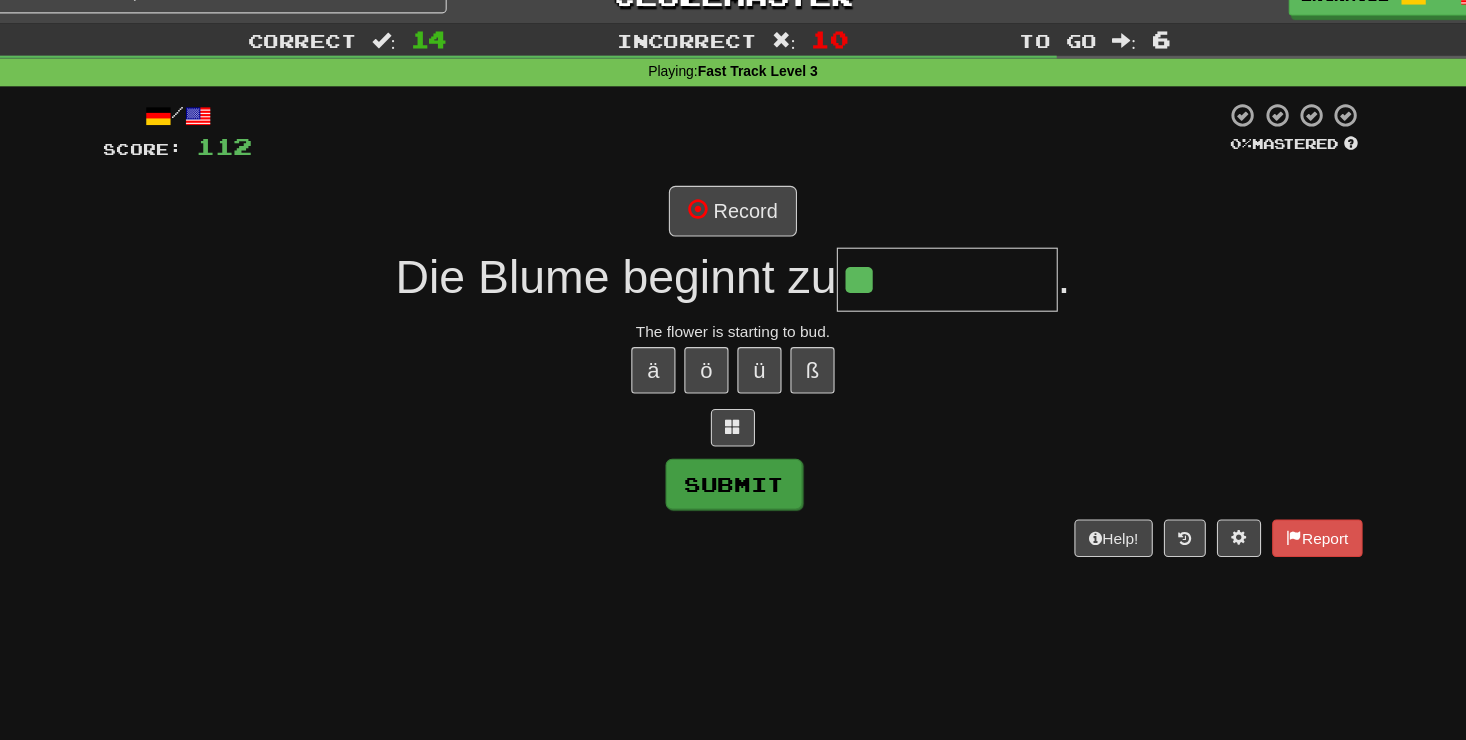 type on "*******" 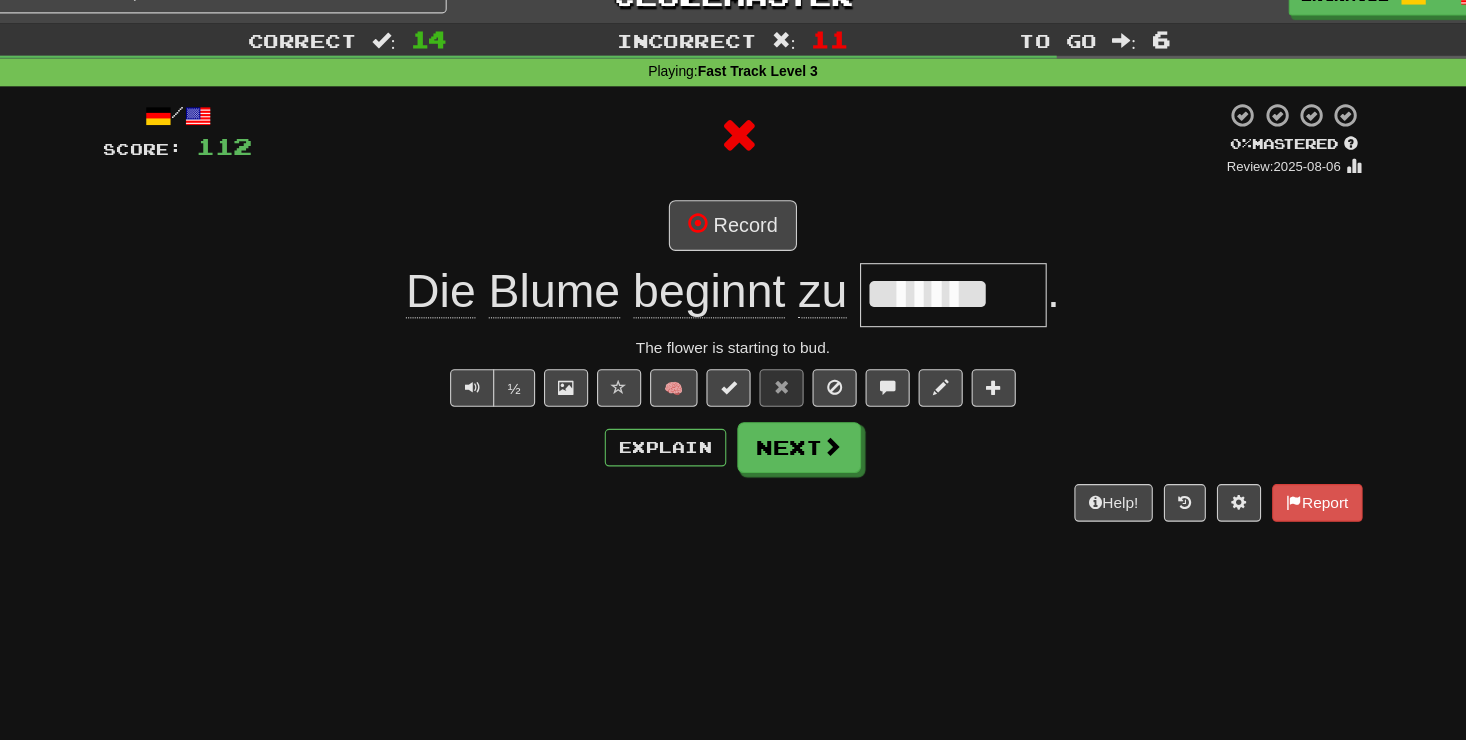 click on "/  Score:   112 0 %  Mastered Review:  2025-08-06   Record Die   Blume   beginnt   zu   ******* . The flower is starting to bud. ½ 🧠 Explain Next  Help!  Report" at bounding box center [733, 281] 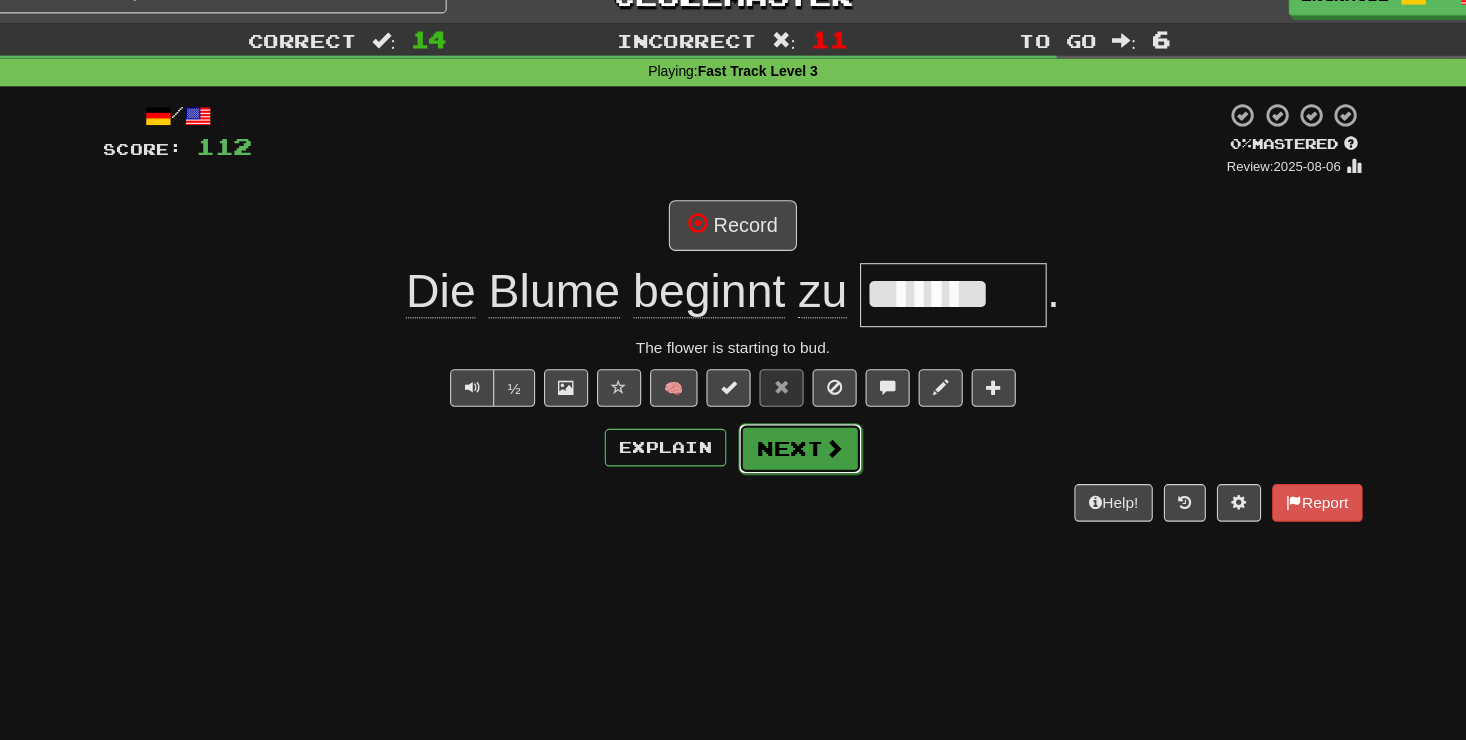 click on "Next" at bounding box center (794, 406) 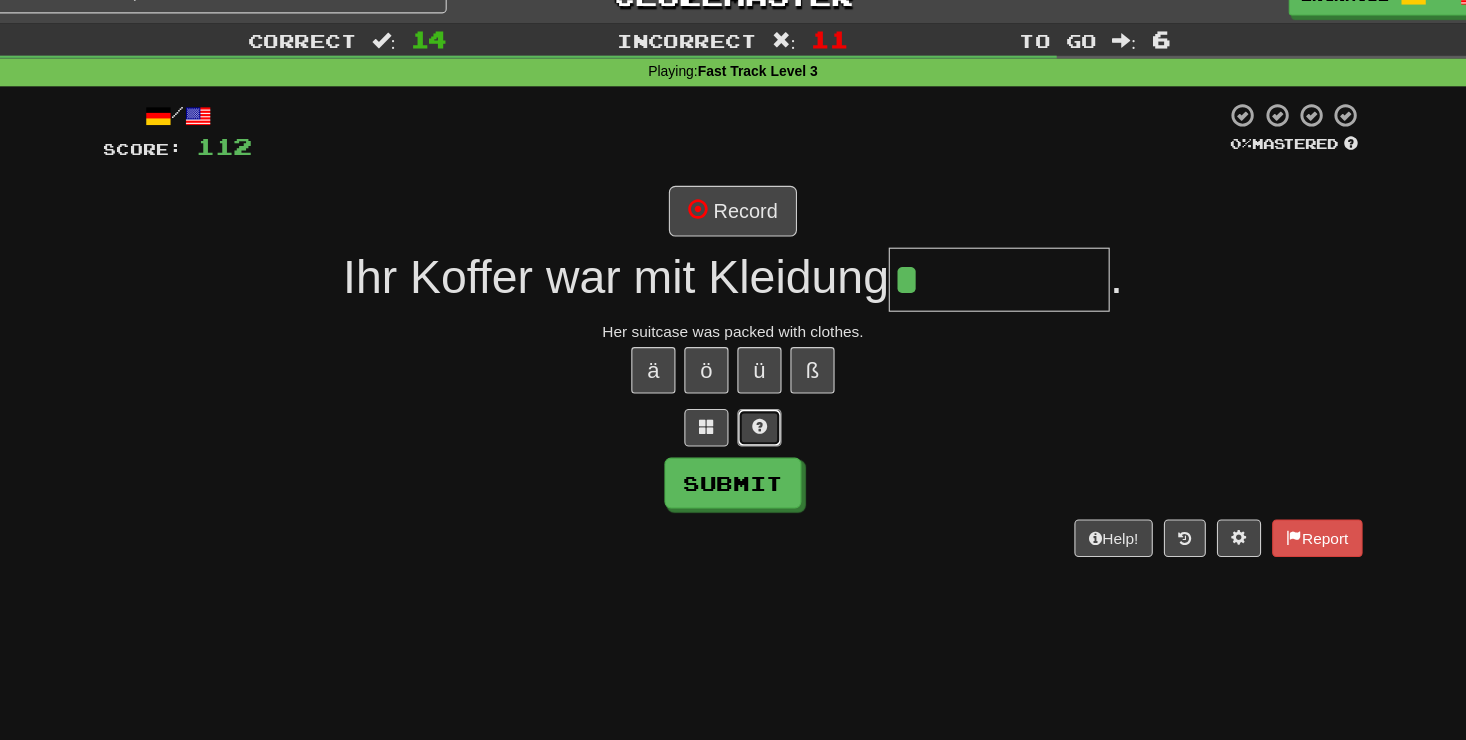click at bounding box center (757, 387) 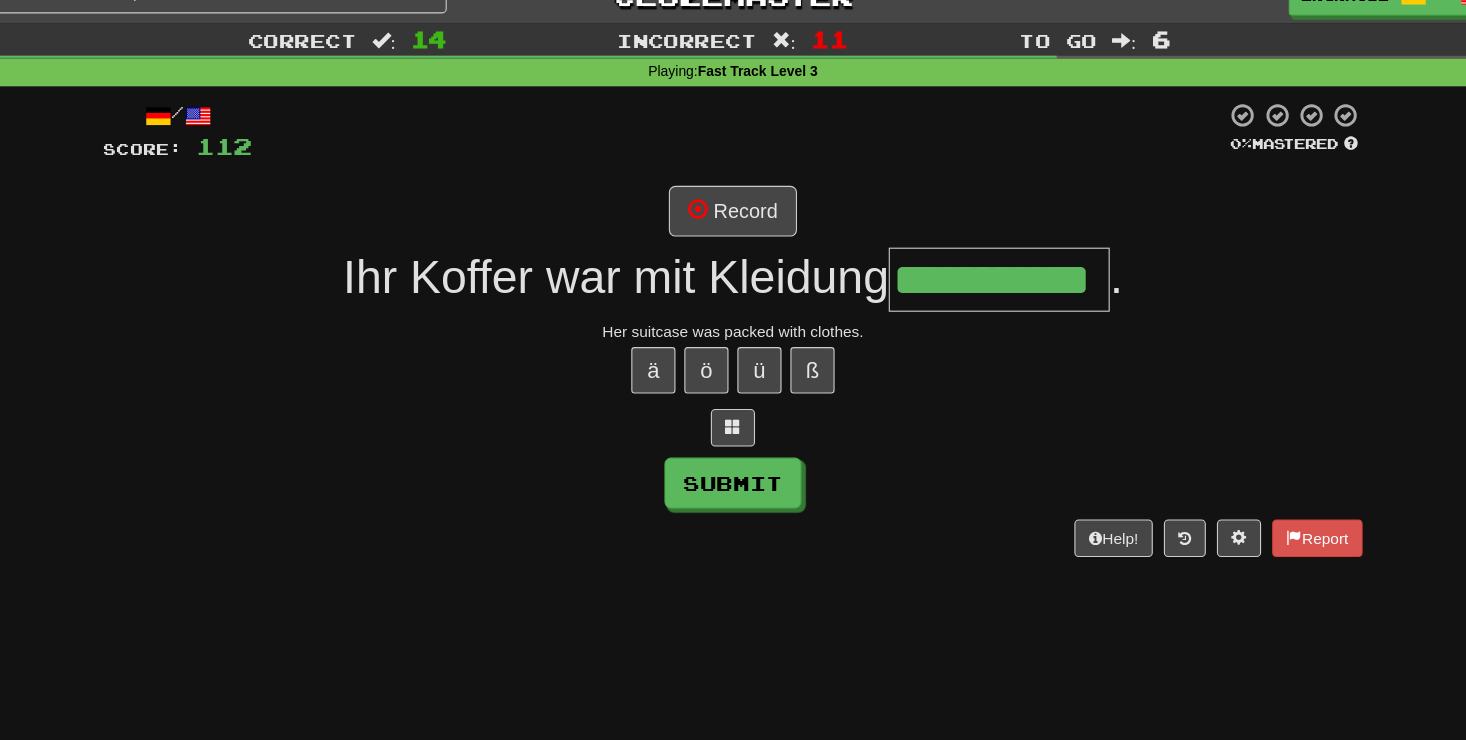 scroll, scrollTop: 0, scrollLeft: 17, axis: horizontal 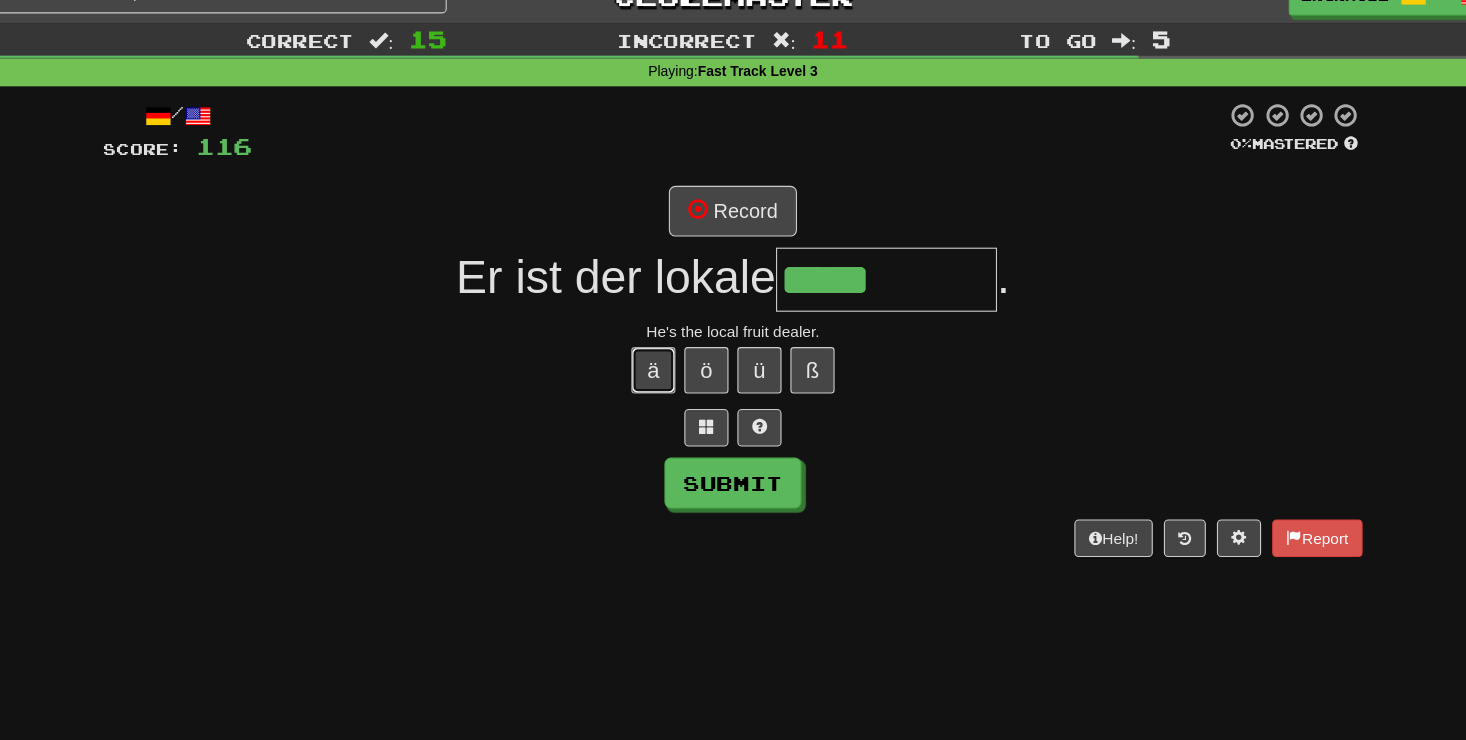 click on "ä" at bounding box center [661, 335] 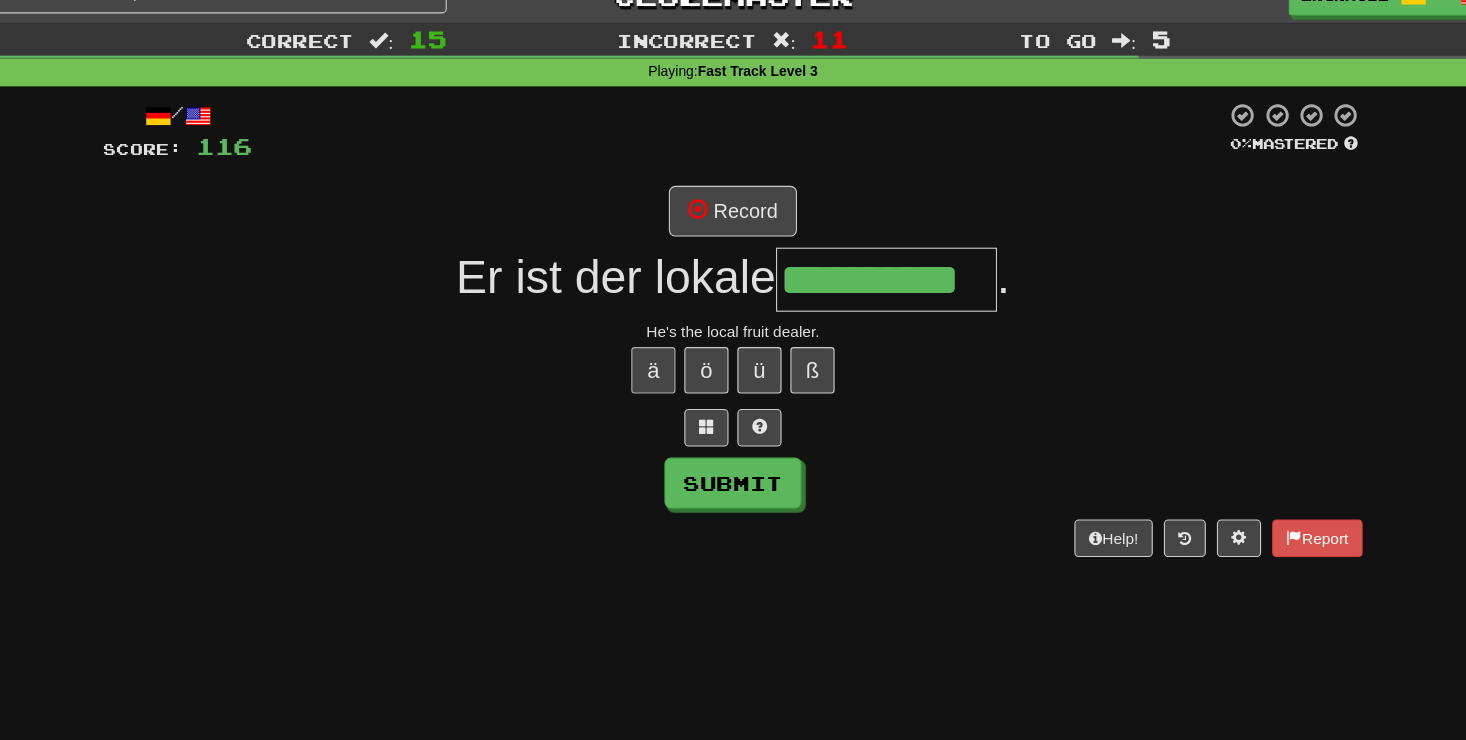 scroll, scrollTop: 0, scrollLeft: 26, axis: horizontal 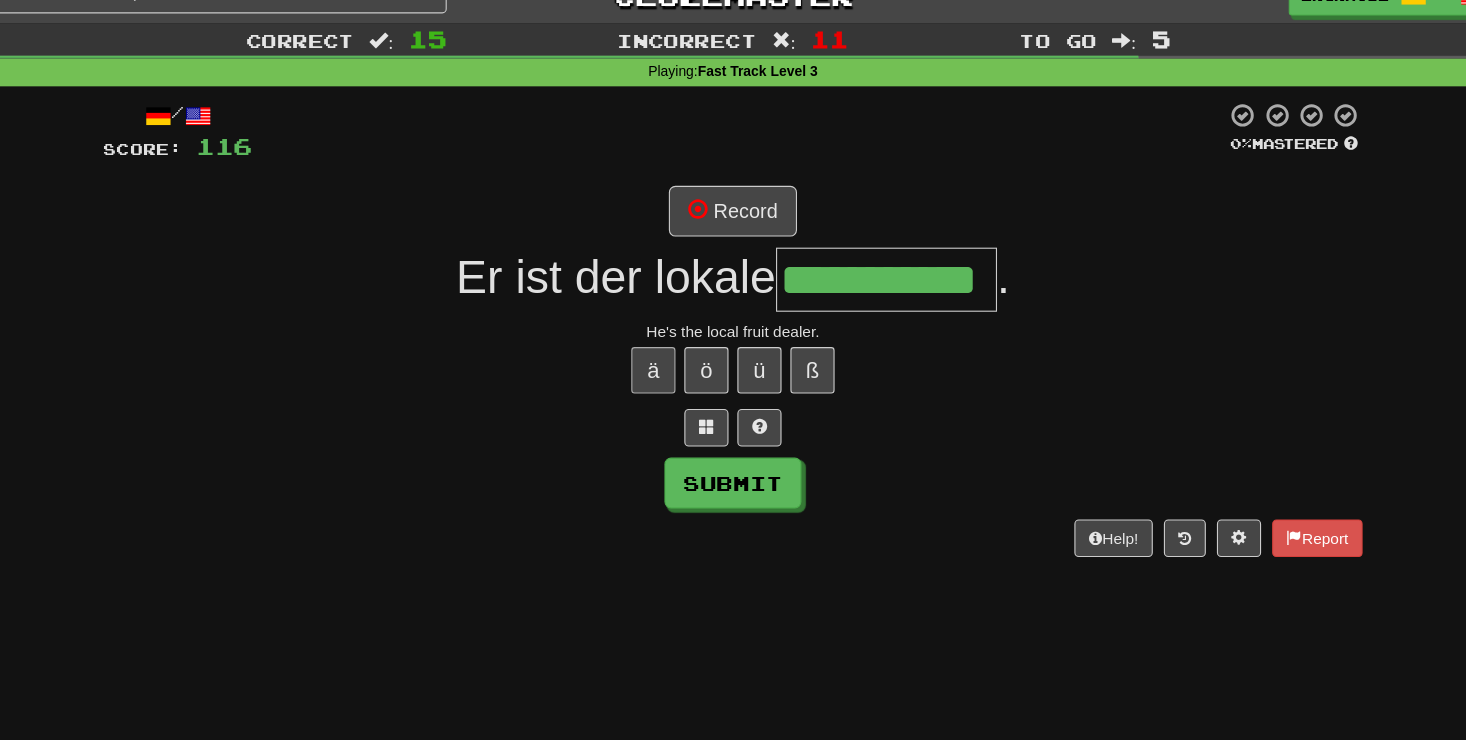 type on "**********" 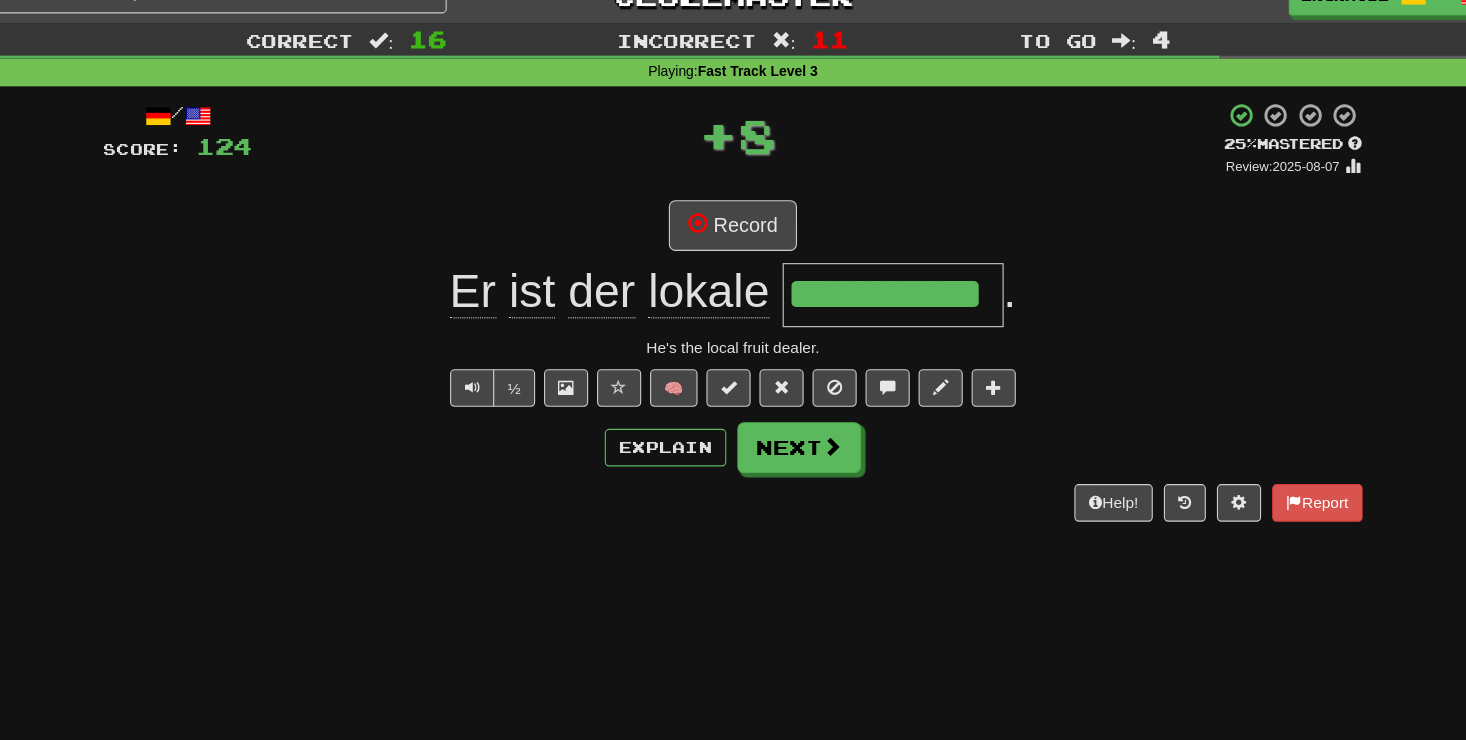 scroll, scrollTop: 0, scrollLeft: 0, axis: both 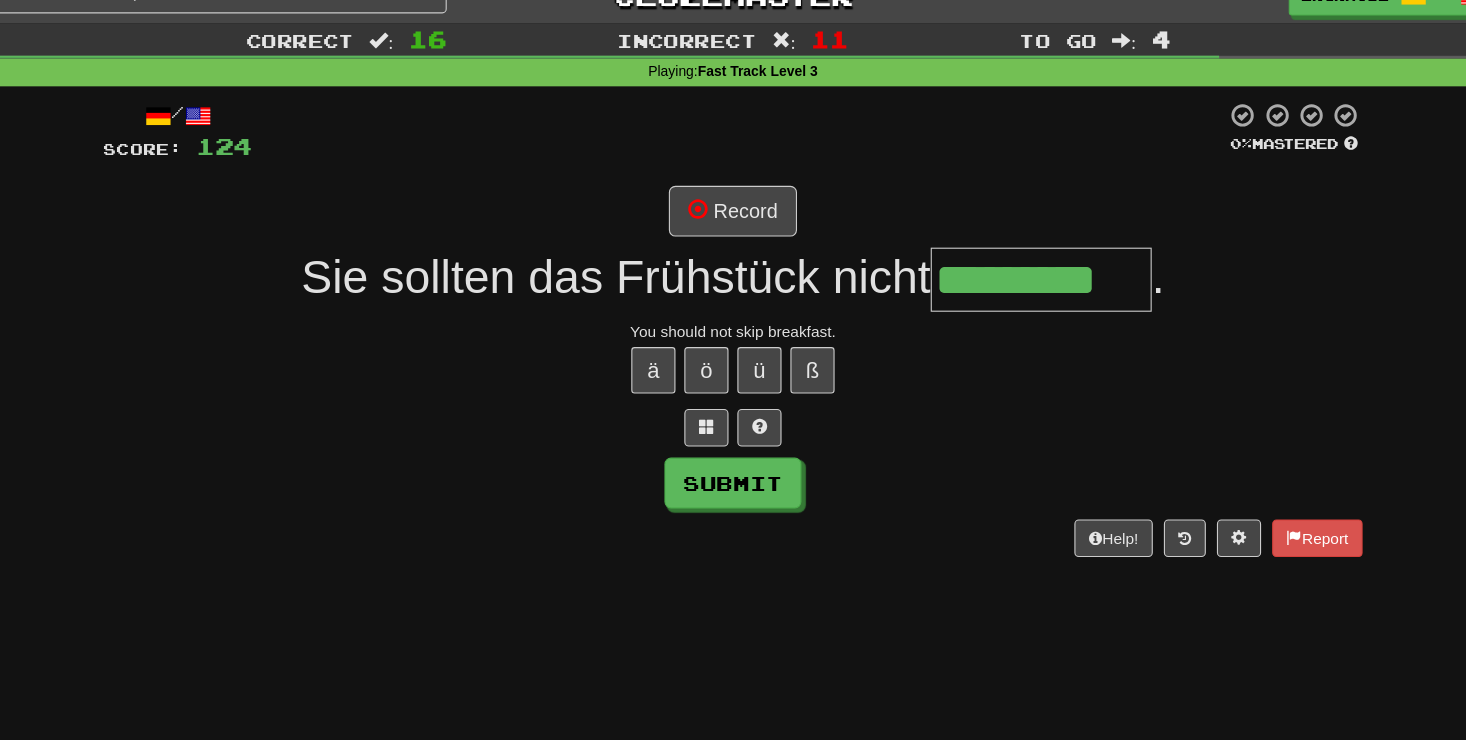 type on "*********" 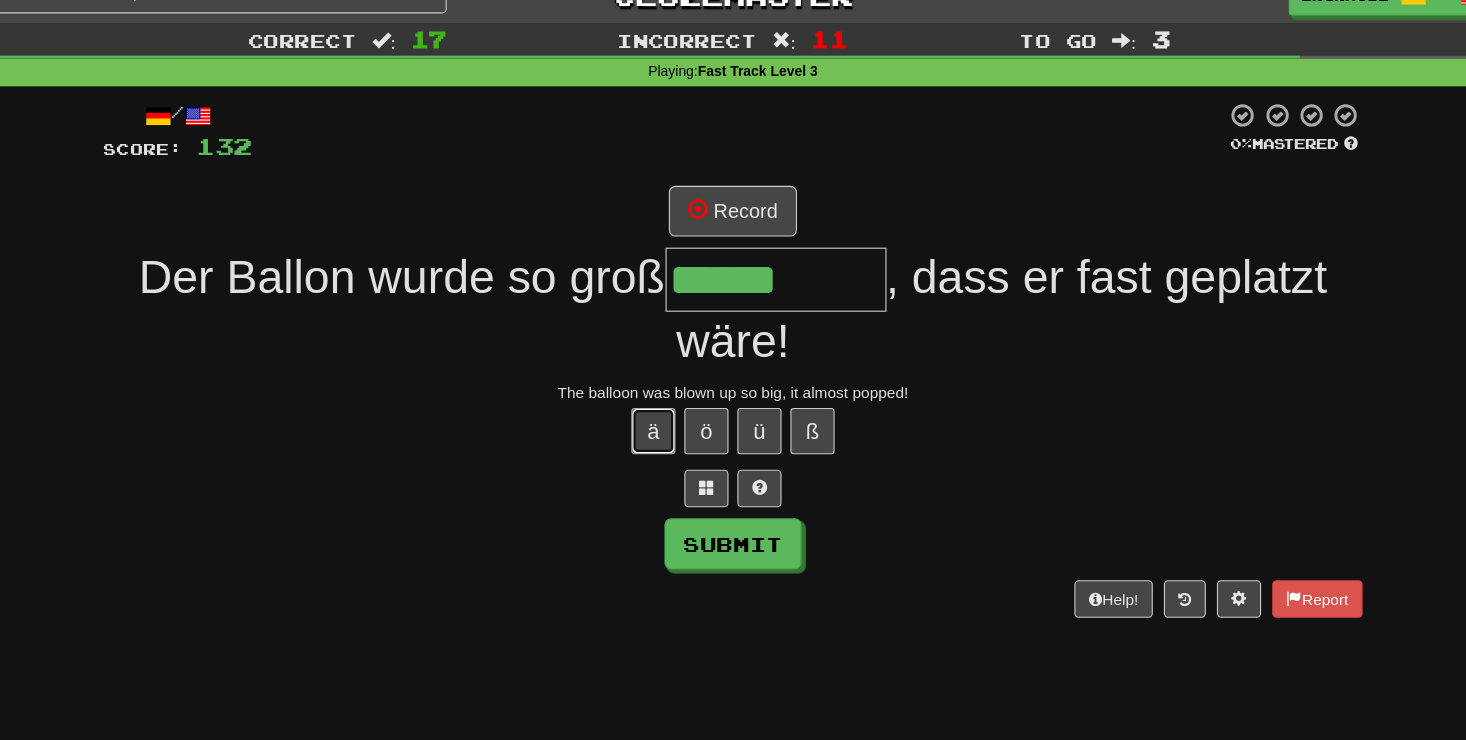click on "ä" at bounding box center (661, 390) 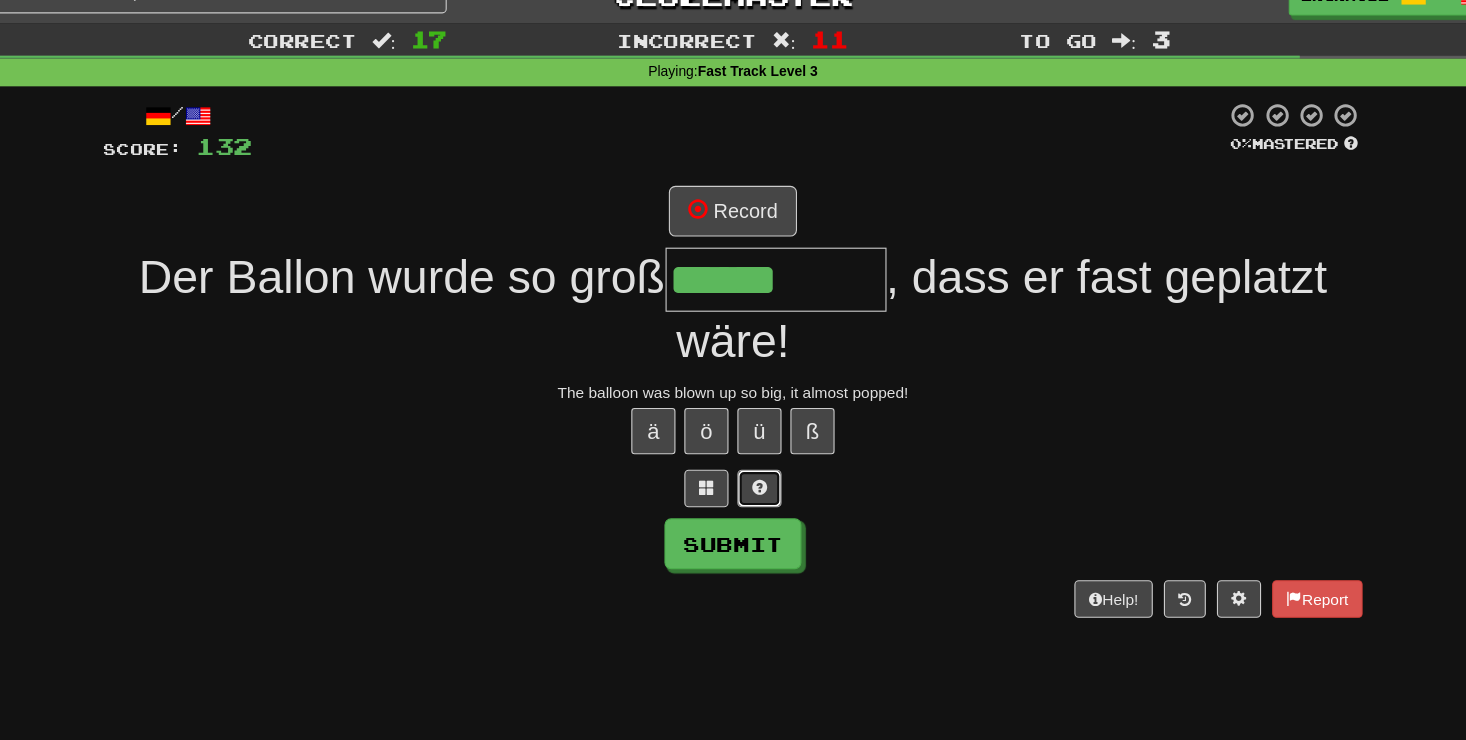 click at bounding box center (757, 441) 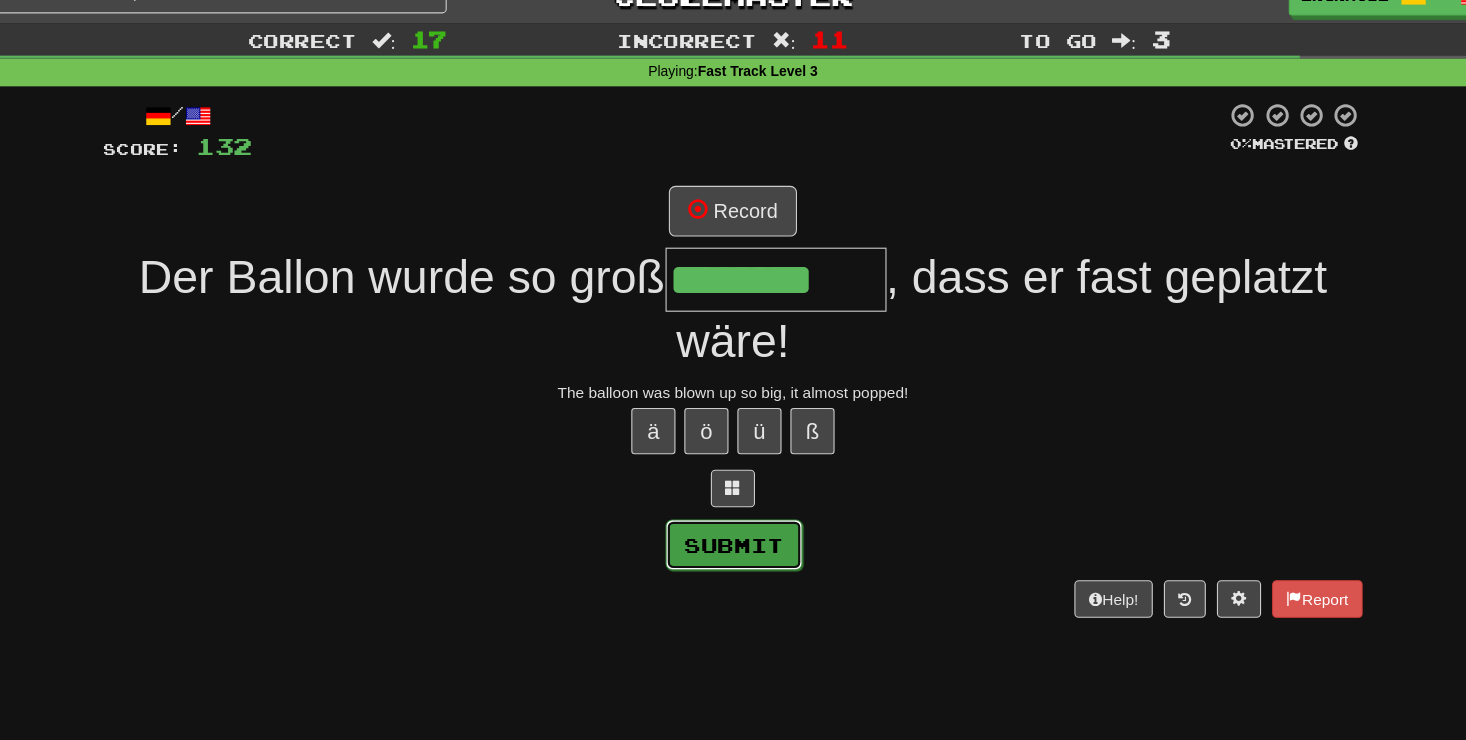 click on "Submit" at bounding box center [734, 493] 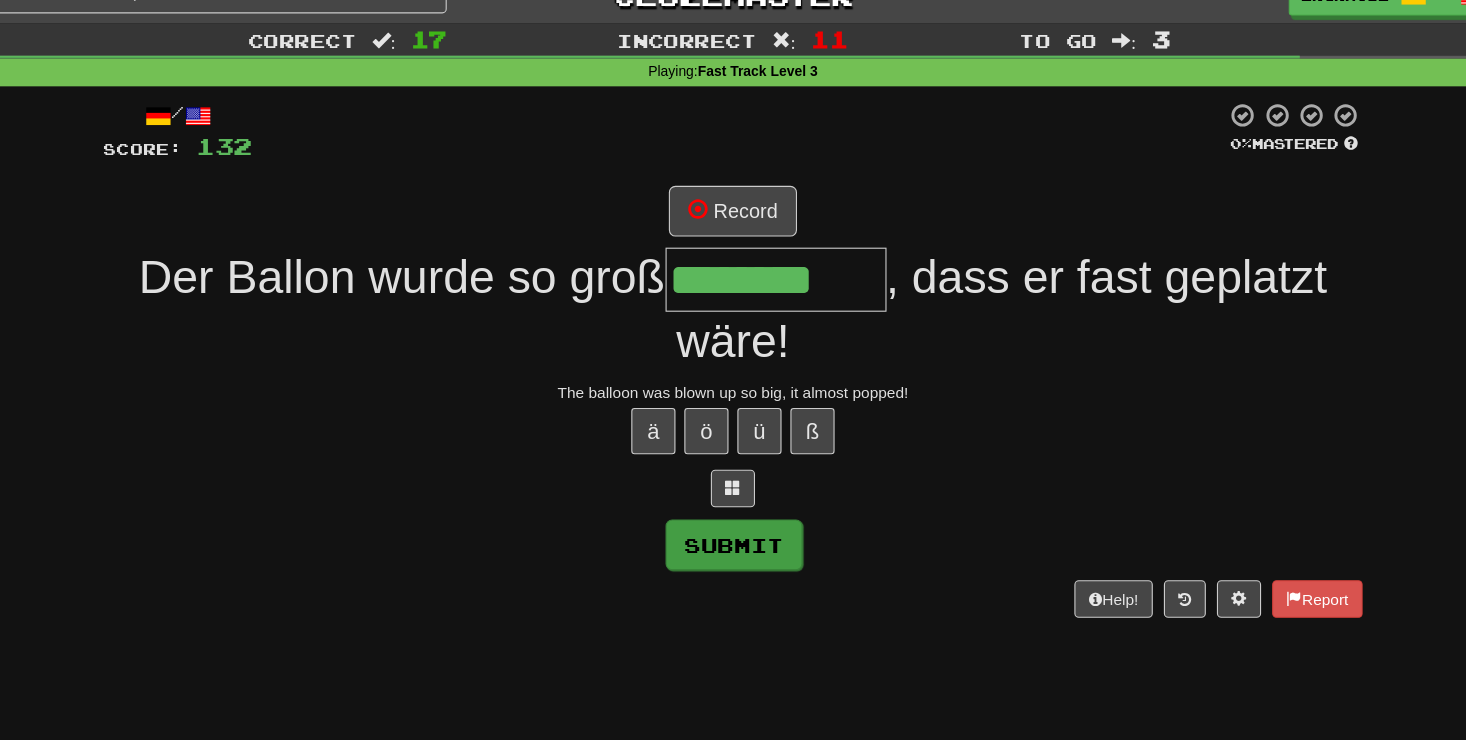 type on "**********" 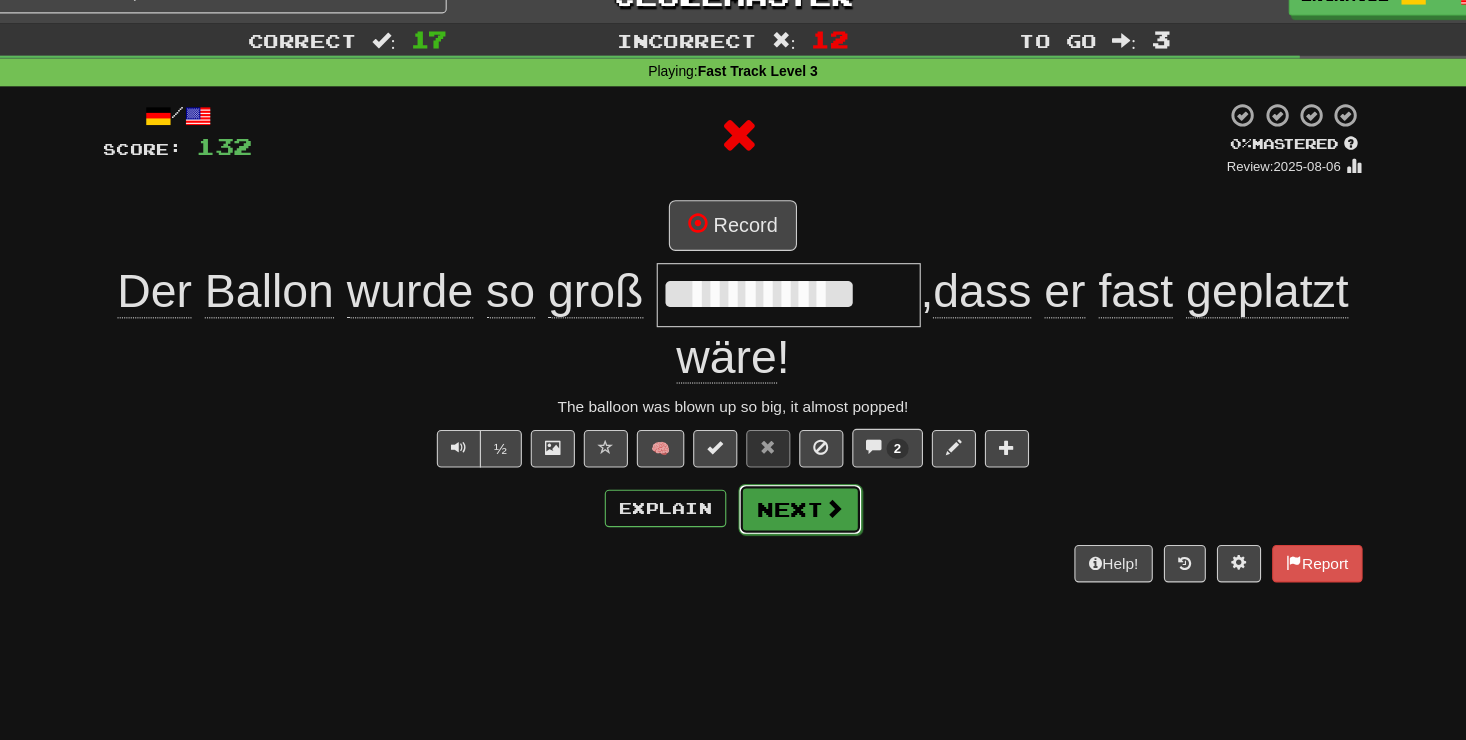 click at bounding box center [824, 460] 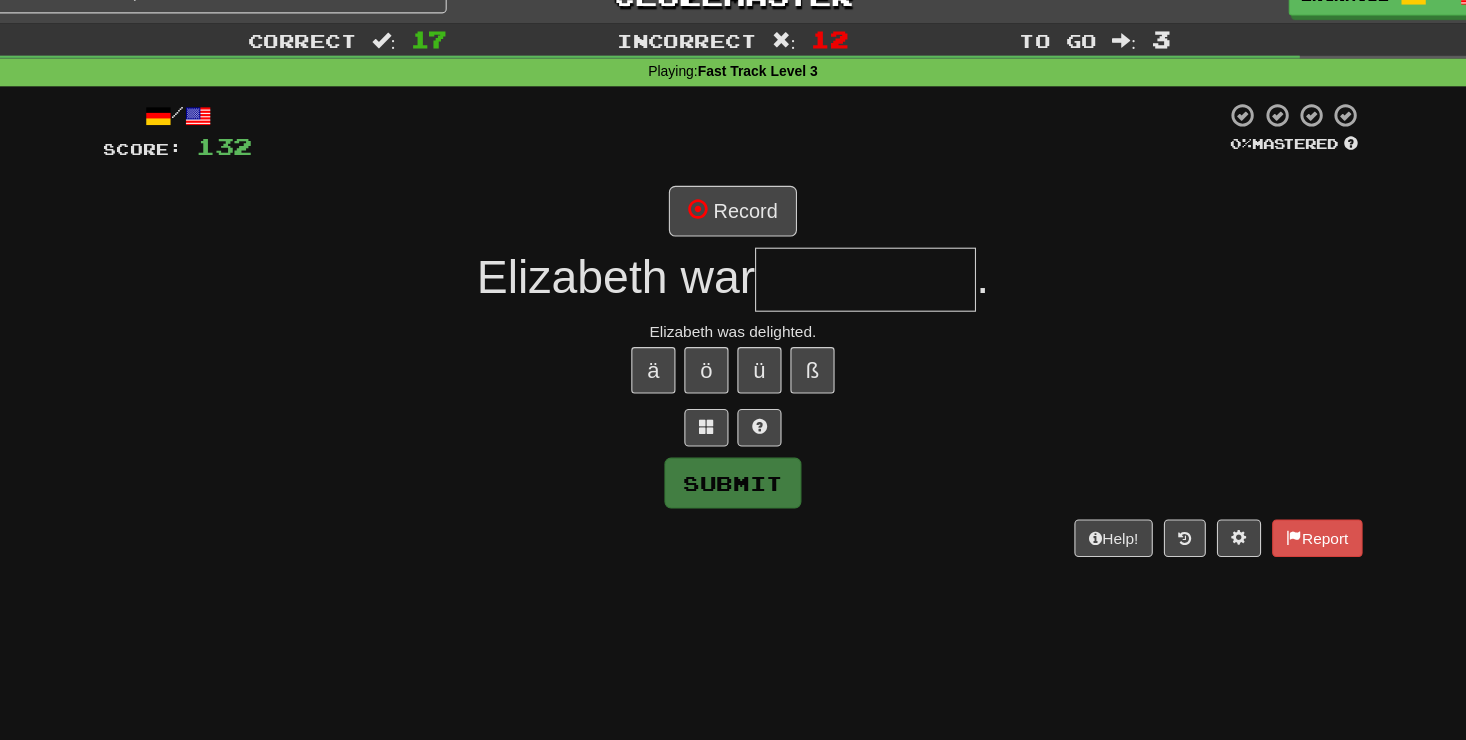type on "*" 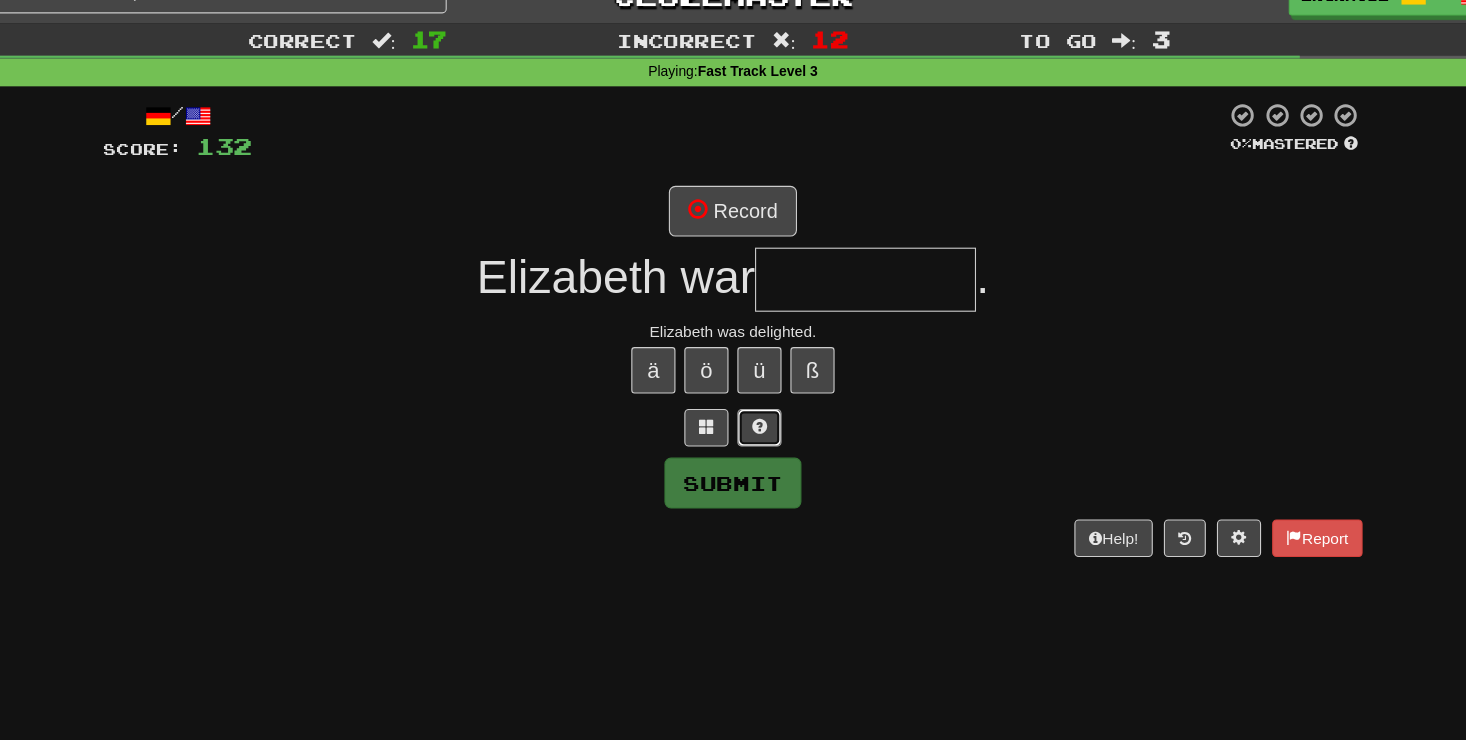 click at bounding box center (757, 387) 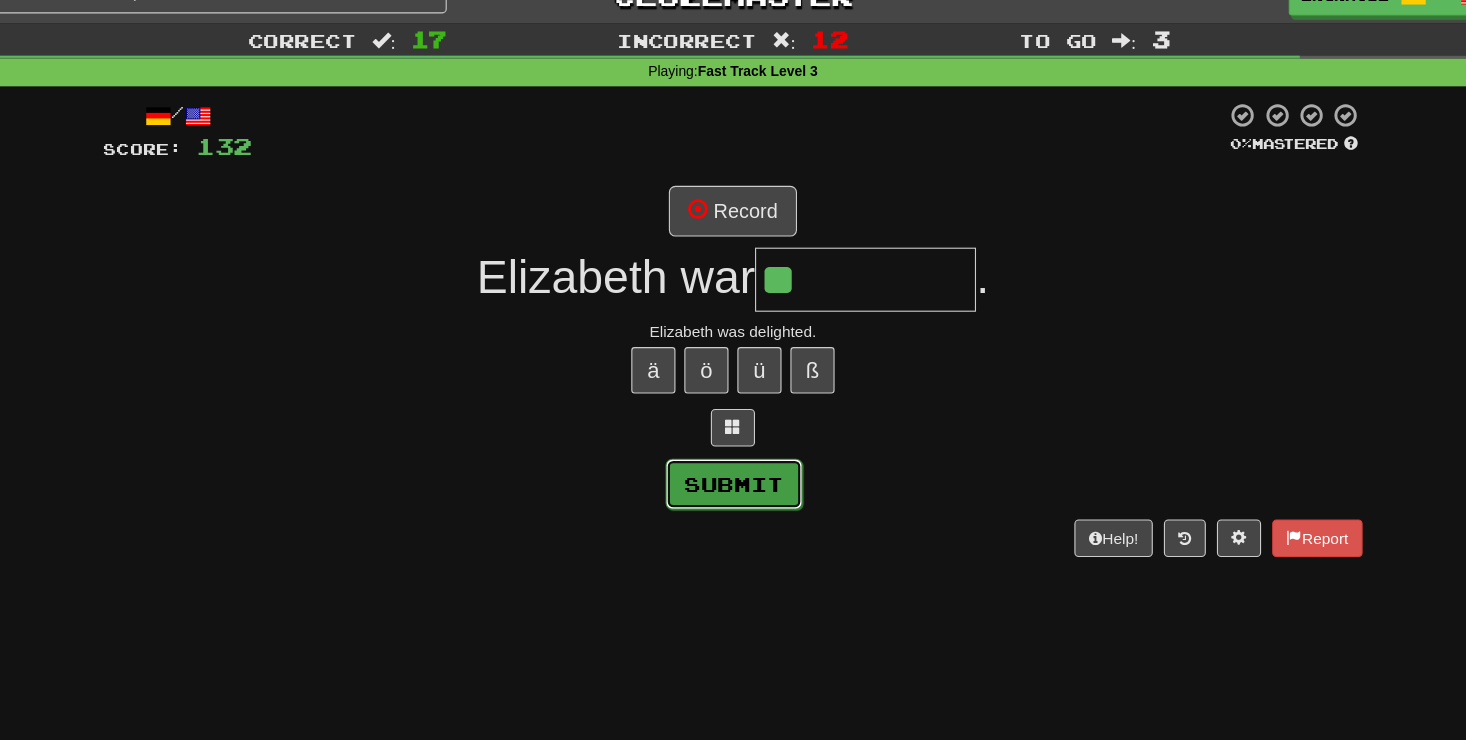 click on "Submit" at bounding box center (734, 438) 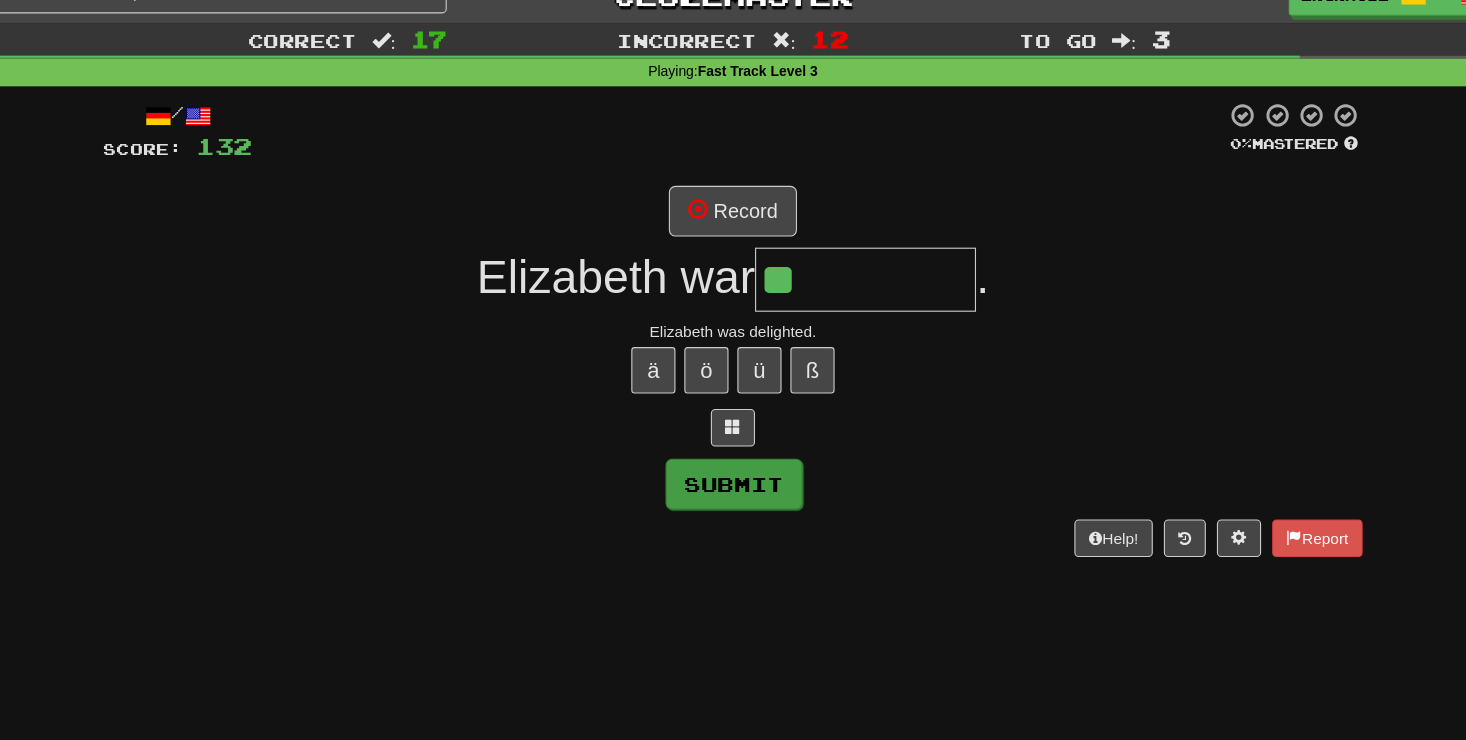 type on "**********" 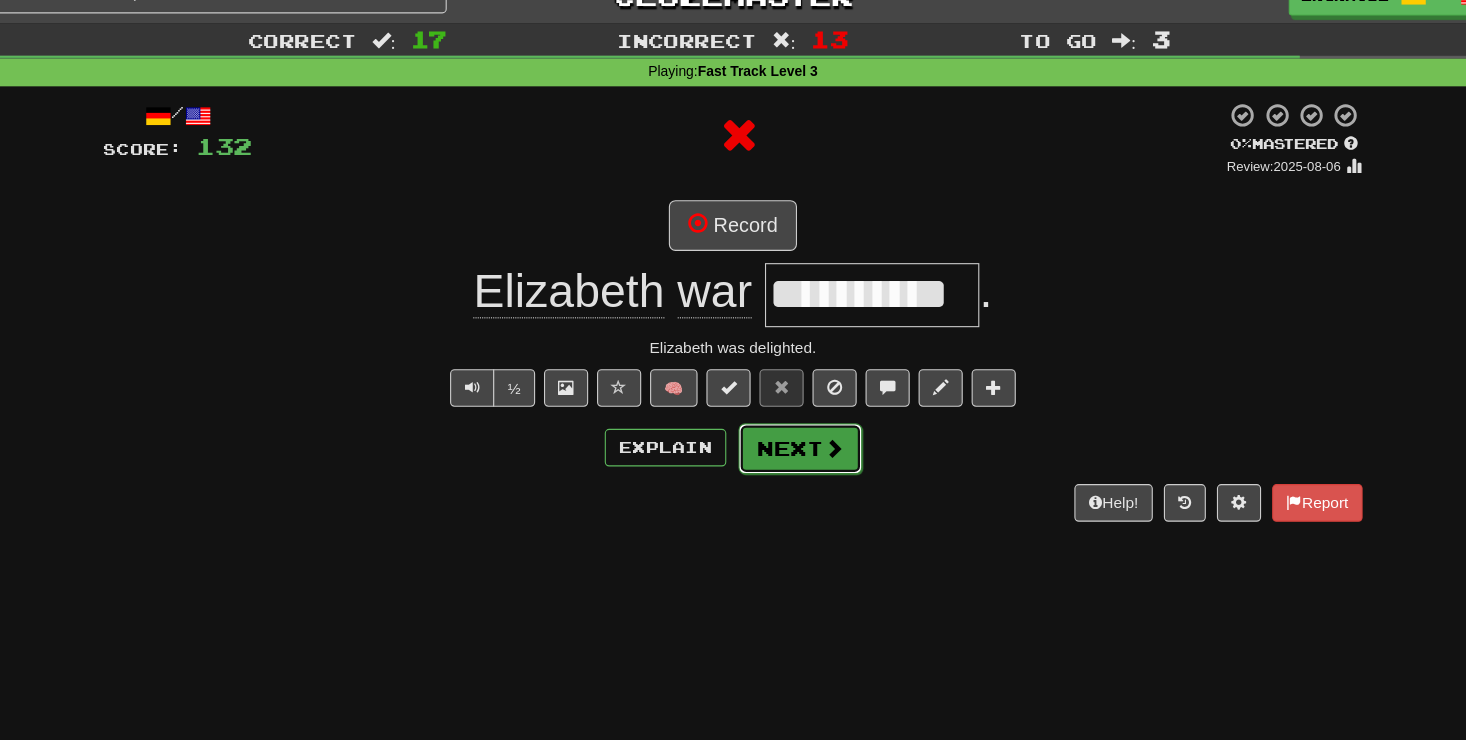 click on "Next" at bounding box center [794, 406] 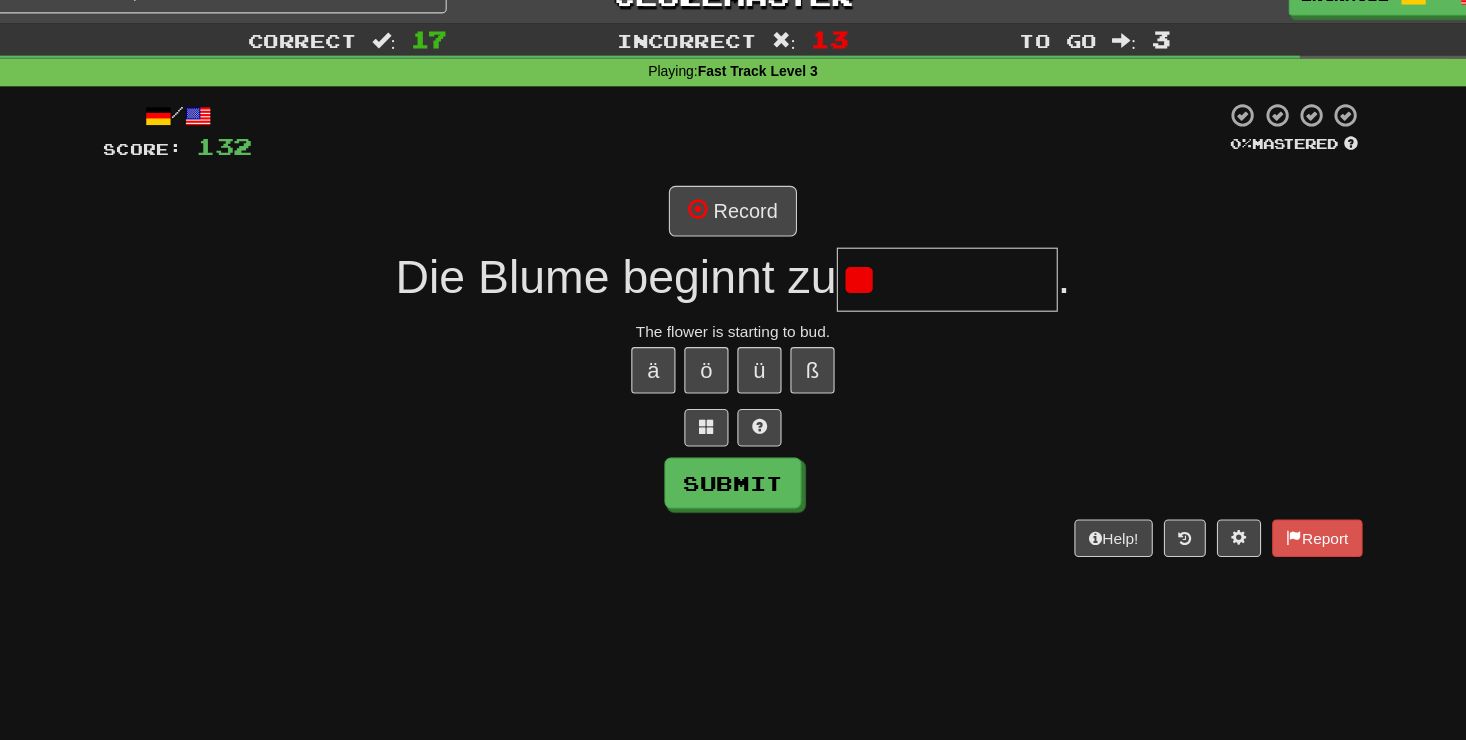 type on "*" 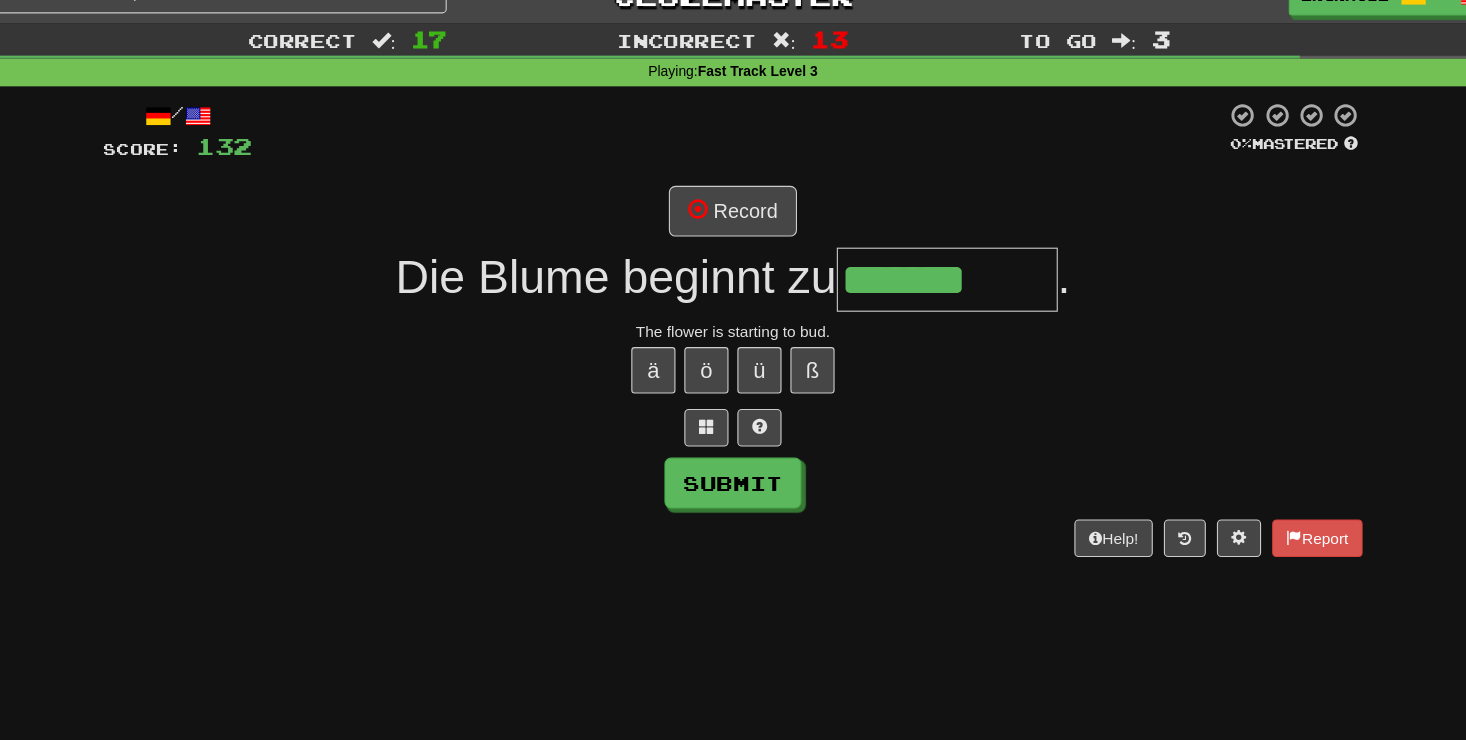 type on "*******" 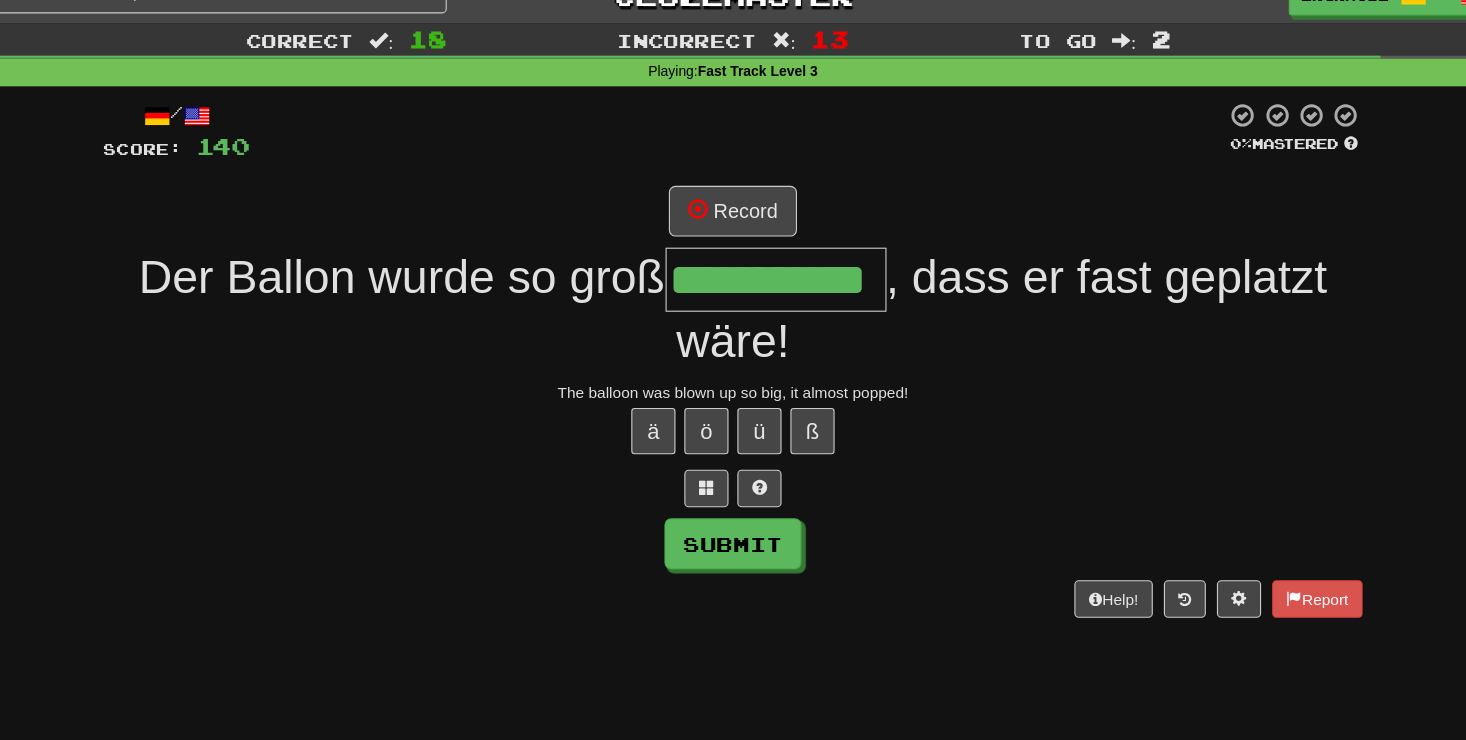 scroll, scrollTop: 0, scrollLeft: 36, axis: horizontal 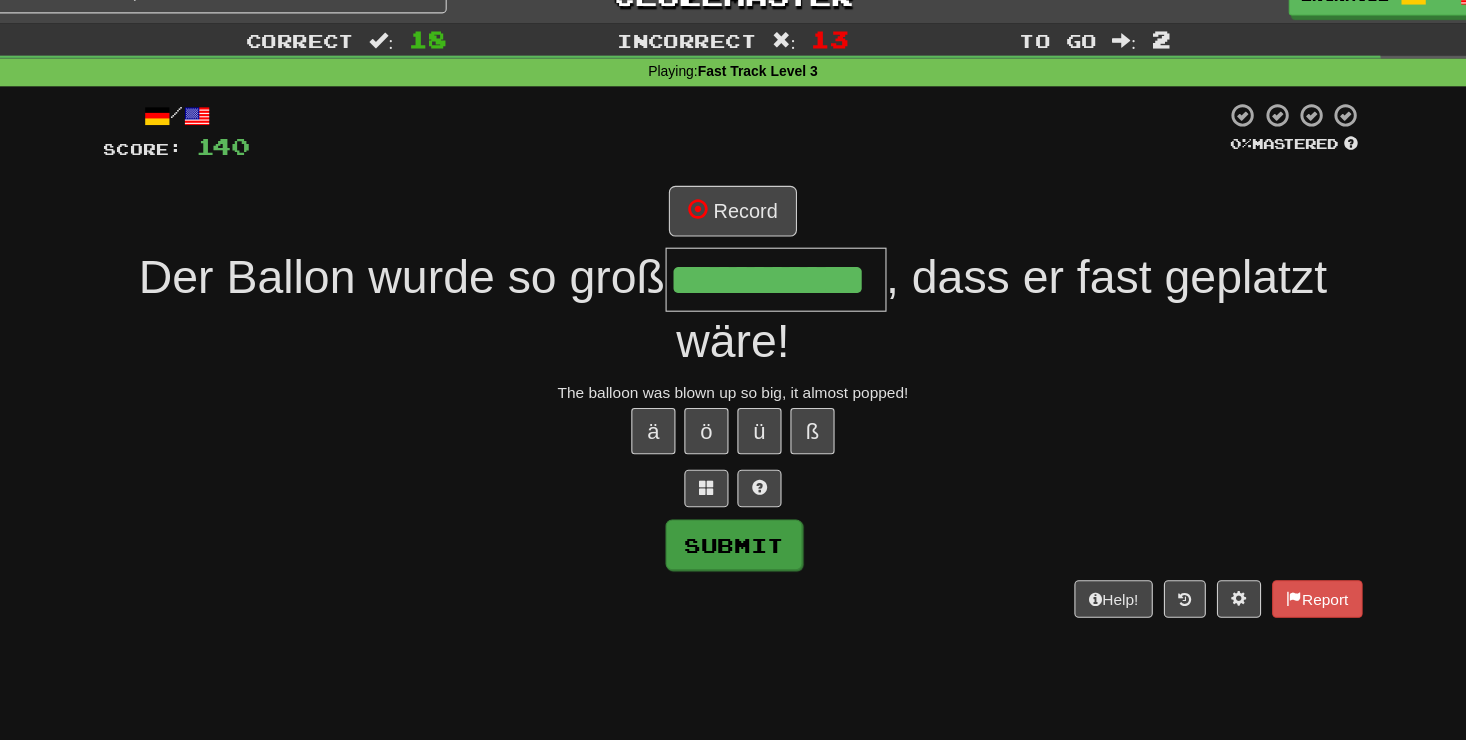 type on "**********" 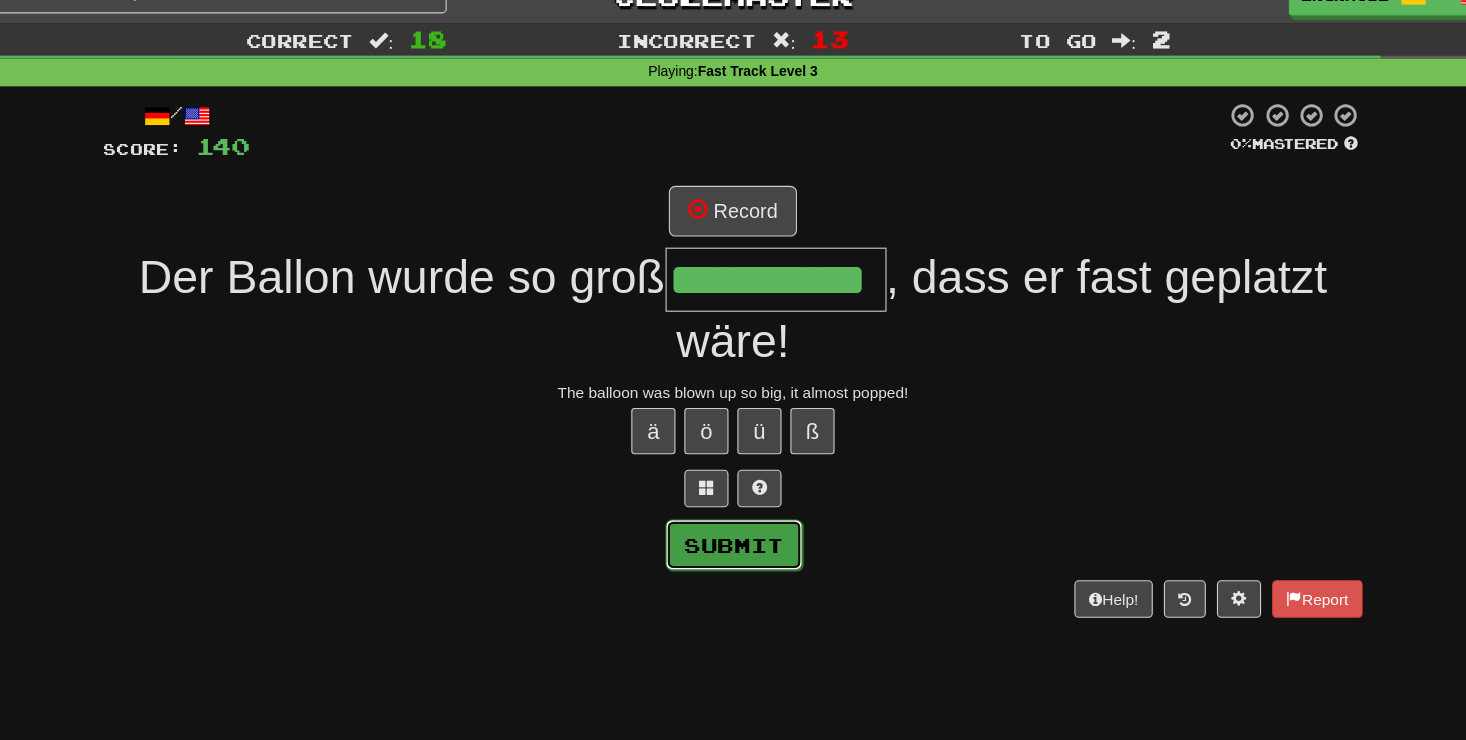 scroll, scrollTop: 0, scrollLeft: 0, axis: both 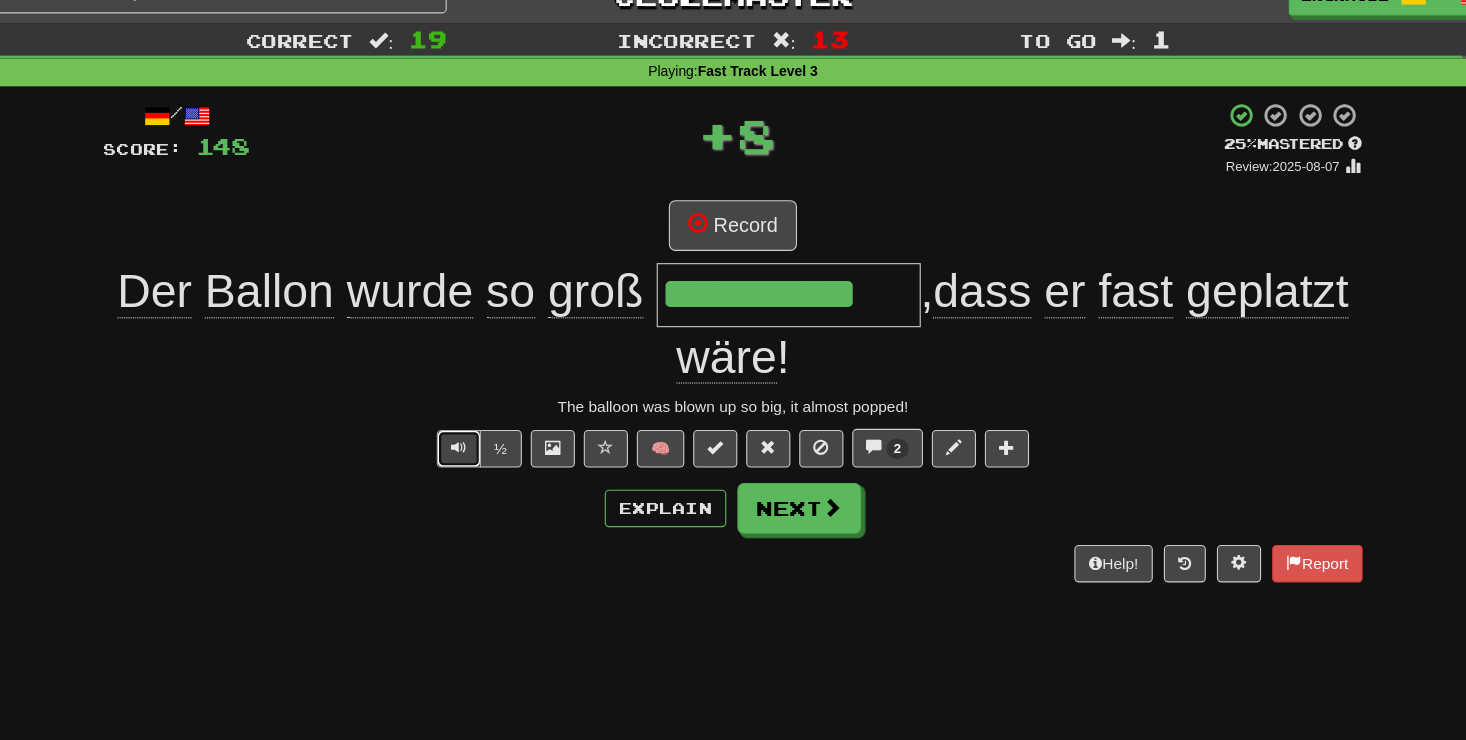 click at bounding box center [485, 405] 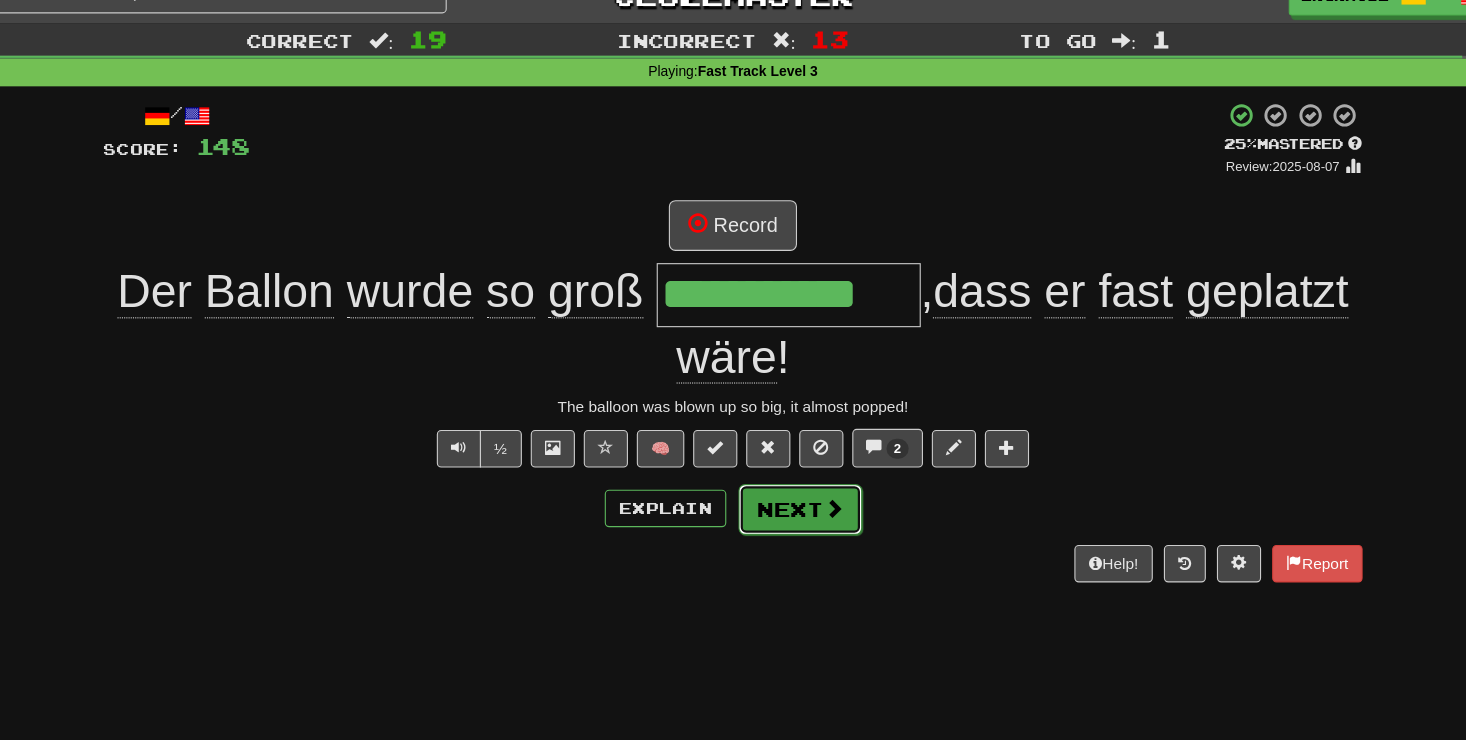 click on "Next" at bounding box center [794, 461] 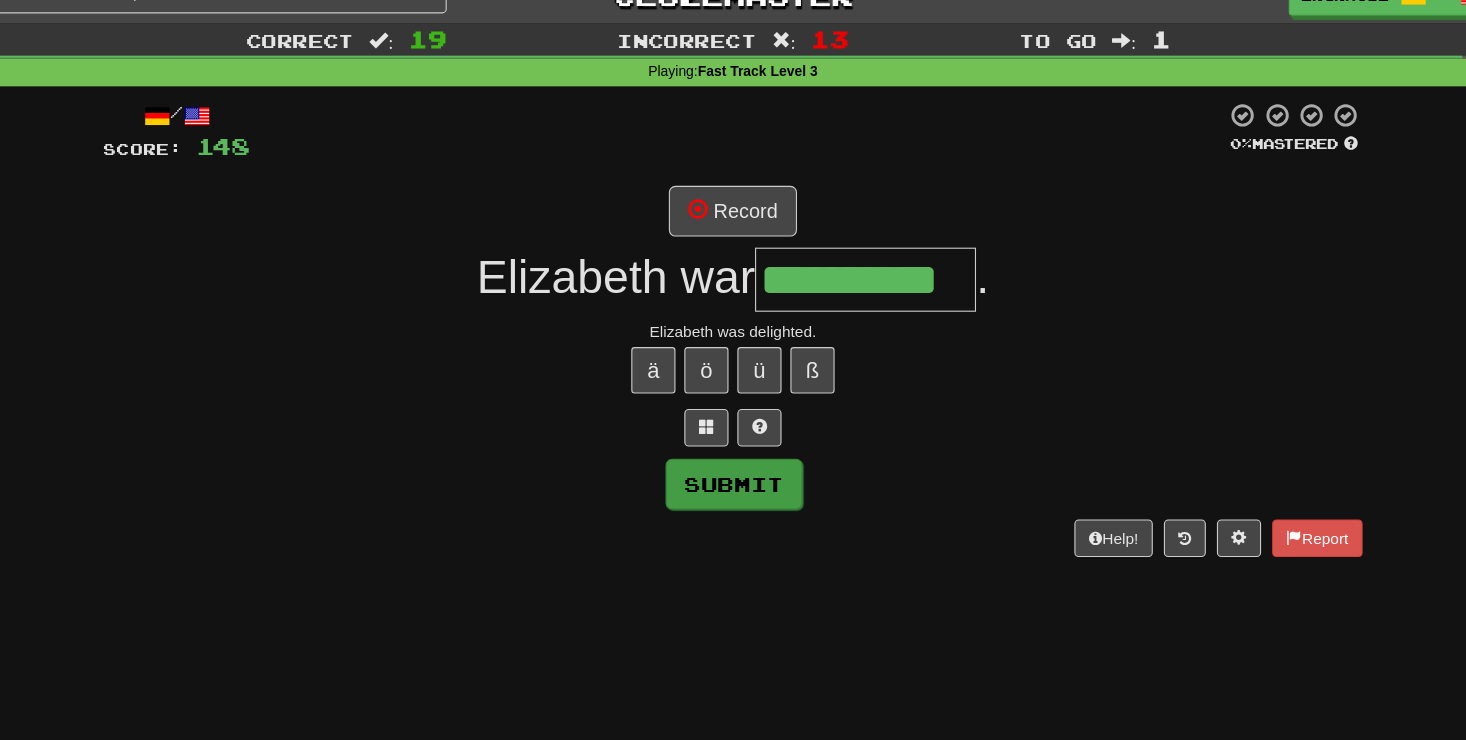type on "**********" 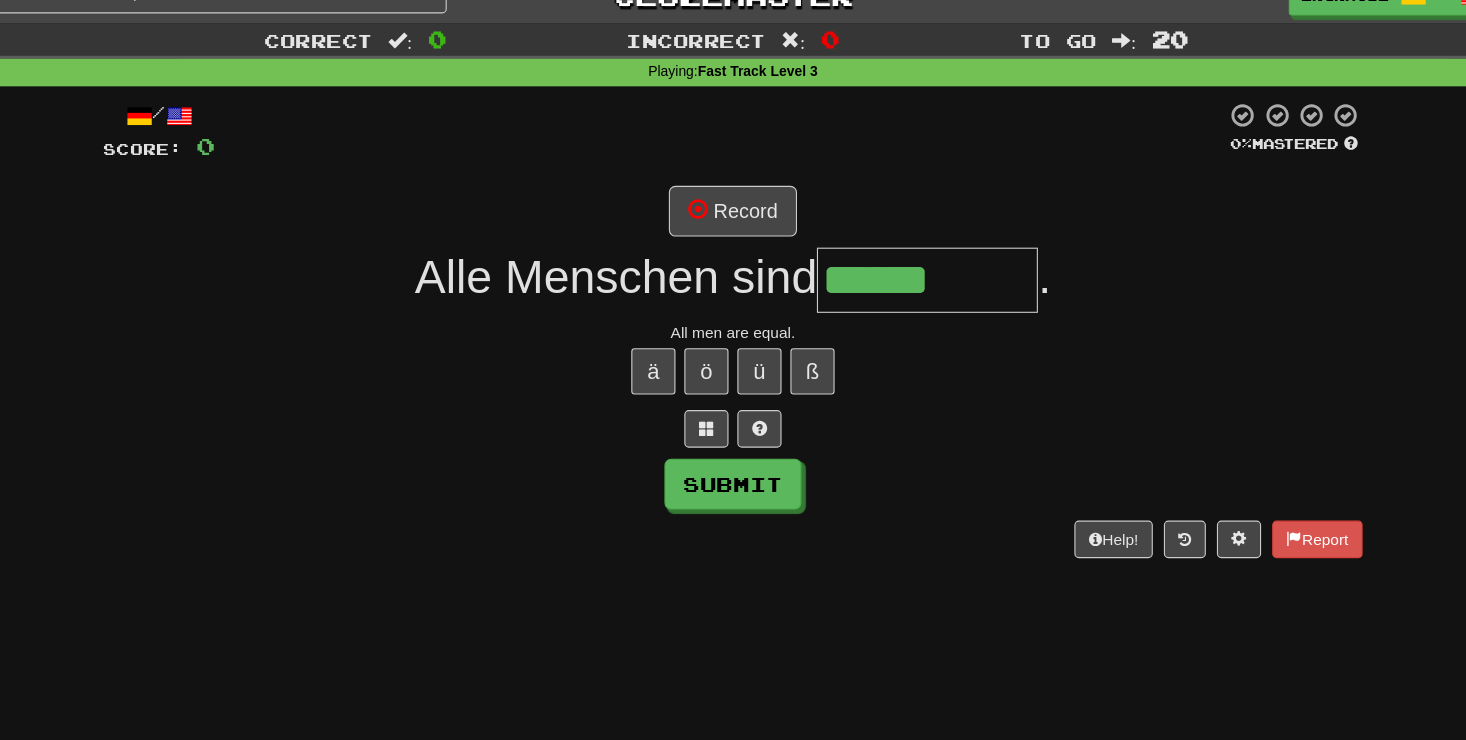 type on "******" 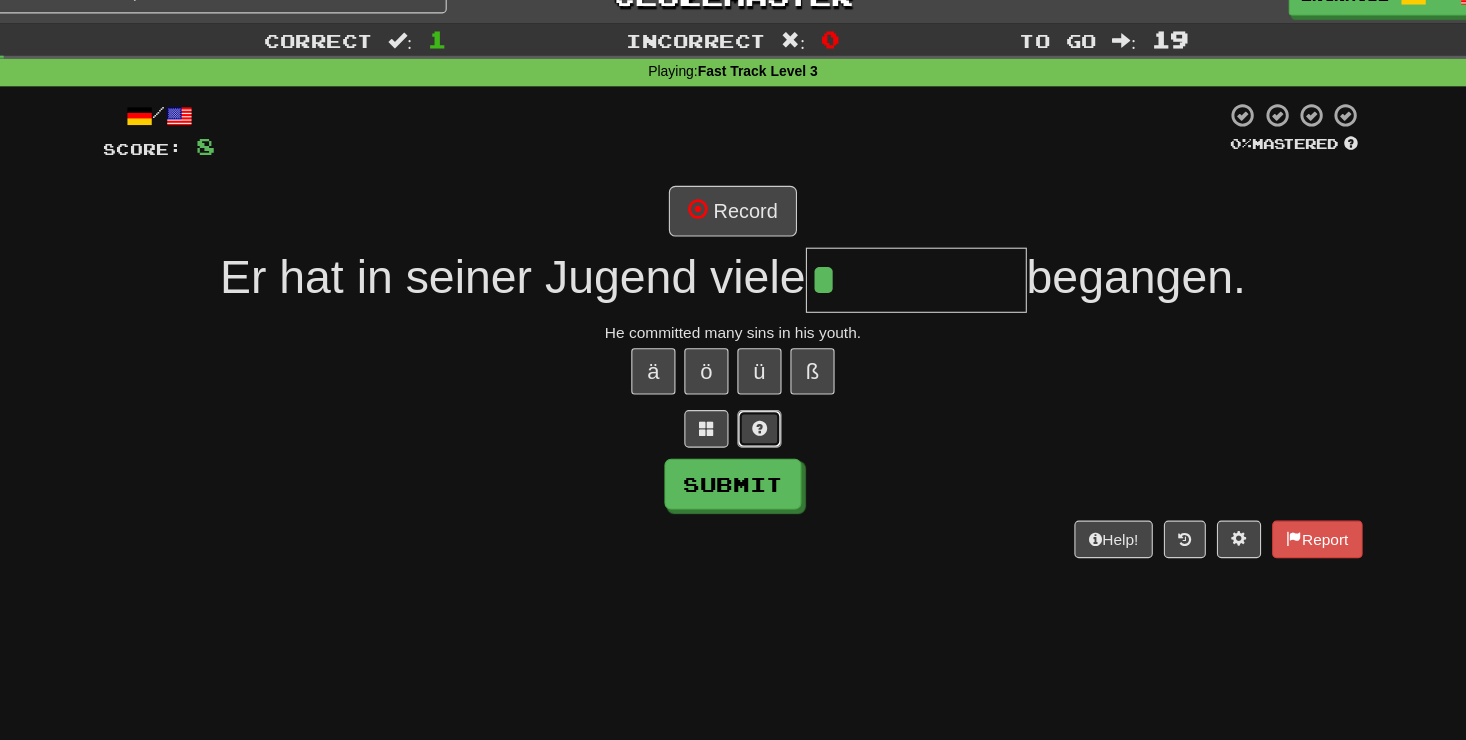 click at bounding box center (757, 388) 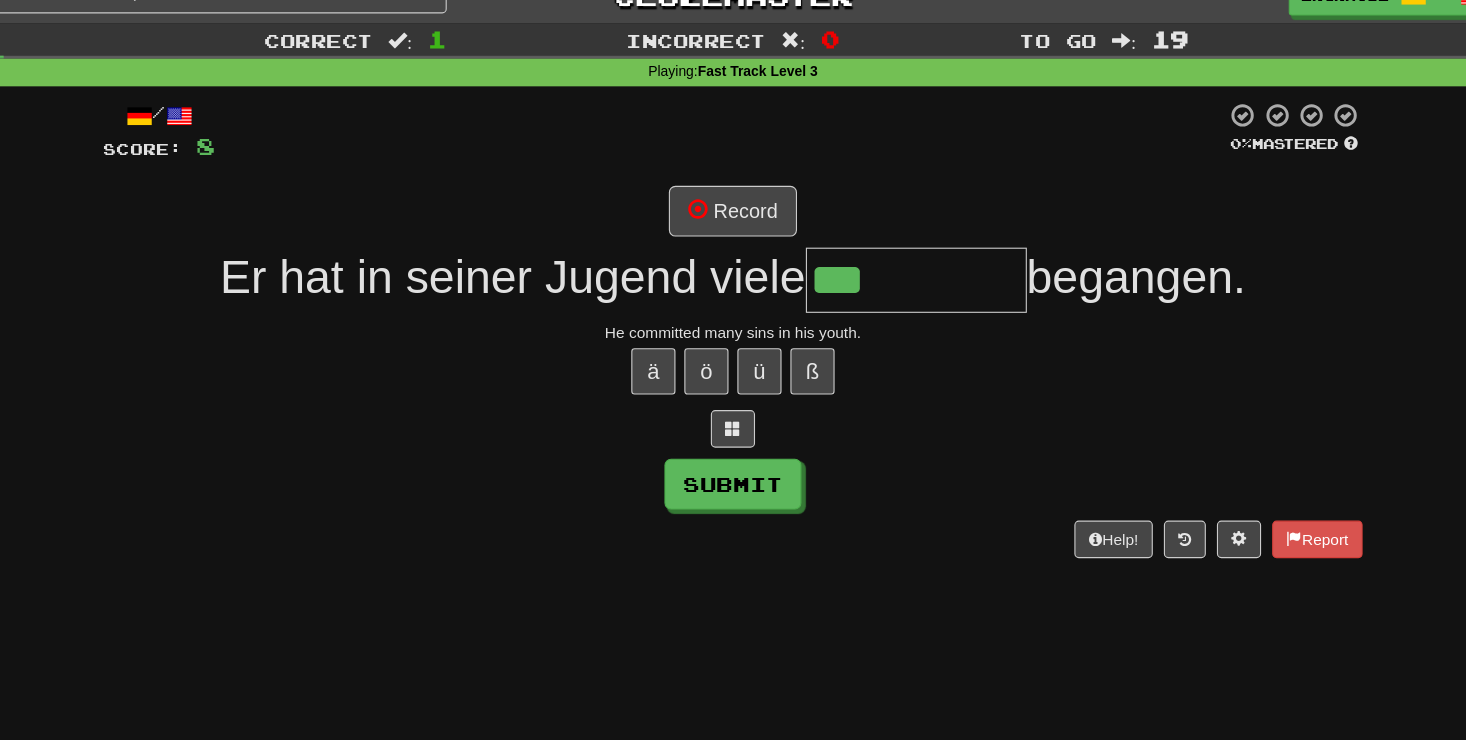 type on "******" 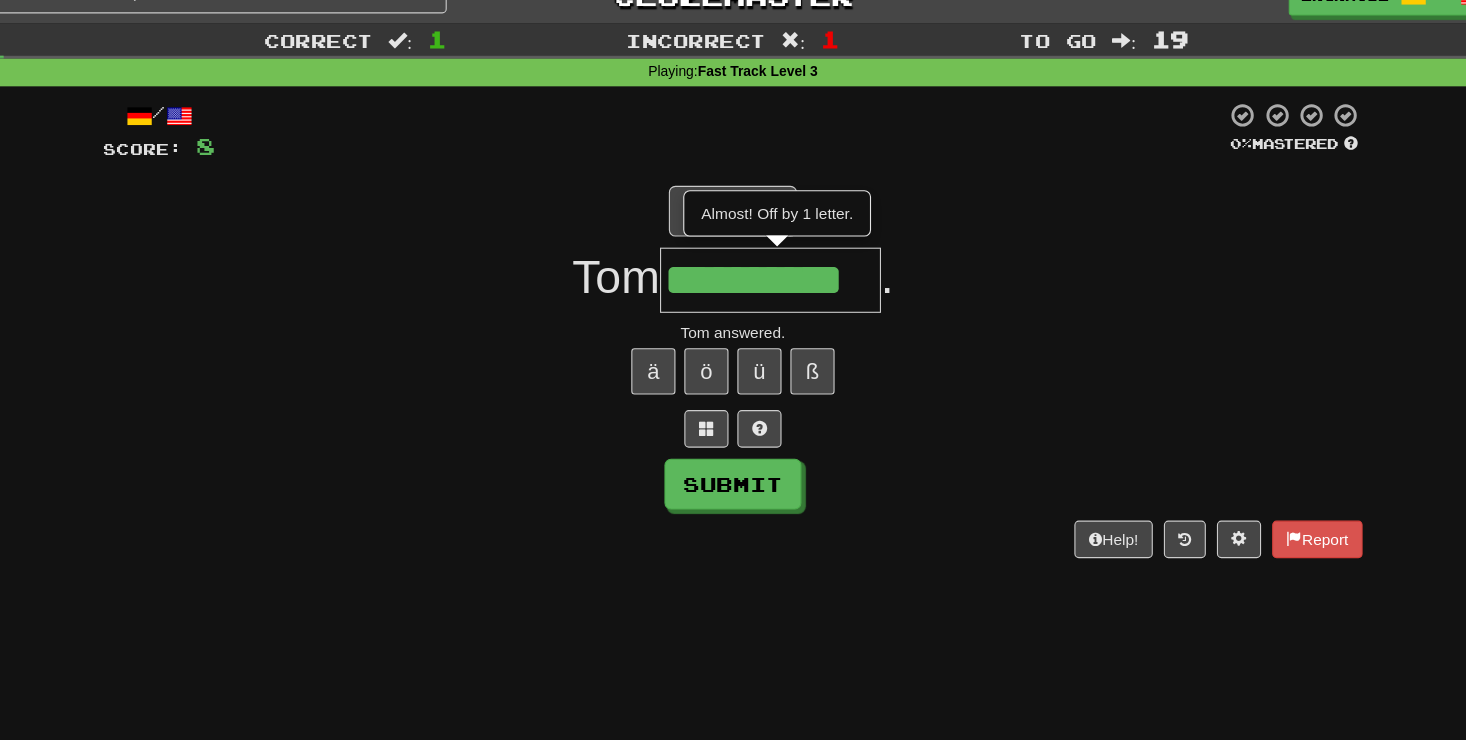 scroll, scrollTop: 0, scrollLeft: 3, axis: horizontal 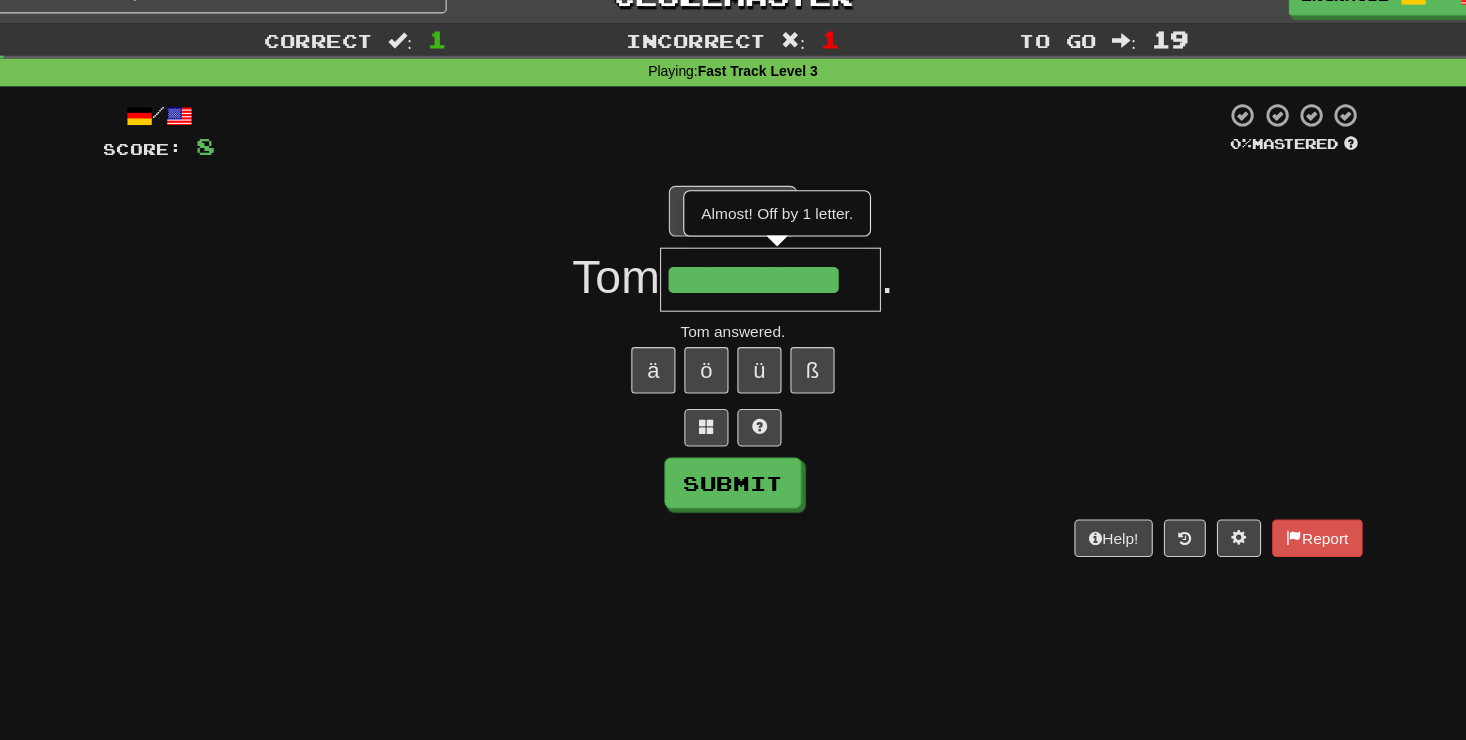 type on "**********" 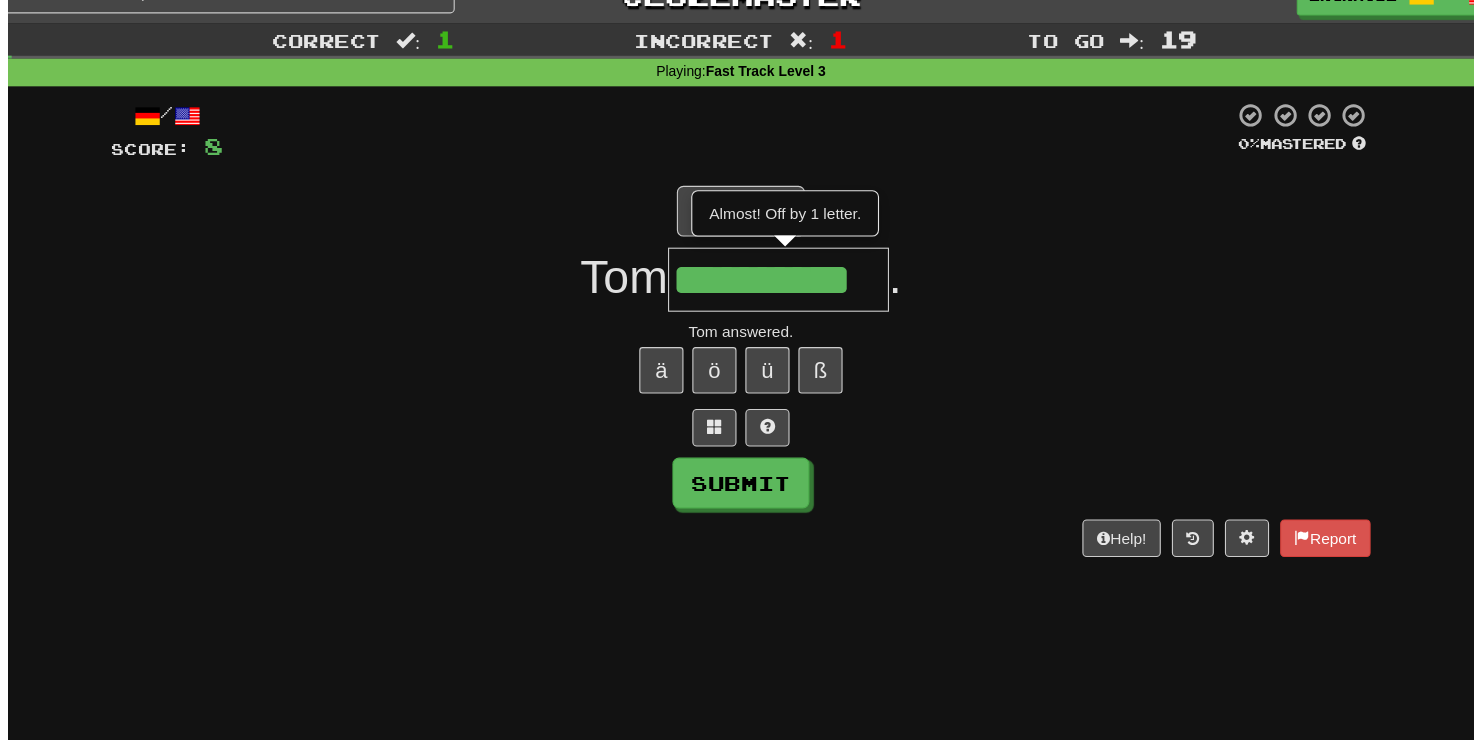 scroll, scrollTop: 0, scrollLeft: 0, axis: both 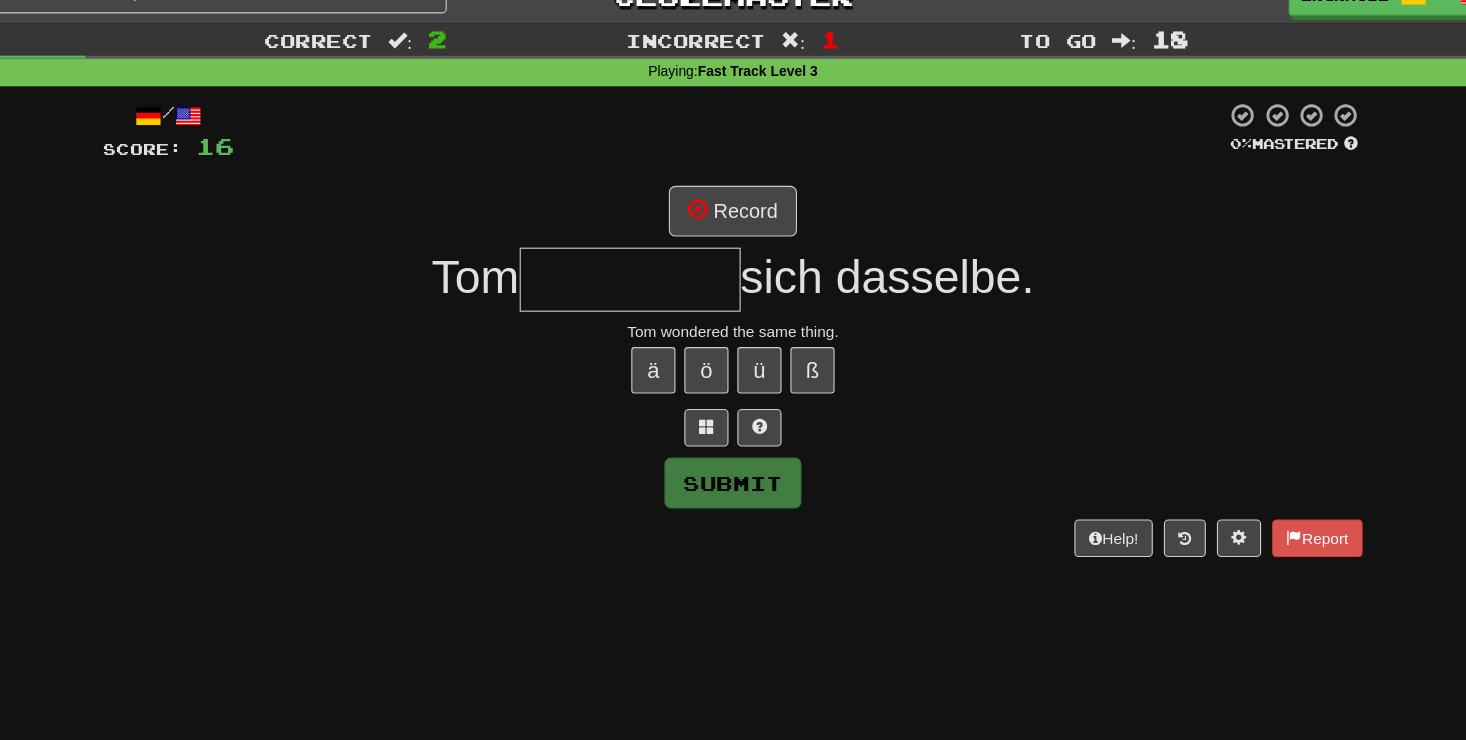 type on "*" 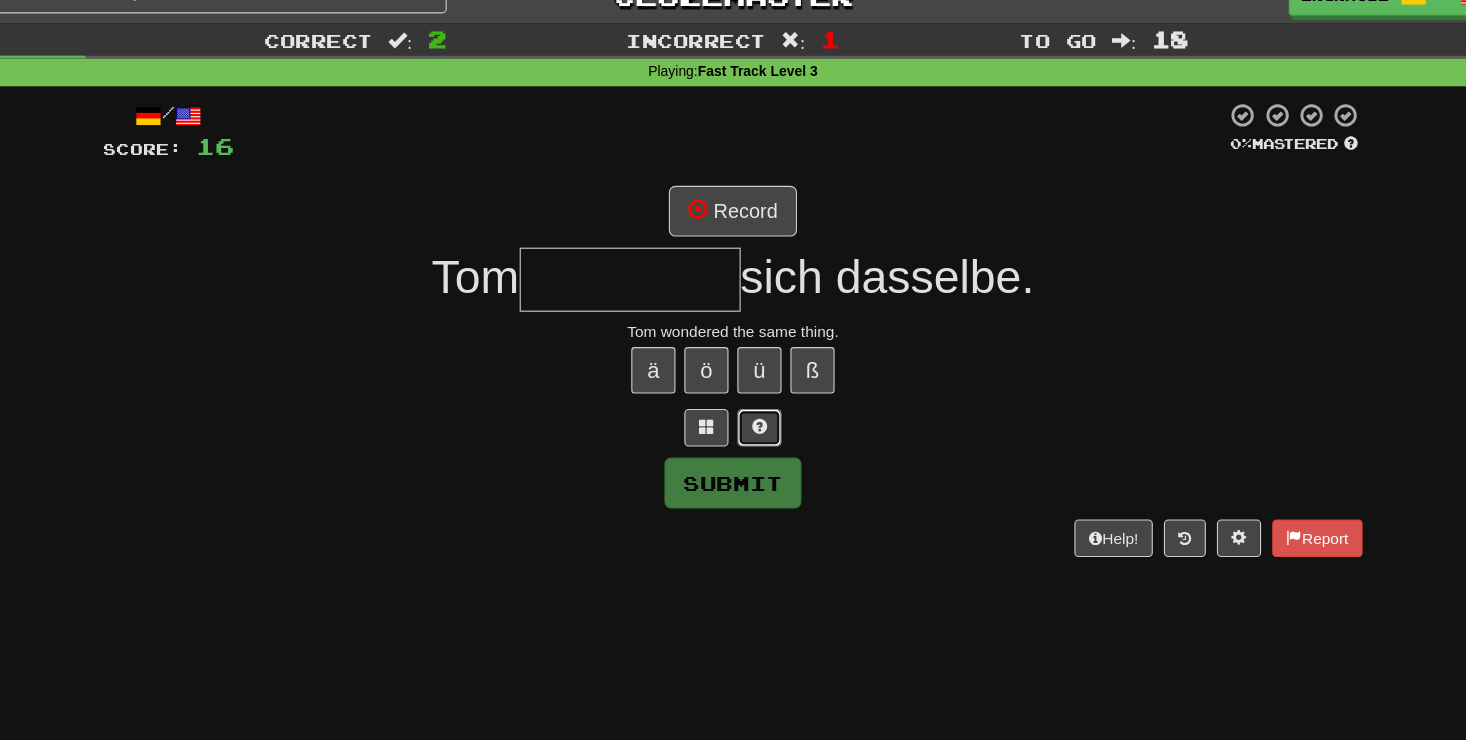 click at bounding box center [757, 387] 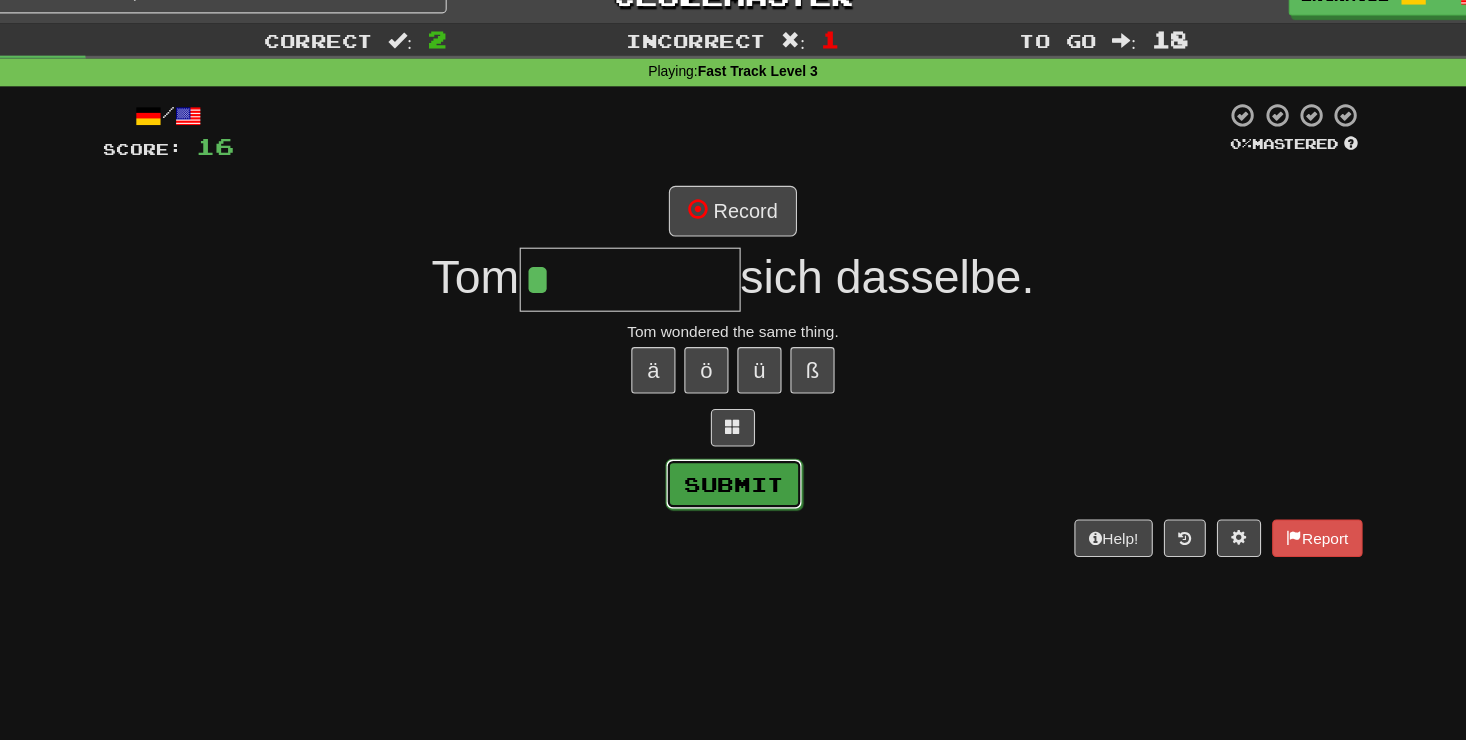 click on "Submit" at bounding box center (734, 438) 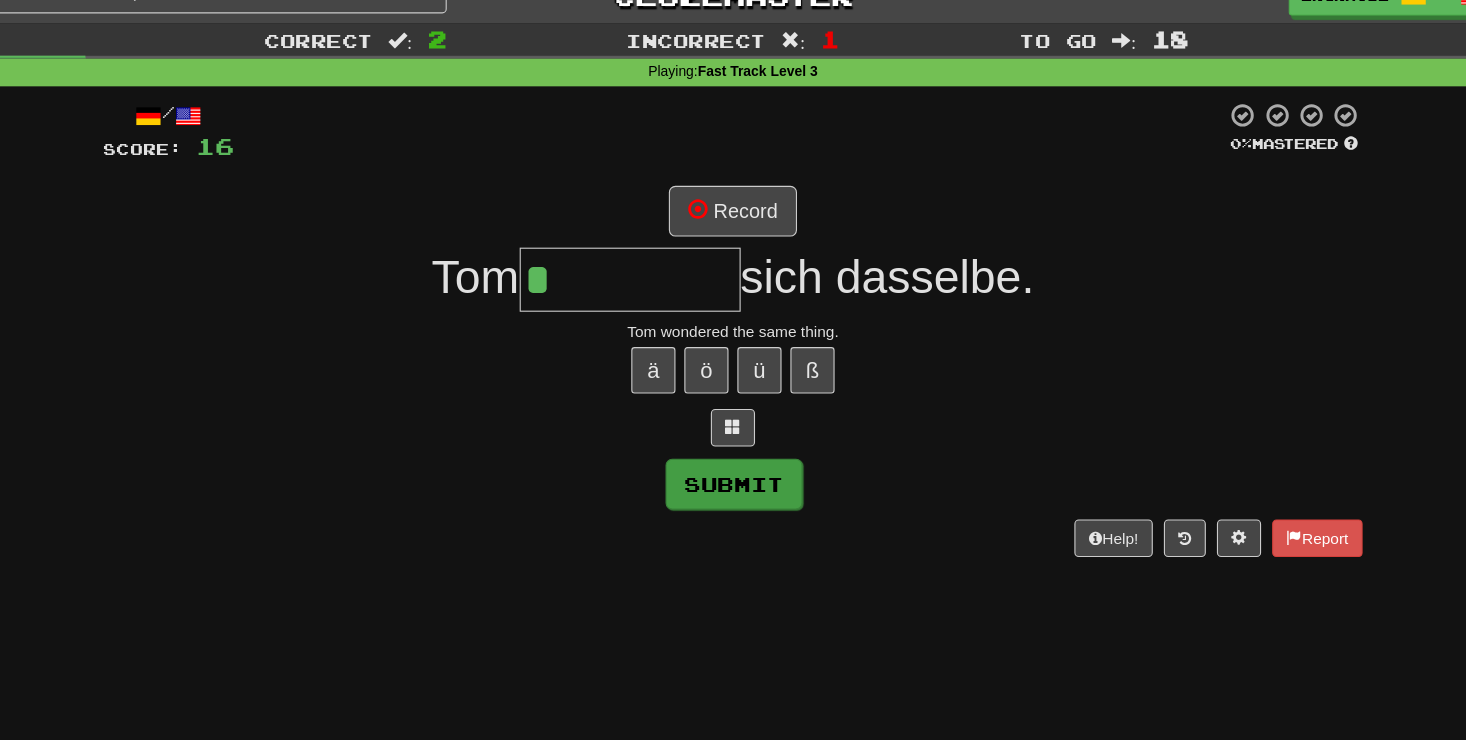 type on "******" 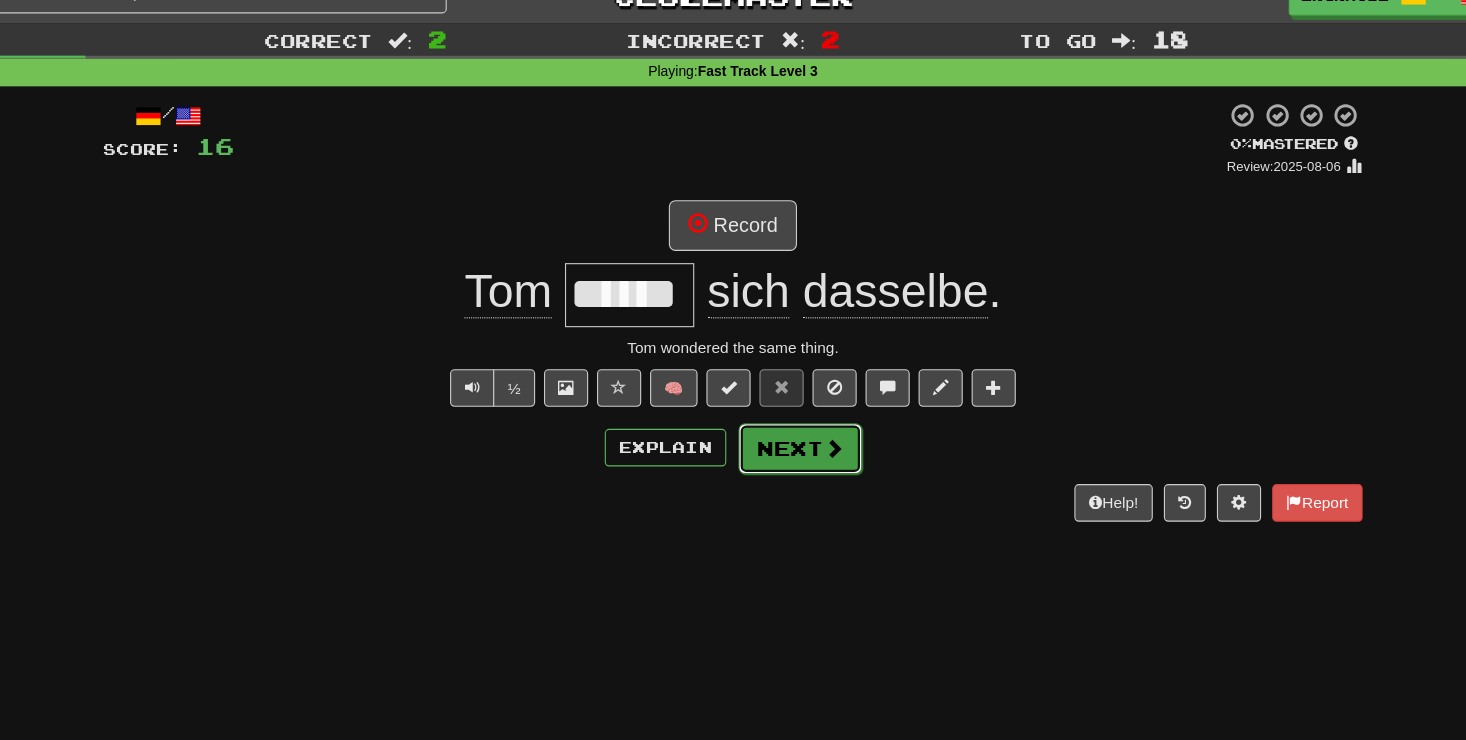 click on "Next" at bounding box center (794, 406) 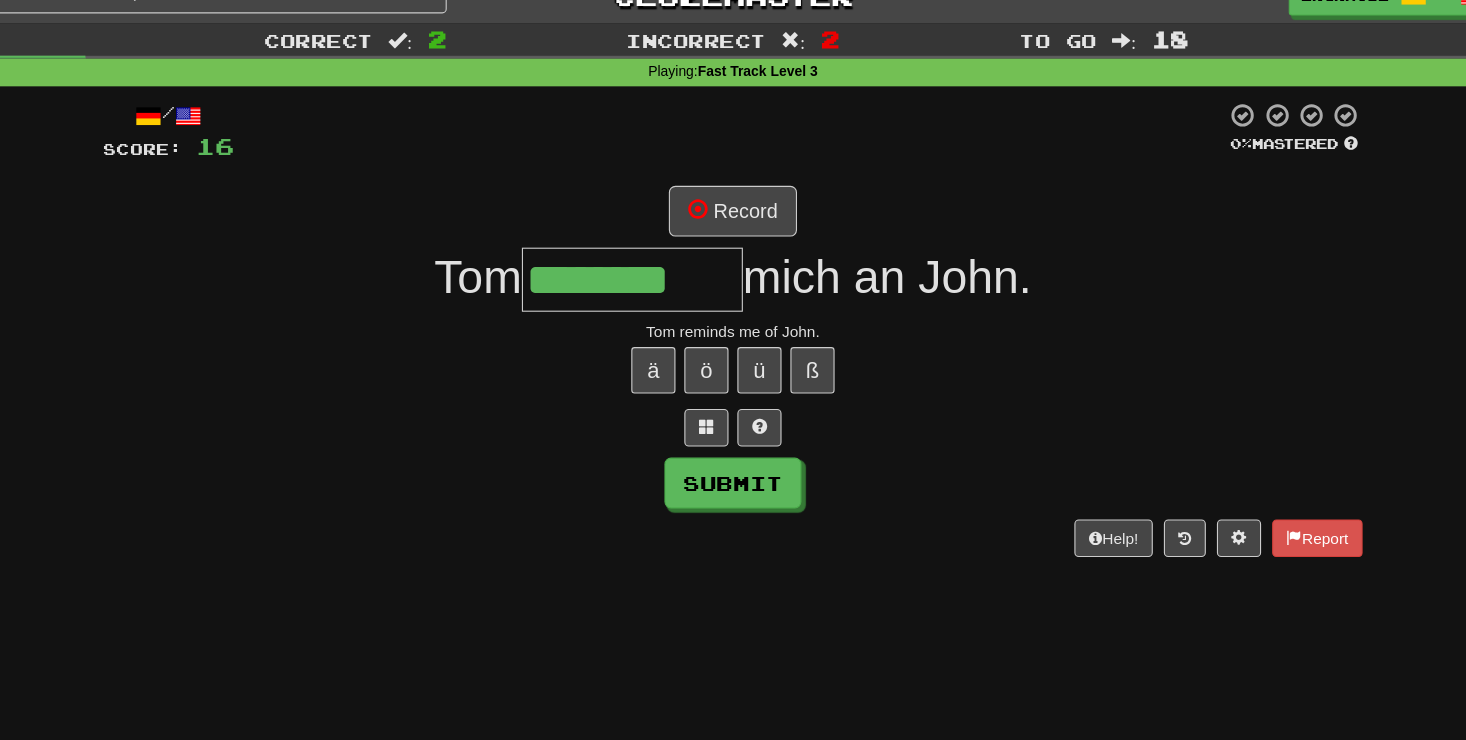 type on "********" 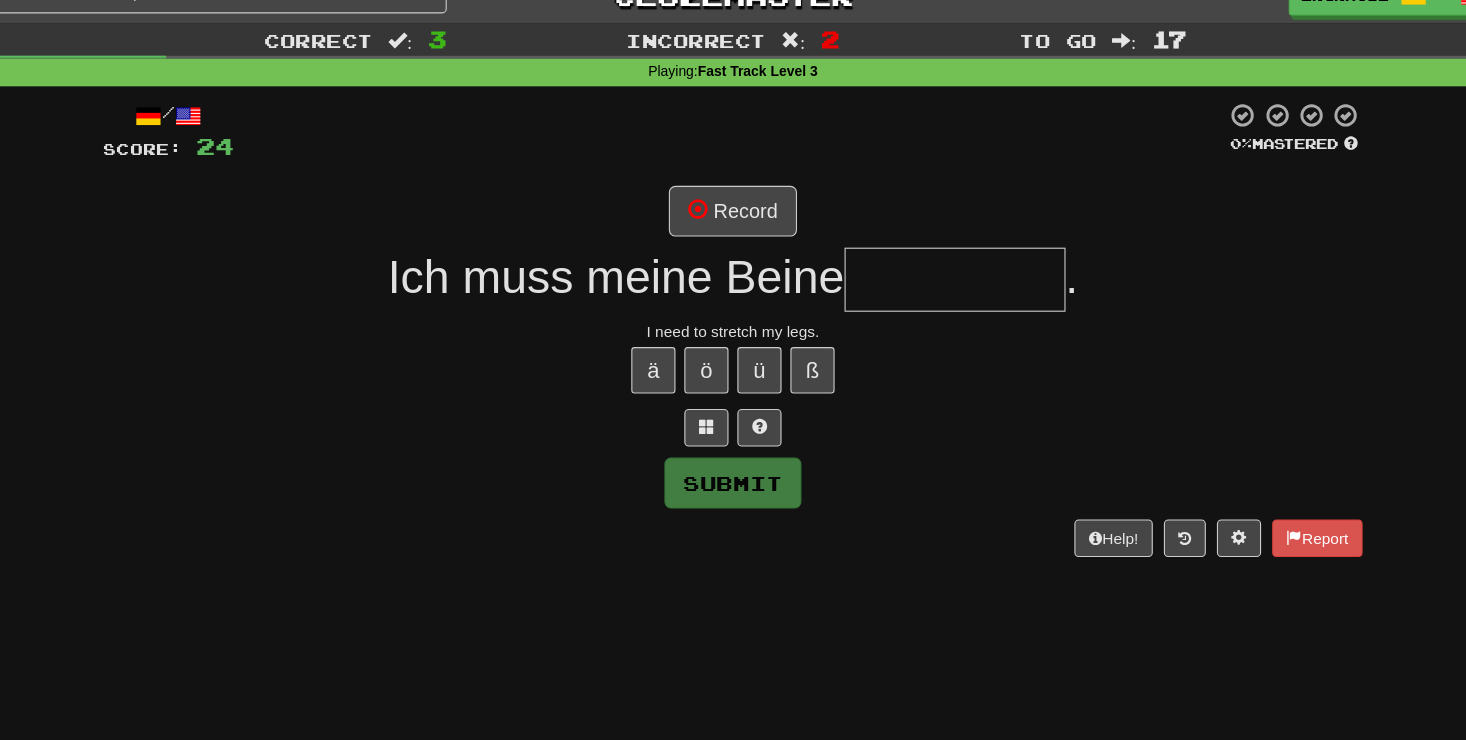 type on "*" 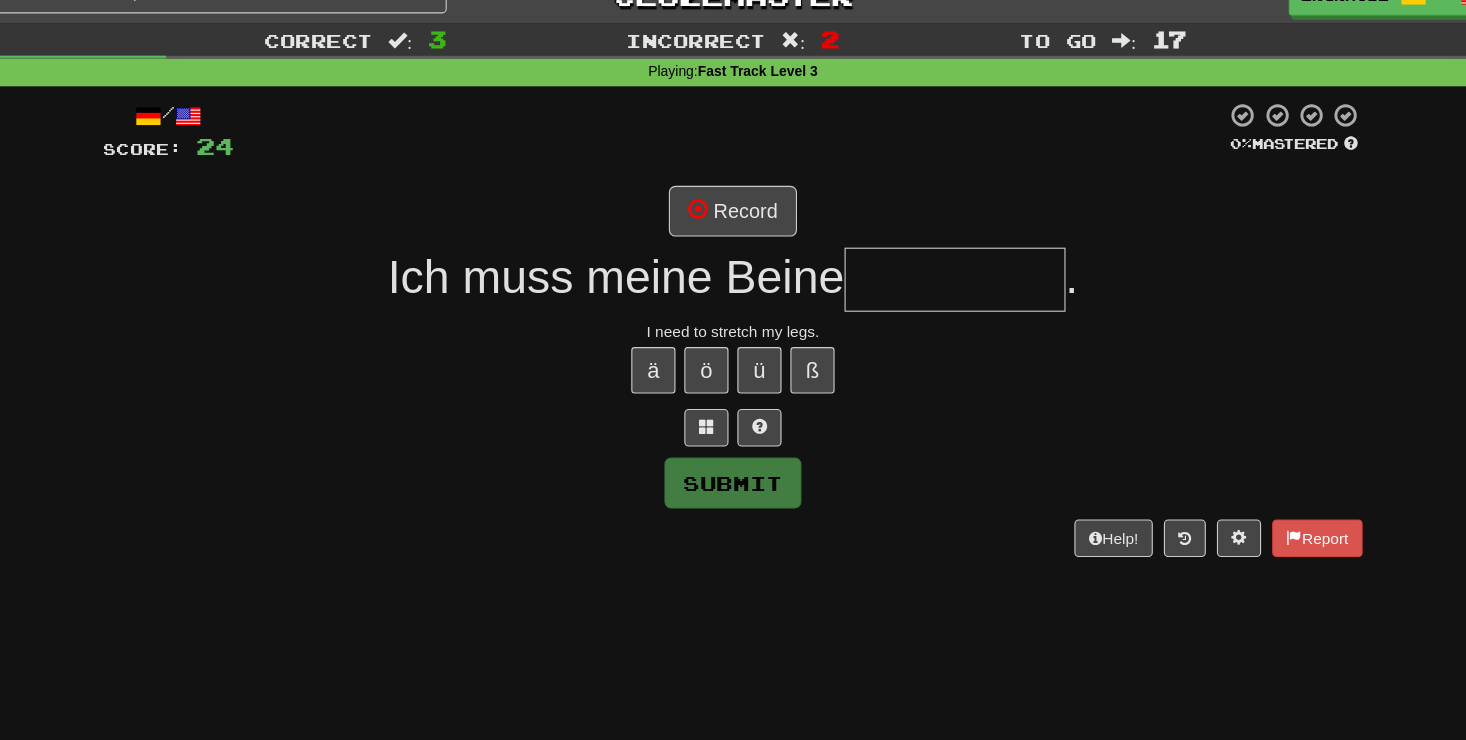 type on "*" 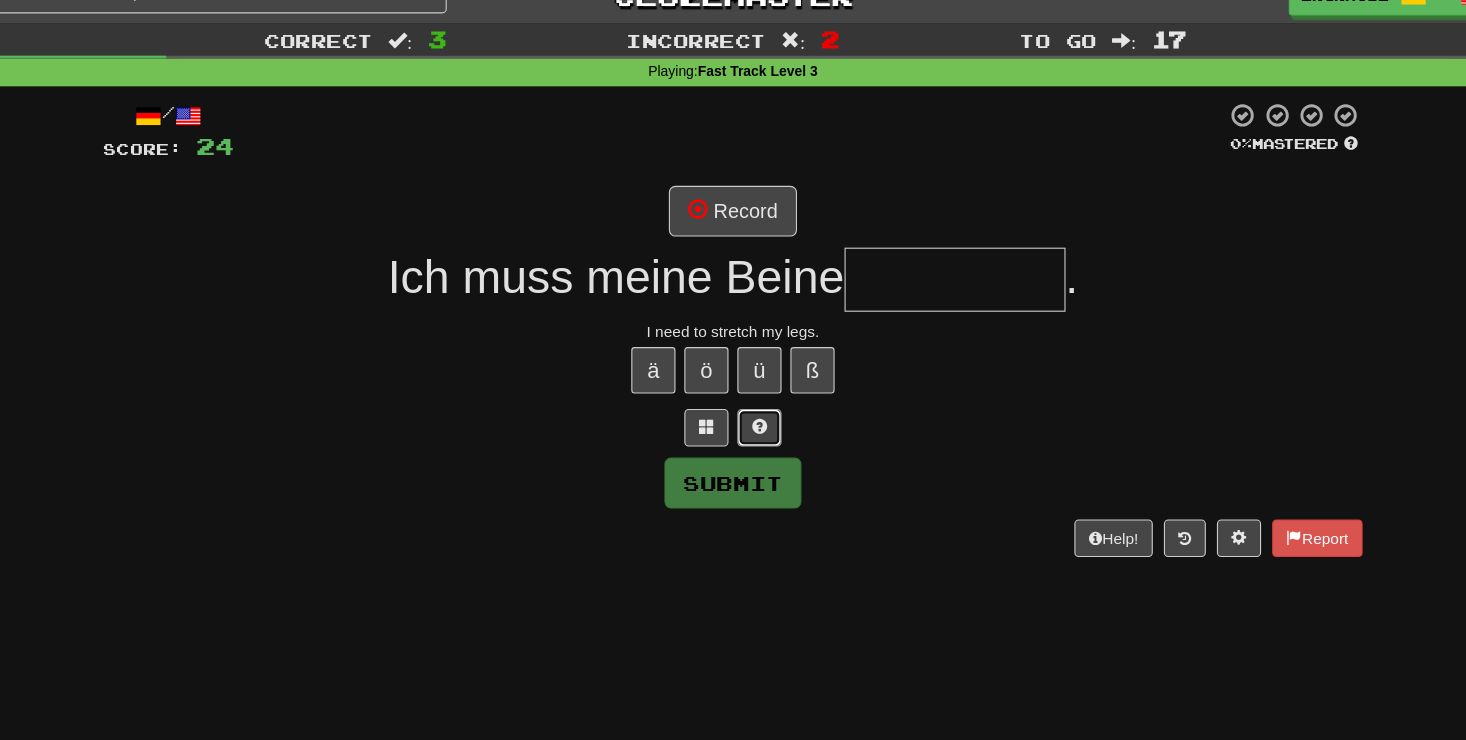 click at bounding box center (757, 387) 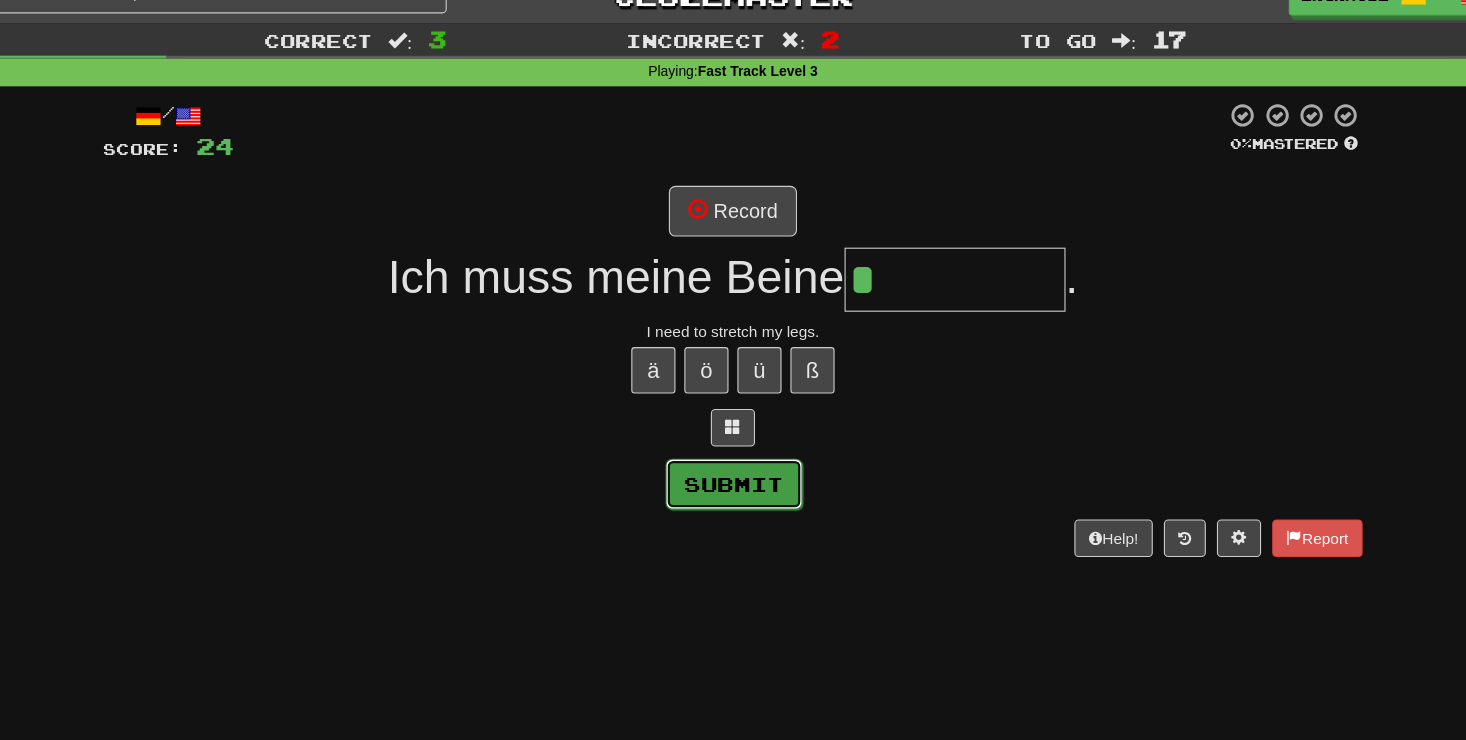 click on "Submit" at bounding box center [734, 438] 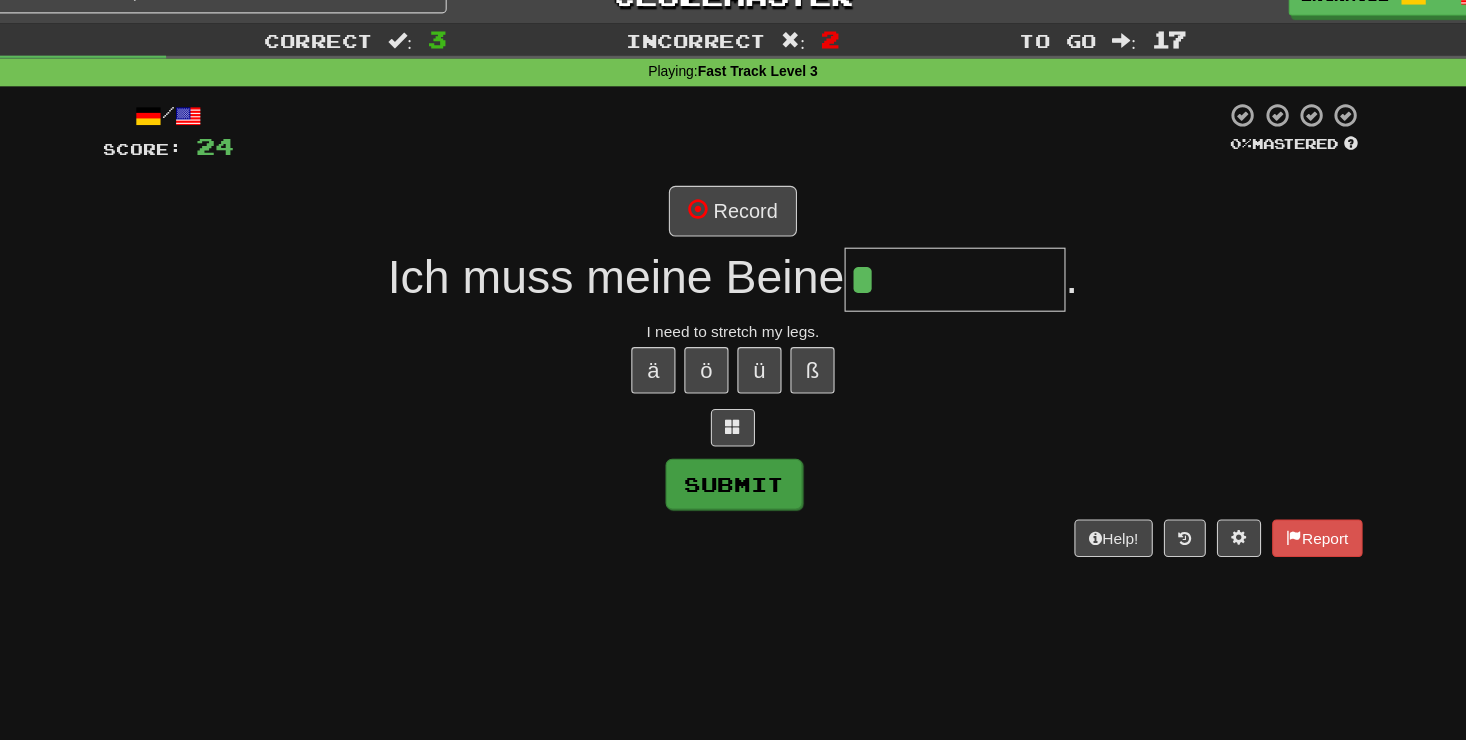 type on "********" 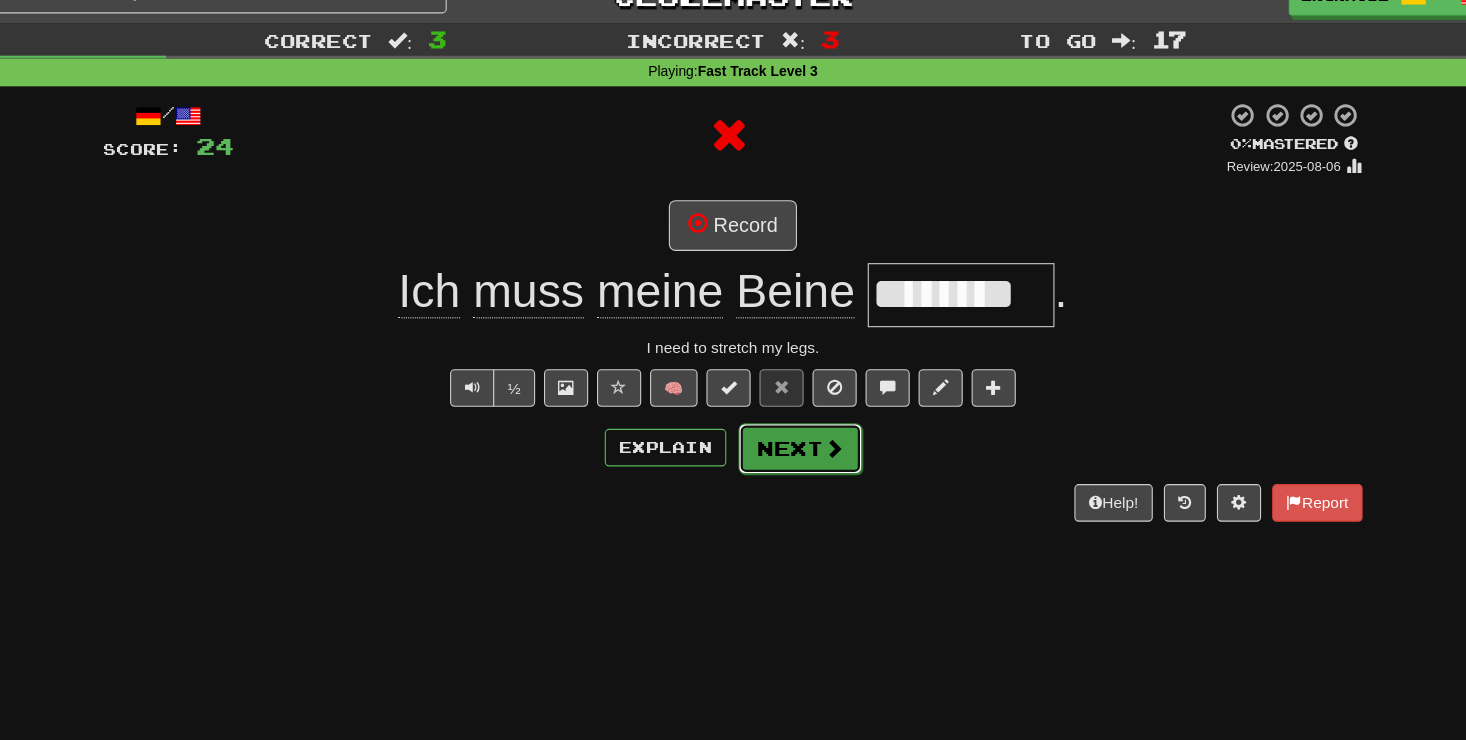 click on "Next" at bounding box center (794, 406) 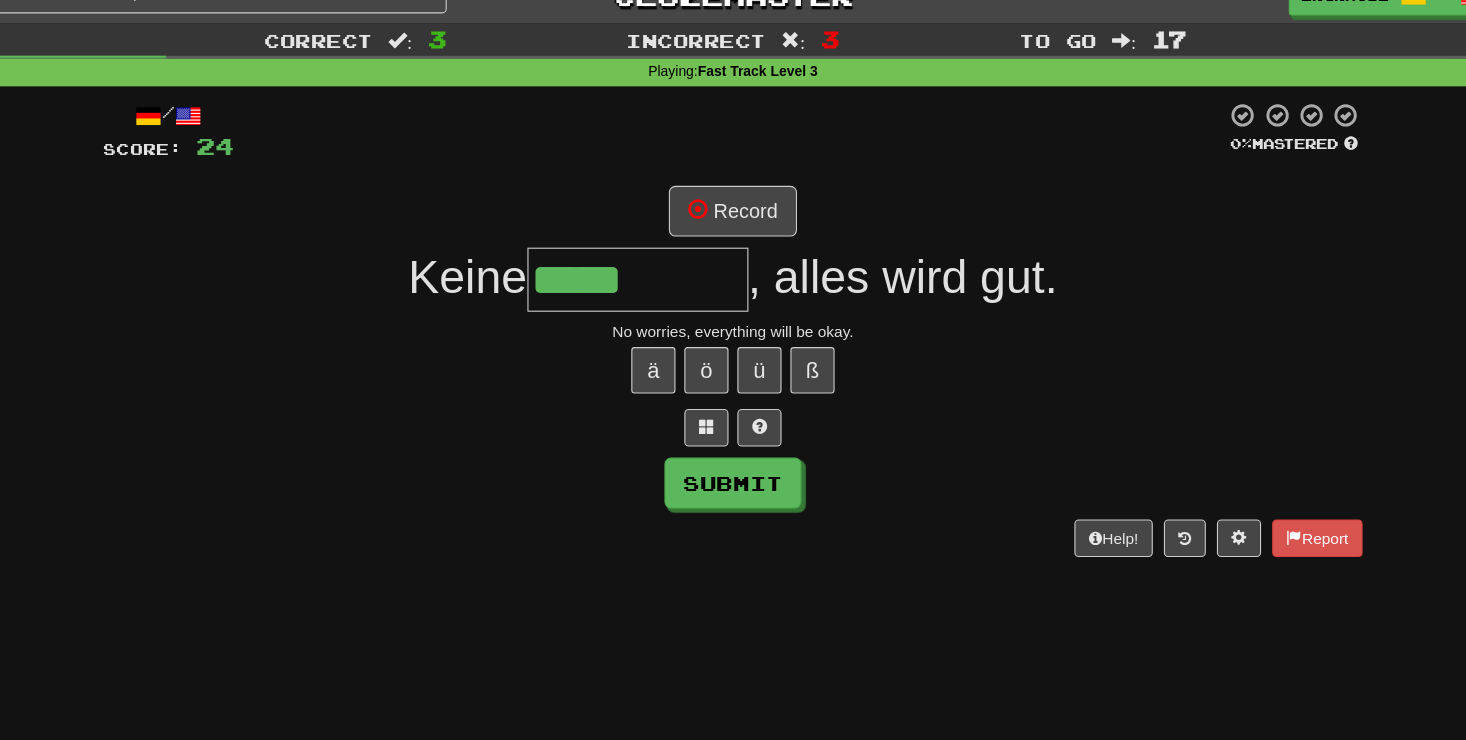type on "*****" 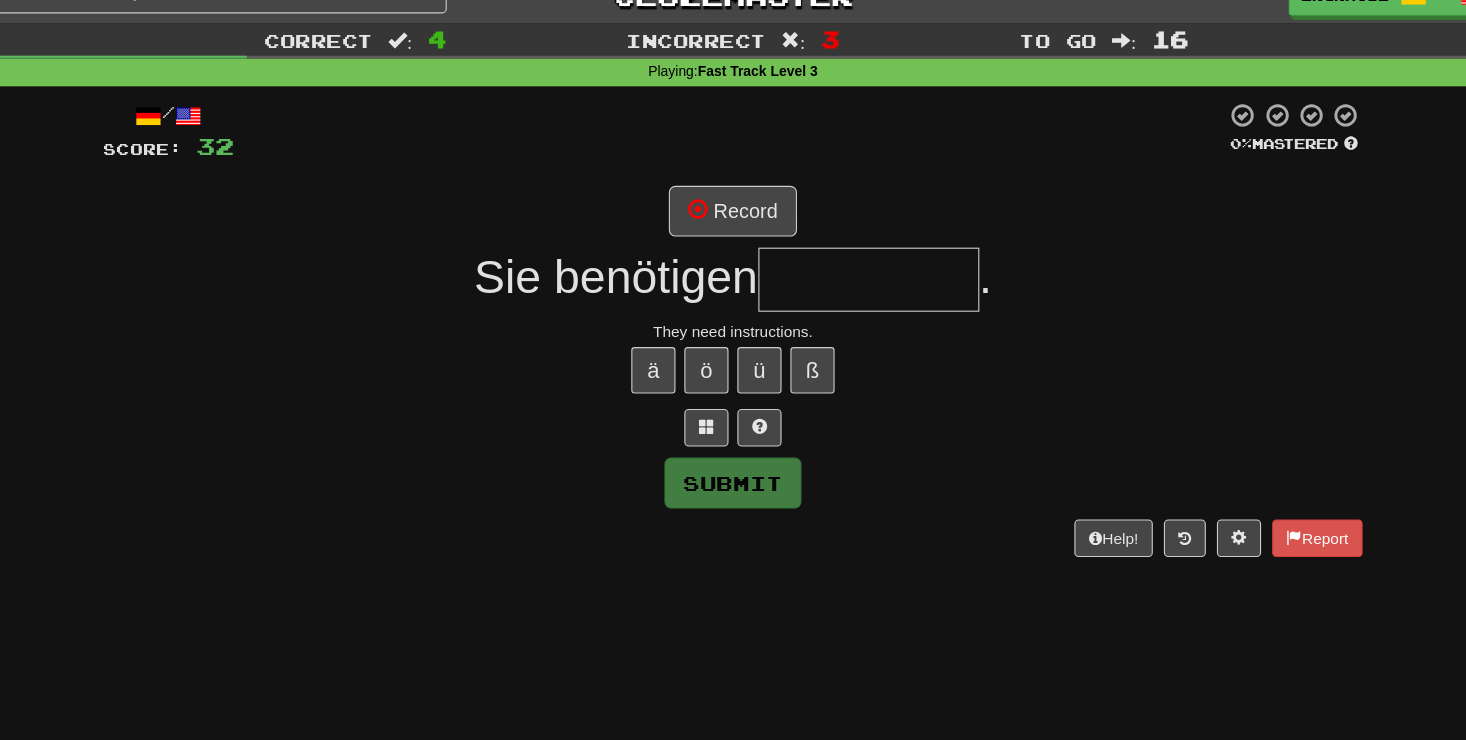 type on "*" 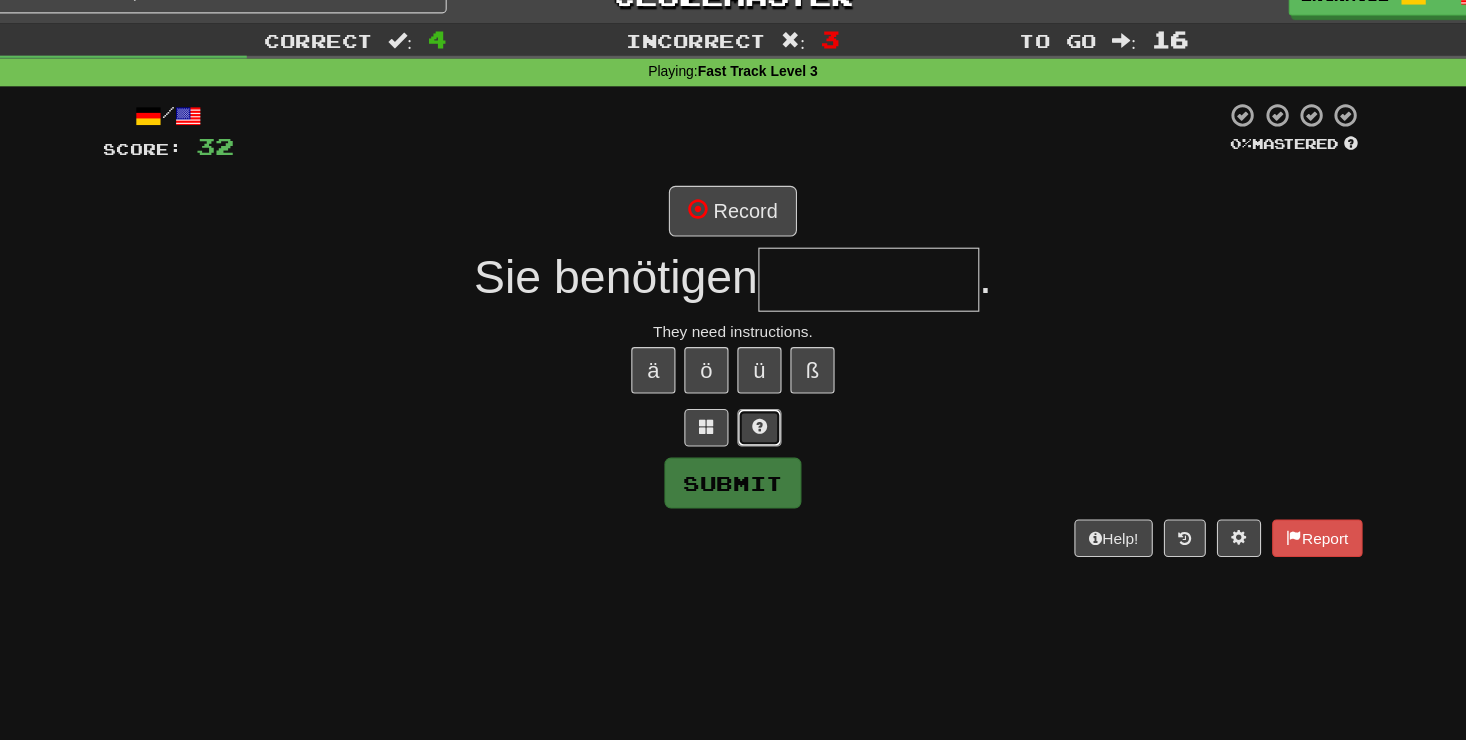 click at bounding box center (757, 387) 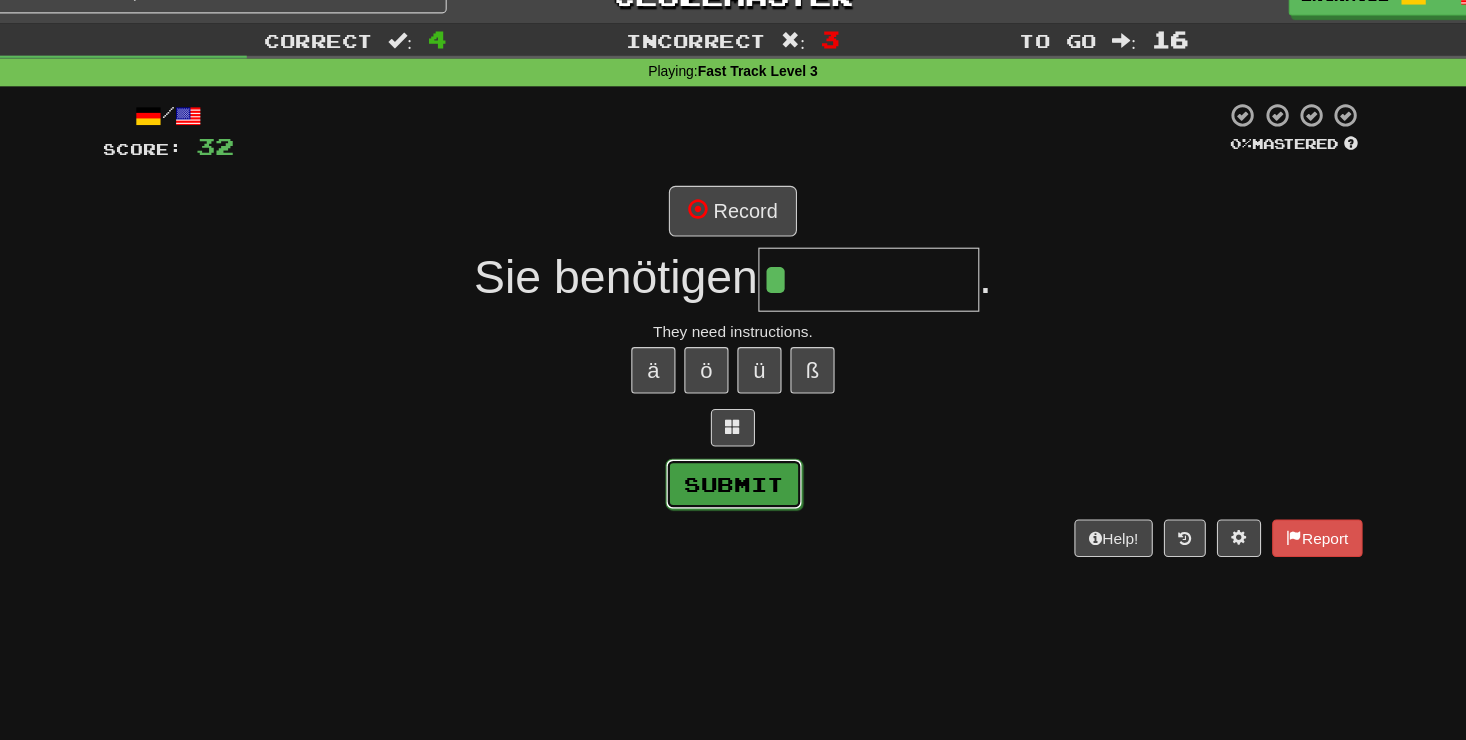 click on "Submit" at bounding box center [734, 438] 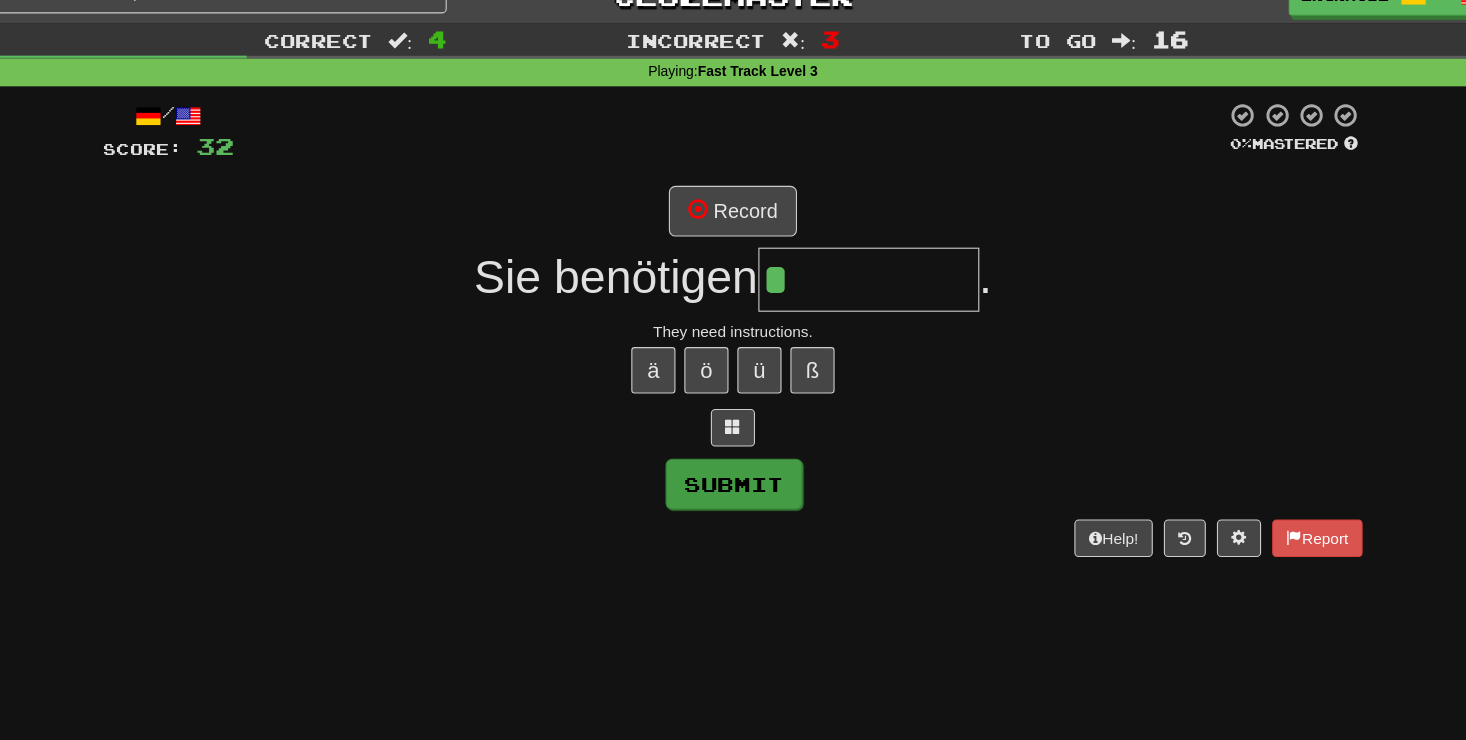 type on "**********" 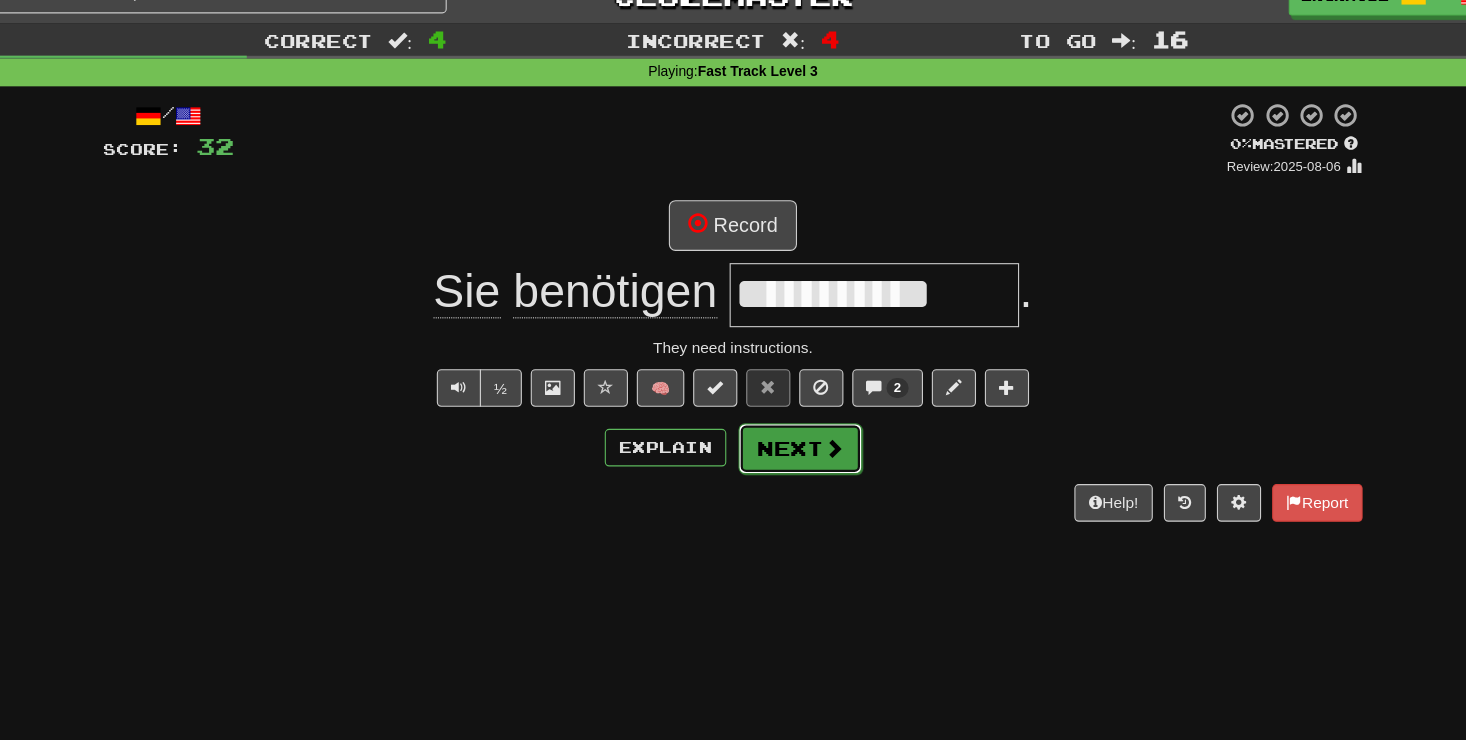 click on "Next" at bounding box center [794, 406] 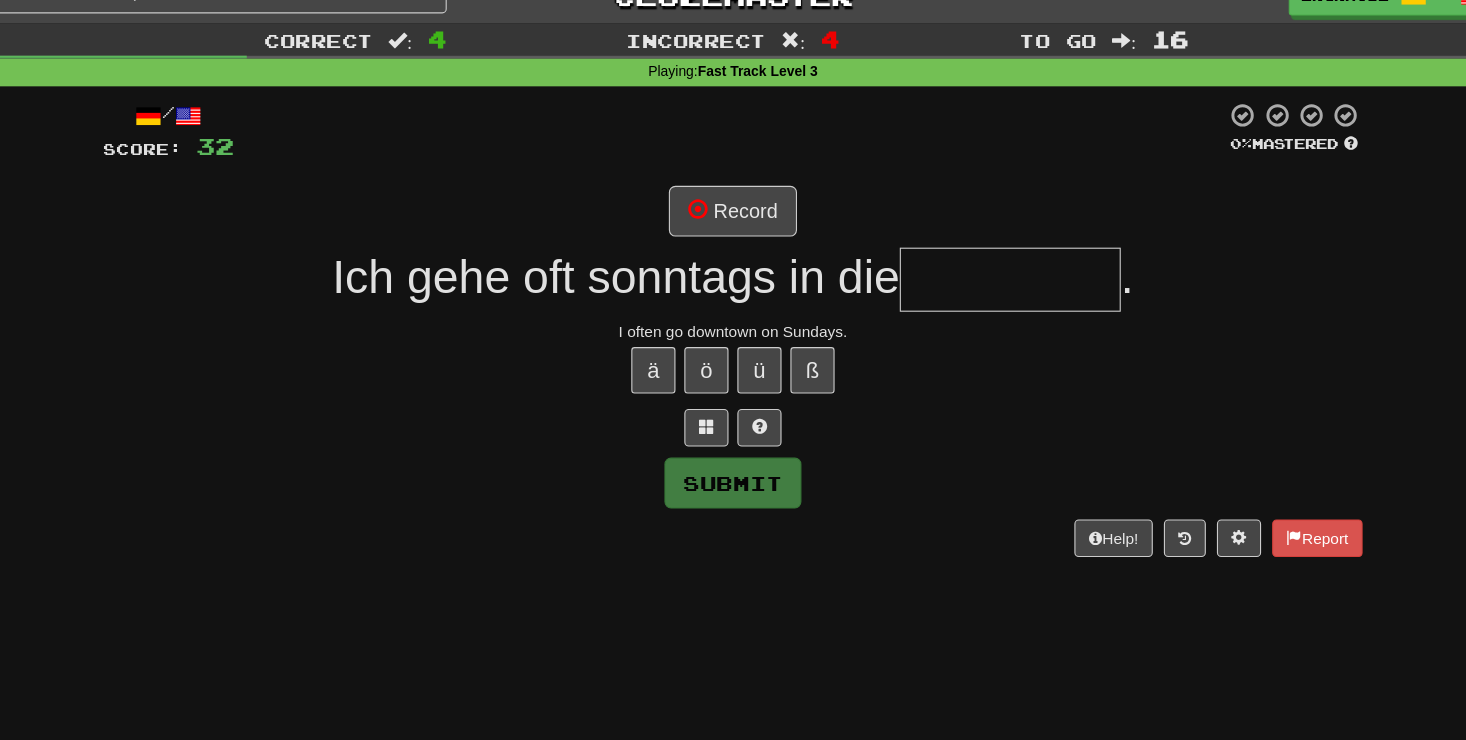 type on "*" 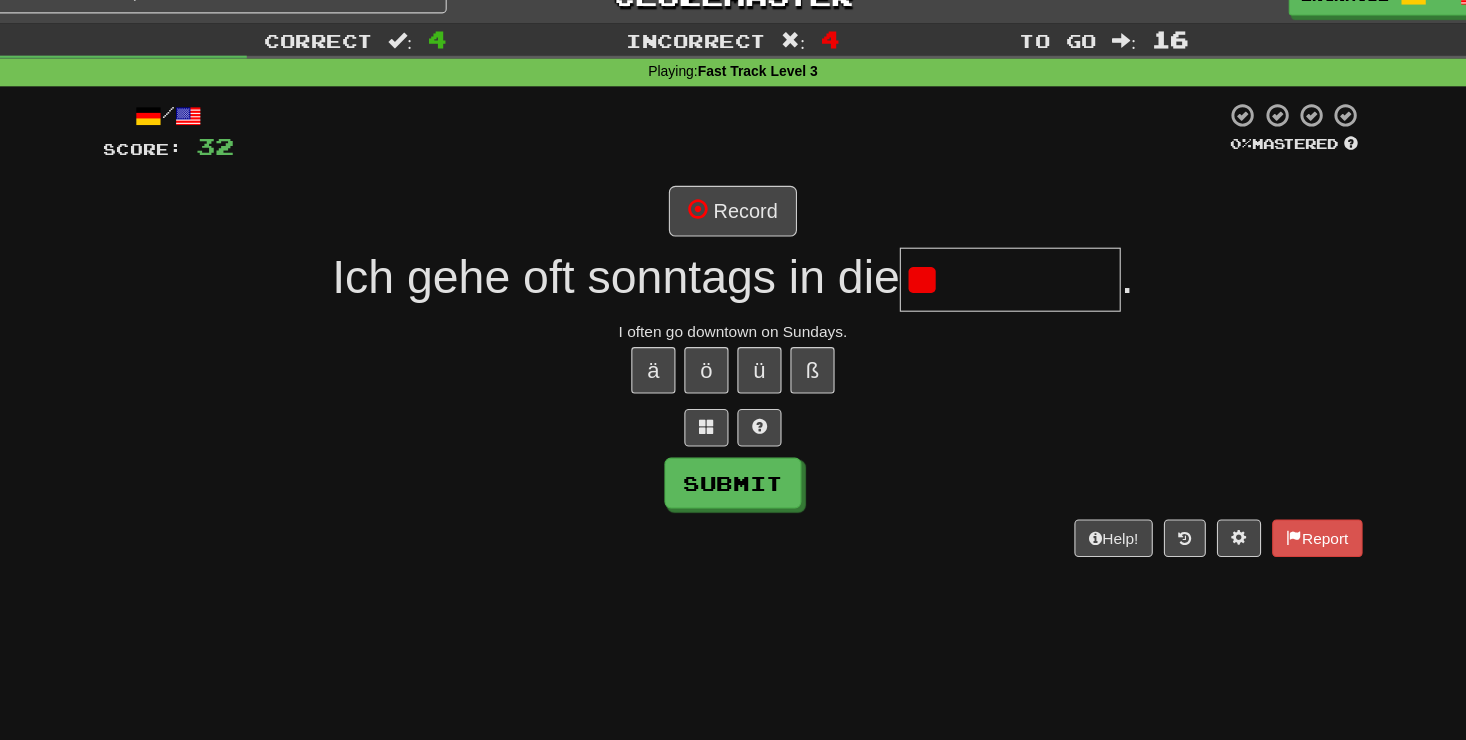 type on "*" 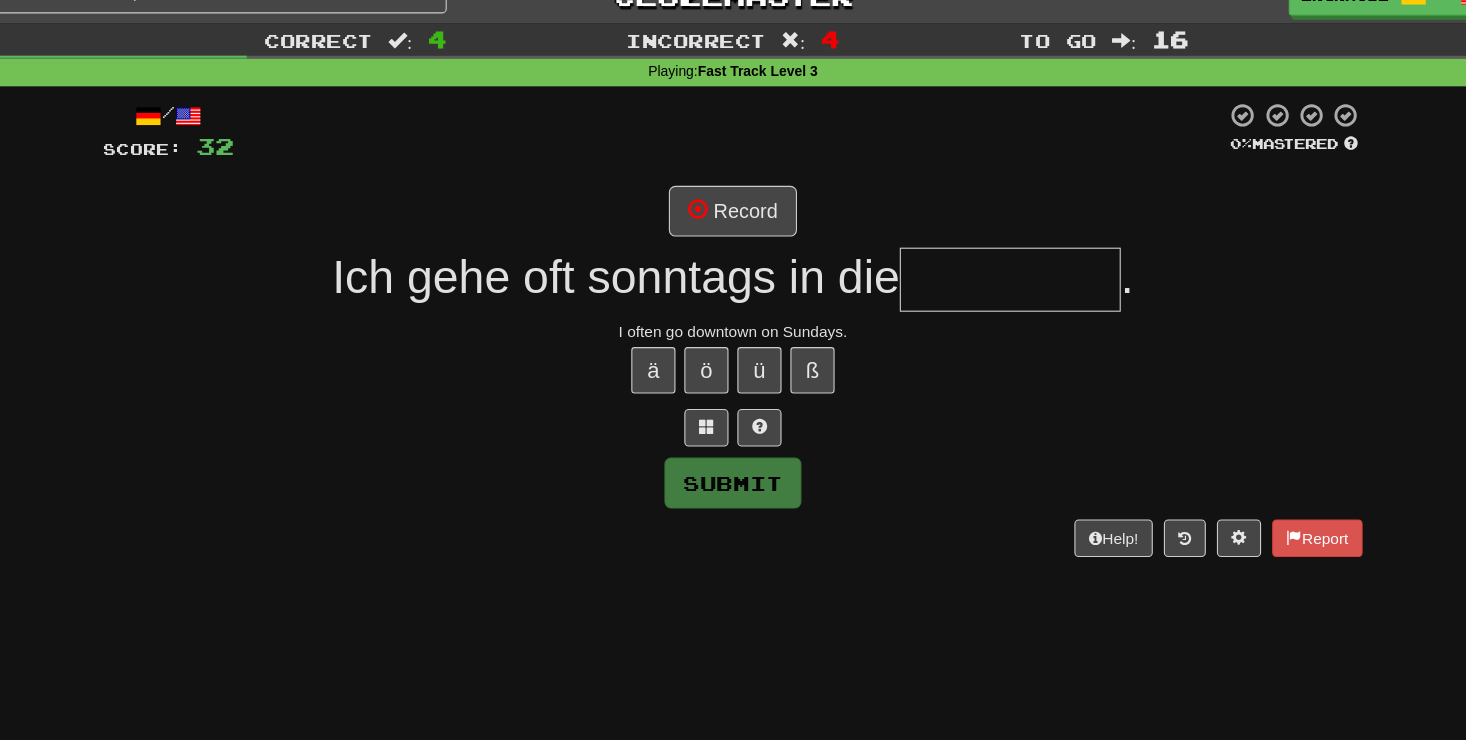 type on "*" 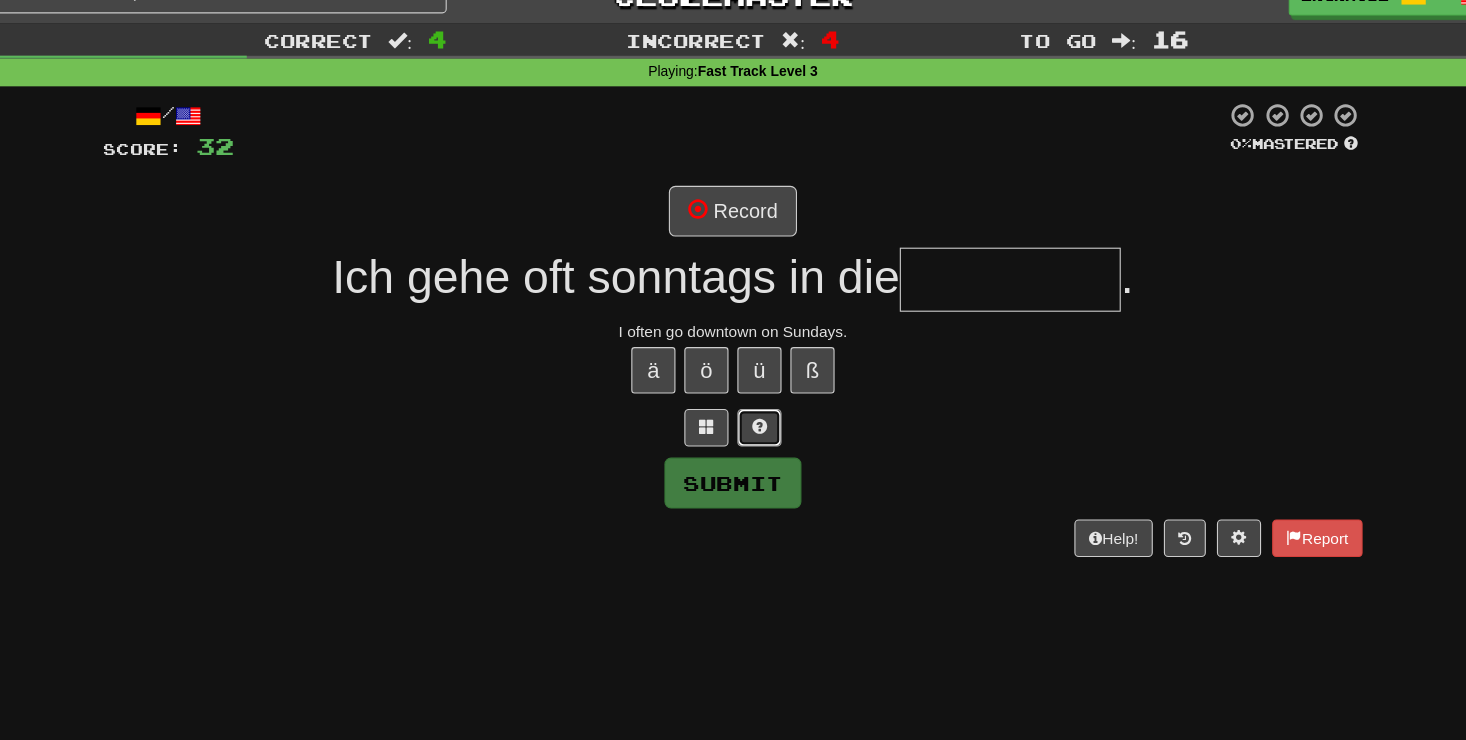click at bounding box center (757, 387) 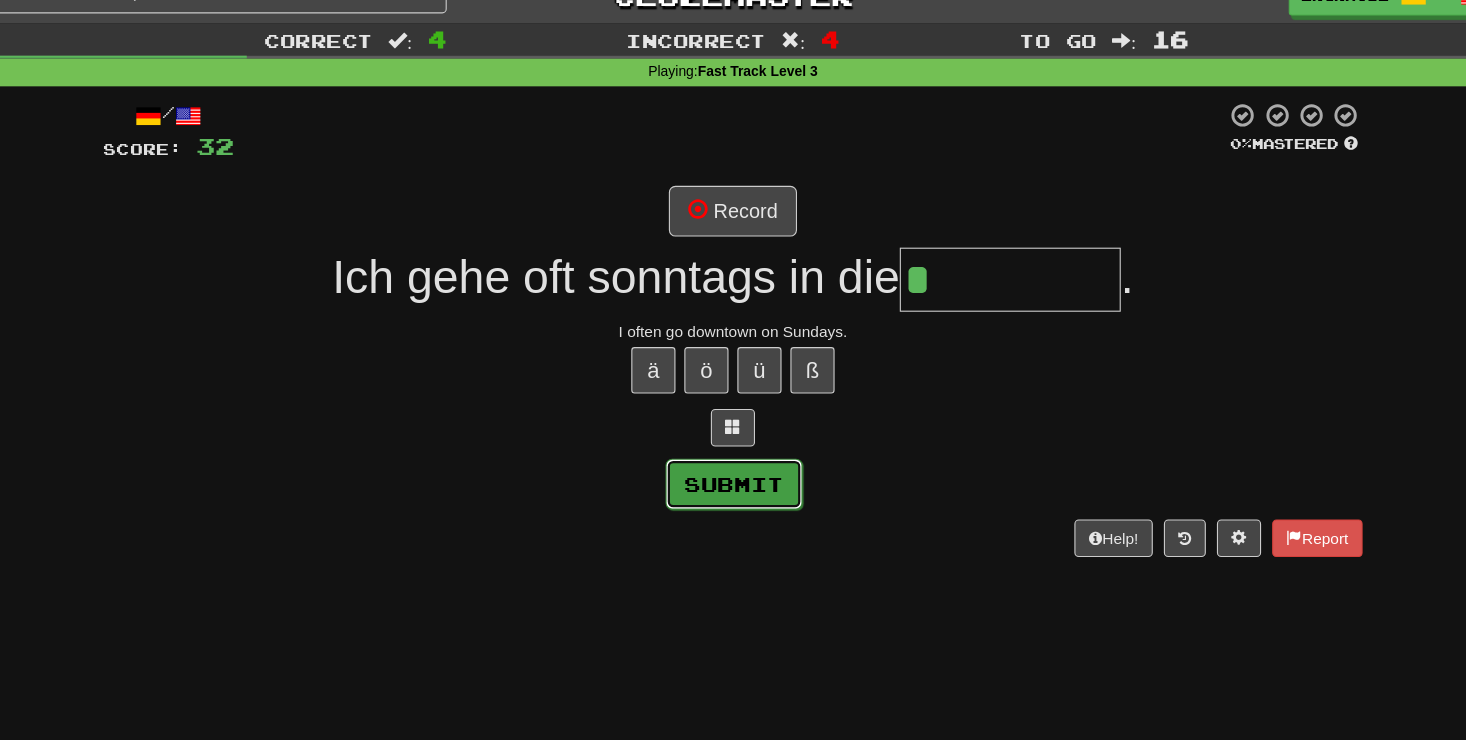 click on "Submit" at bounding box center [734, 438] 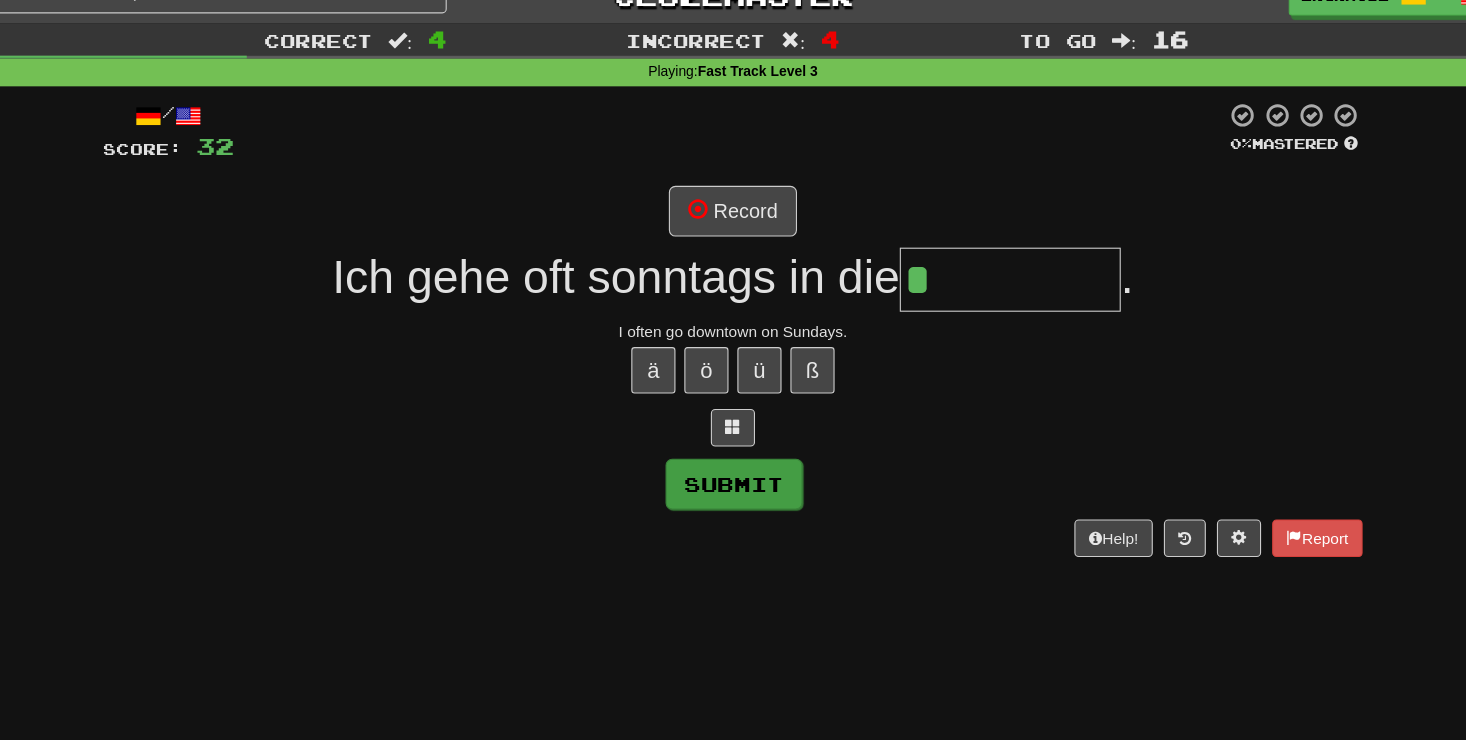 type on "**********" 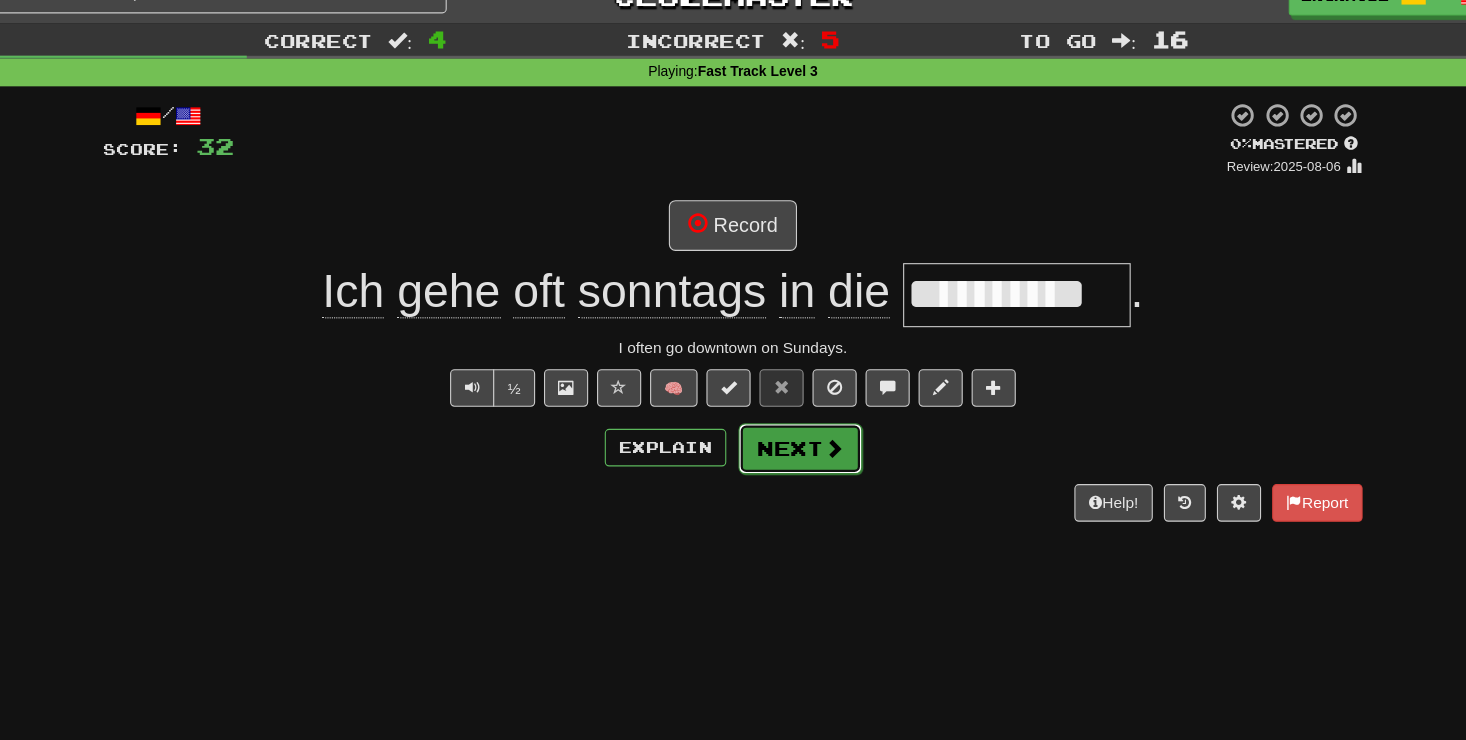 click on "Next" at bounding box center [794, 406] 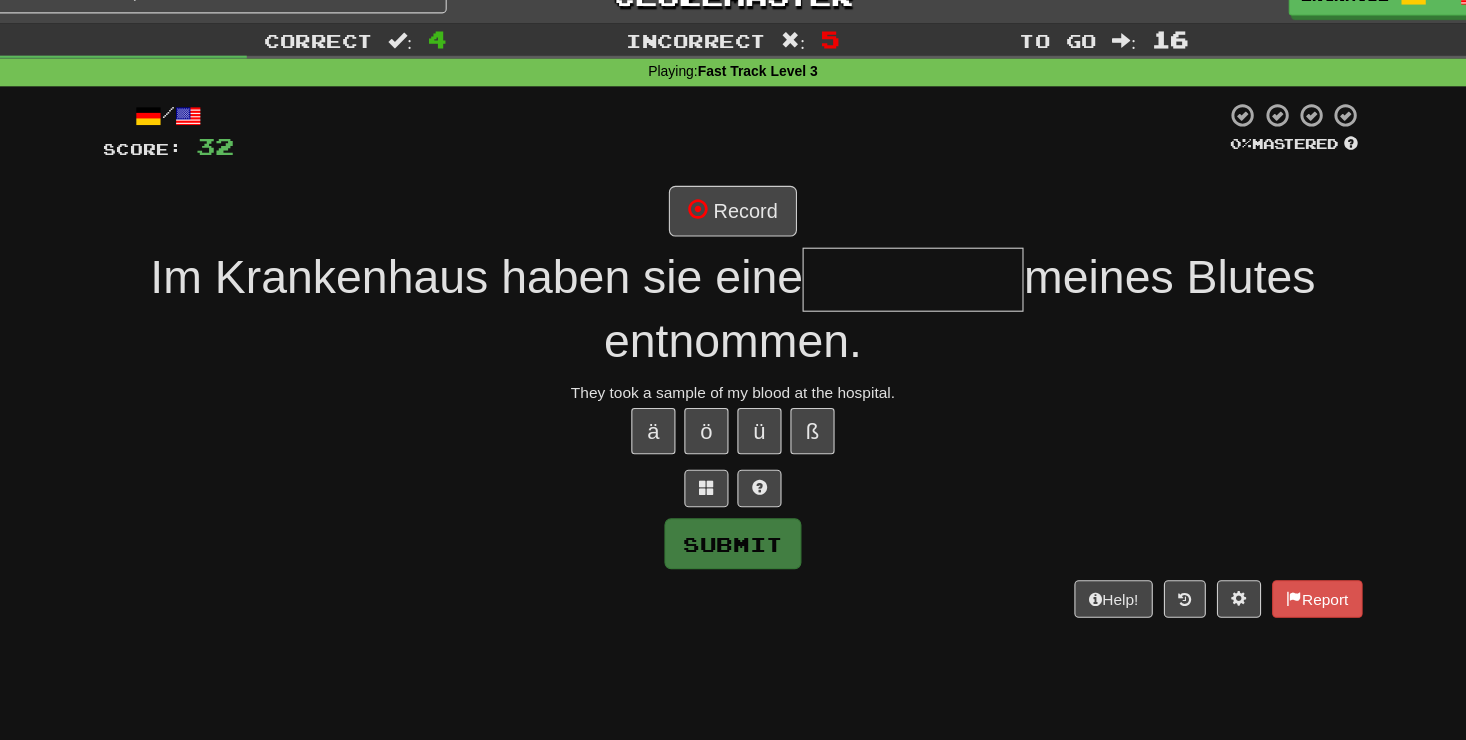 type on "*" 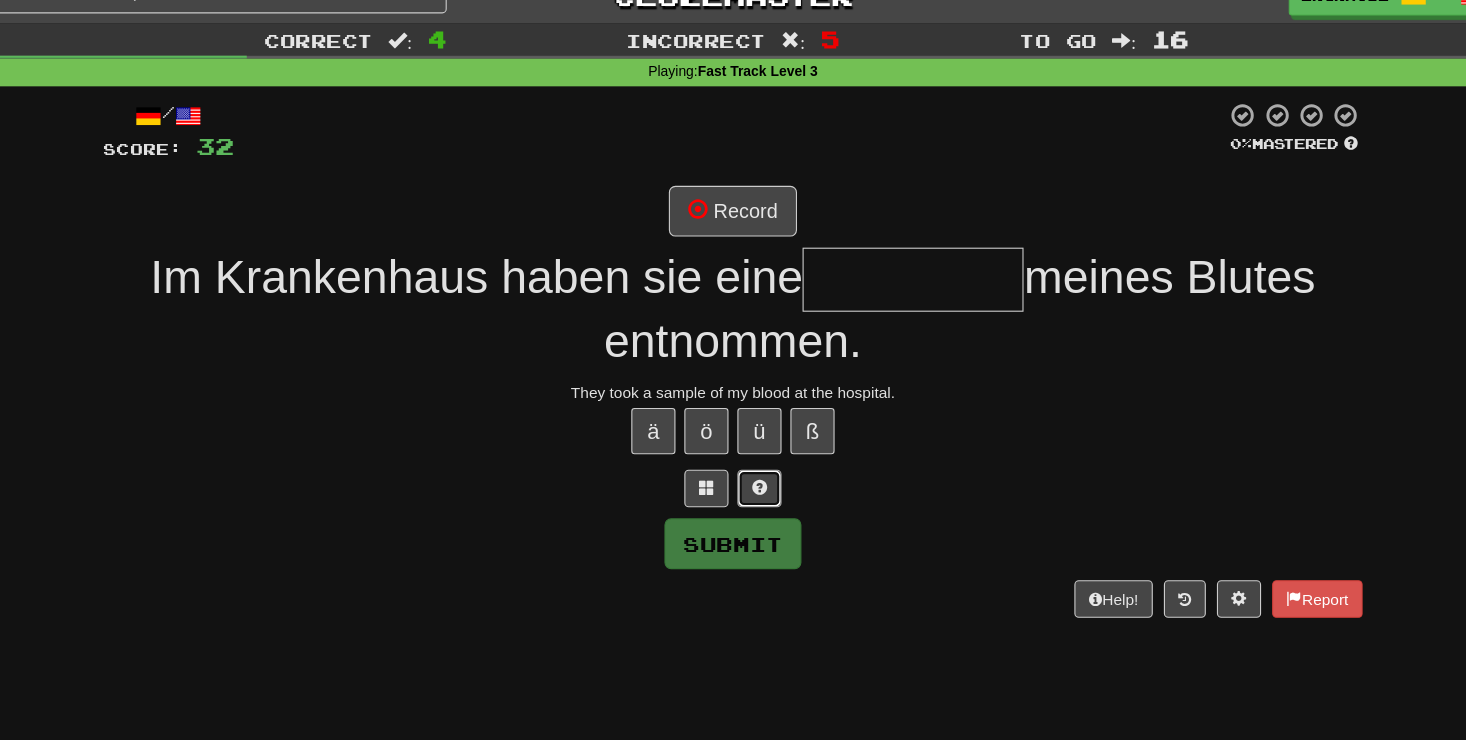 click at bounding box center [757, 442] 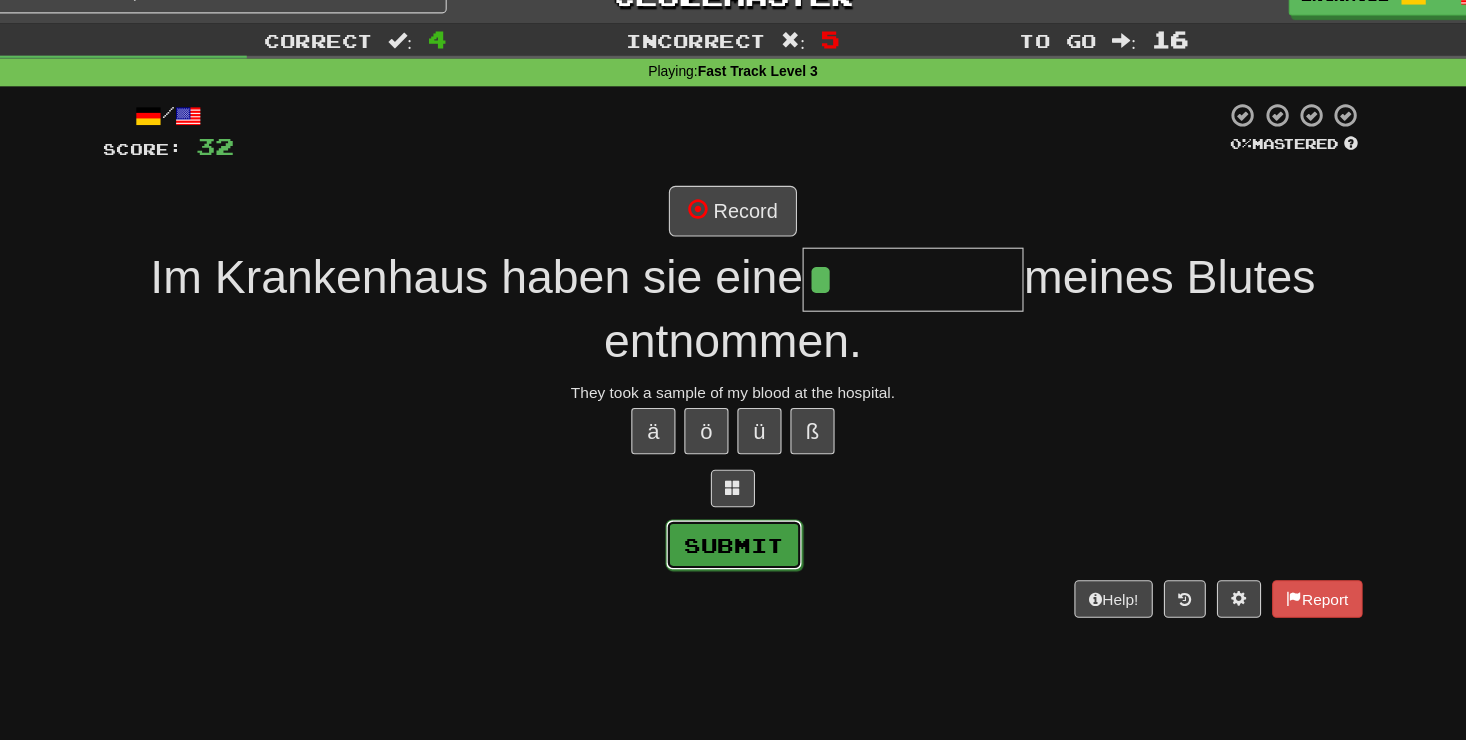 click on "Submit" at bounding box center [734, 493] 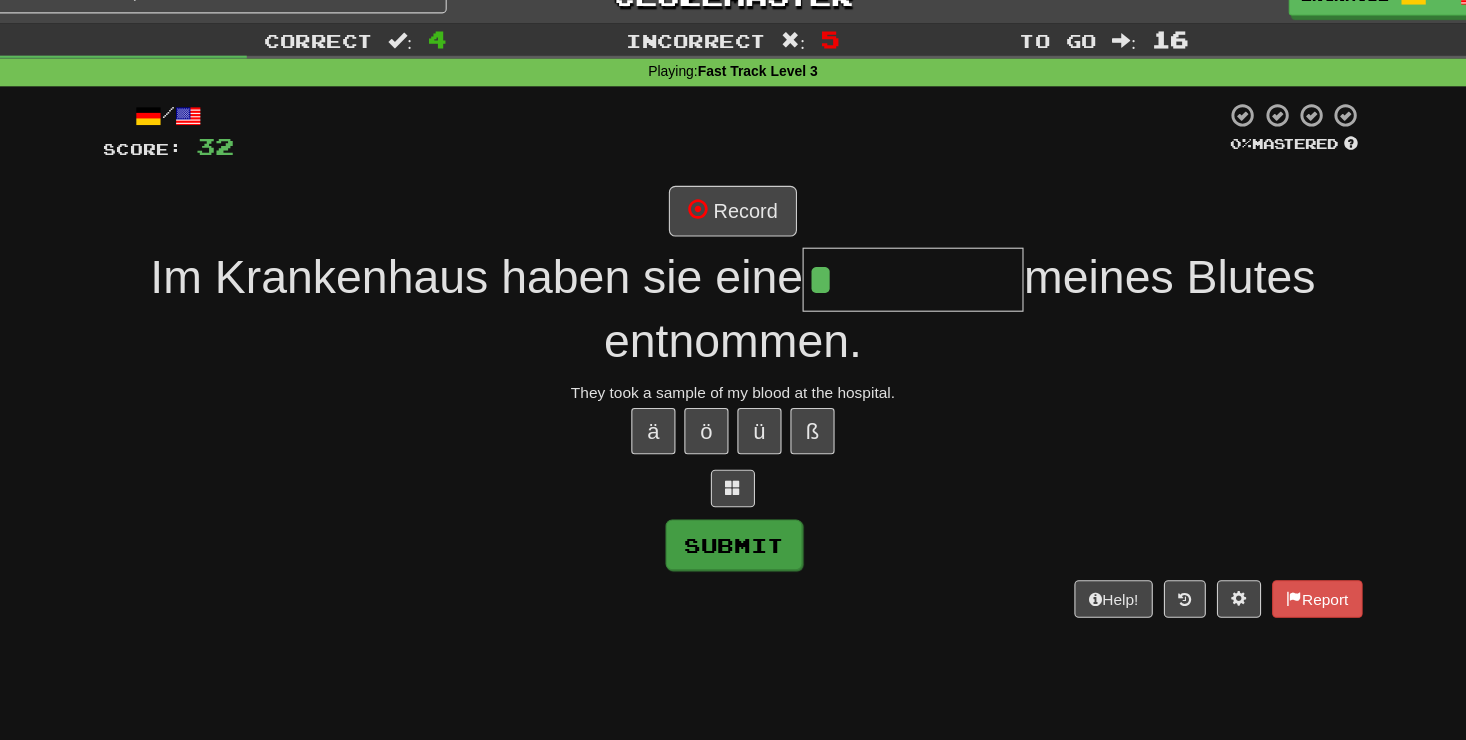 type on "*****" 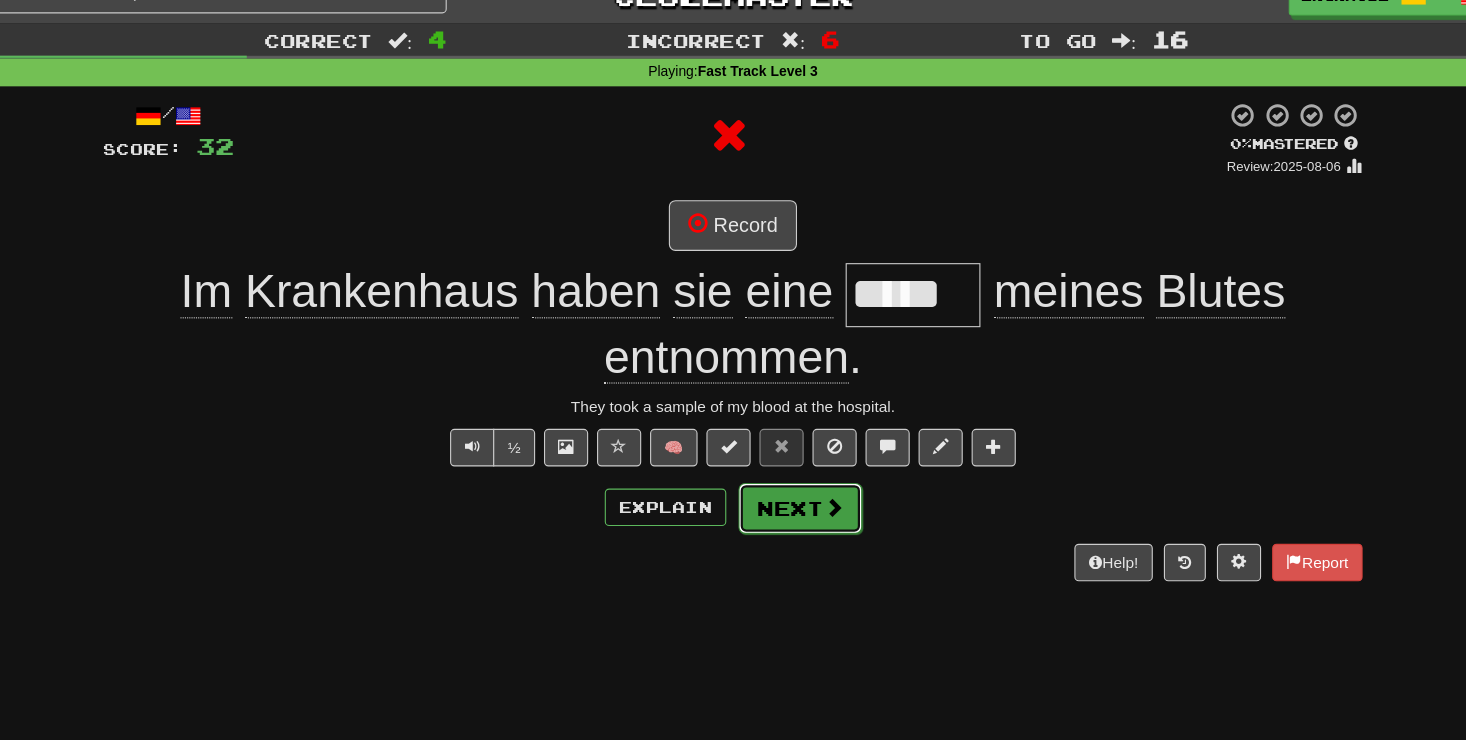 click at bounding box center [824, 459] 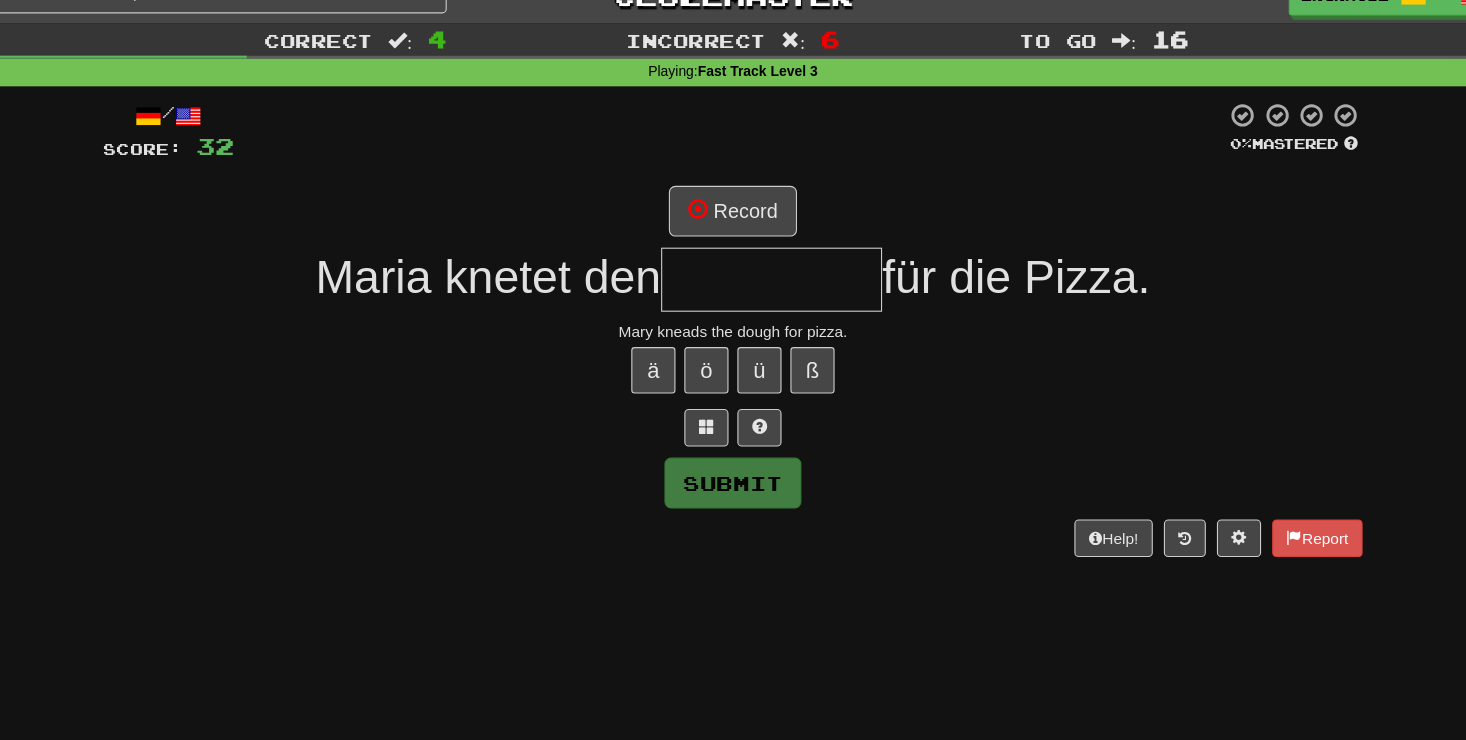 type on "*" 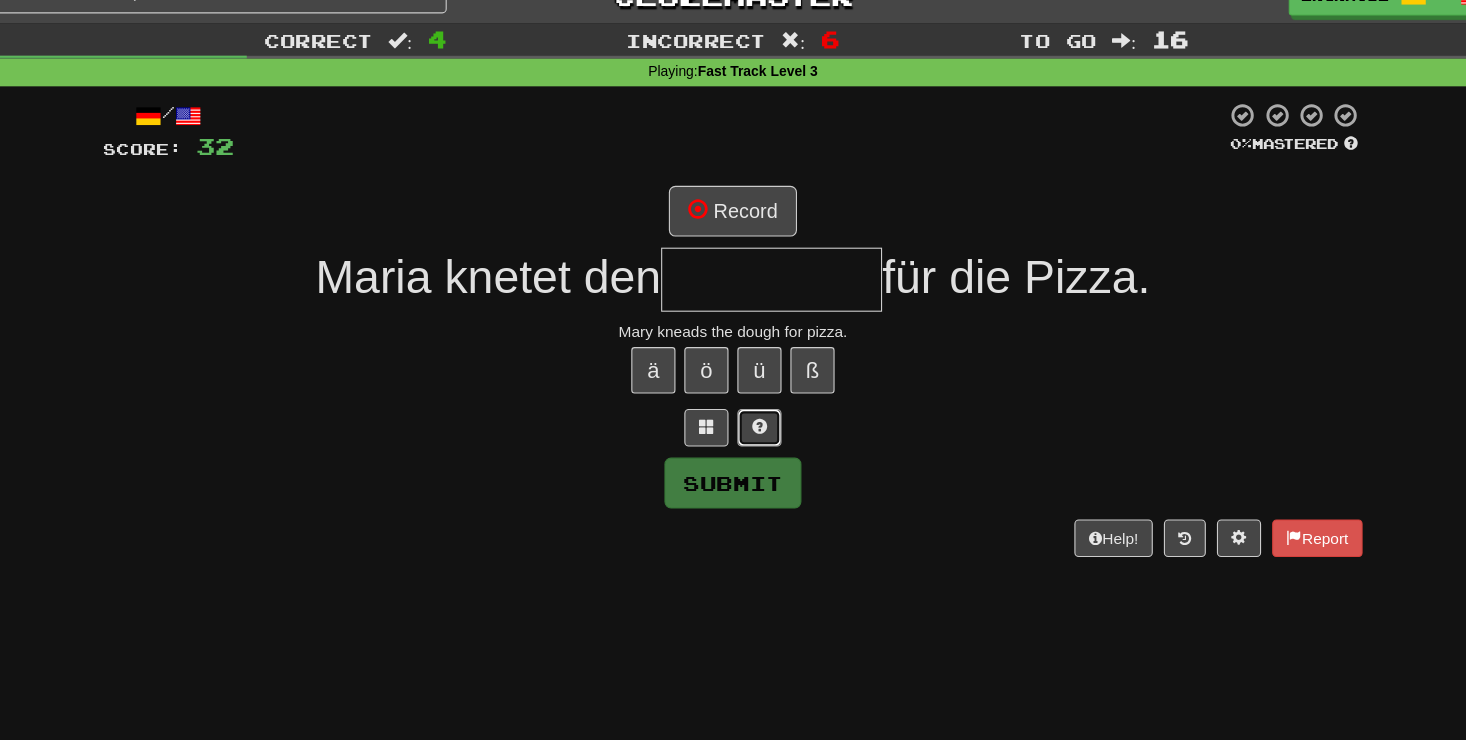 click at bounding box center [757, 386] 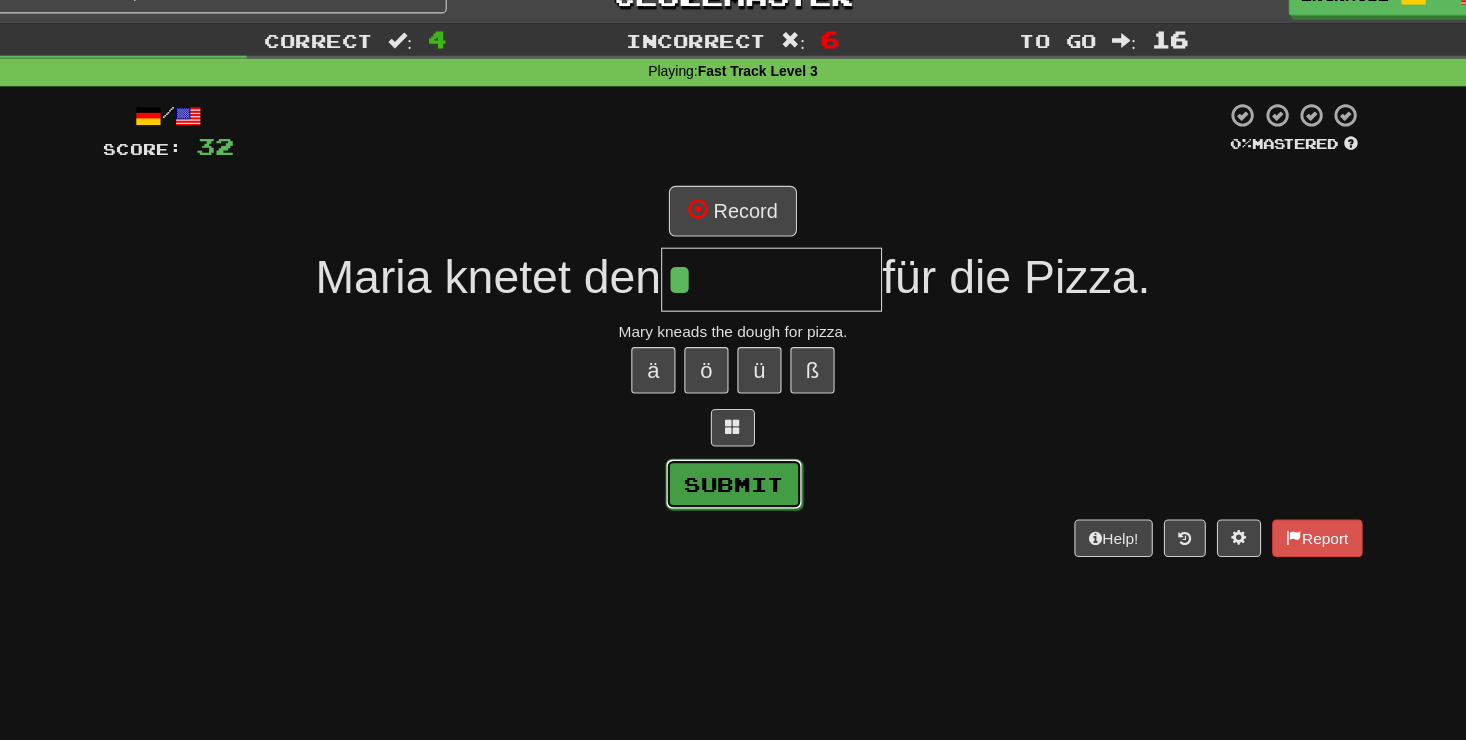 click on "Submit" at bounding box center (734, 438) 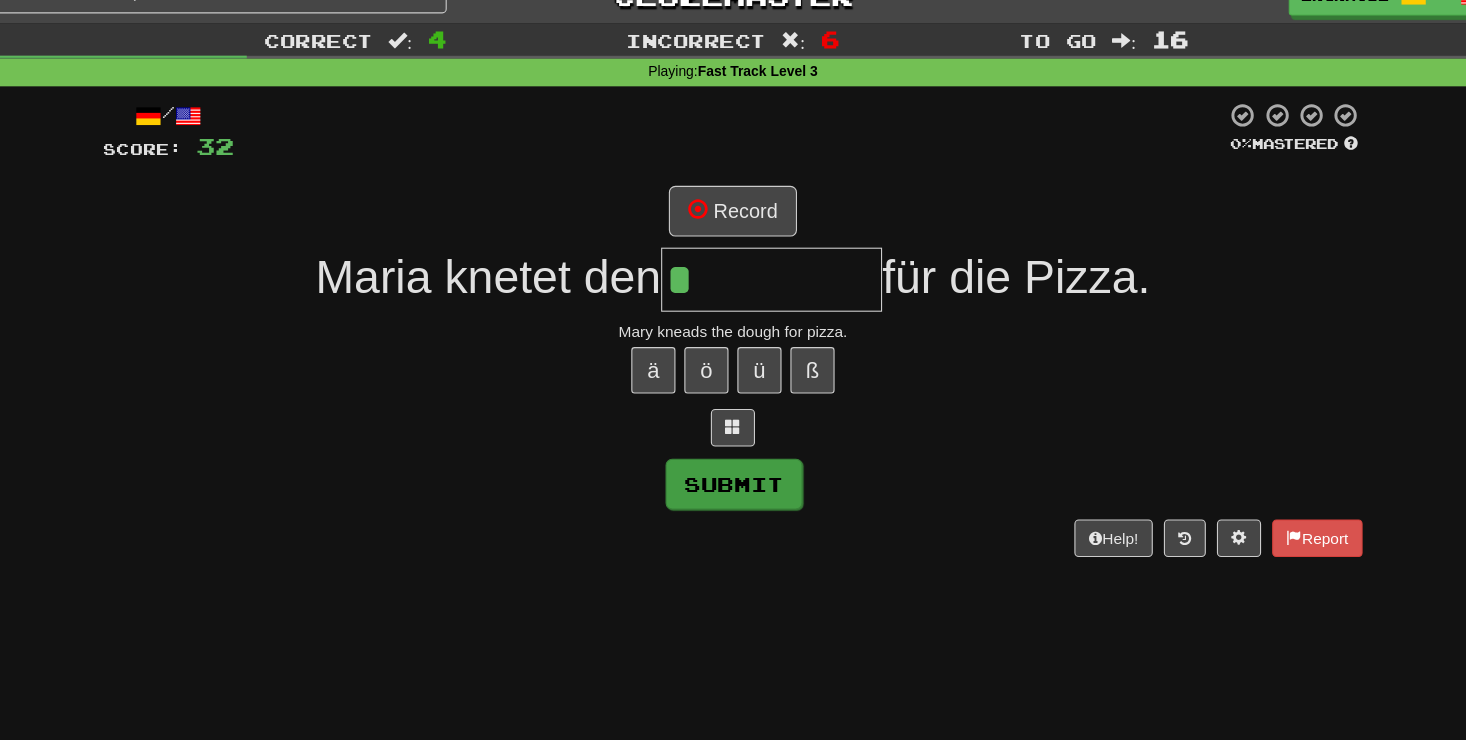 type on "****" 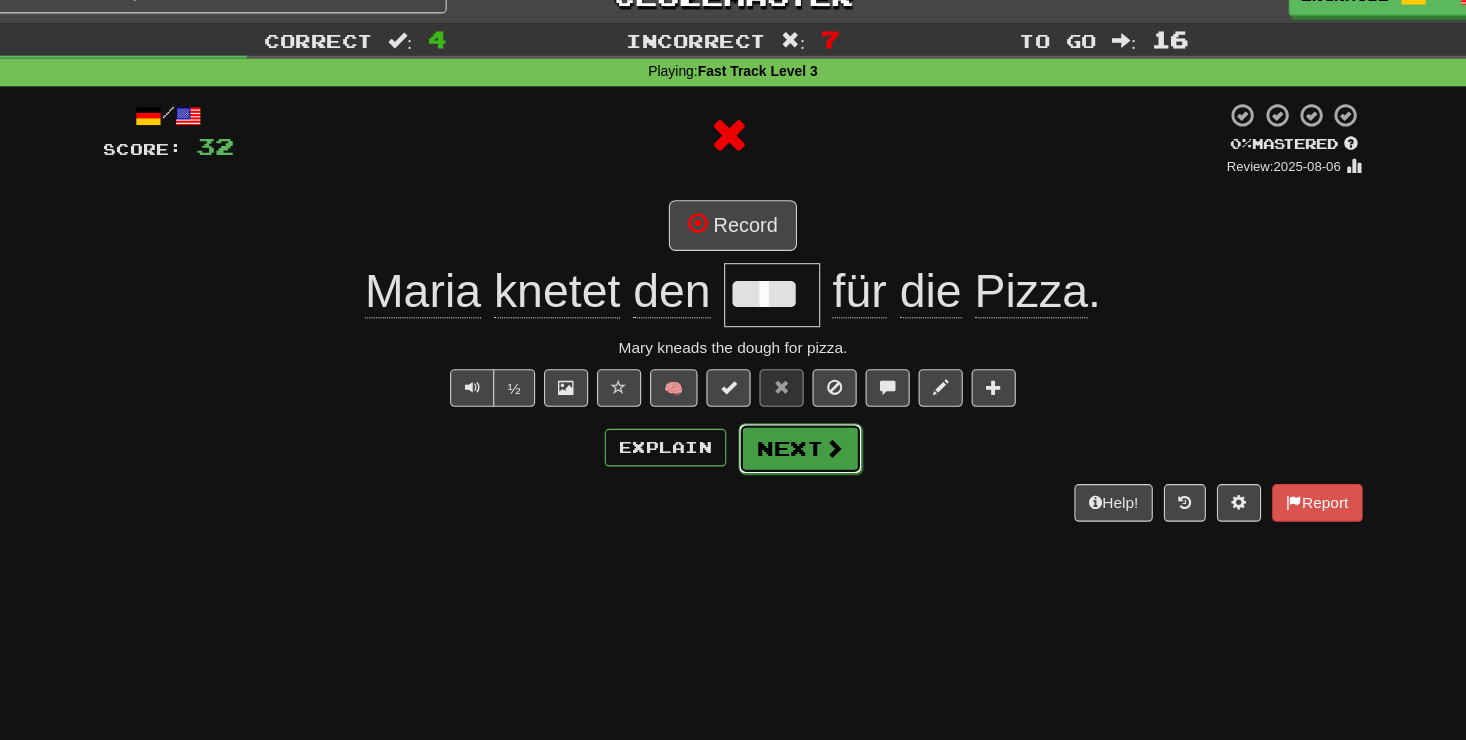 click on "Next" at bounding box center (794, 406) 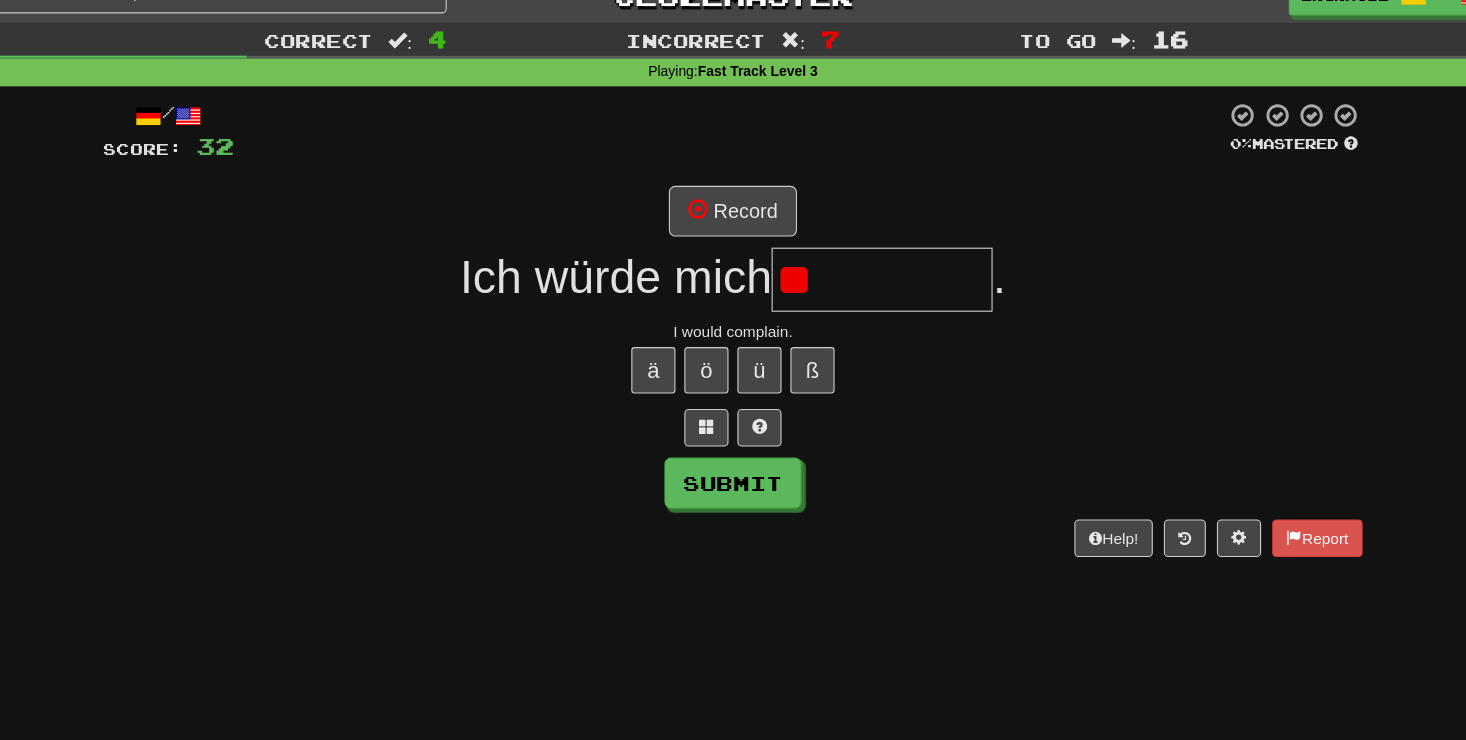 type on "*" 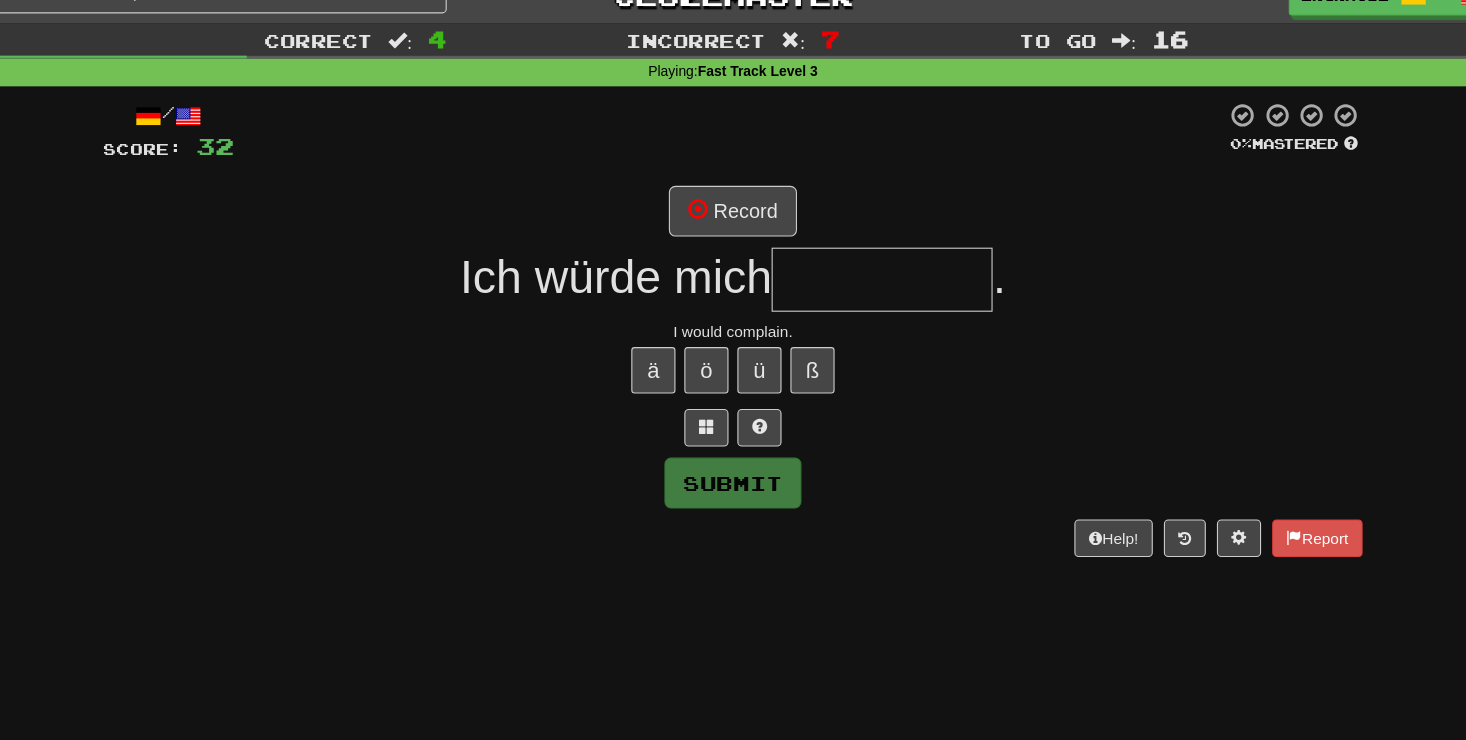 type on "*" 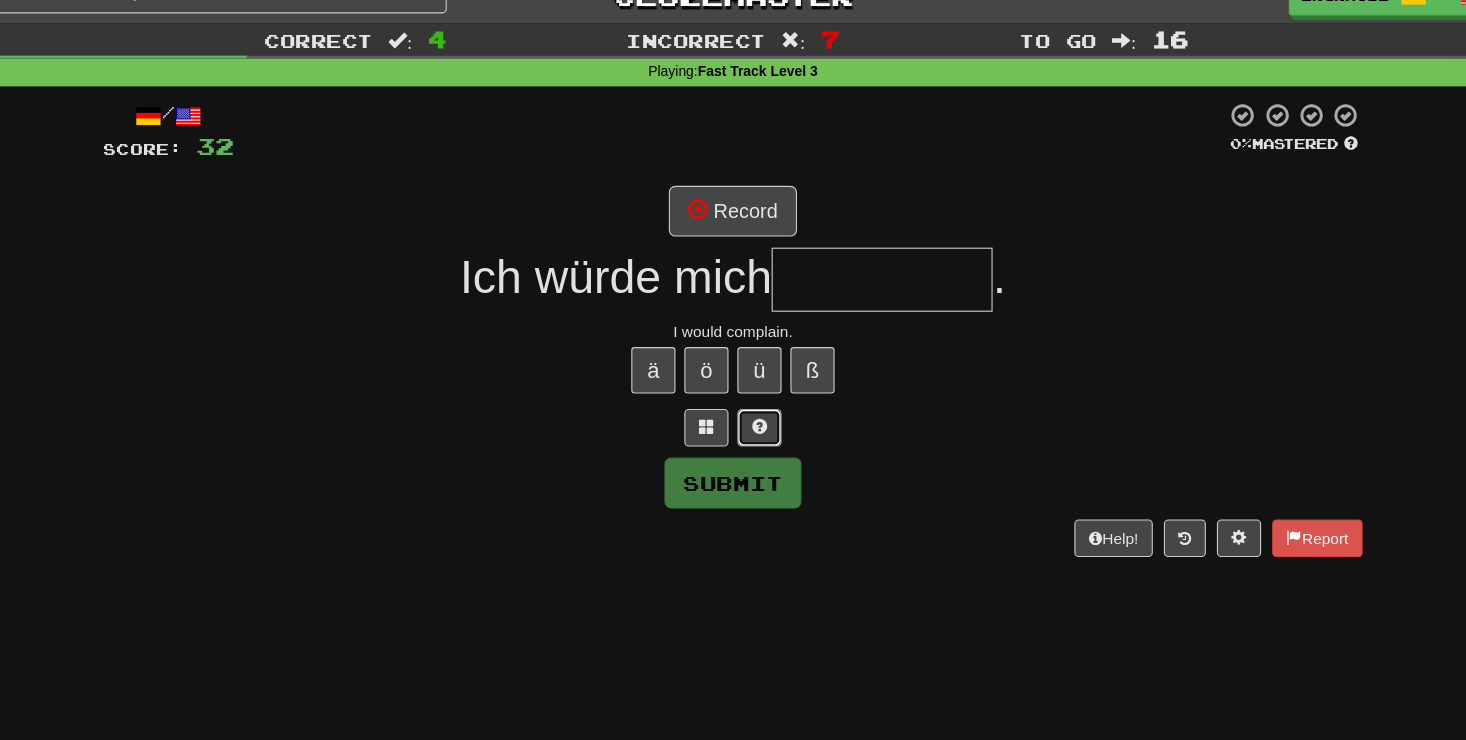 click at bounding box center [757, 386] 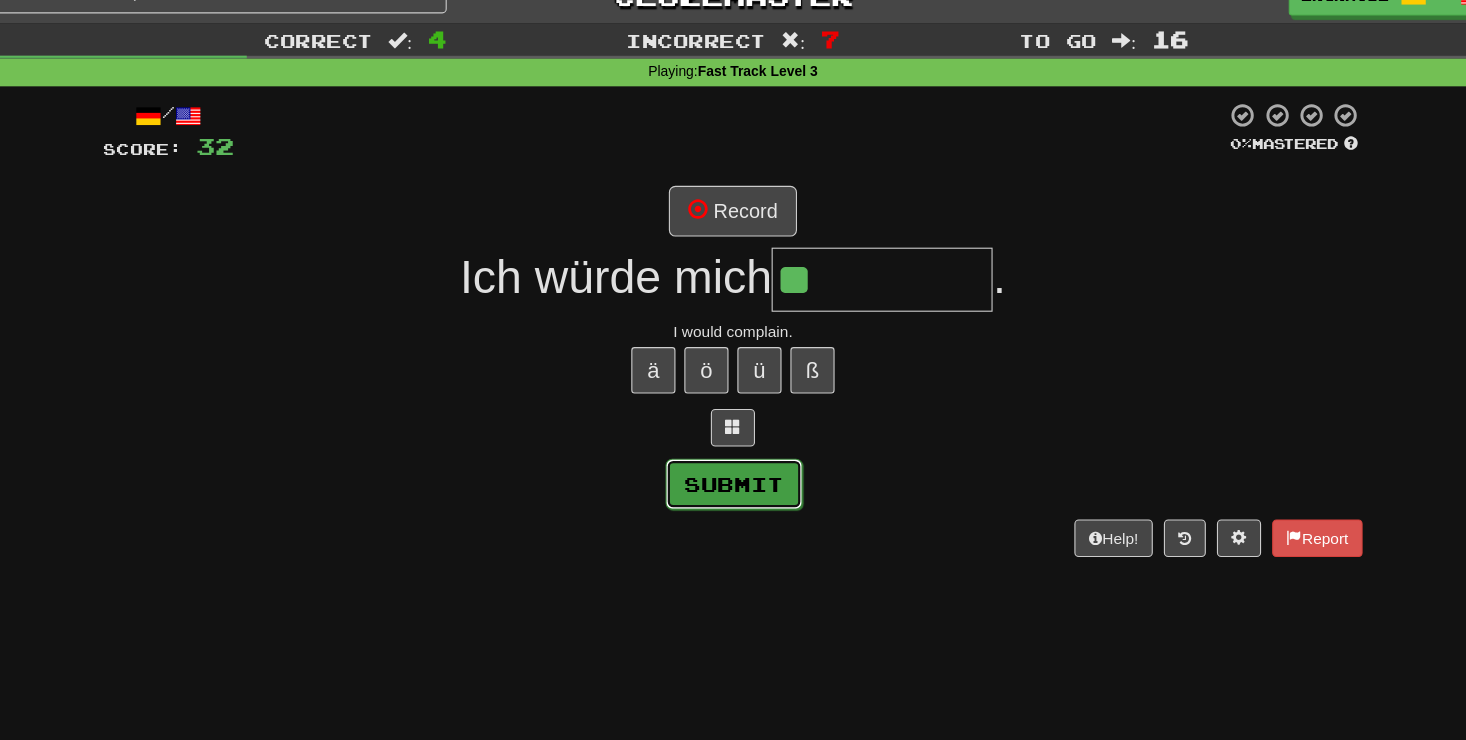 click on "Submit" at bounding box center [734, 438] 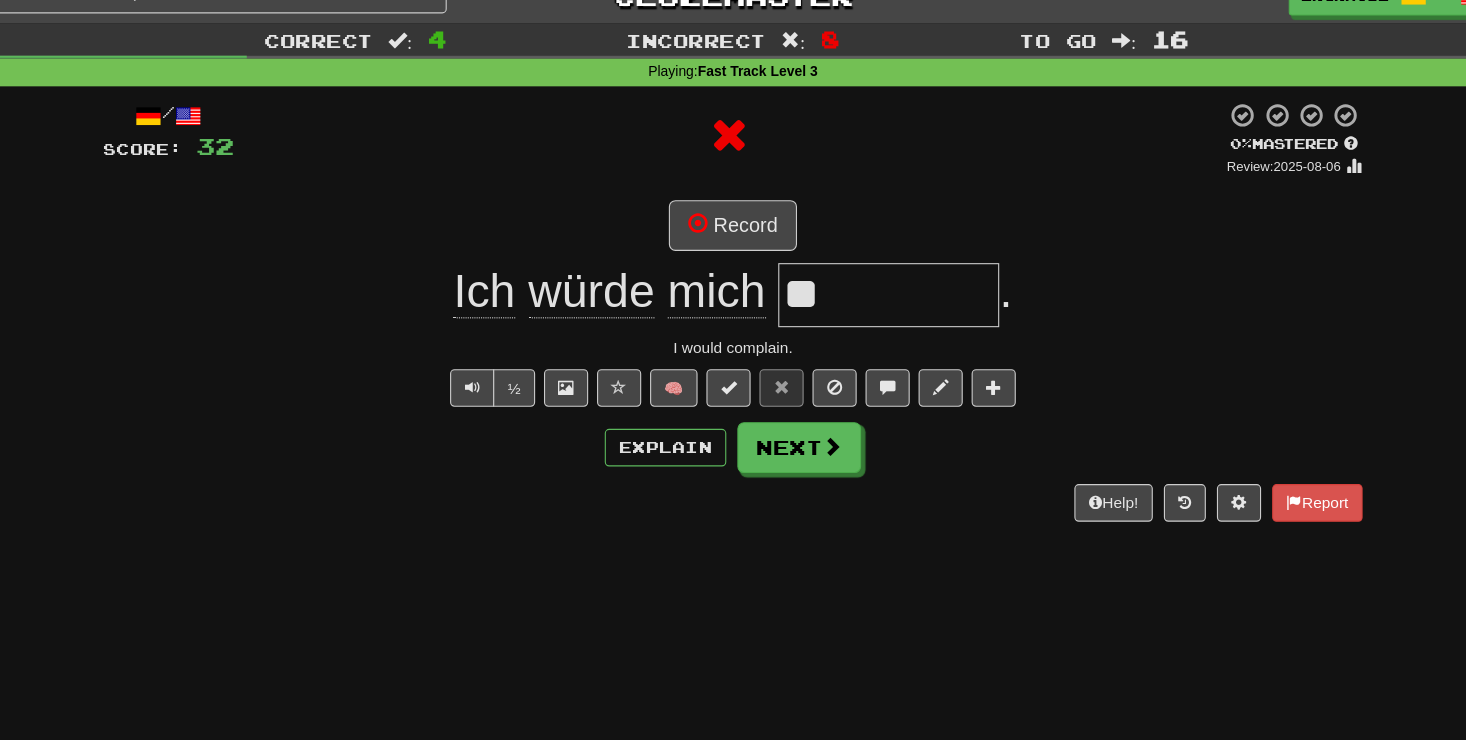 type on "**********" 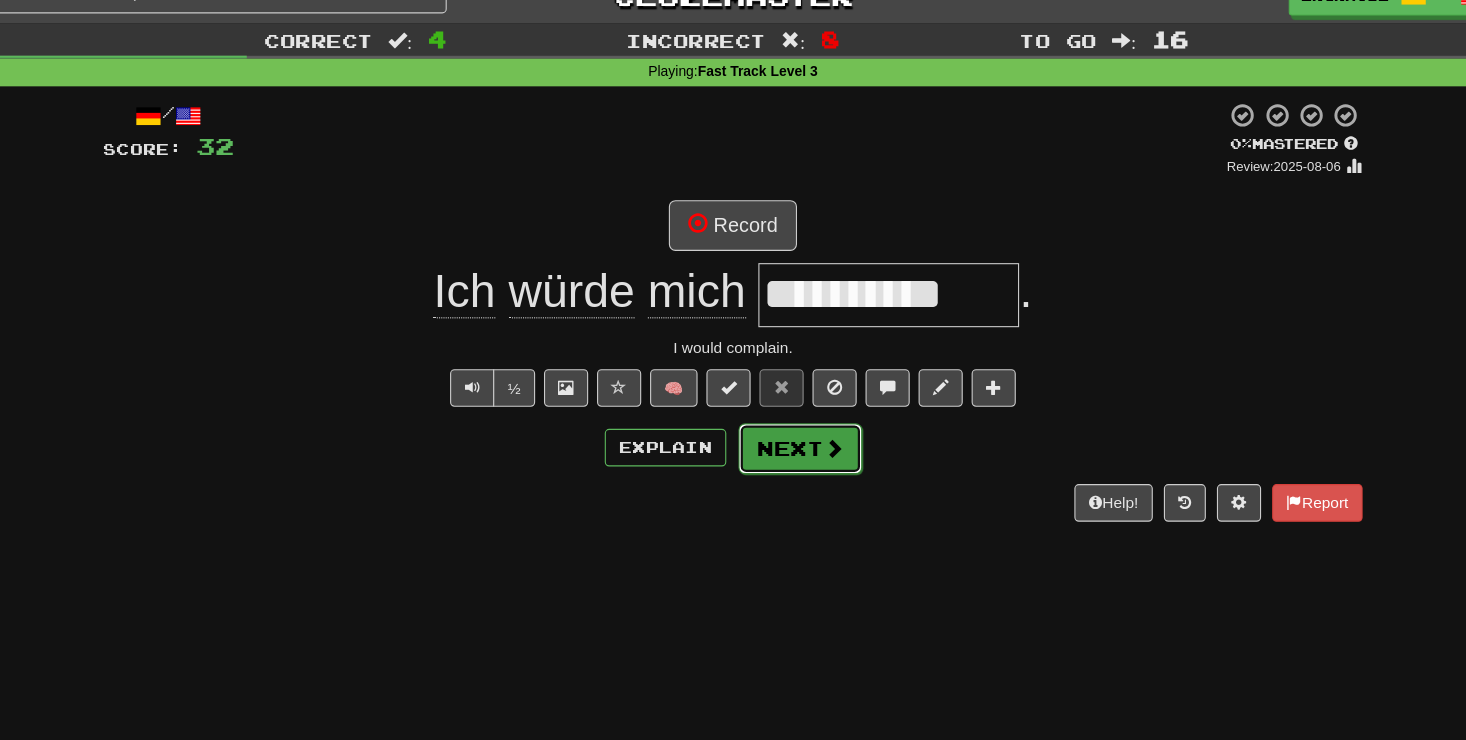 click on "Next" at bounding box center (794, 406) 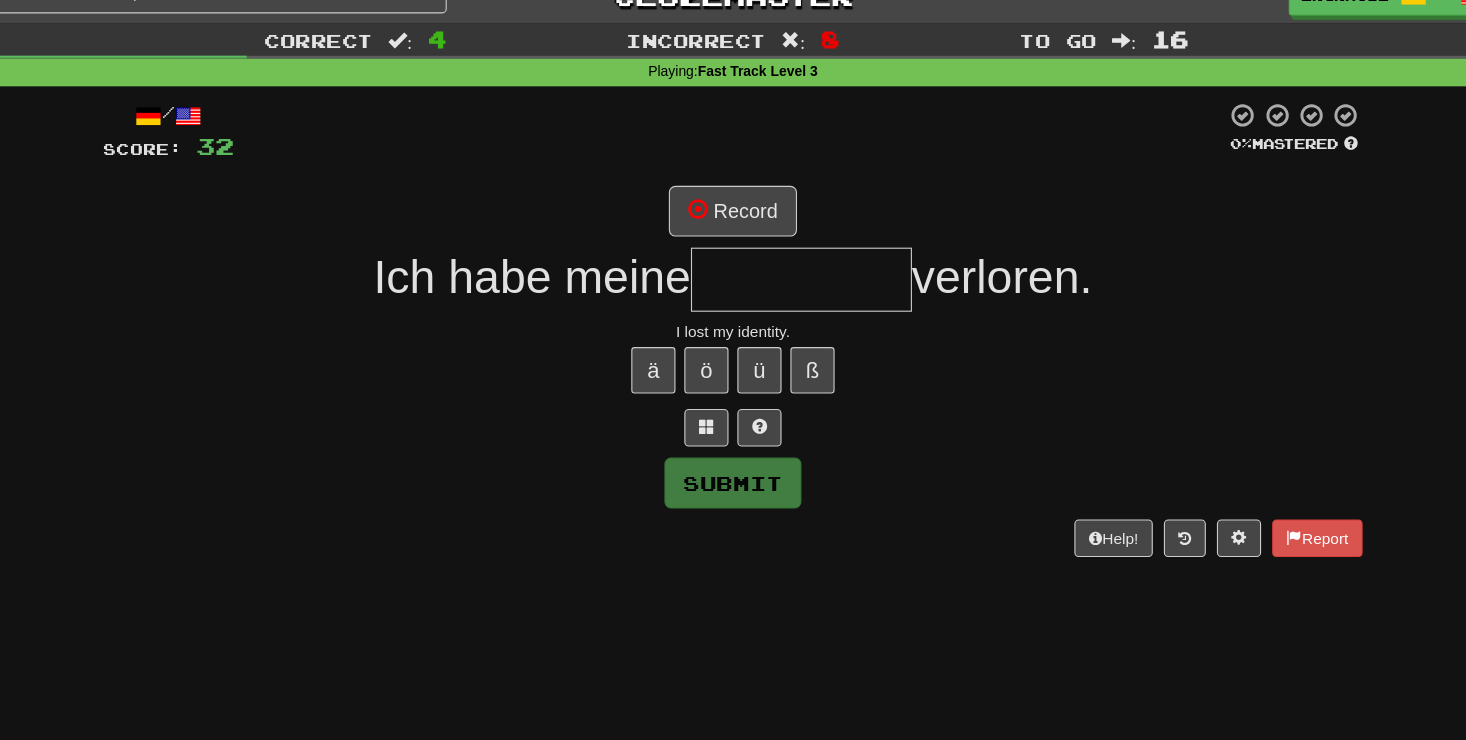 type on "*" 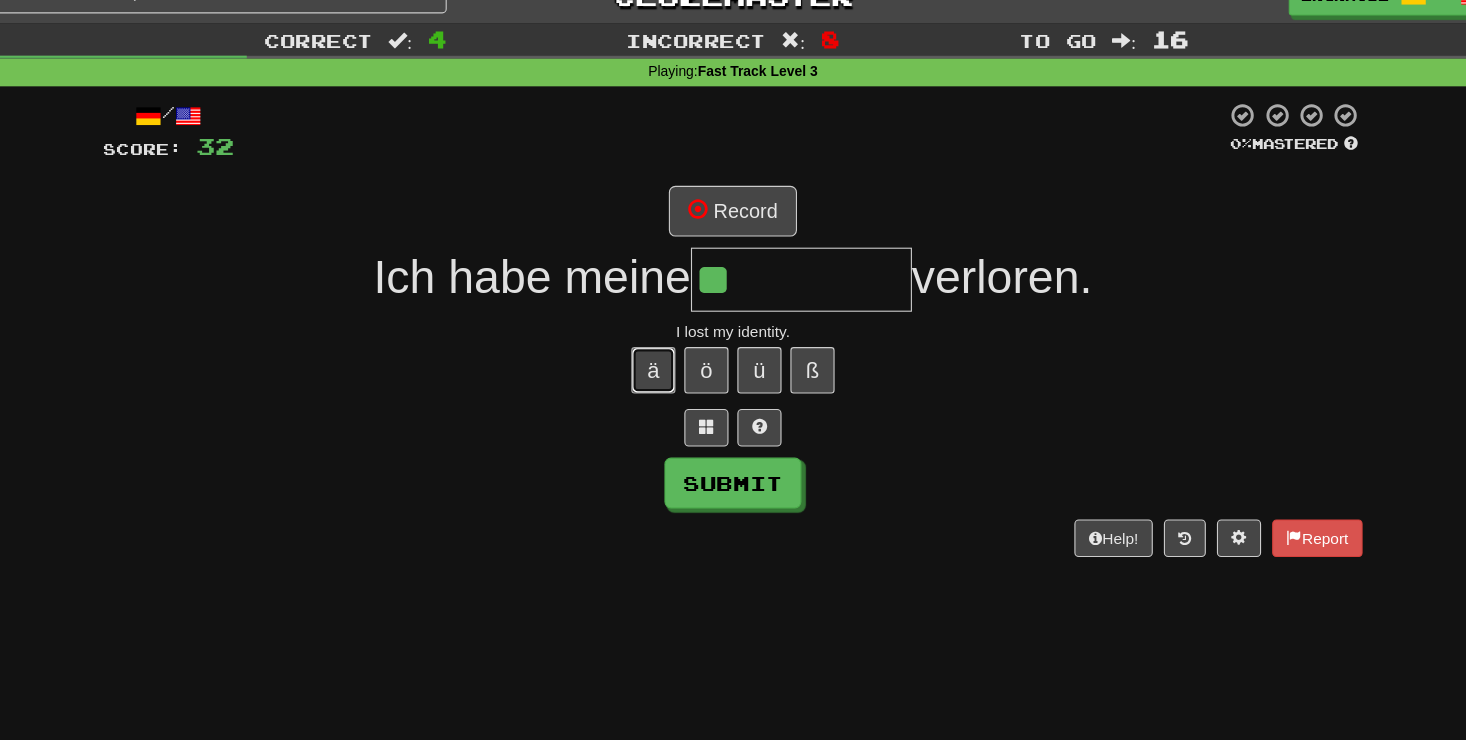 click on "ä" at bounding box center (661, 335) 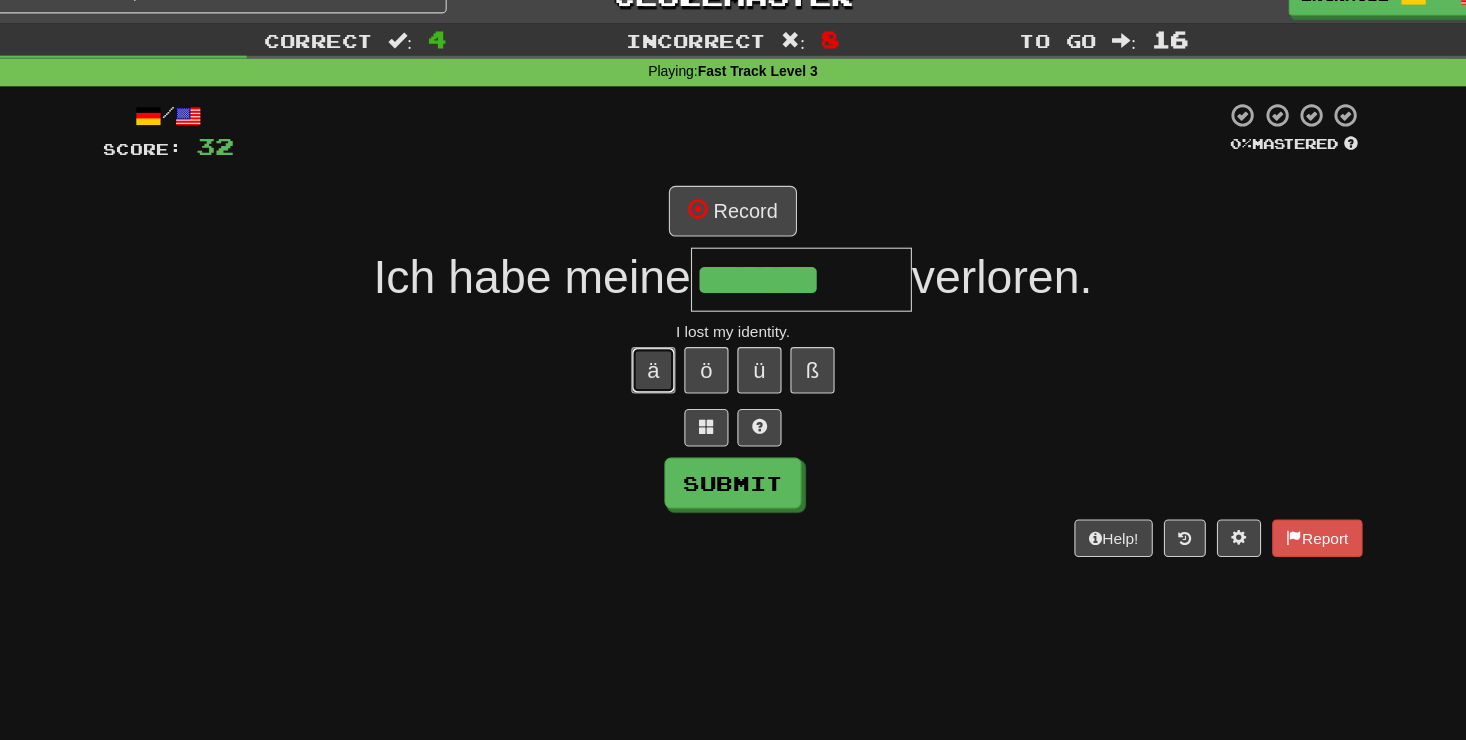 click on "ä" at bounding box center (661, 335) 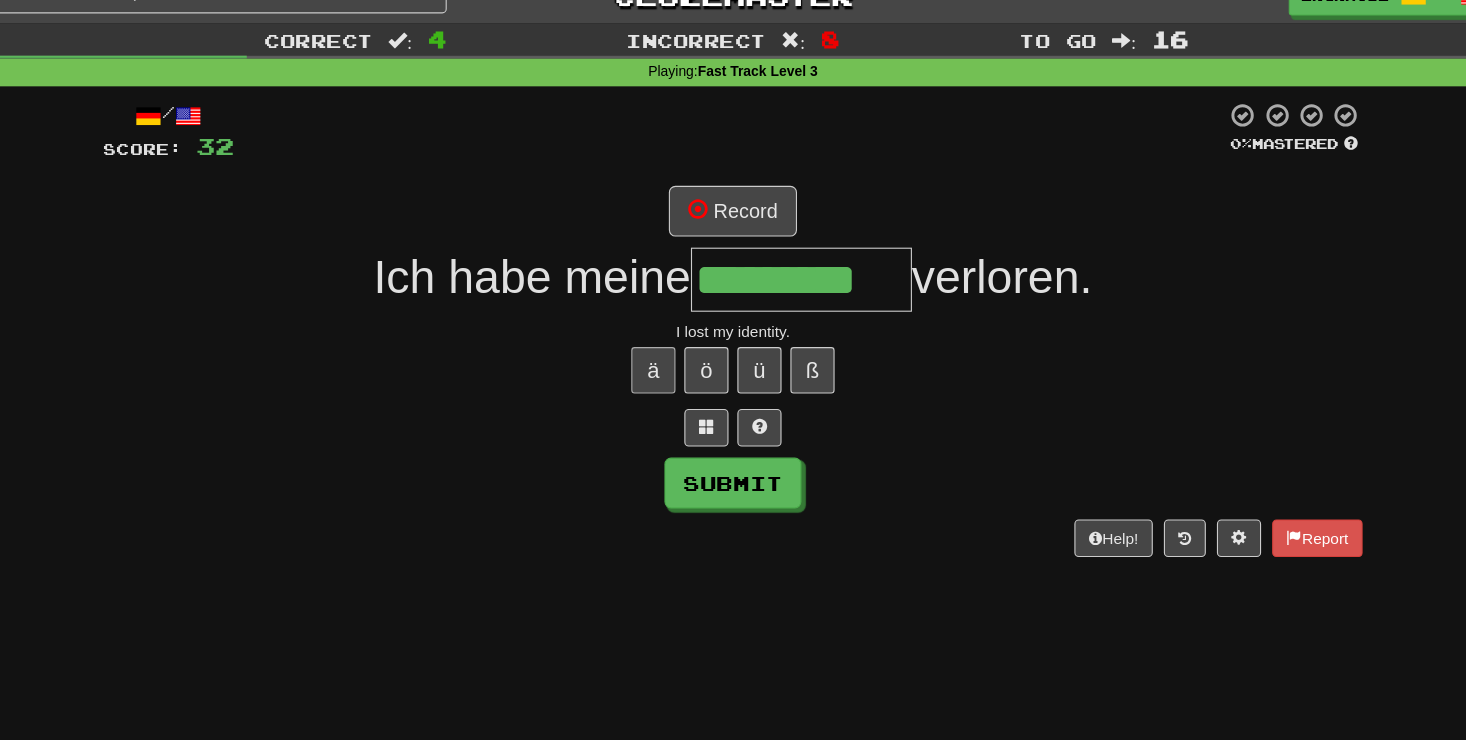 type on "*********" 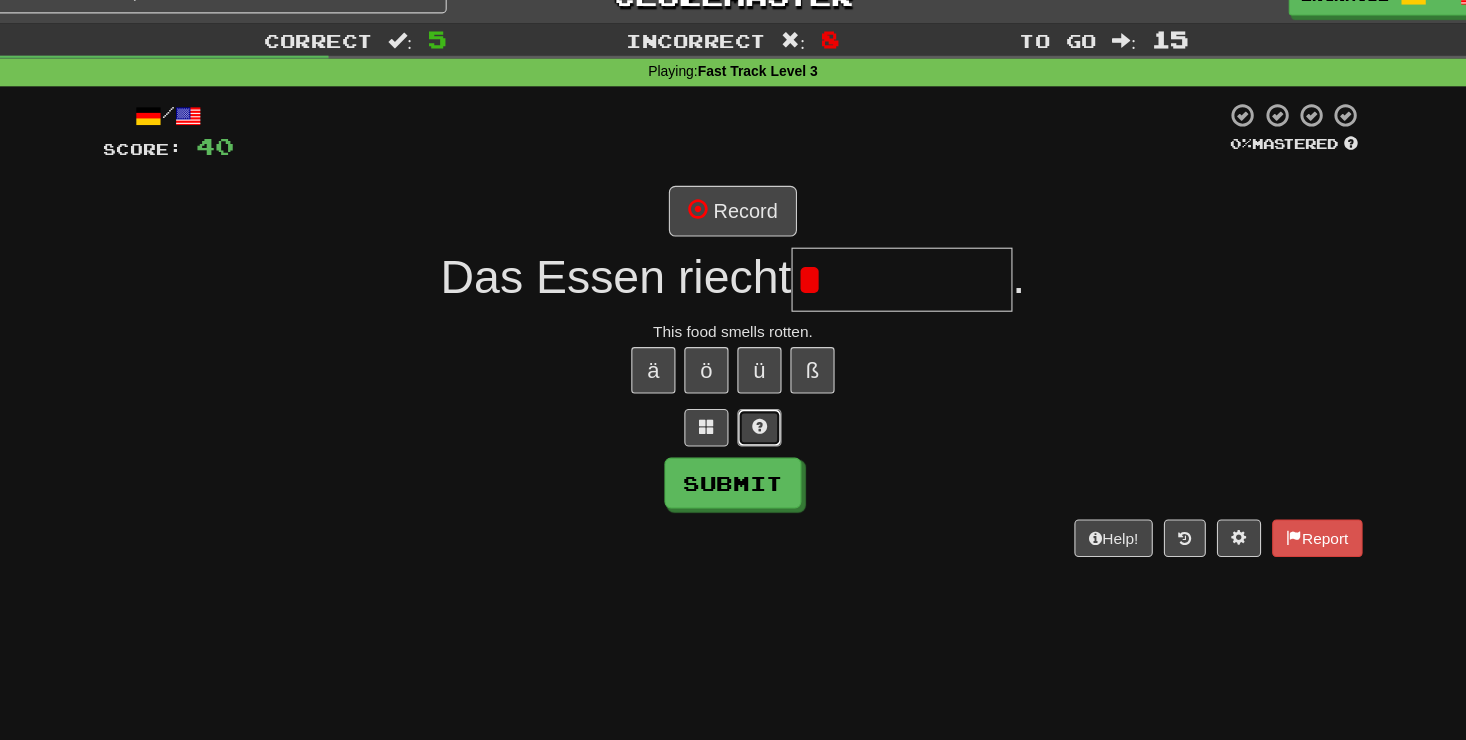 click at bounding box center (757, 386) 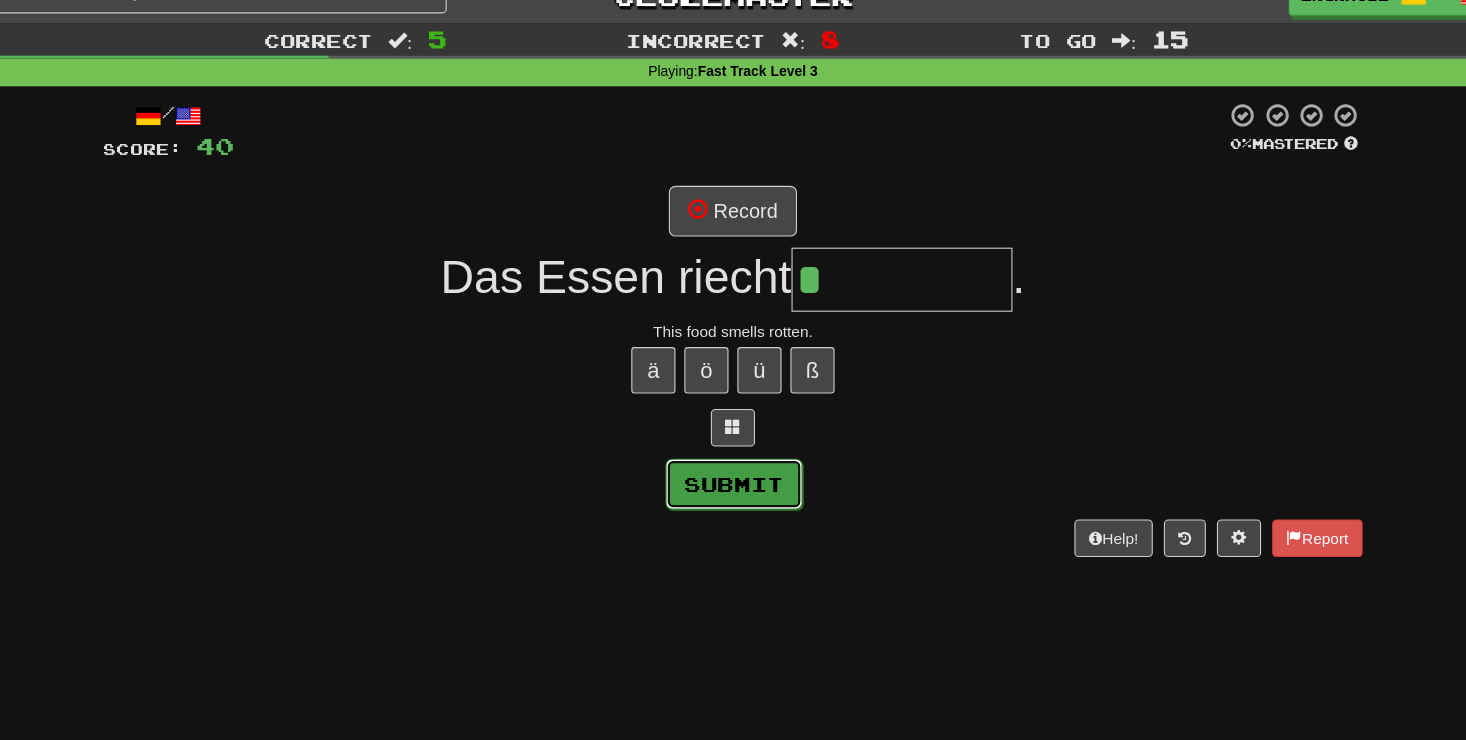 click on "Submit" at bounding box center (734, 438) 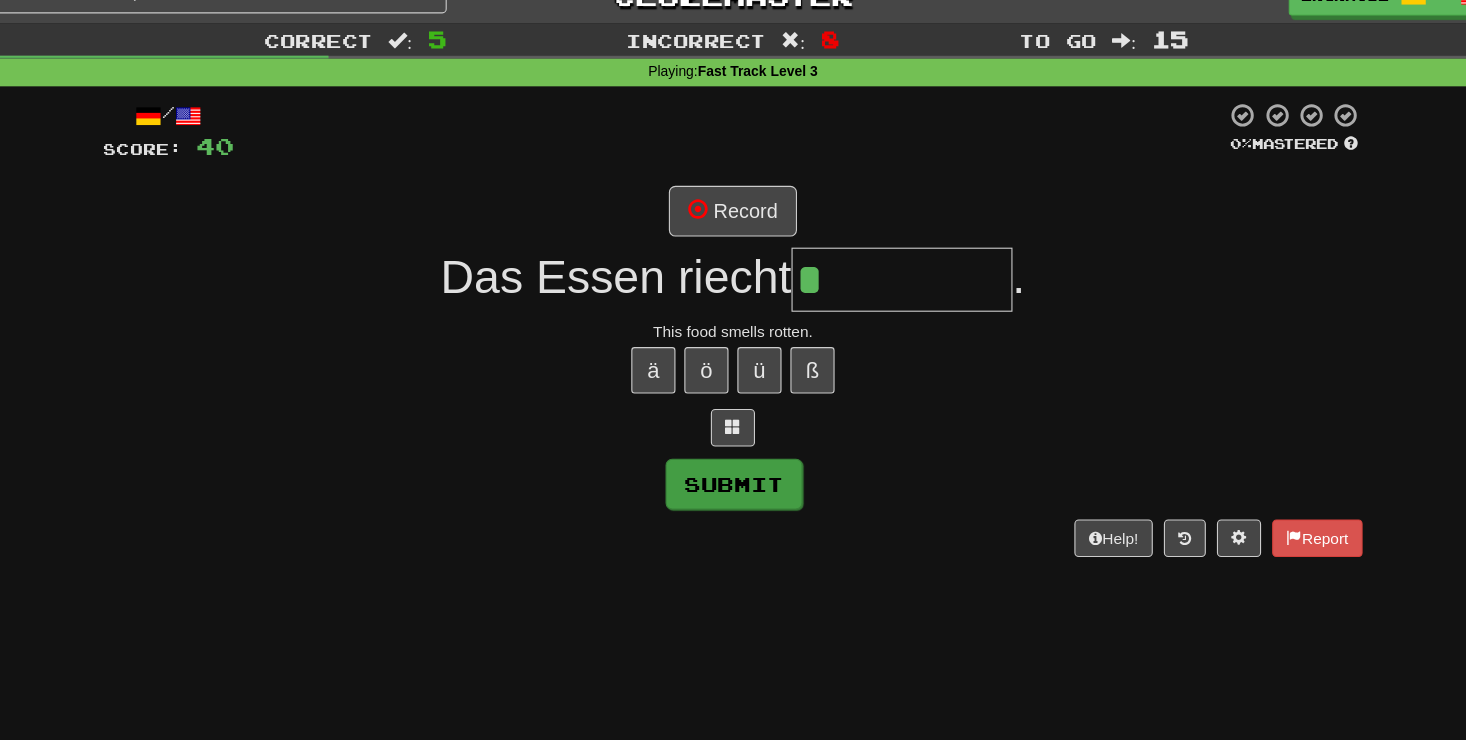 type on "*********" 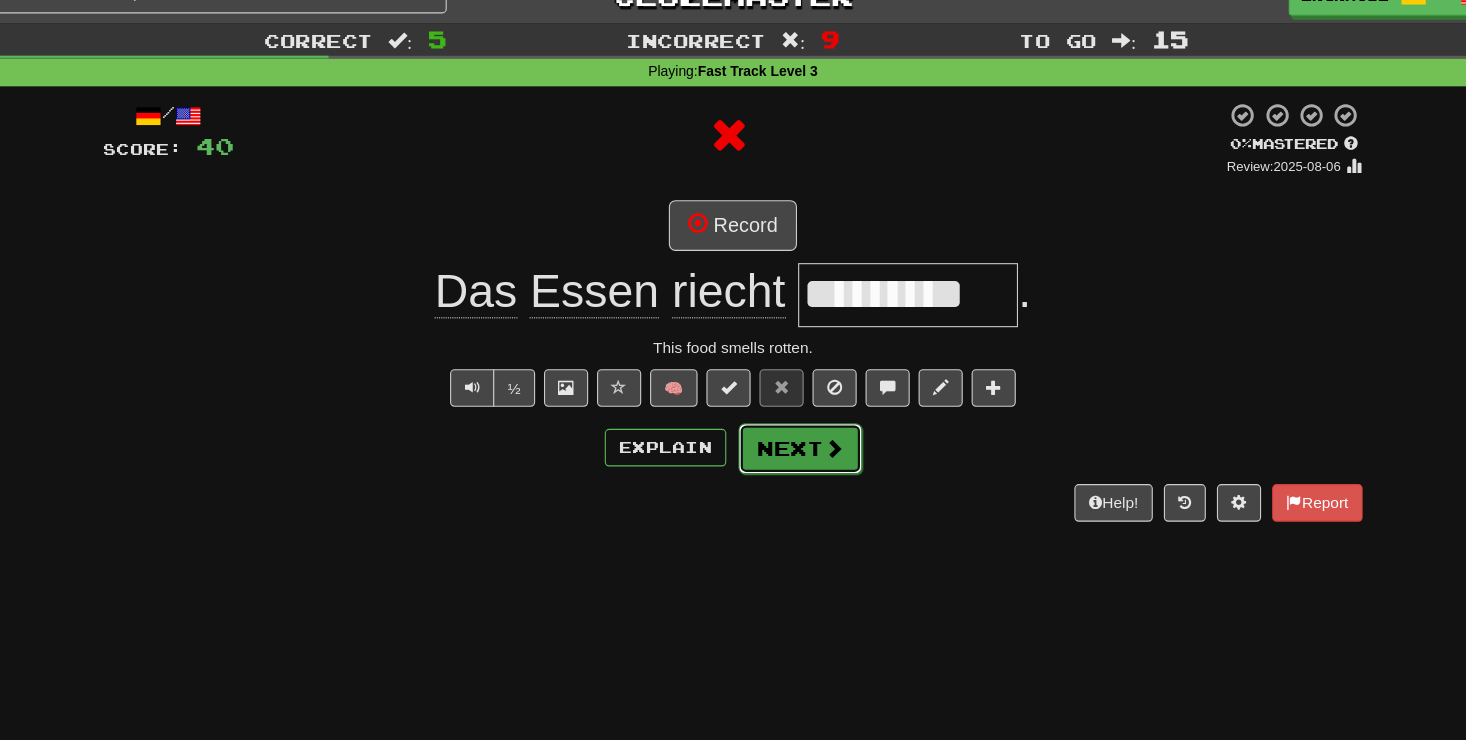 click on "Next" at bounding box center [794, 406] 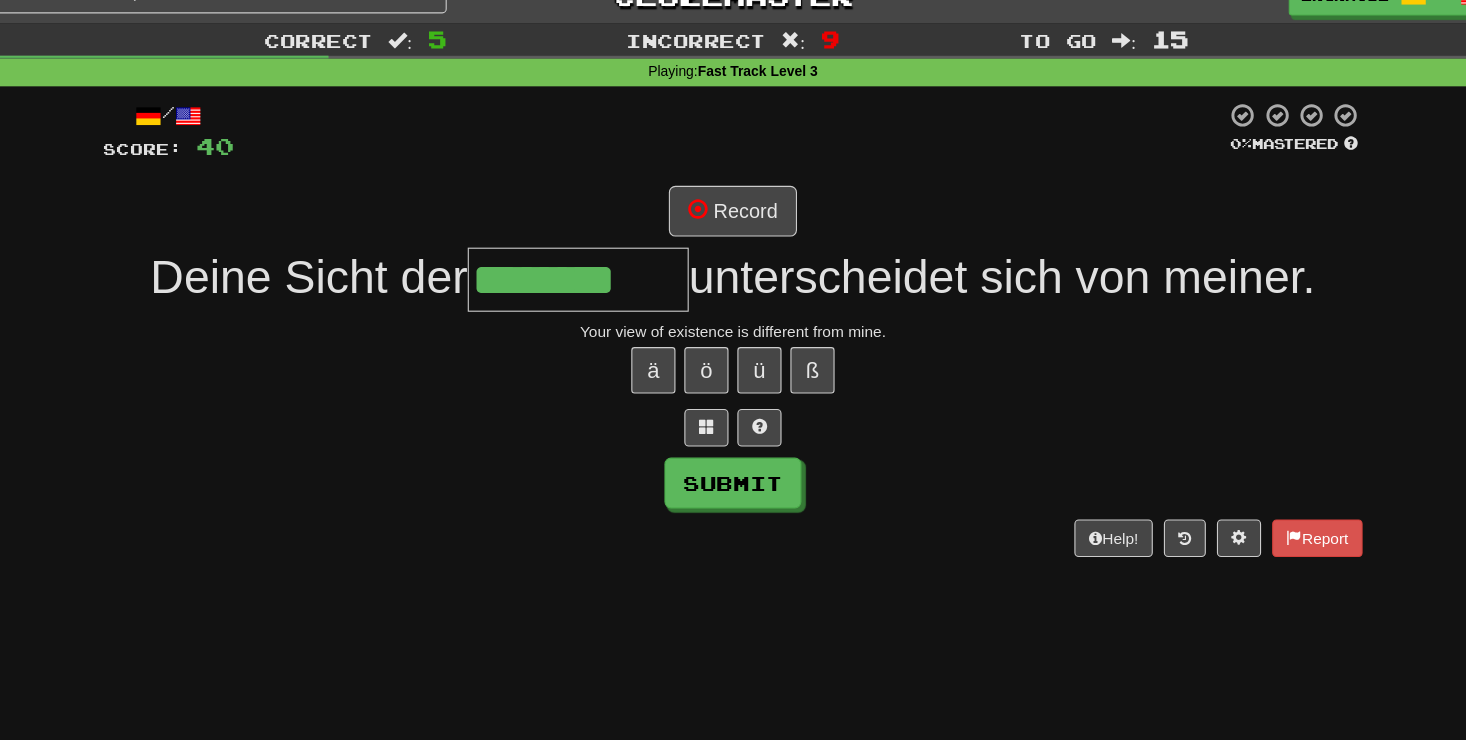 type on "********" 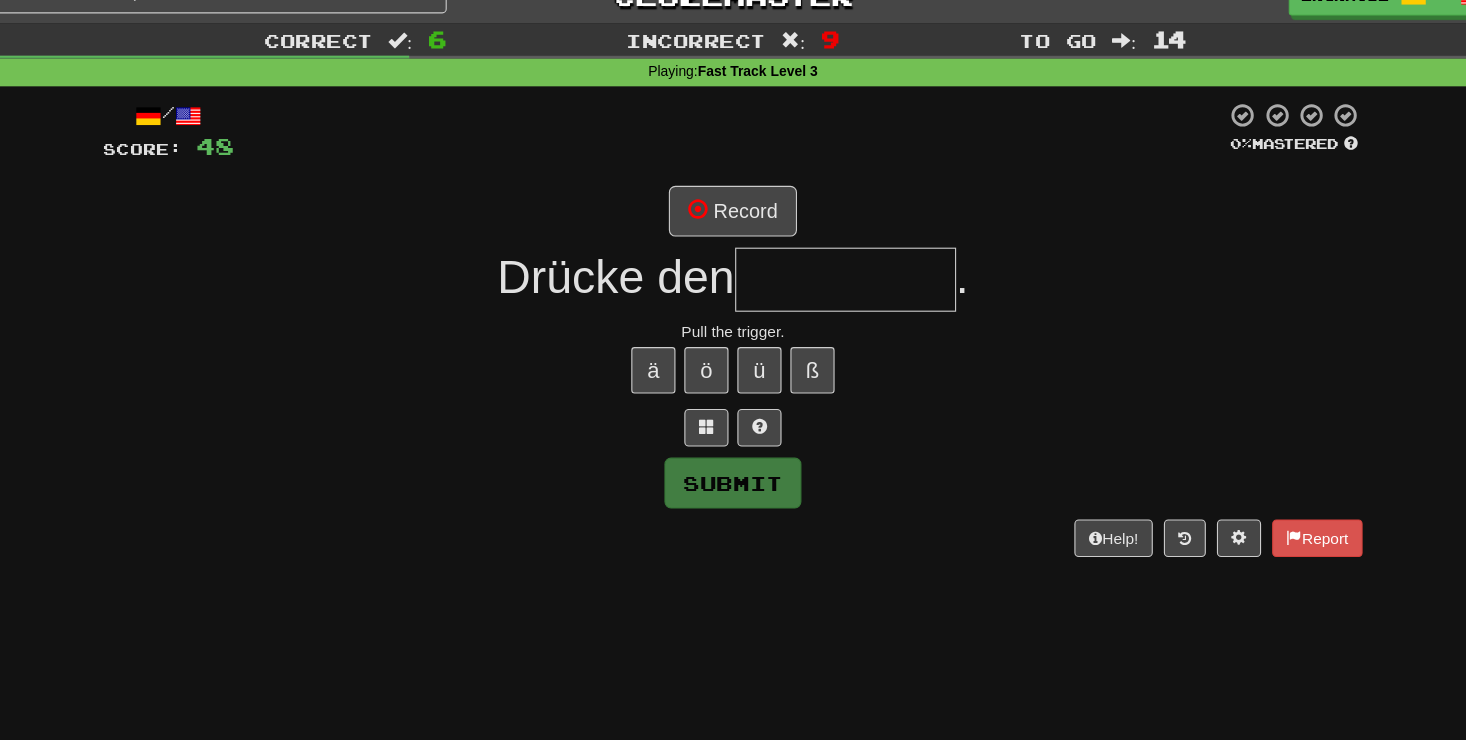 type on "*" 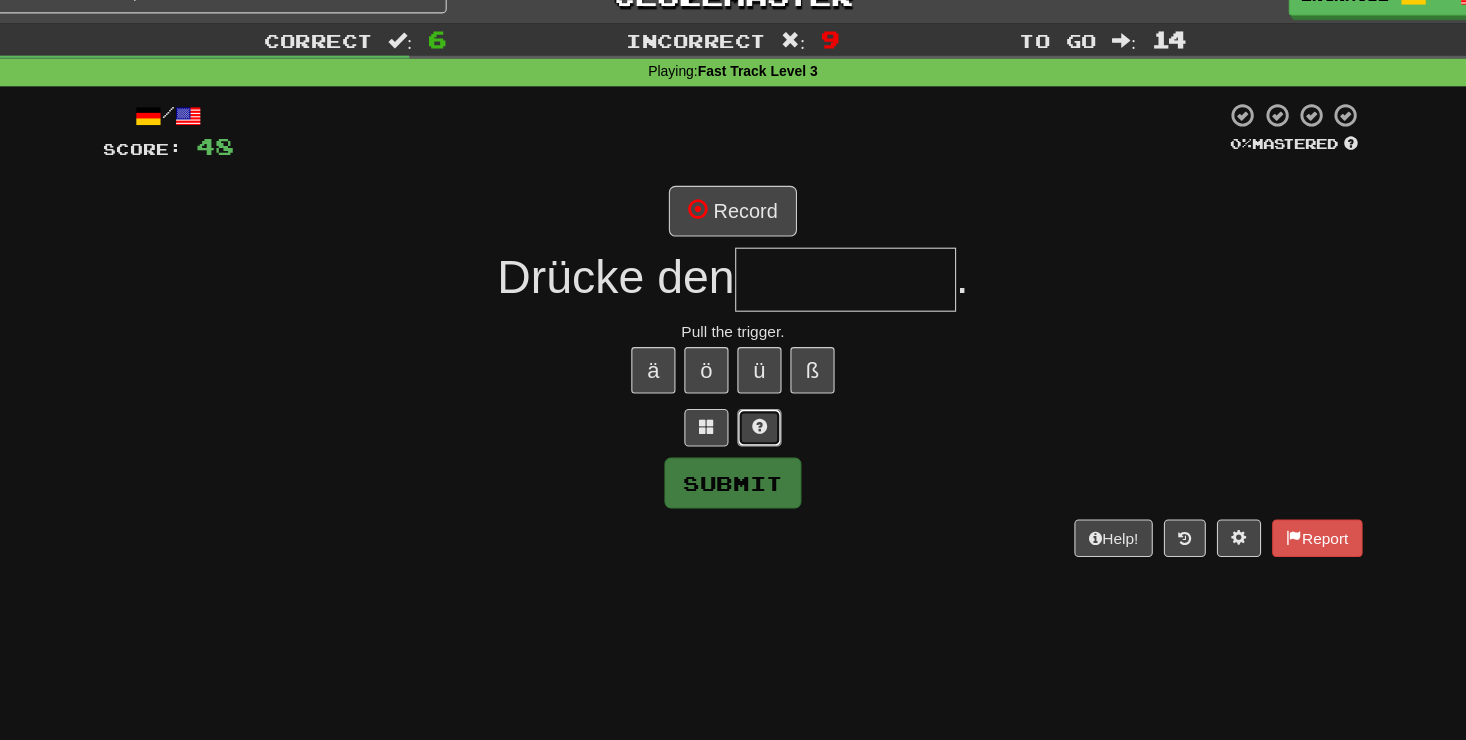 click at bounding box center (757, 387) 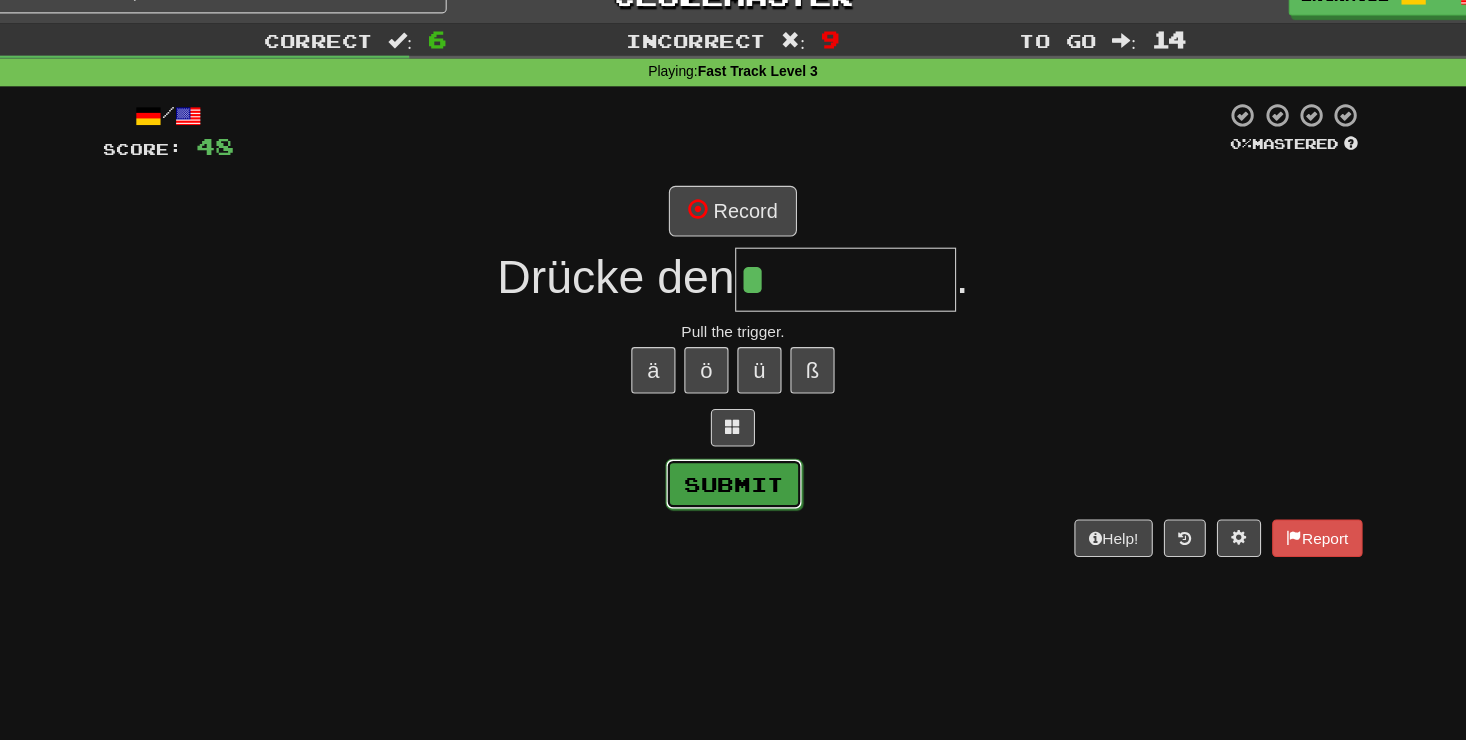 click on "Submit" at bounding box center (734, 438) 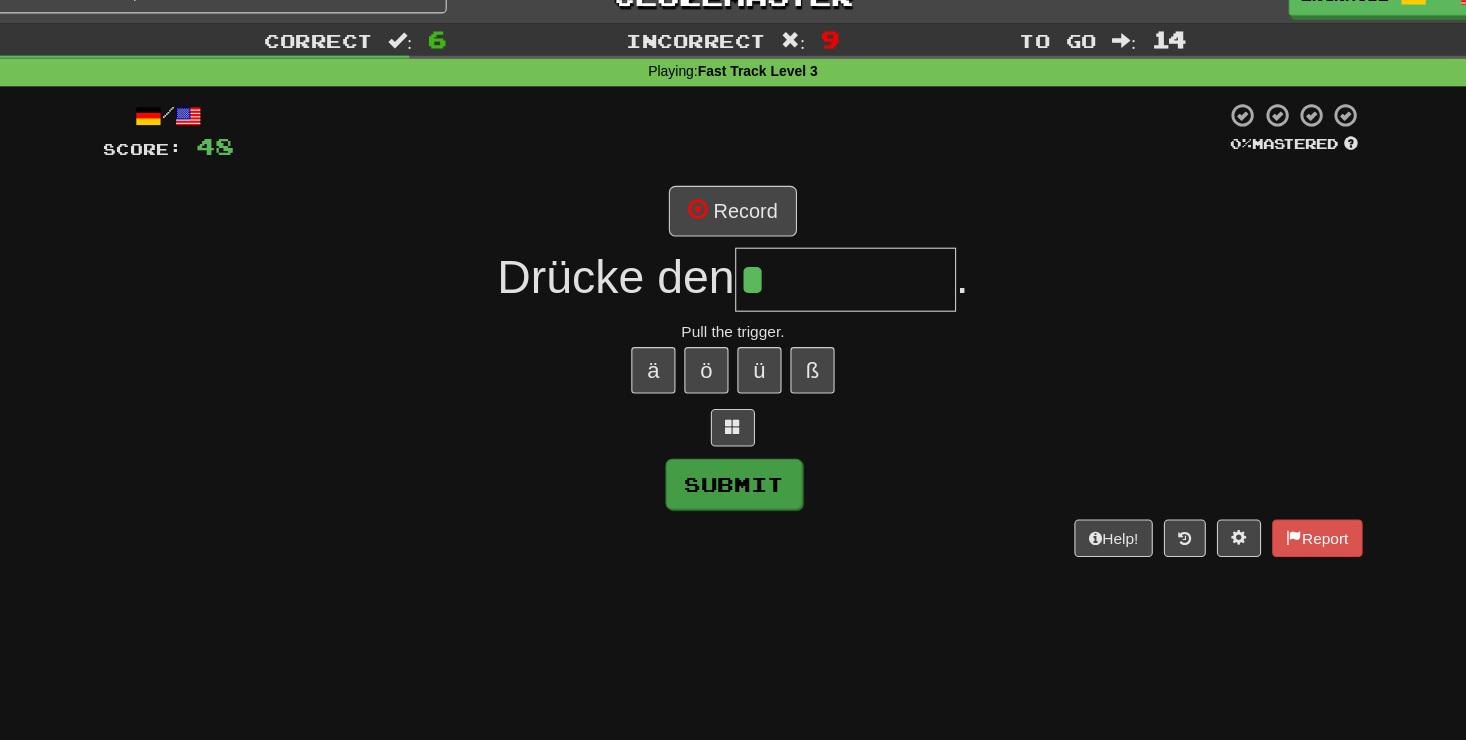 type on "*****" 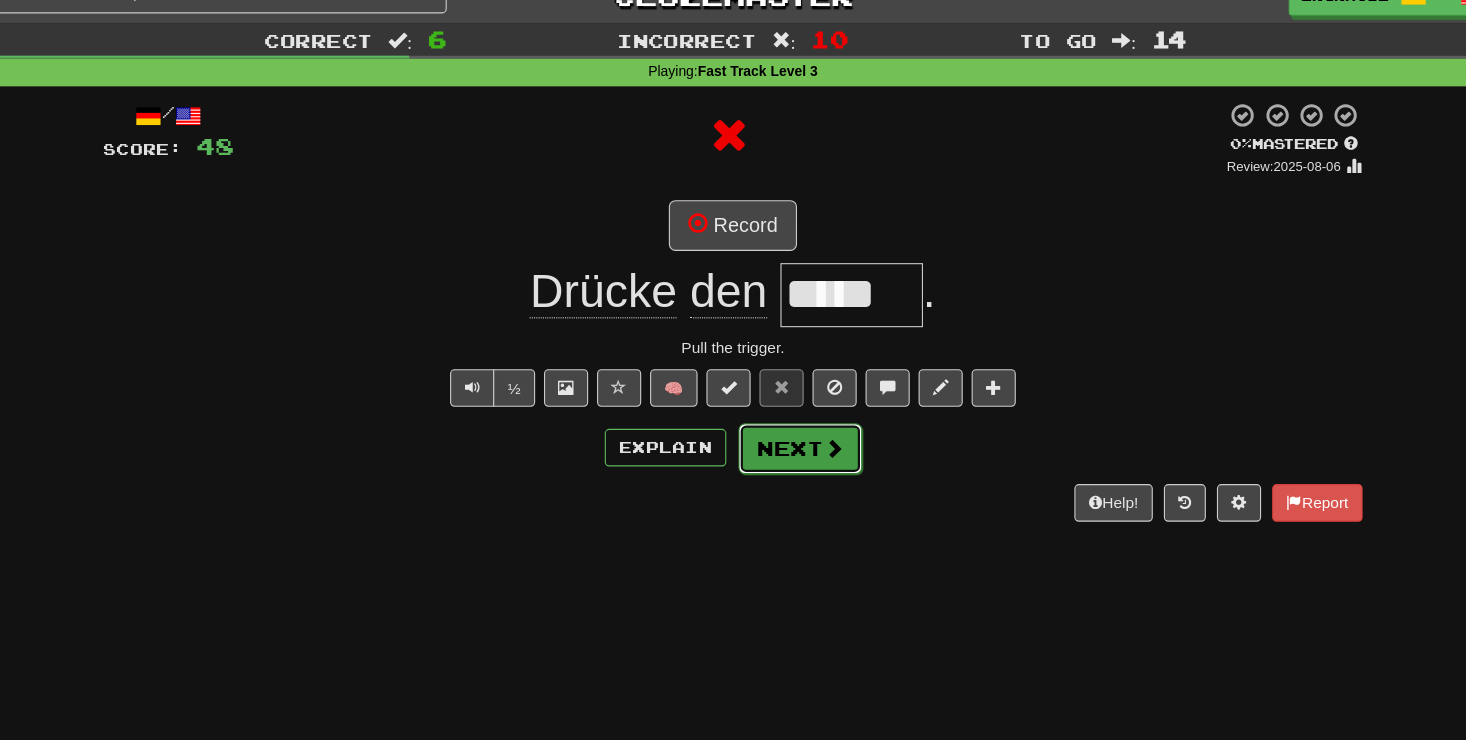 click on "Next" at bounding box center [794, 406] 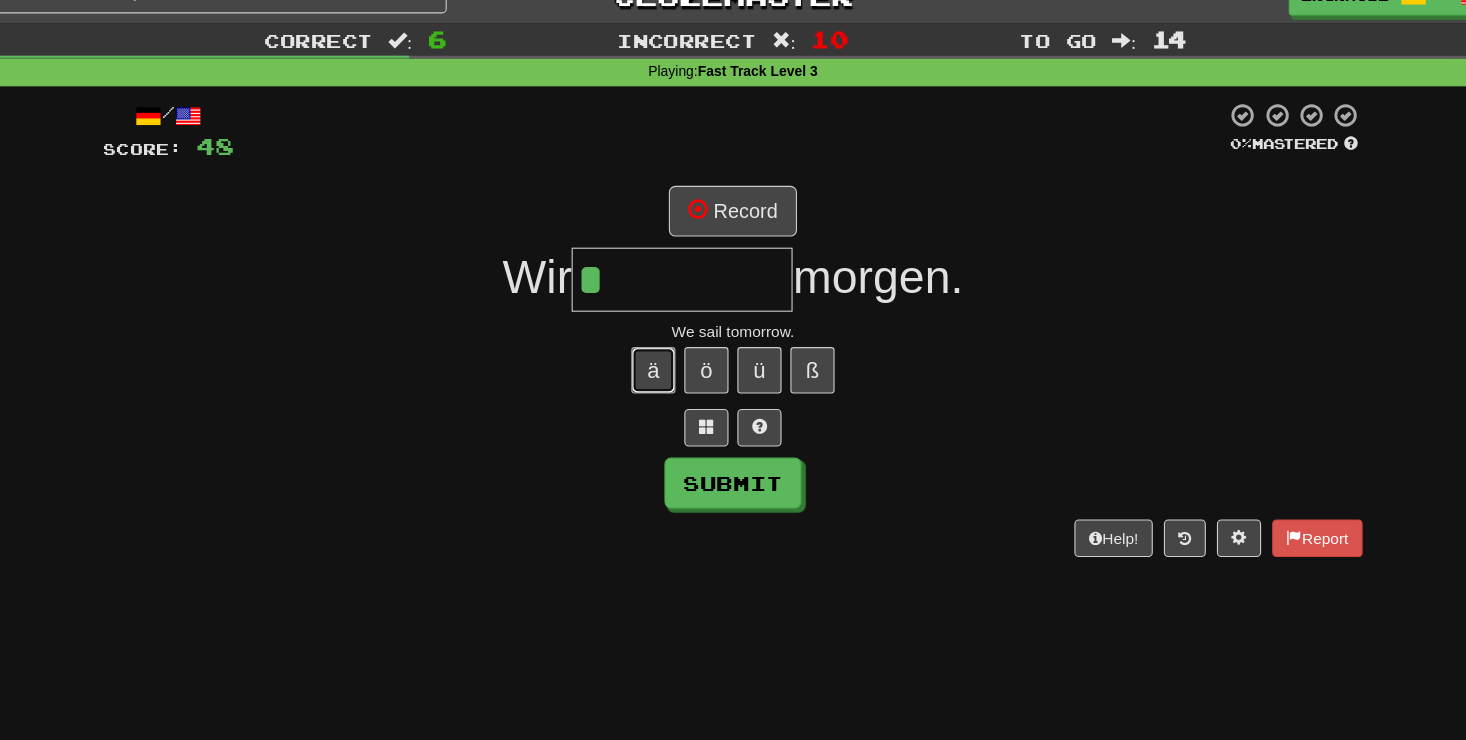 click on "ä" at bounding box center [661, 335] 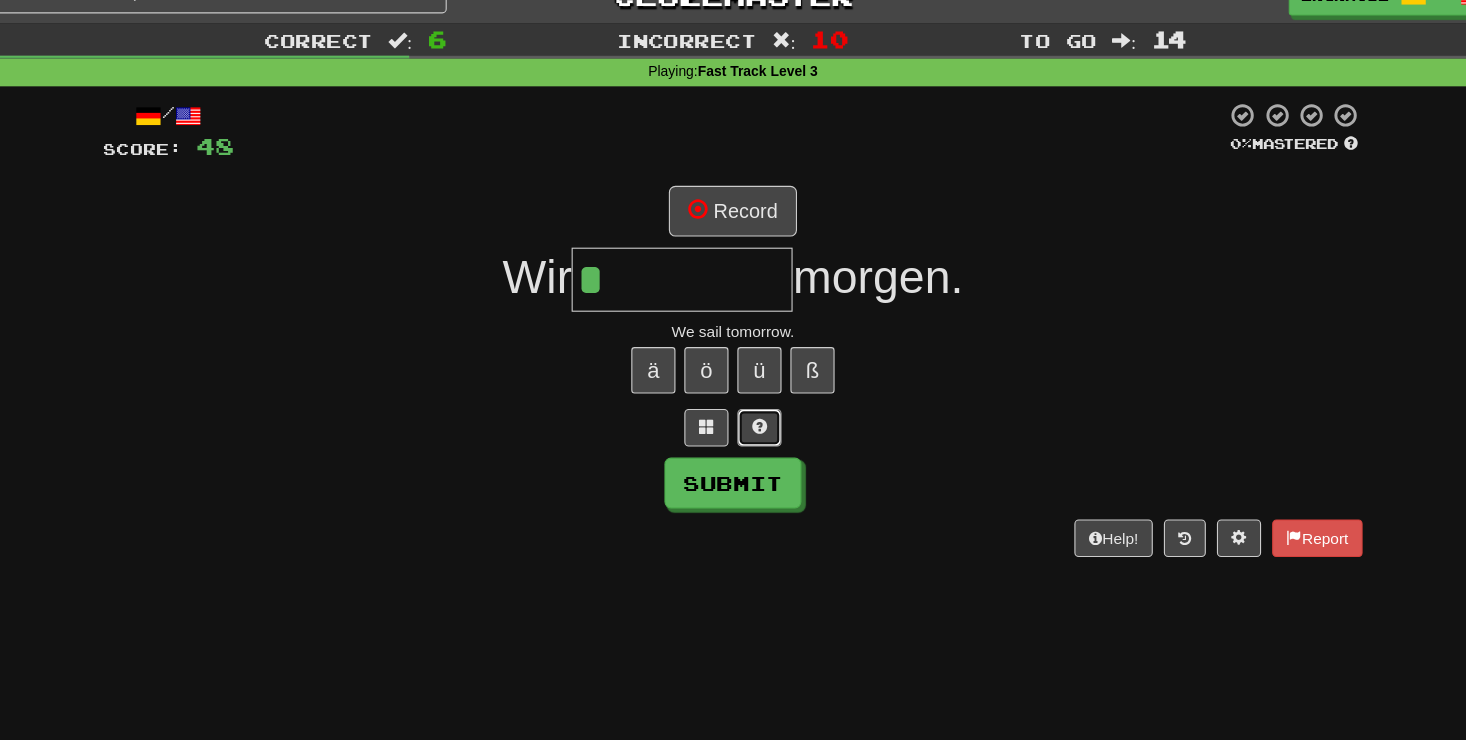 click at bounding box center [757, 387] 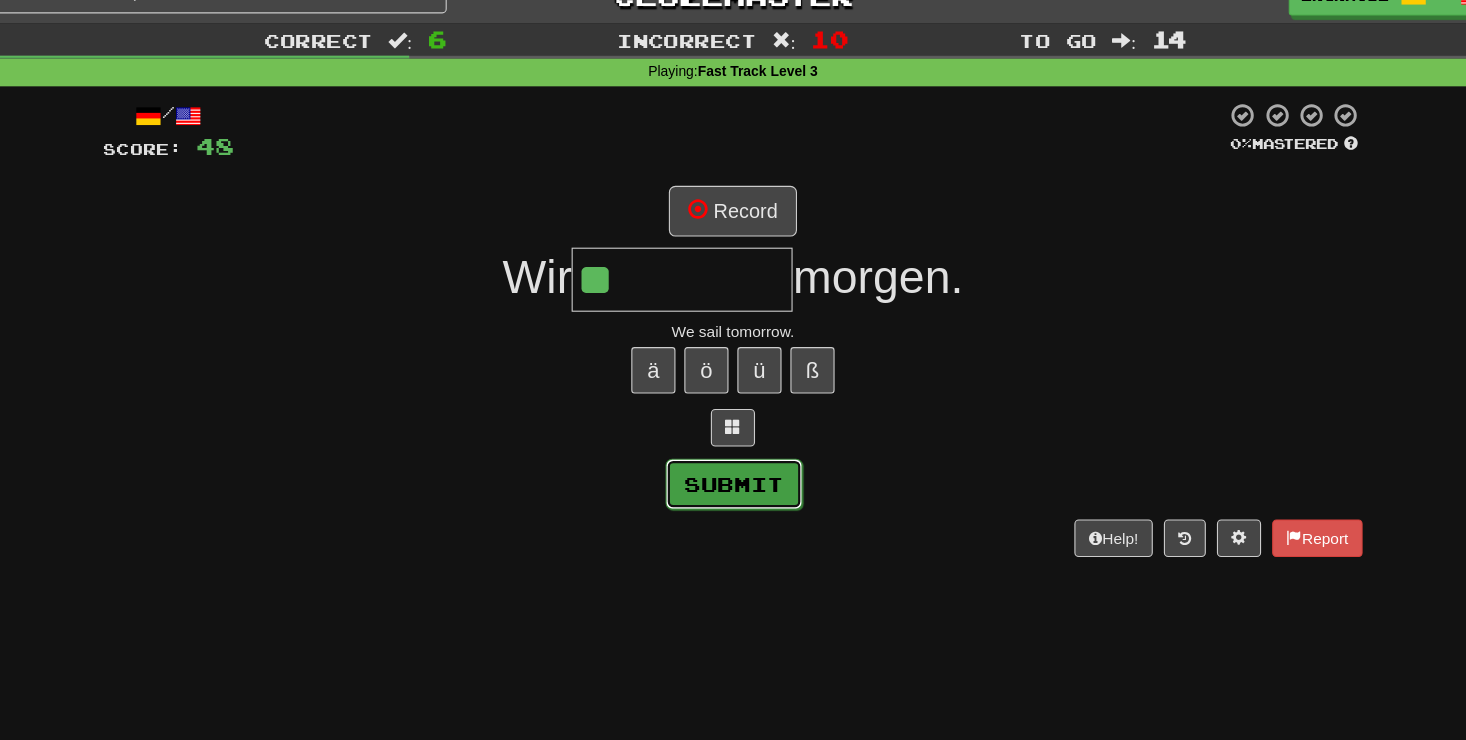 click on "Submit" at bounding box center (734, 438) 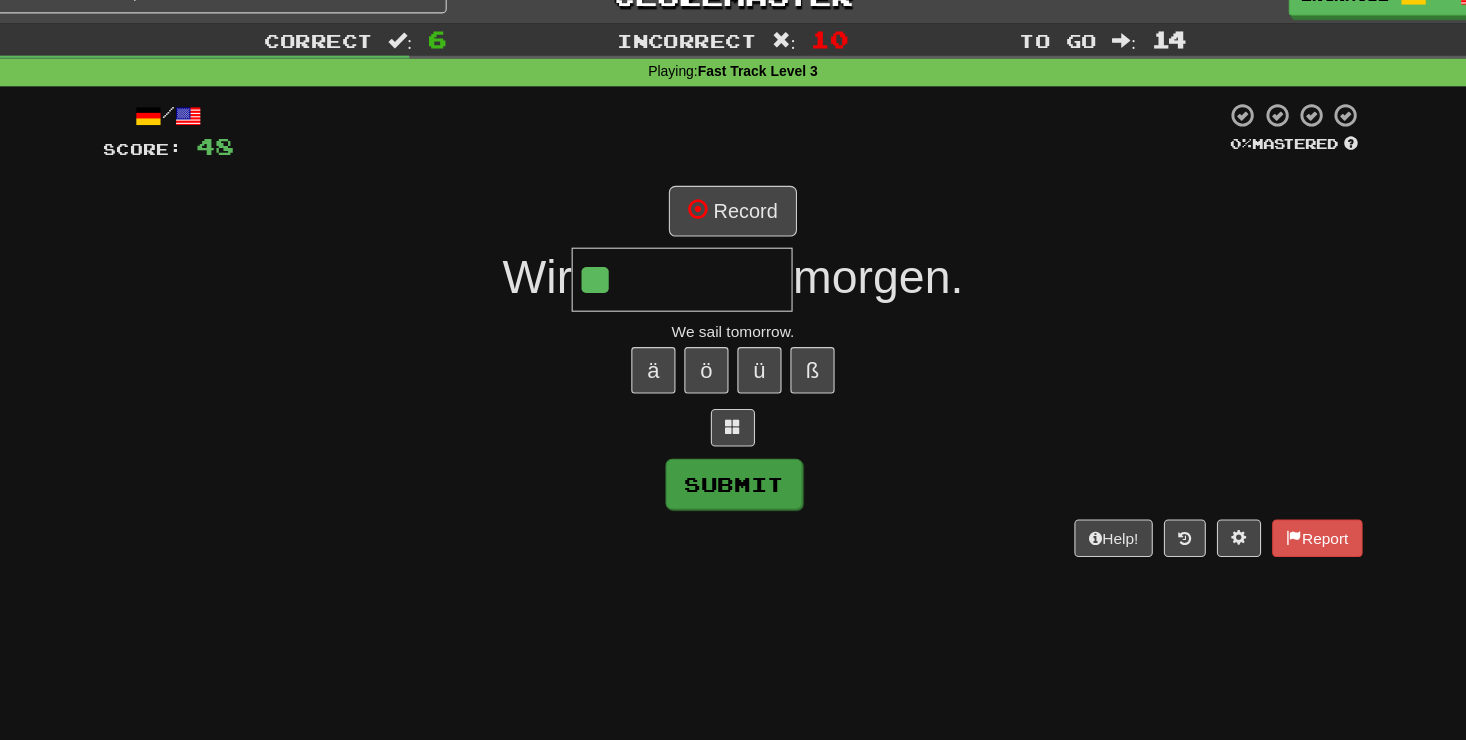 type on "******" 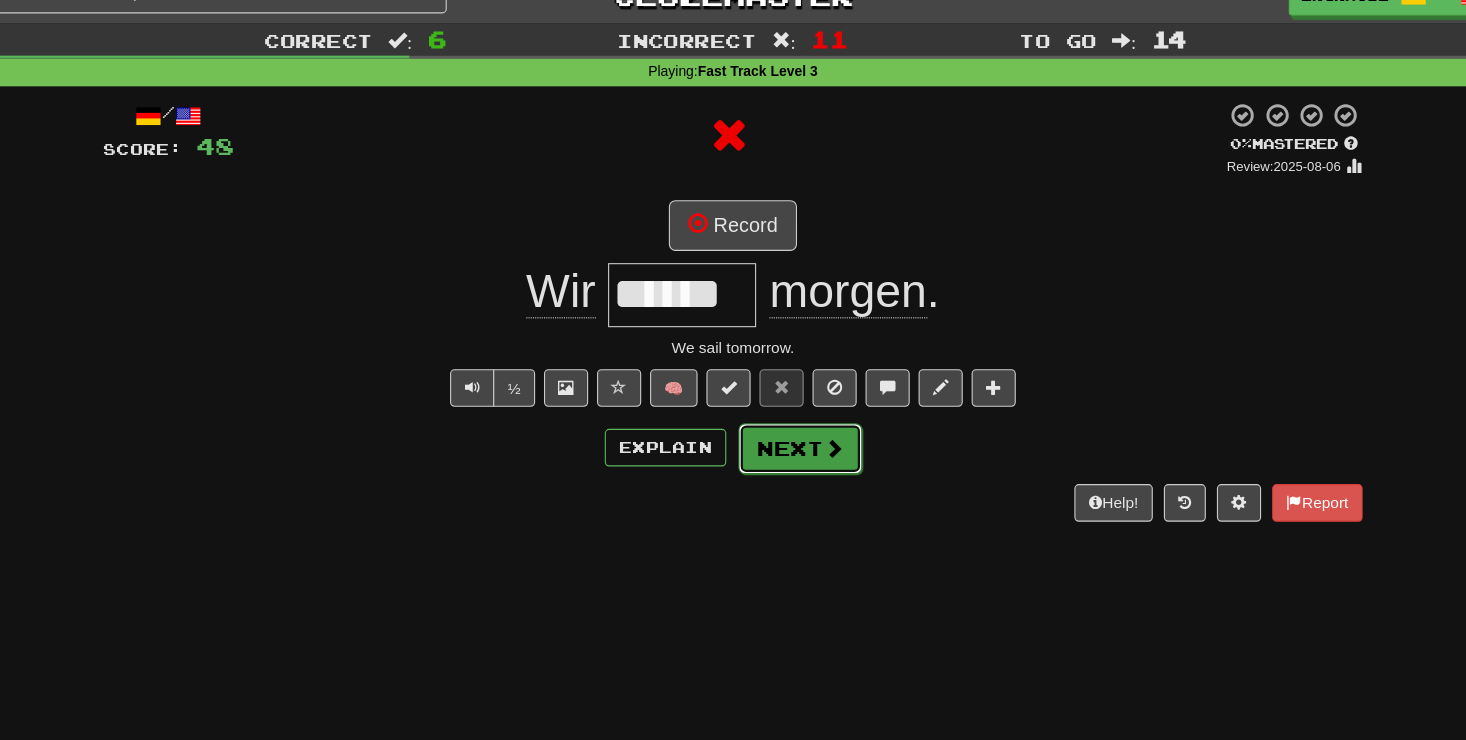click on "Next" at bounding box center [794, 406] 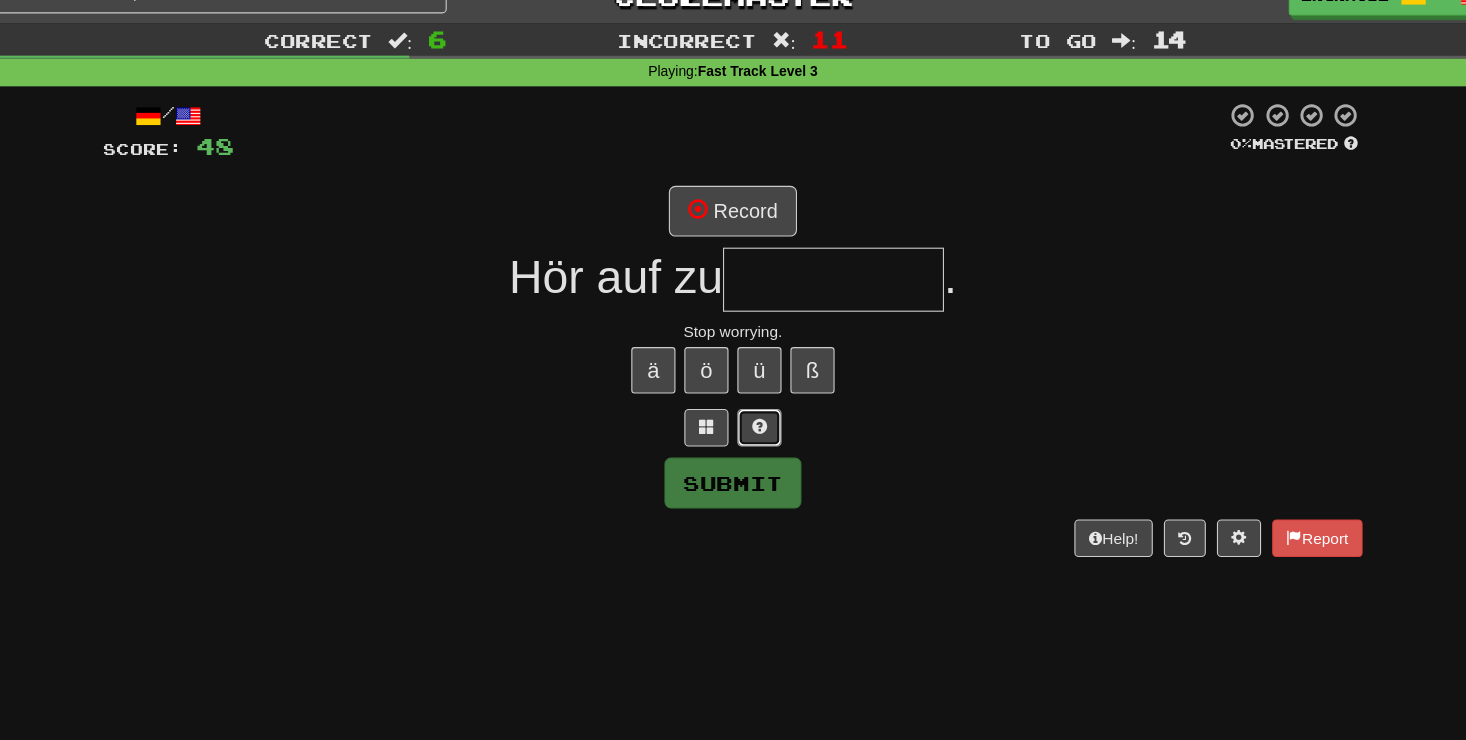 click at bounding box center (757, 386) 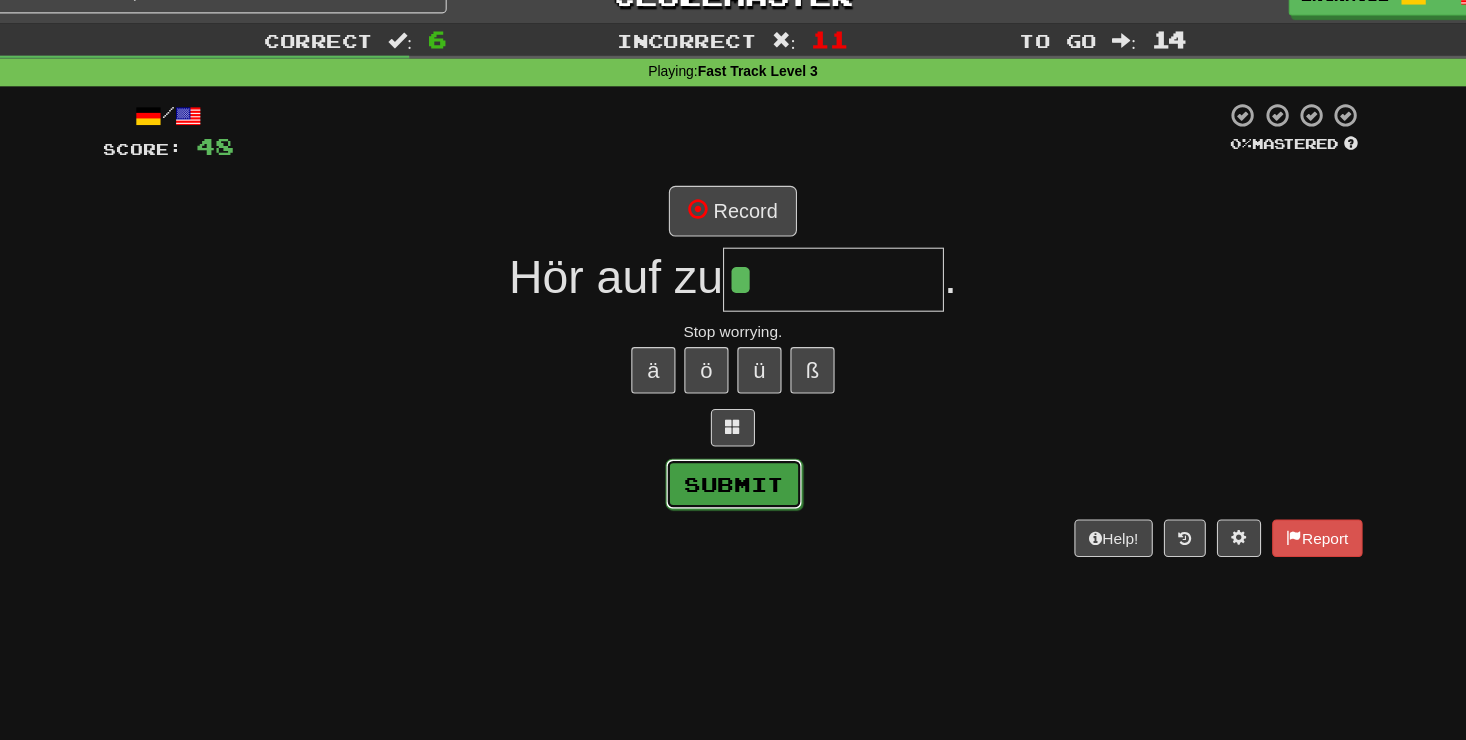 click on "Submit" at bounding box center [734, 438] 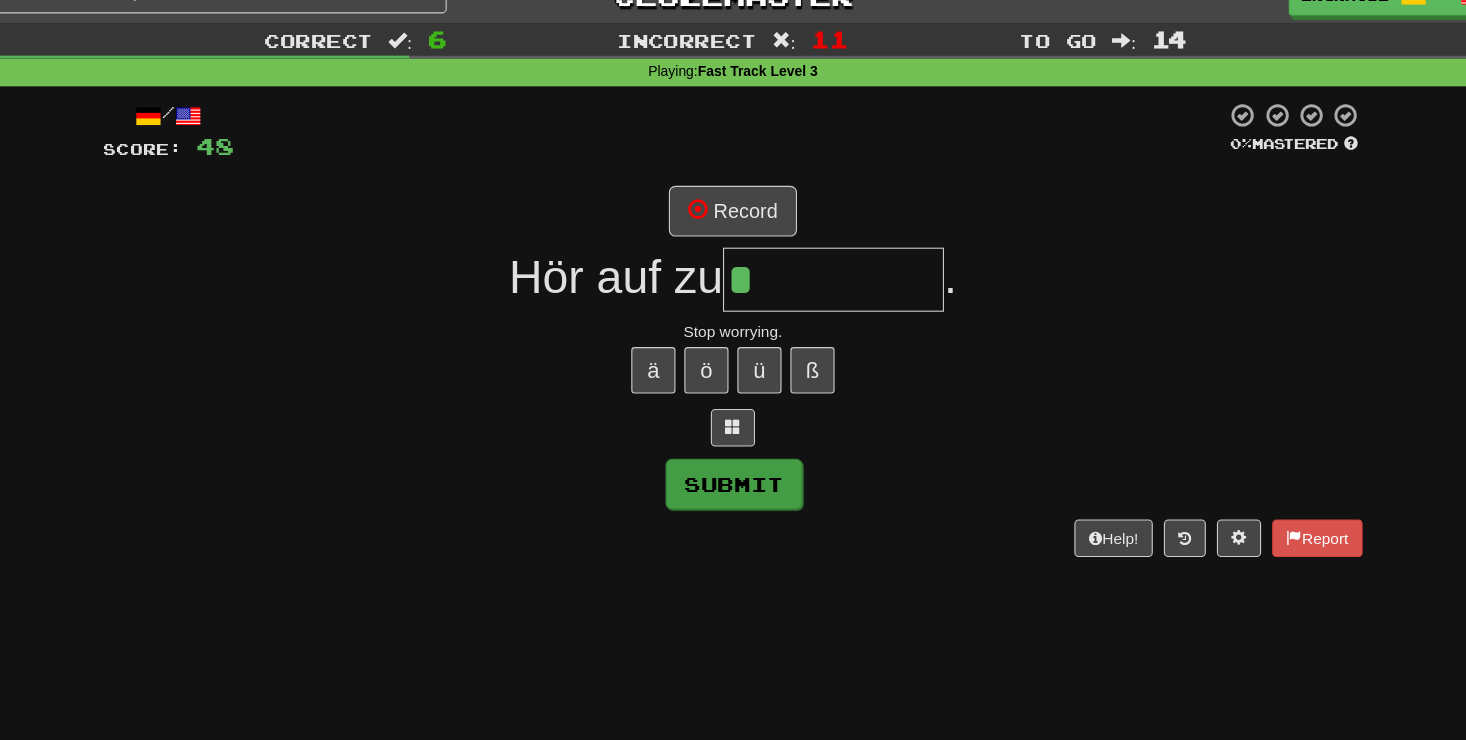 type on "*******" 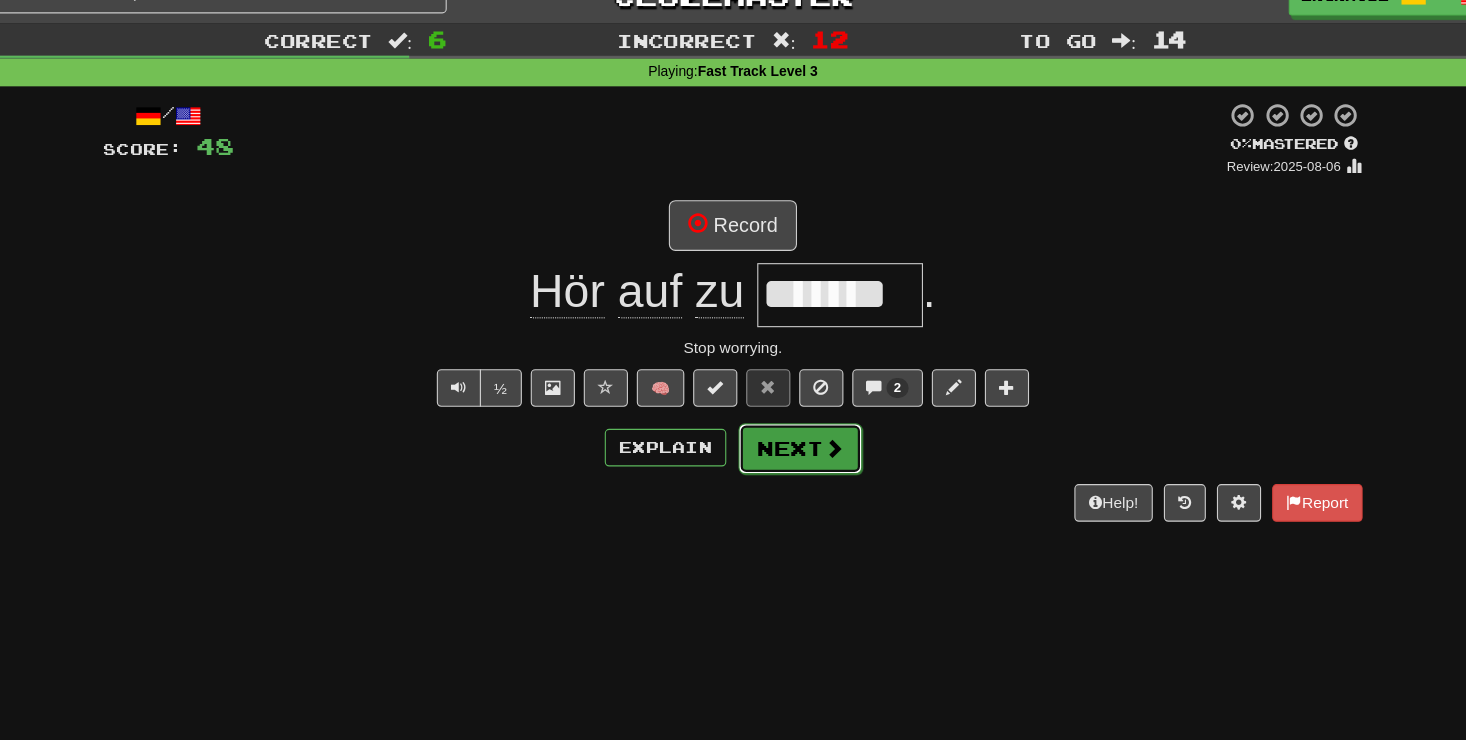click on "Next" at bounding box center [794, 406] 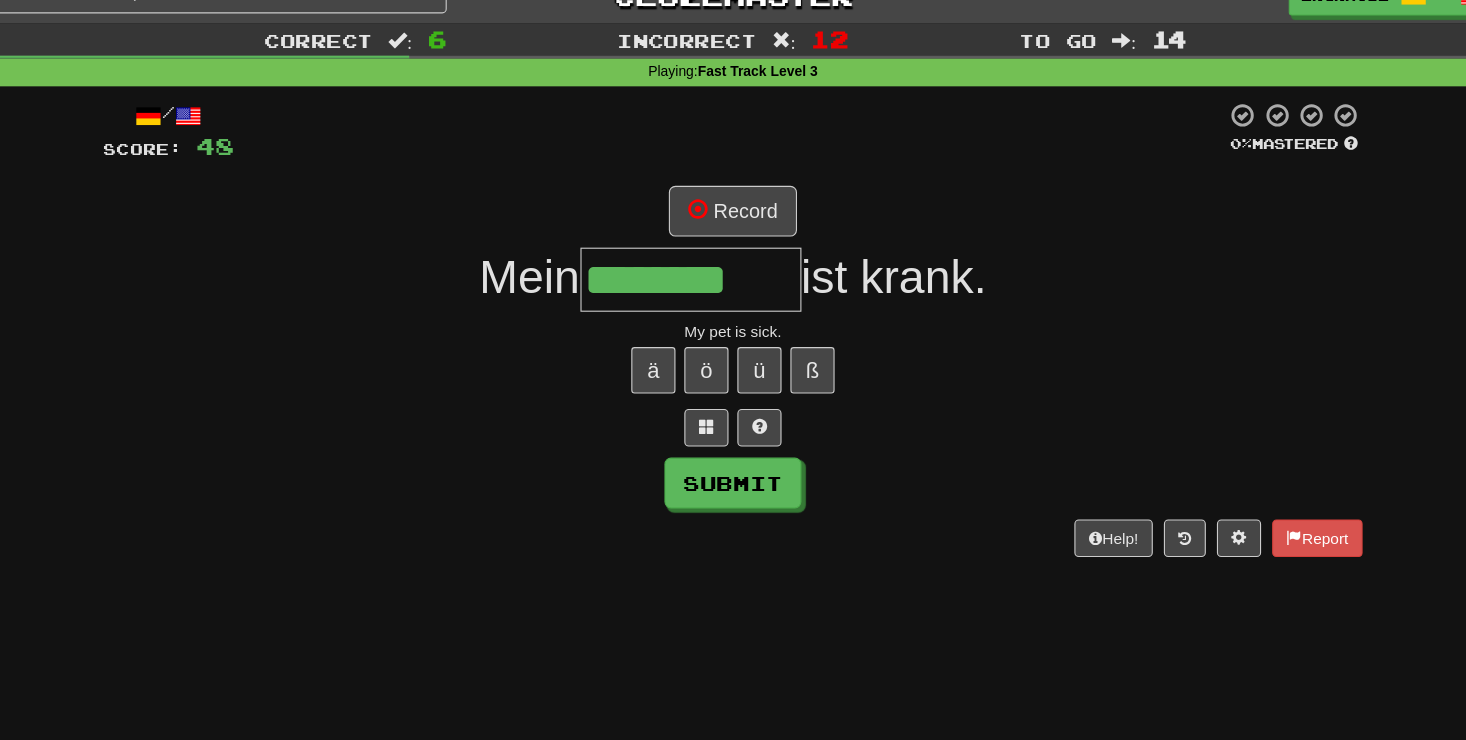 type on "********" 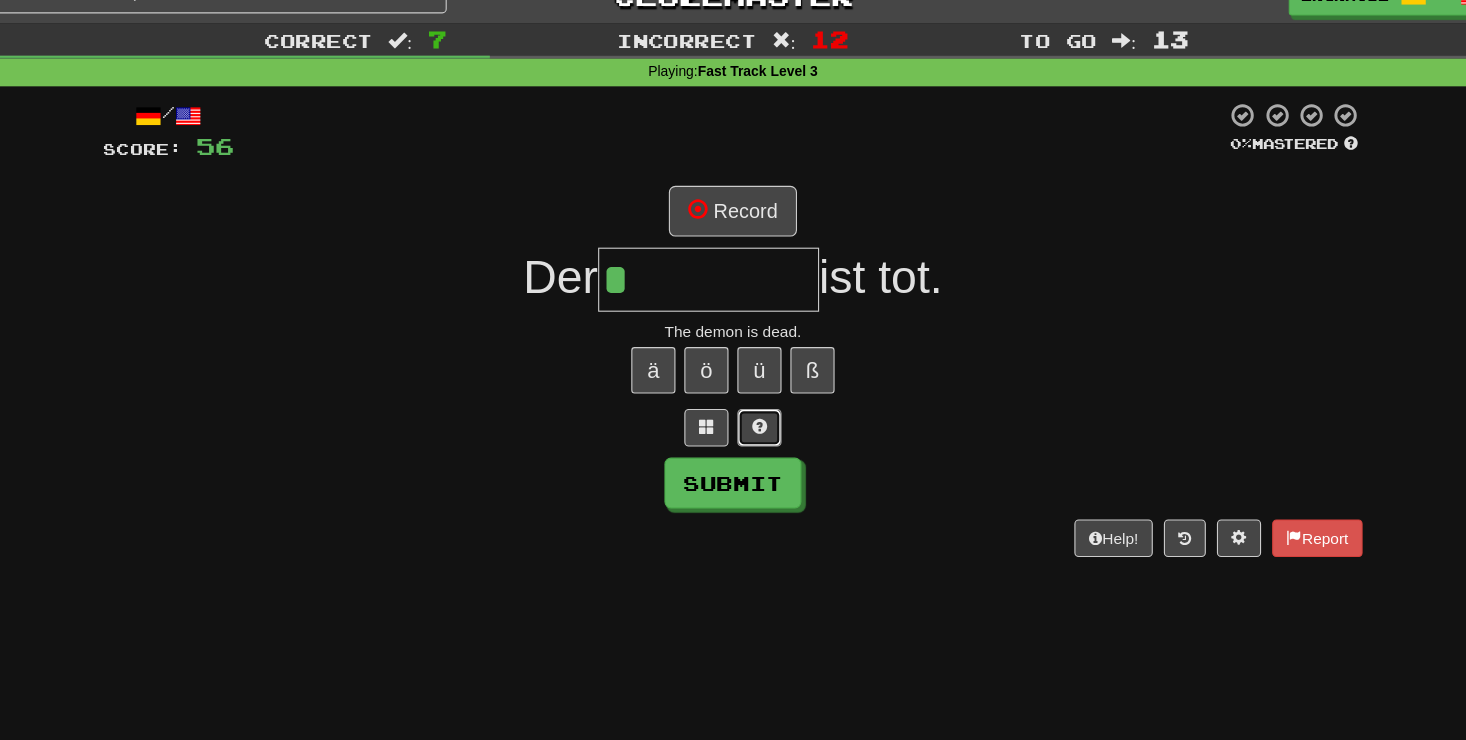 click at bounding box center (757, 386) 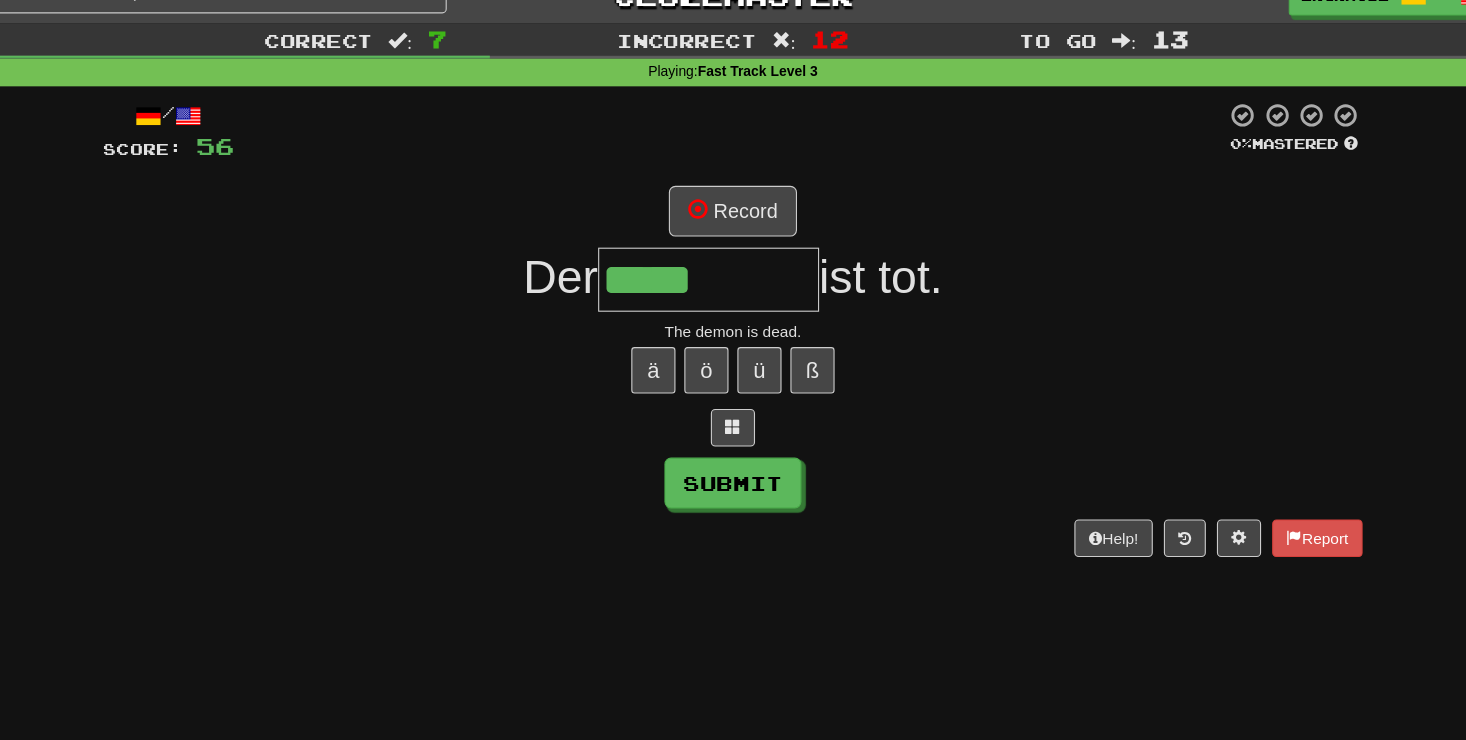 type on "*****" 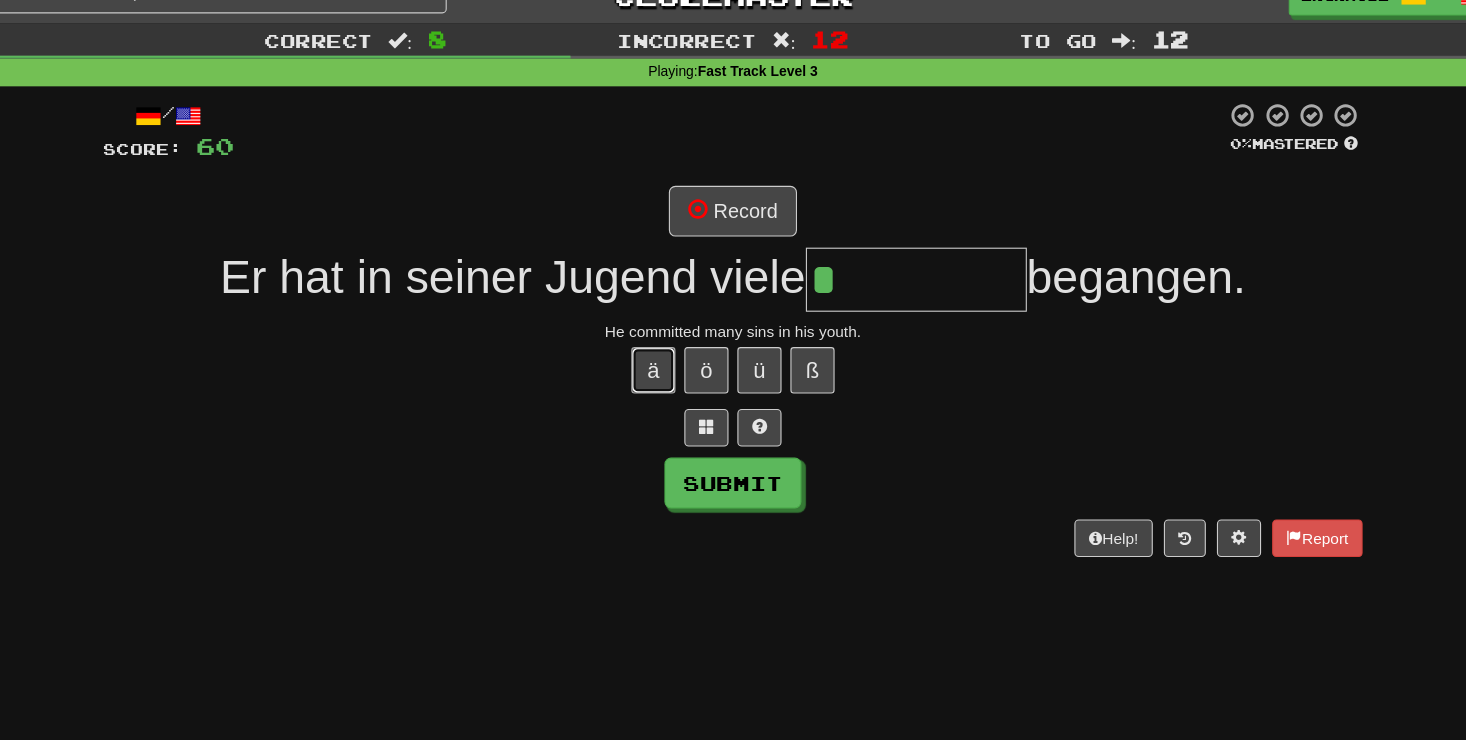 click on "ä" at bounding box center (661, 335) 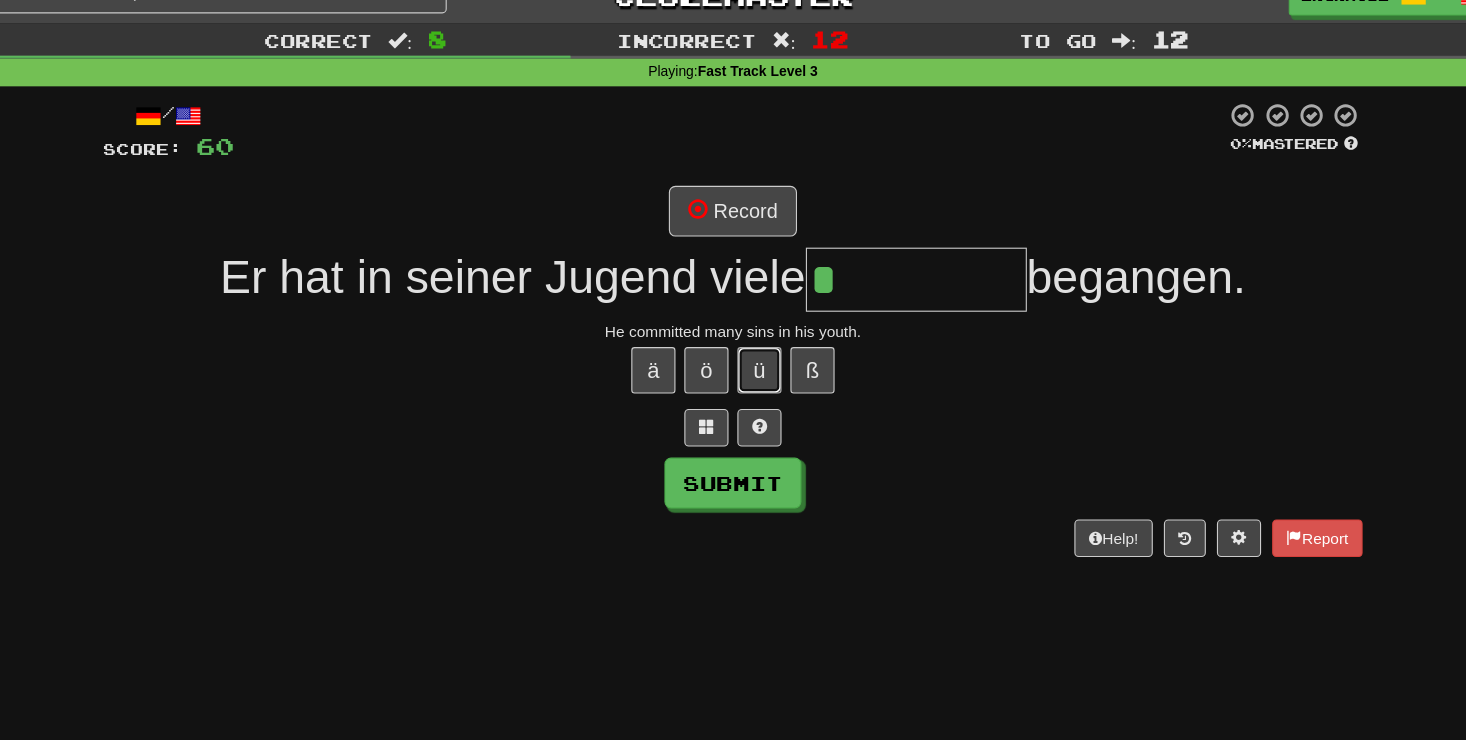 click on "ü" at bounding box center [757, 335] 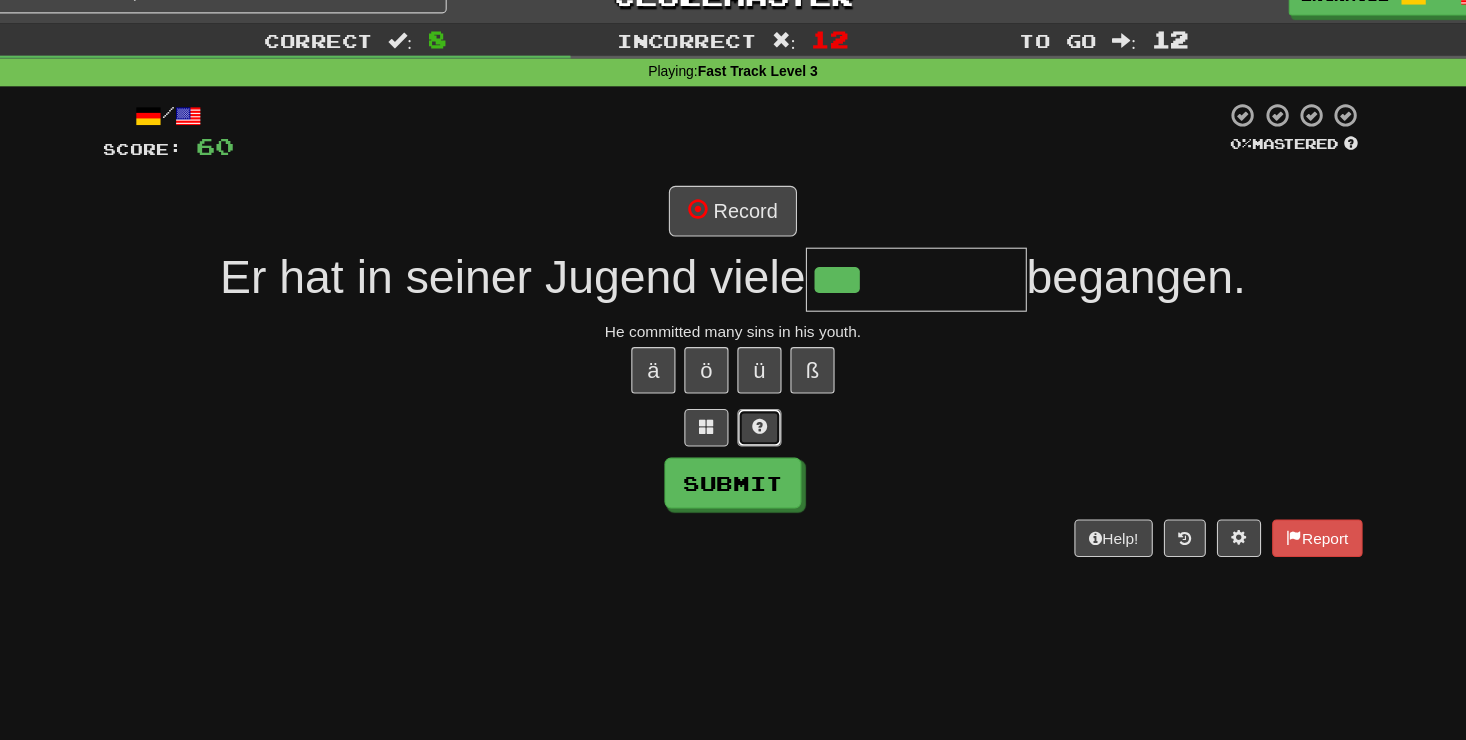 click at bounding box center (757, 386) 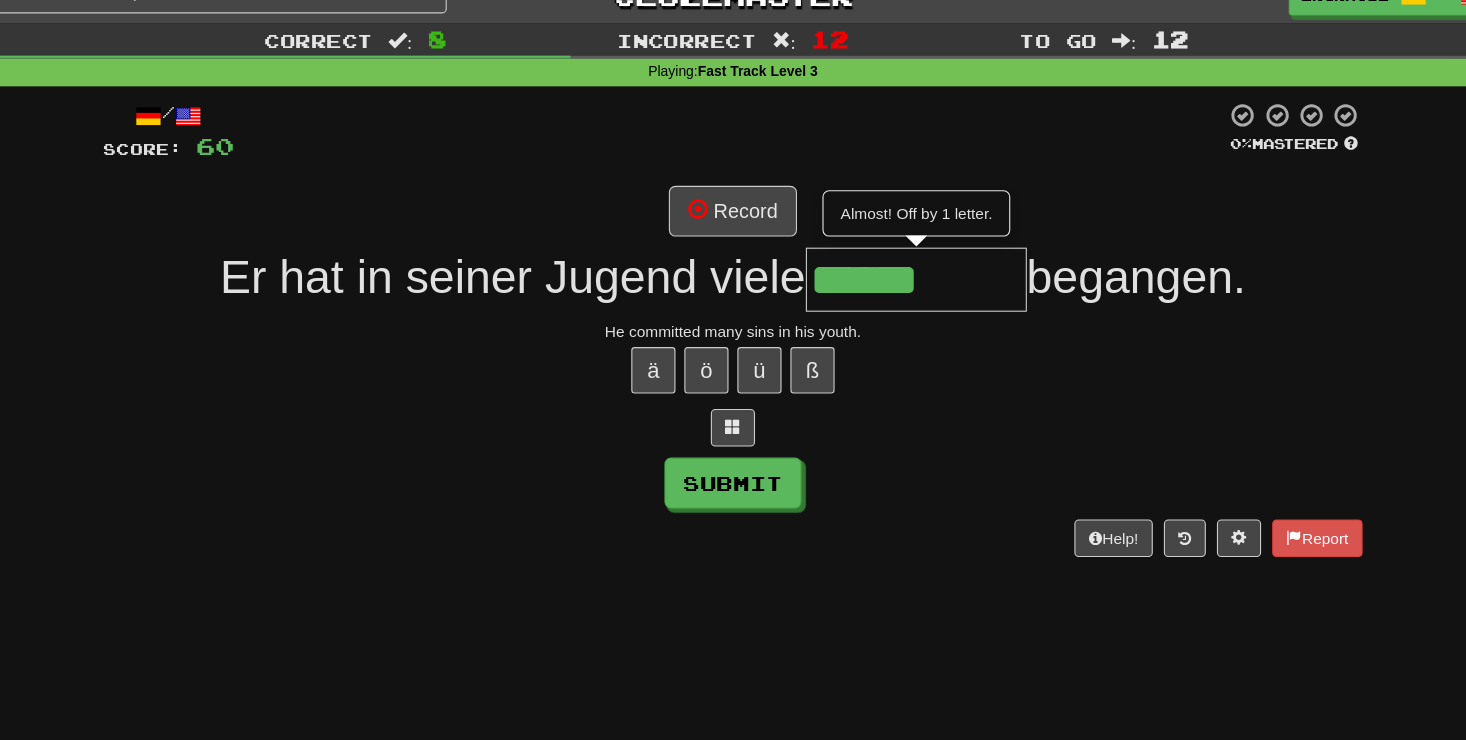 type on "******" 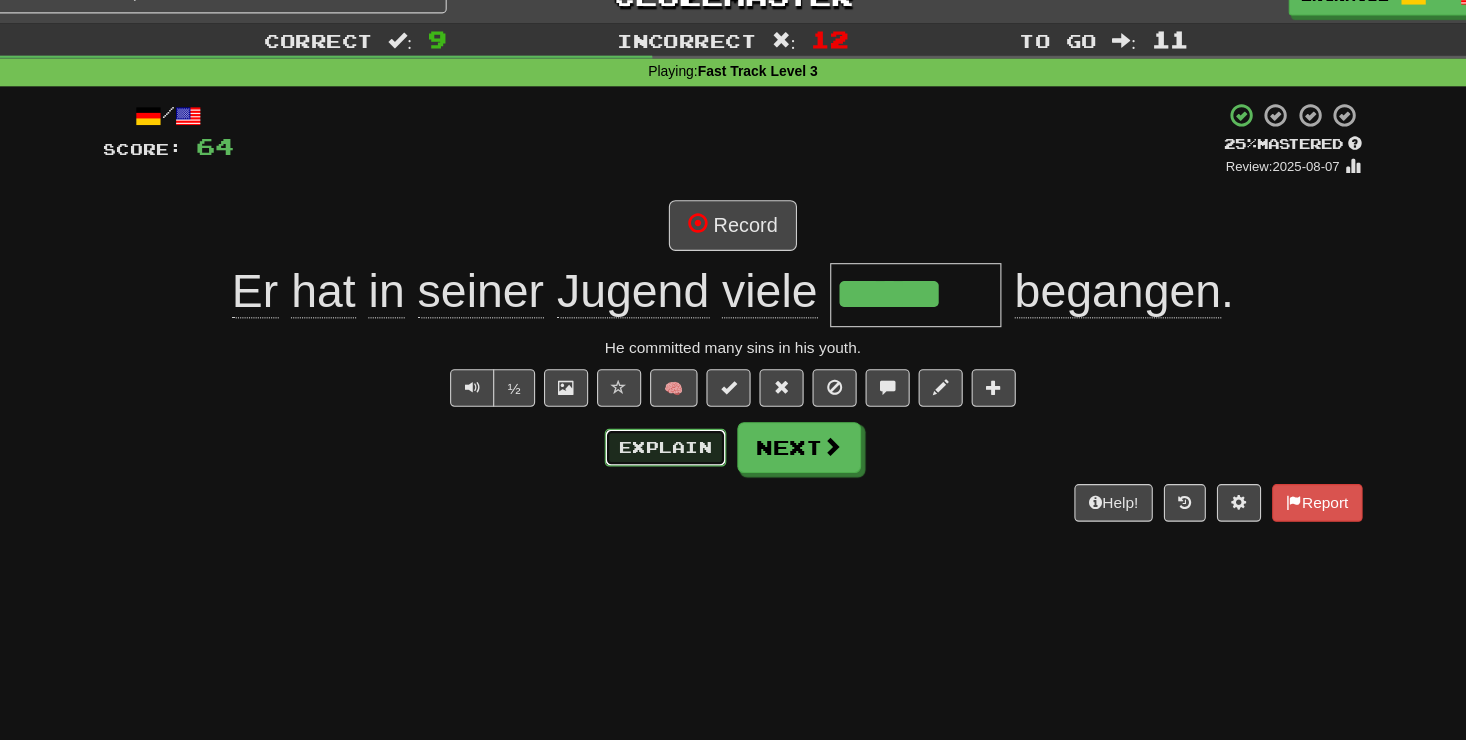 click on "Explain" at bounding box center [672, 405] 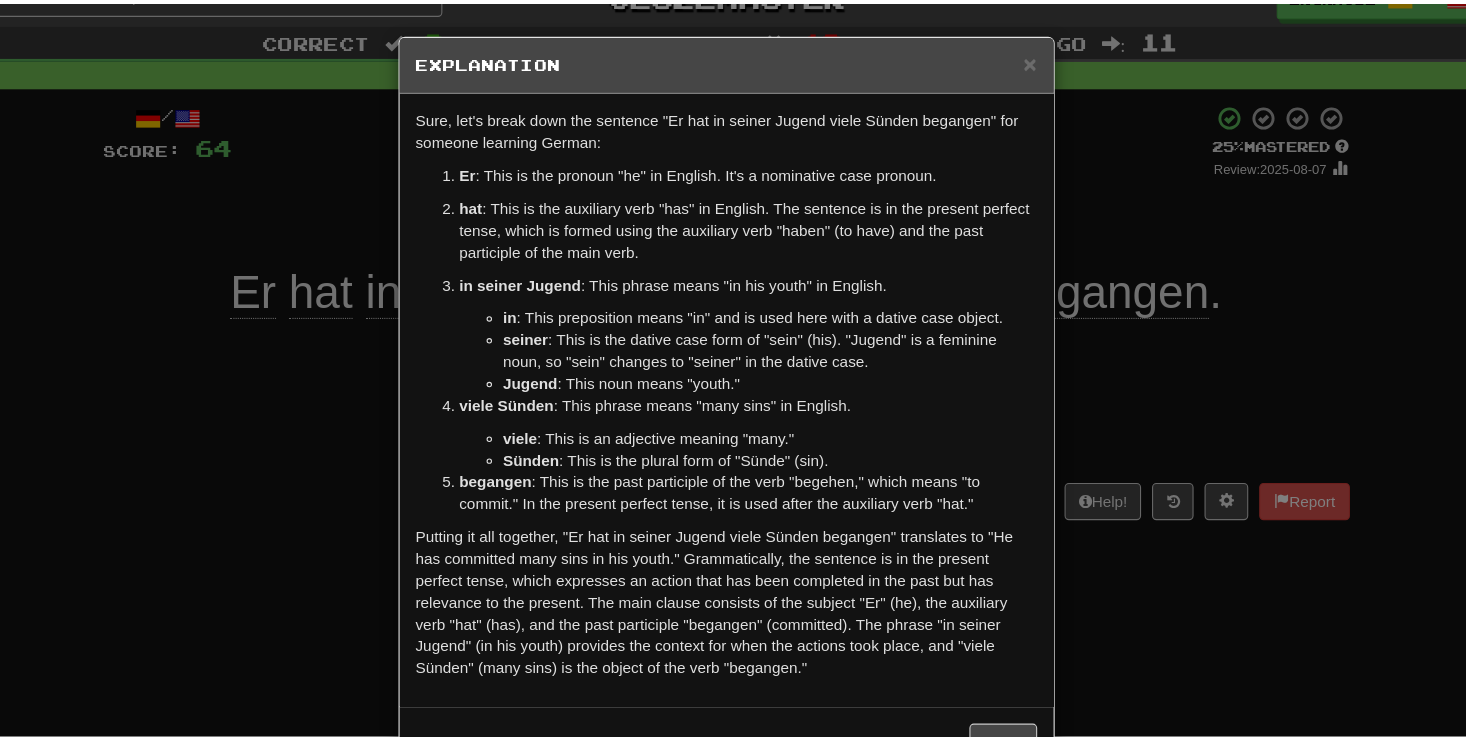 scroll, scrollTop: 30, scrollLeft: 0, axis: vertical 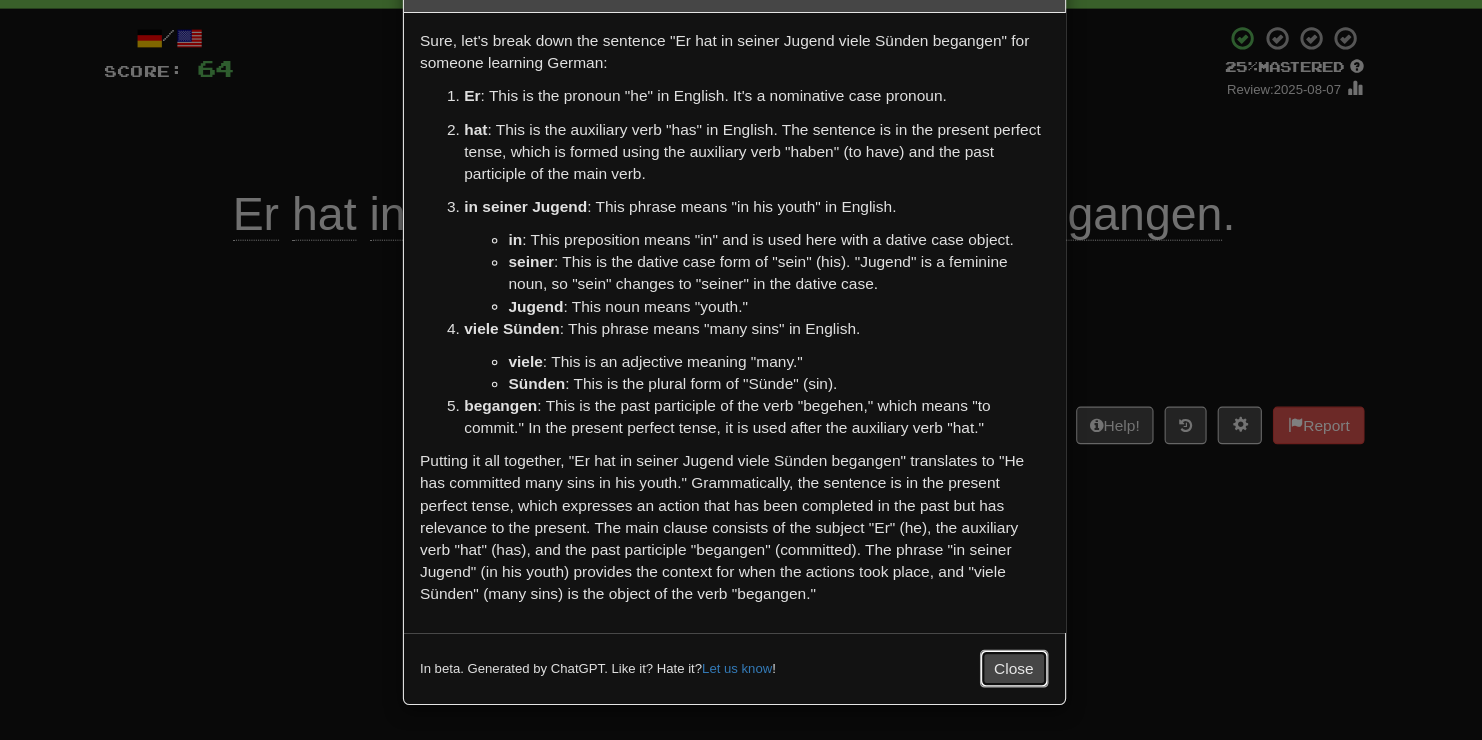 click on "Close" at bounding box center [987, 675] 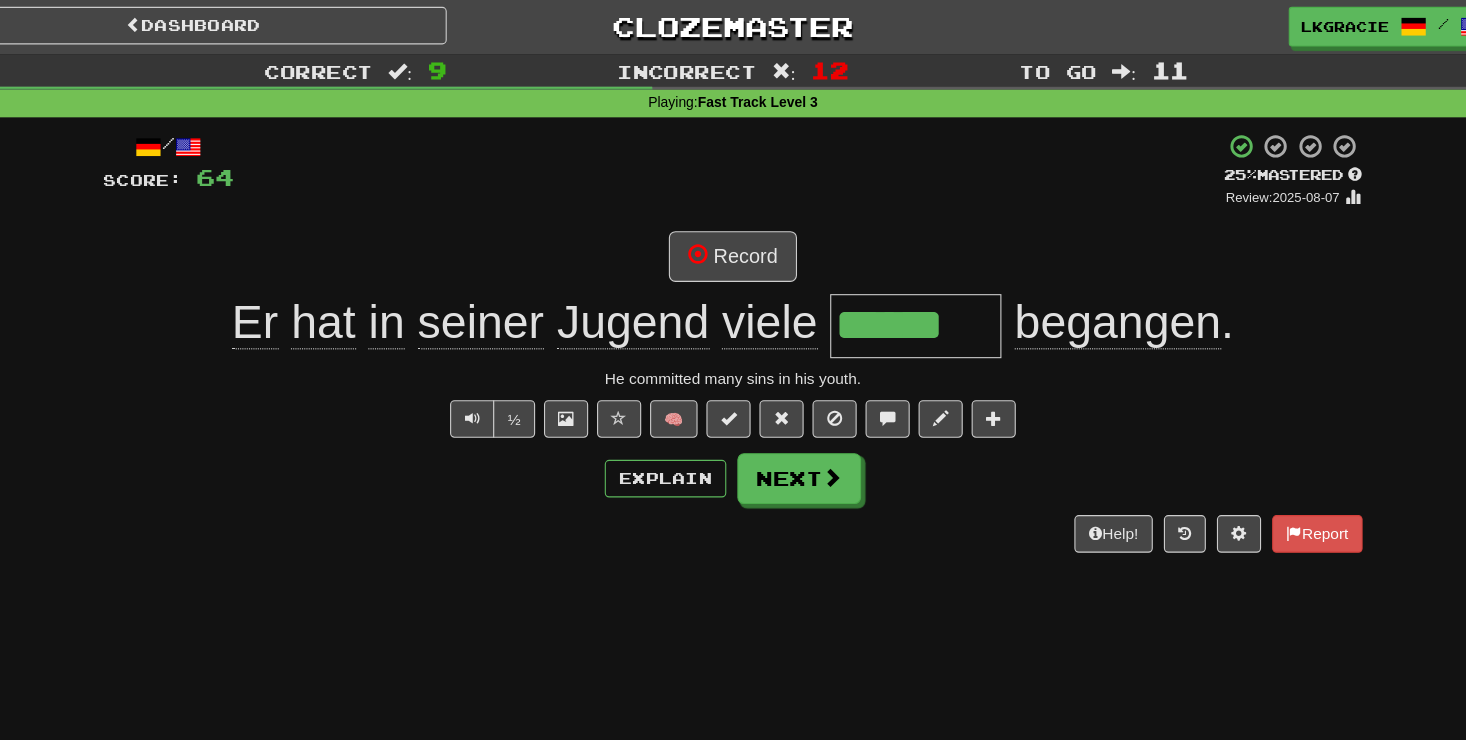 scroll, scrollTop: 0, scrollLeft: 0, axis: both 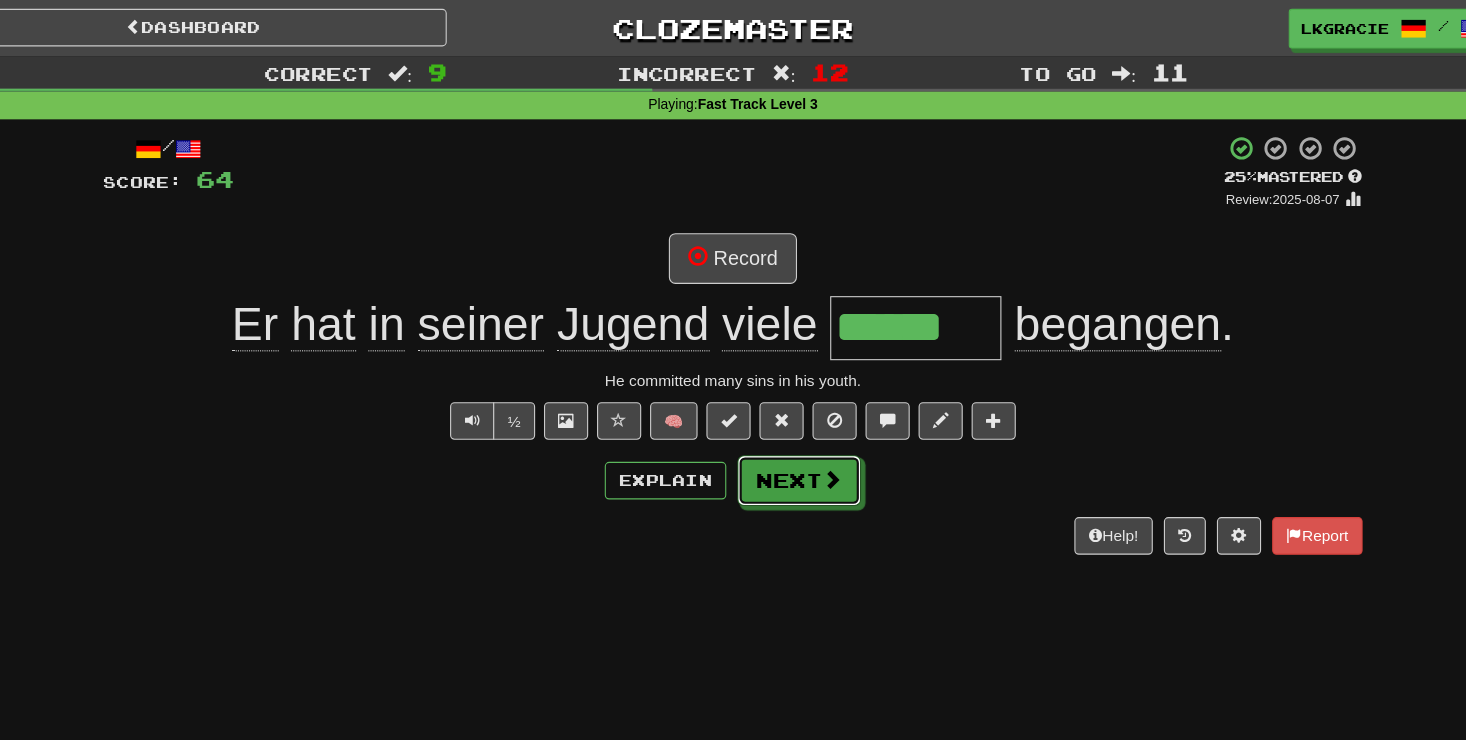 click on "Next" at bounding box center (793, 435) 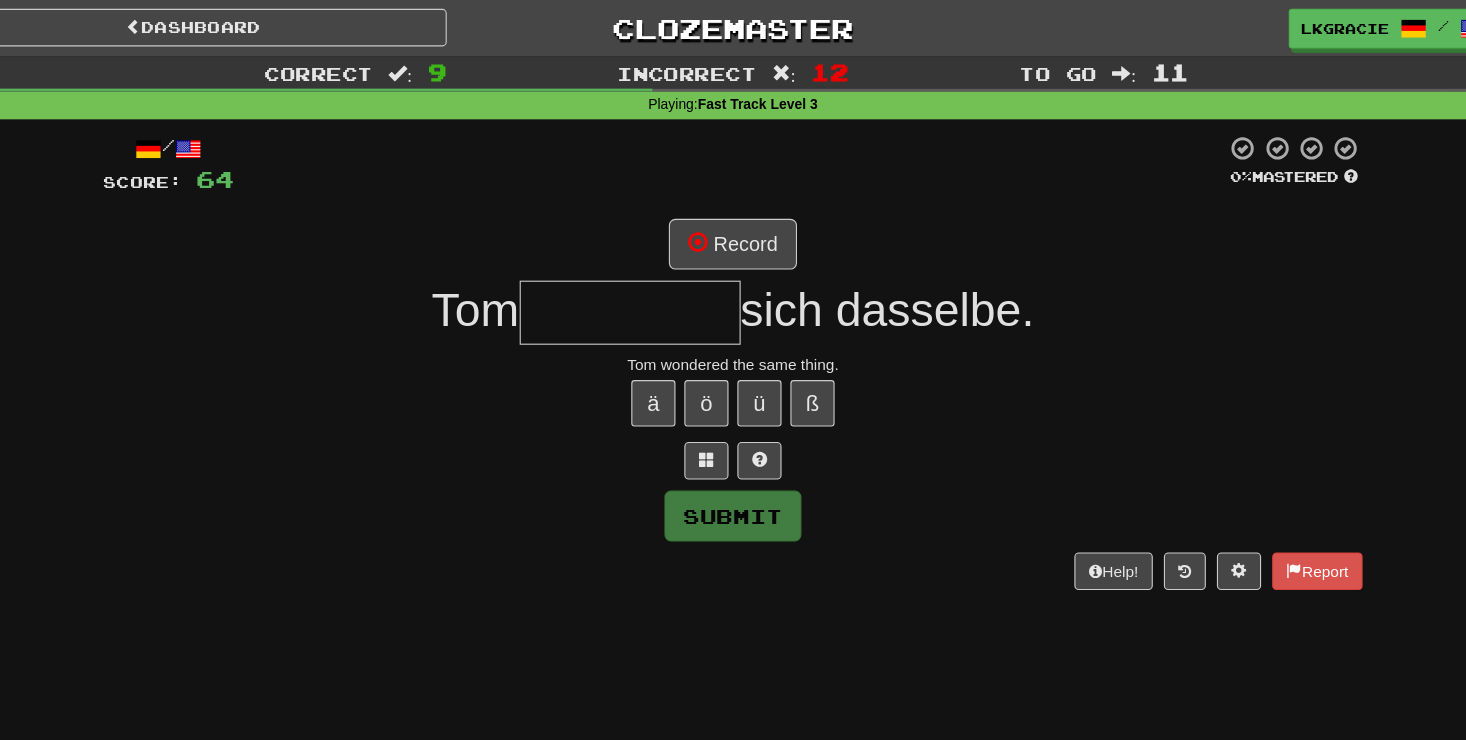 type on "*" 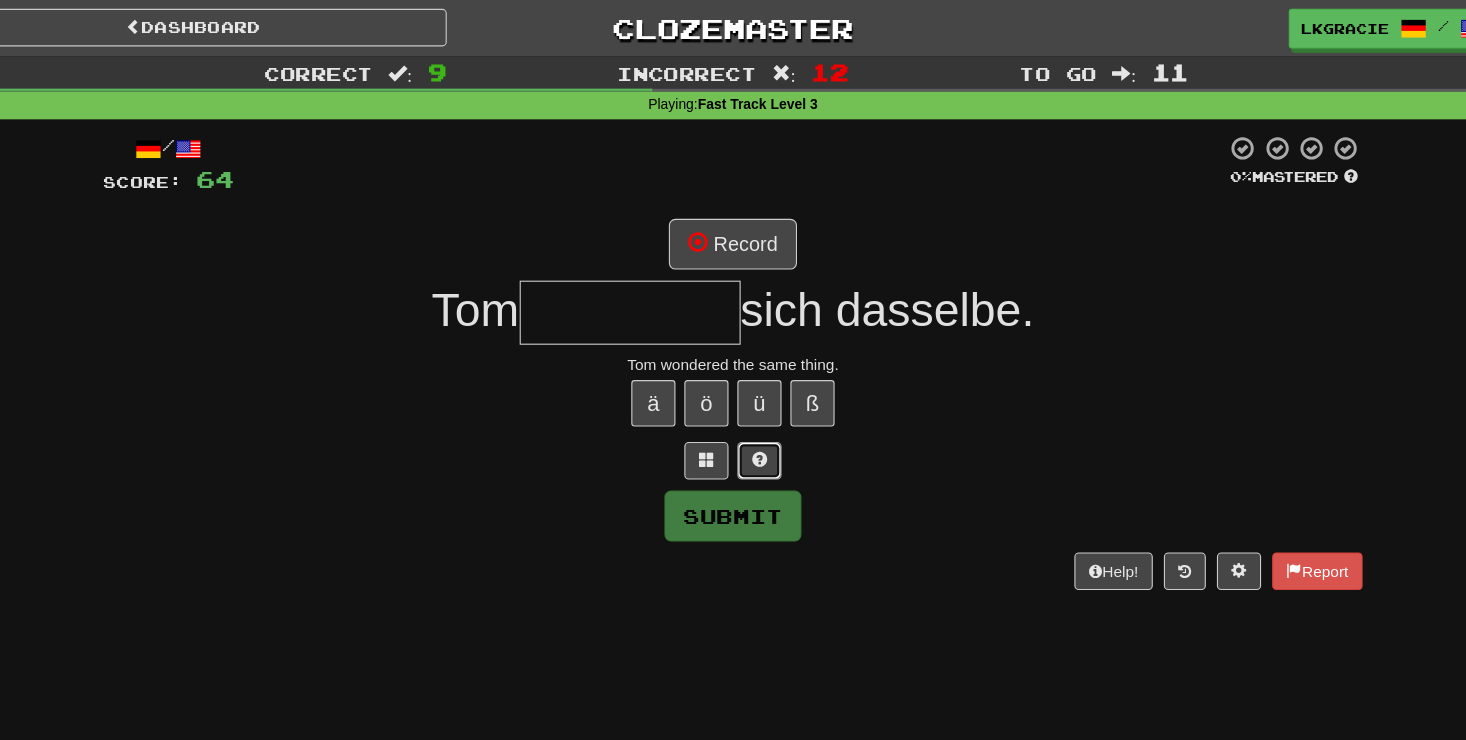 click at bounding box center [757, 416] 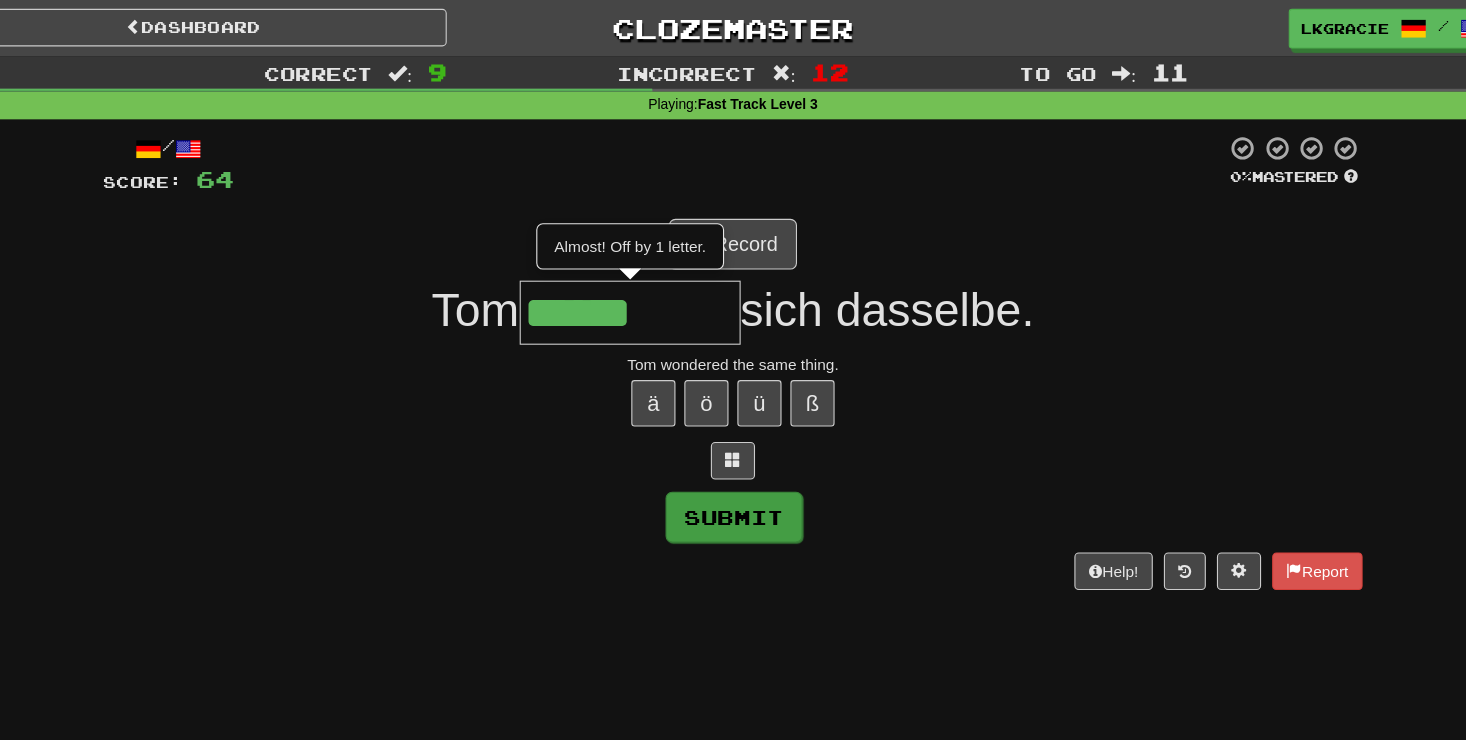 type on "******" 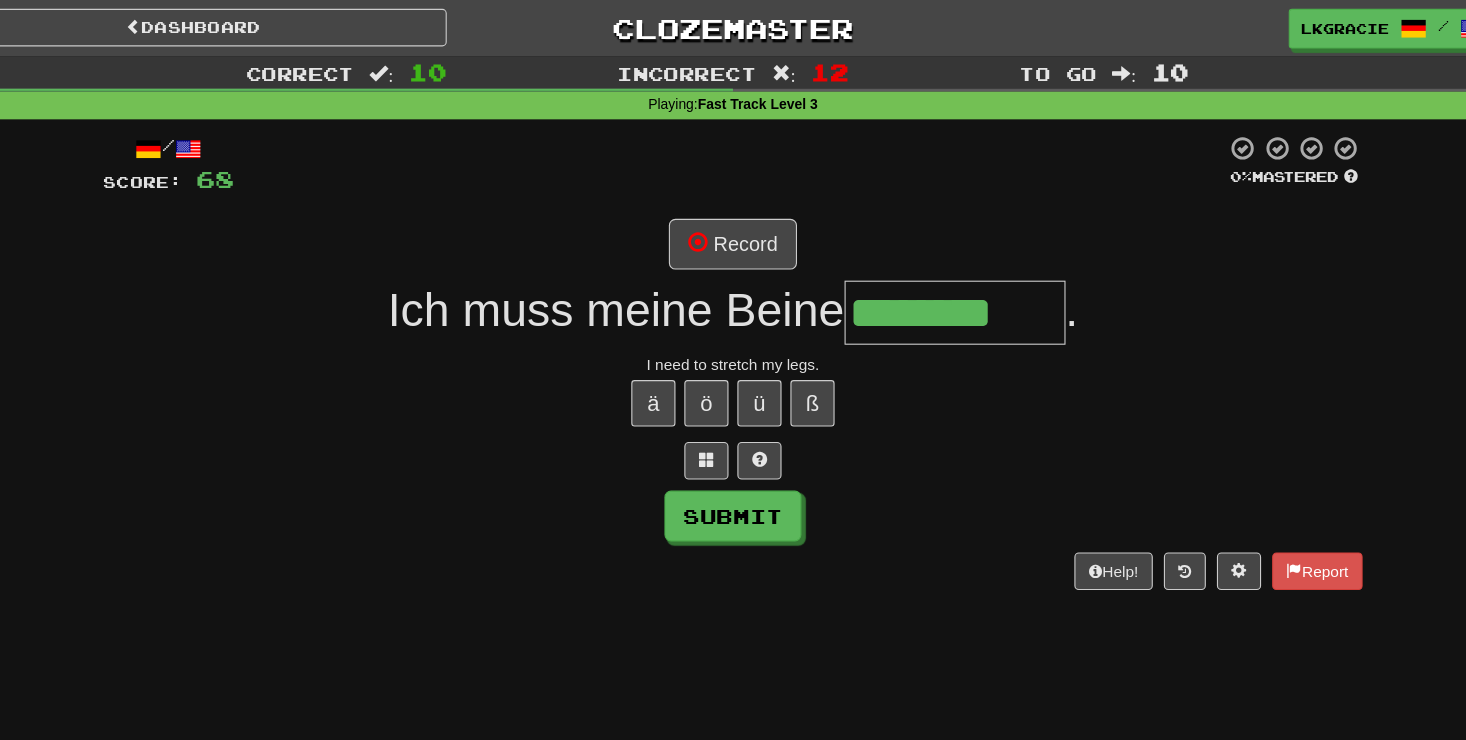 type on "********" 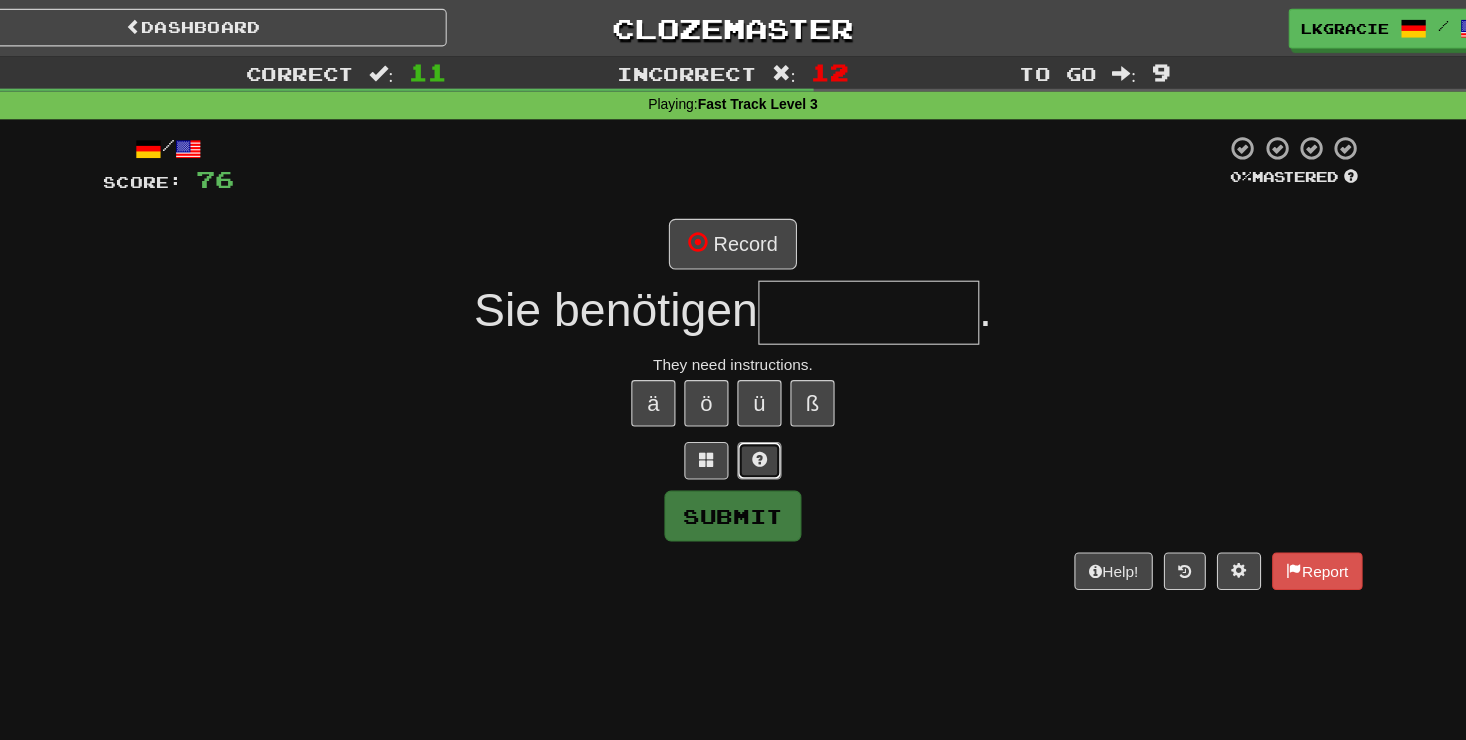 click at bounding box center [757, 417] 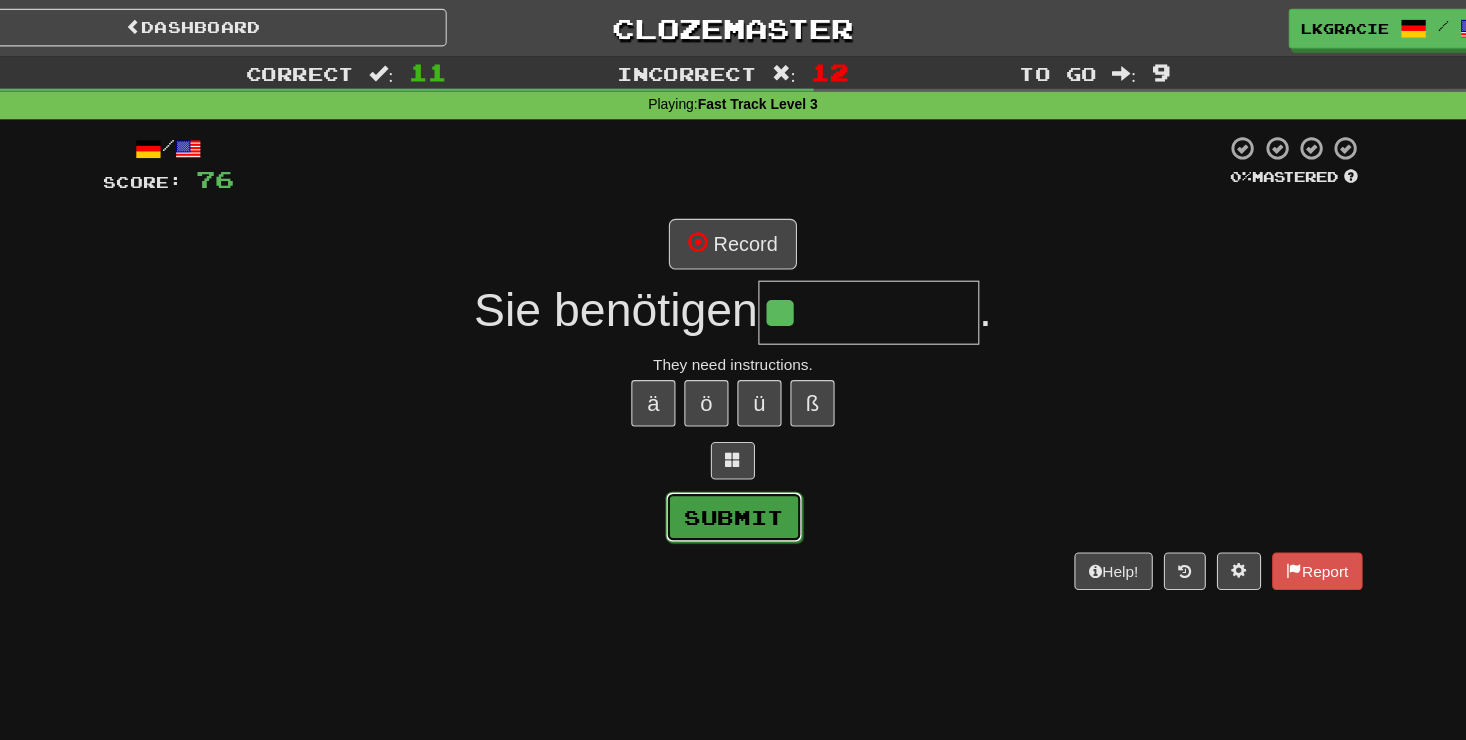 click on "Submit" at bounding box center (734, 468) 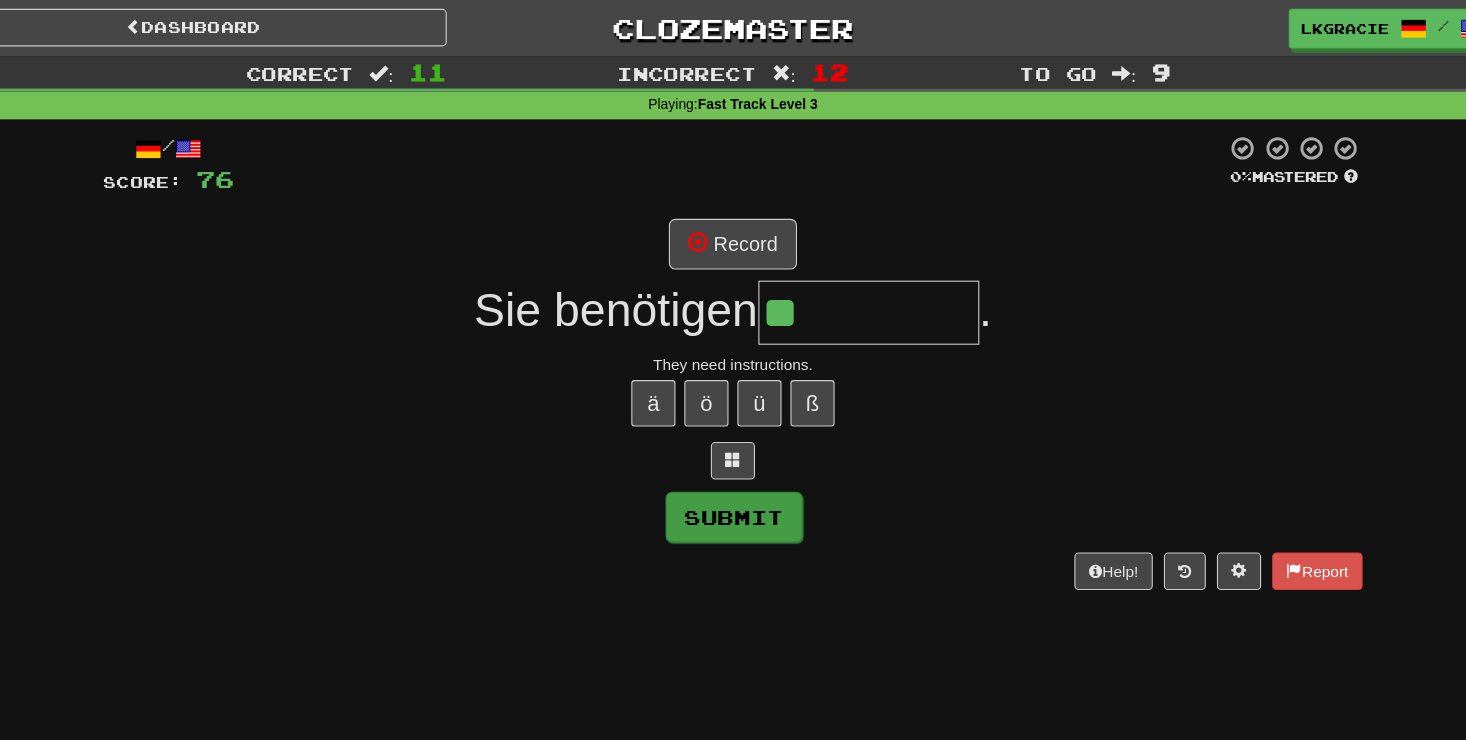 type on "**********" 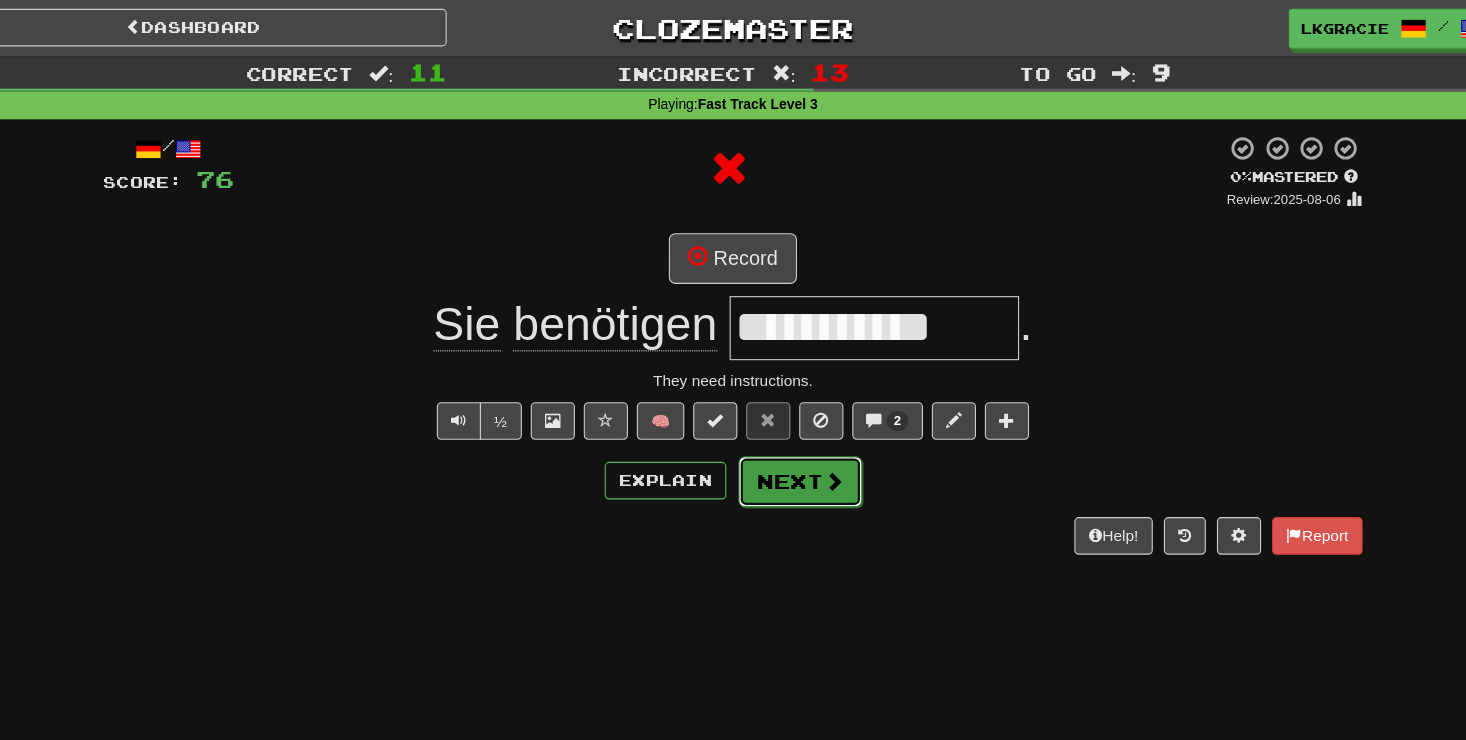 click on "Next" at bounding box center (794, 436) 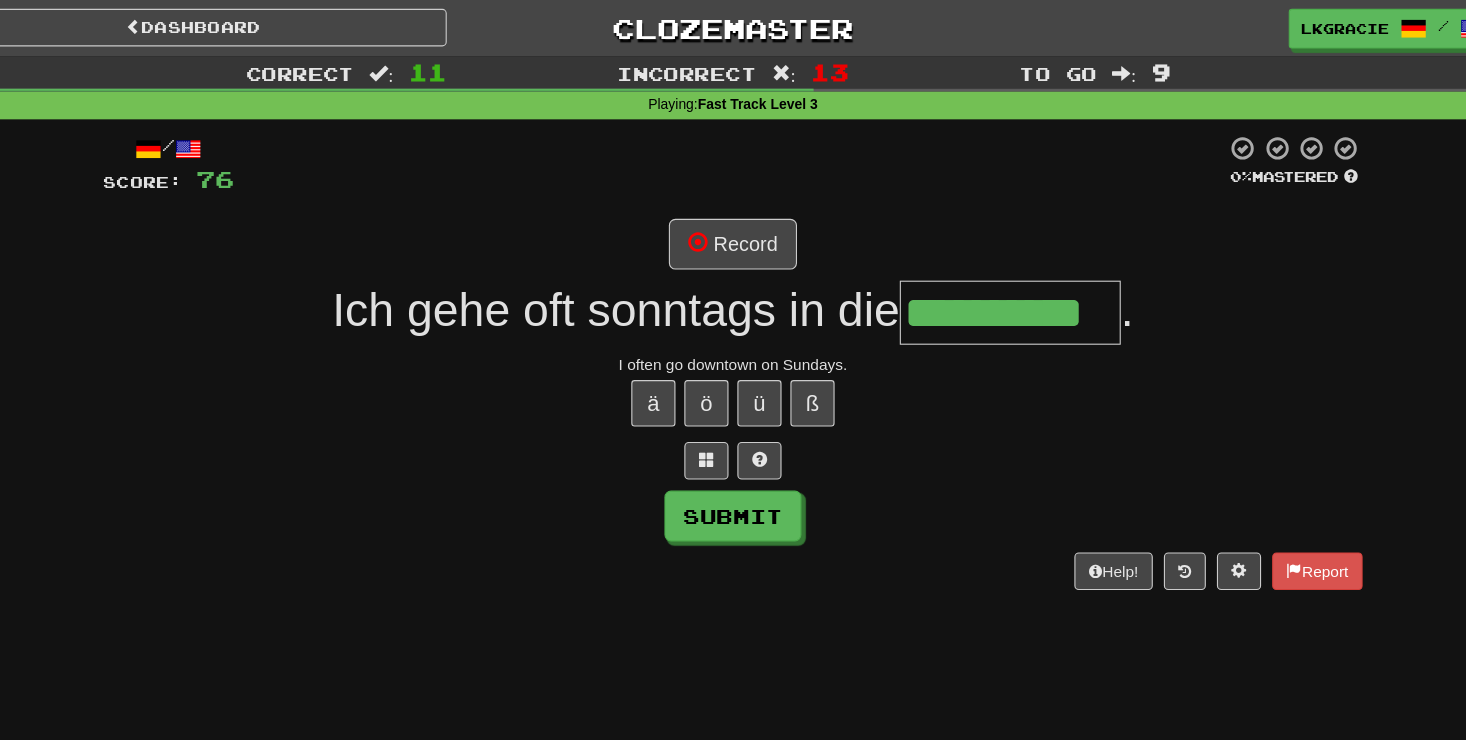 type on "**********" 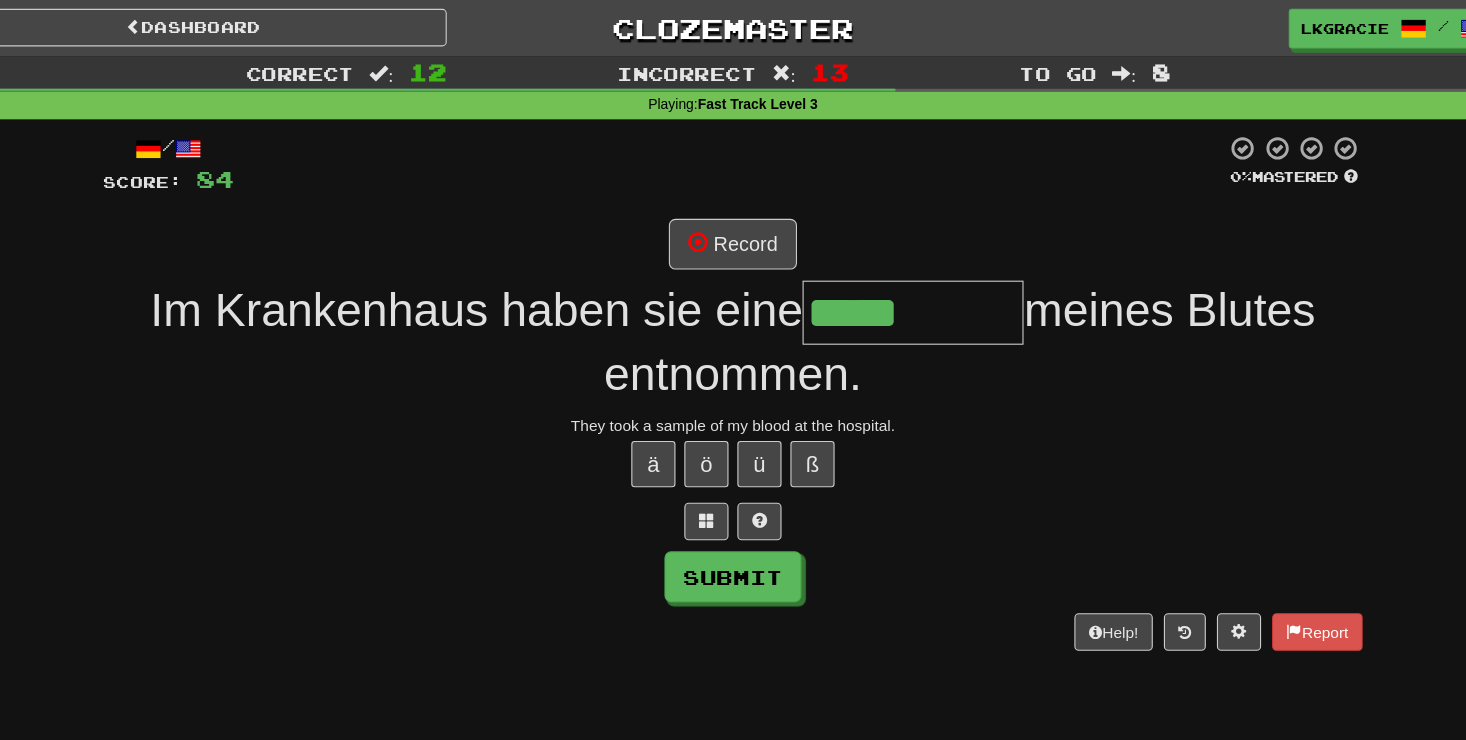 type on "*****" 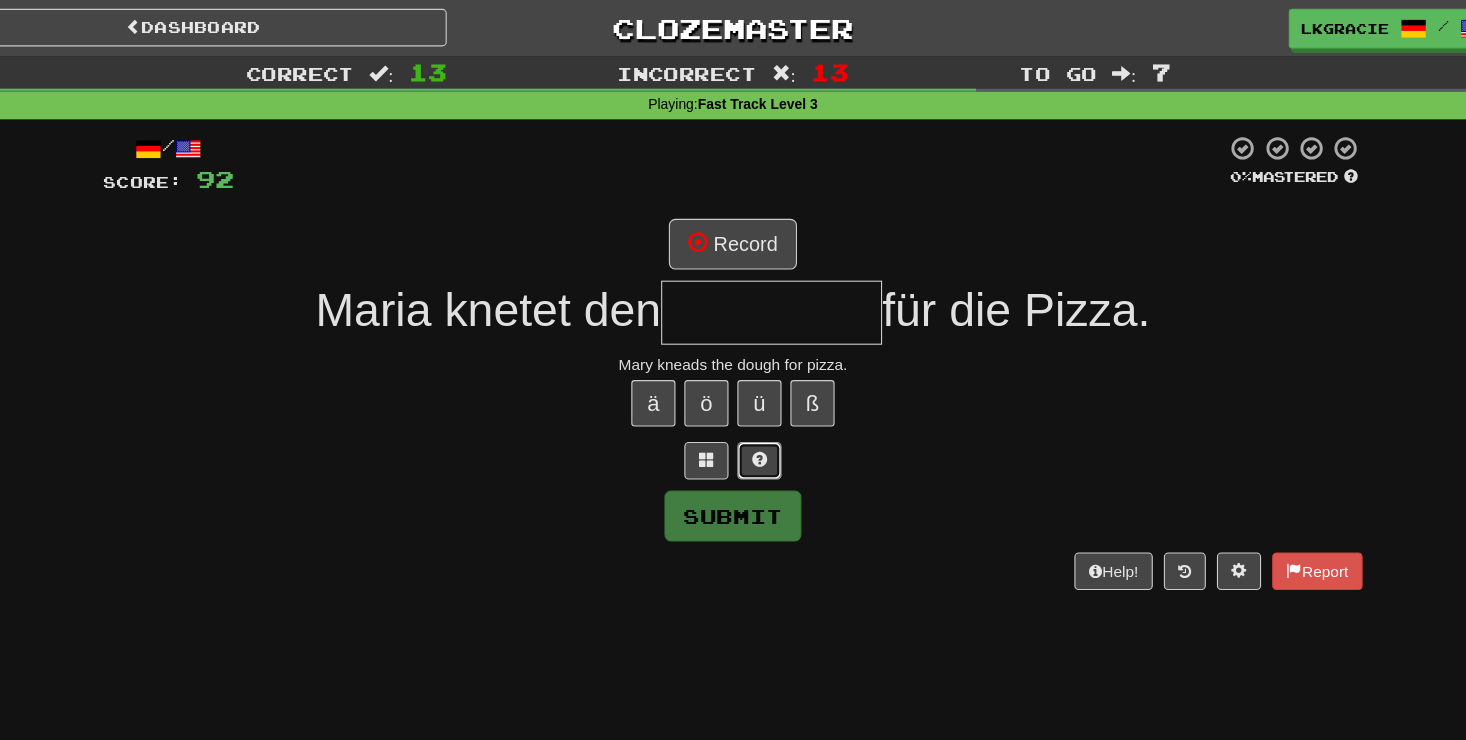 click at bounding box center (757, 416) 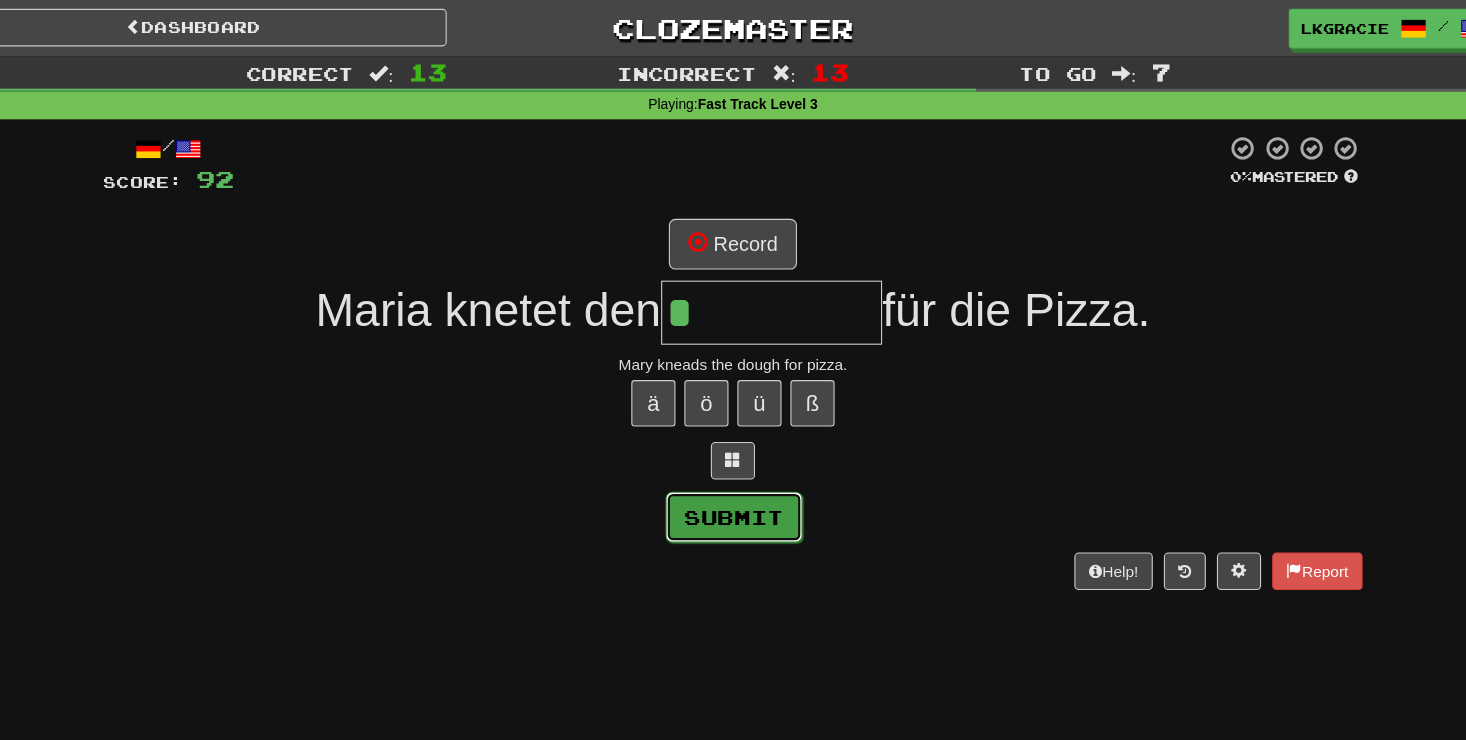click on "Submit" at bounding box center [734, 468] 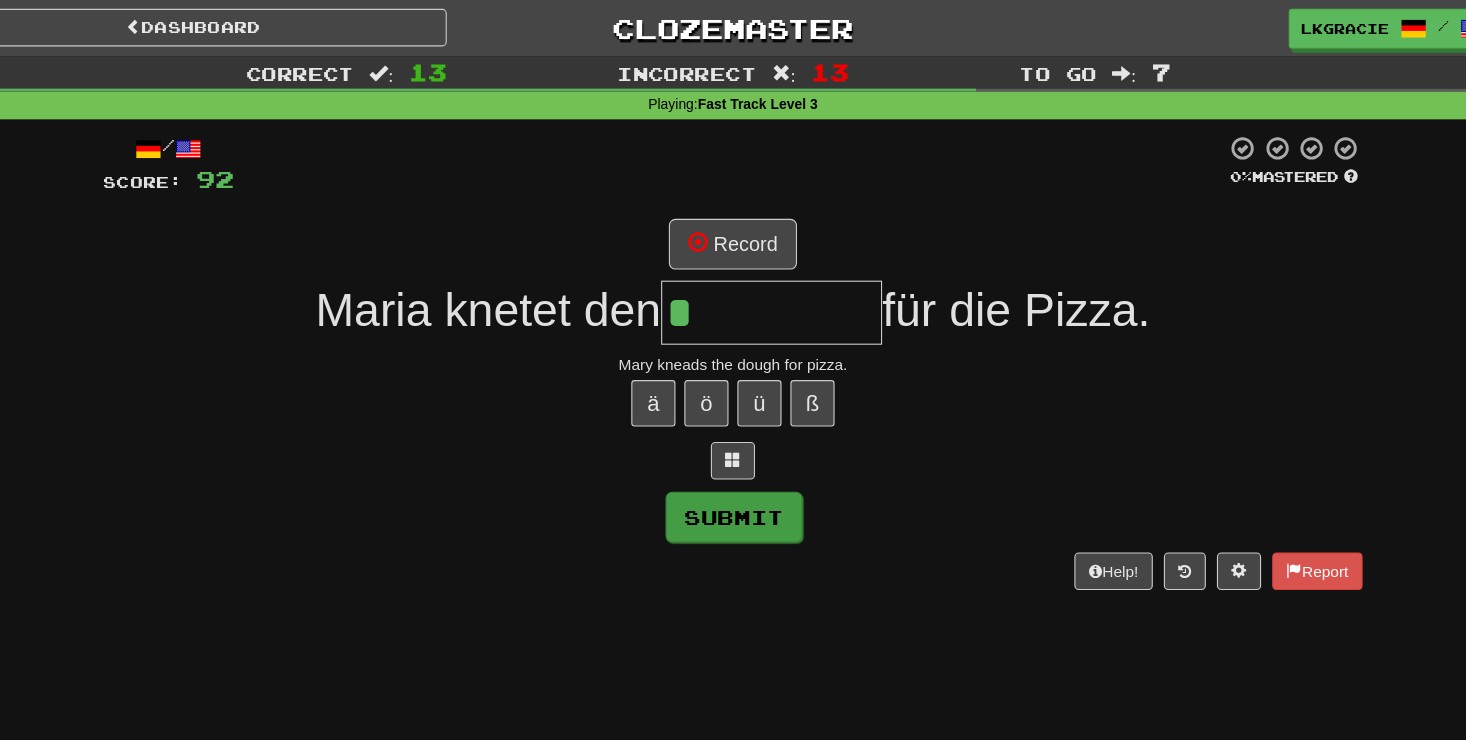 type on "****" 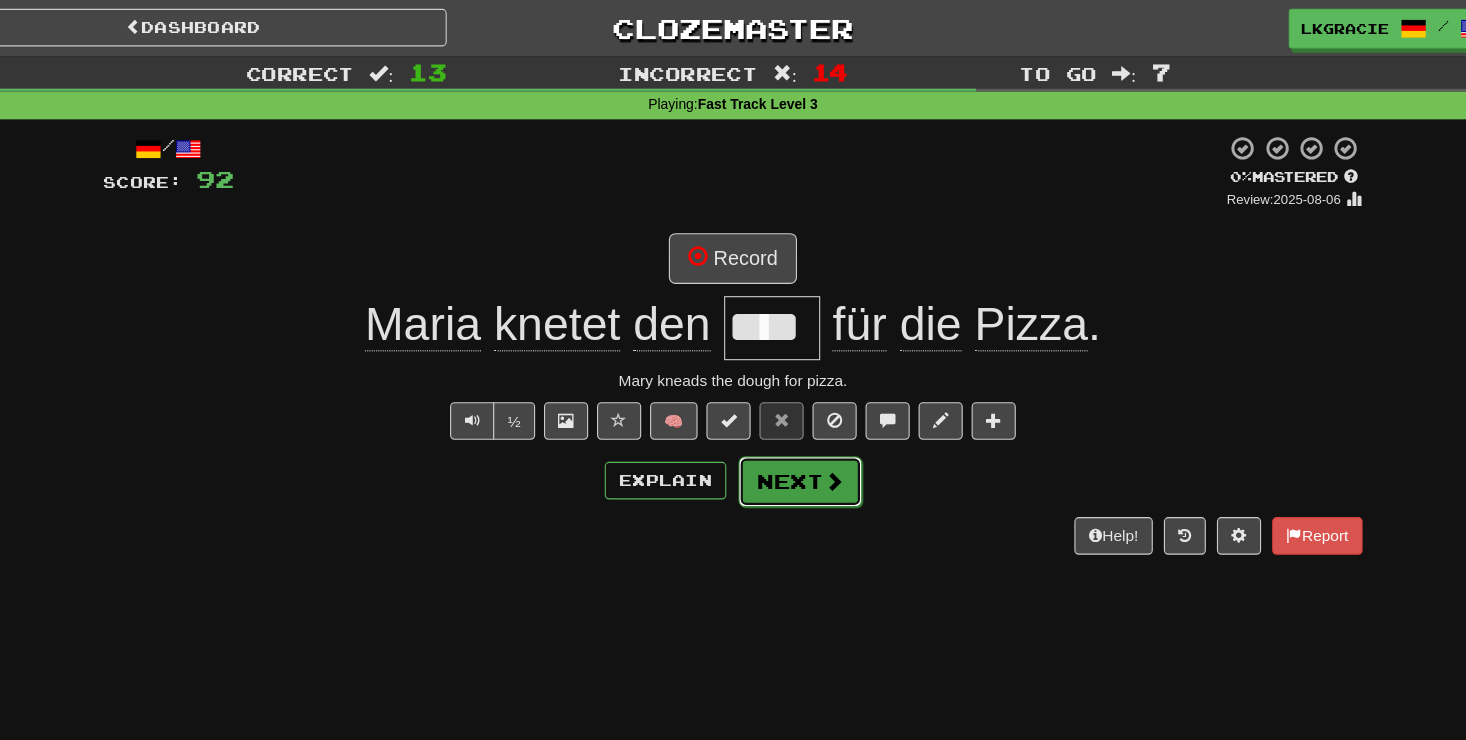 click on "Next" at bounding box center [794, 436] 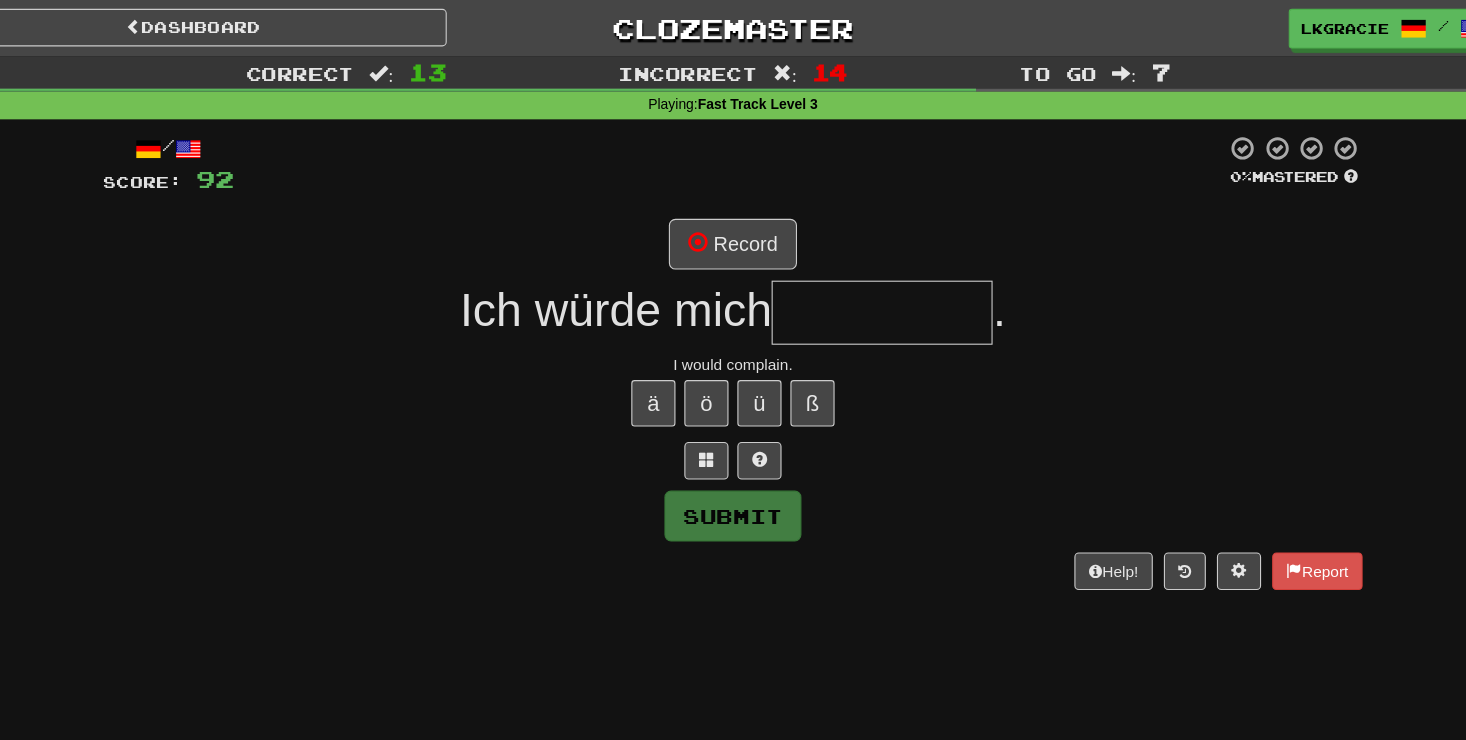 type on "*" 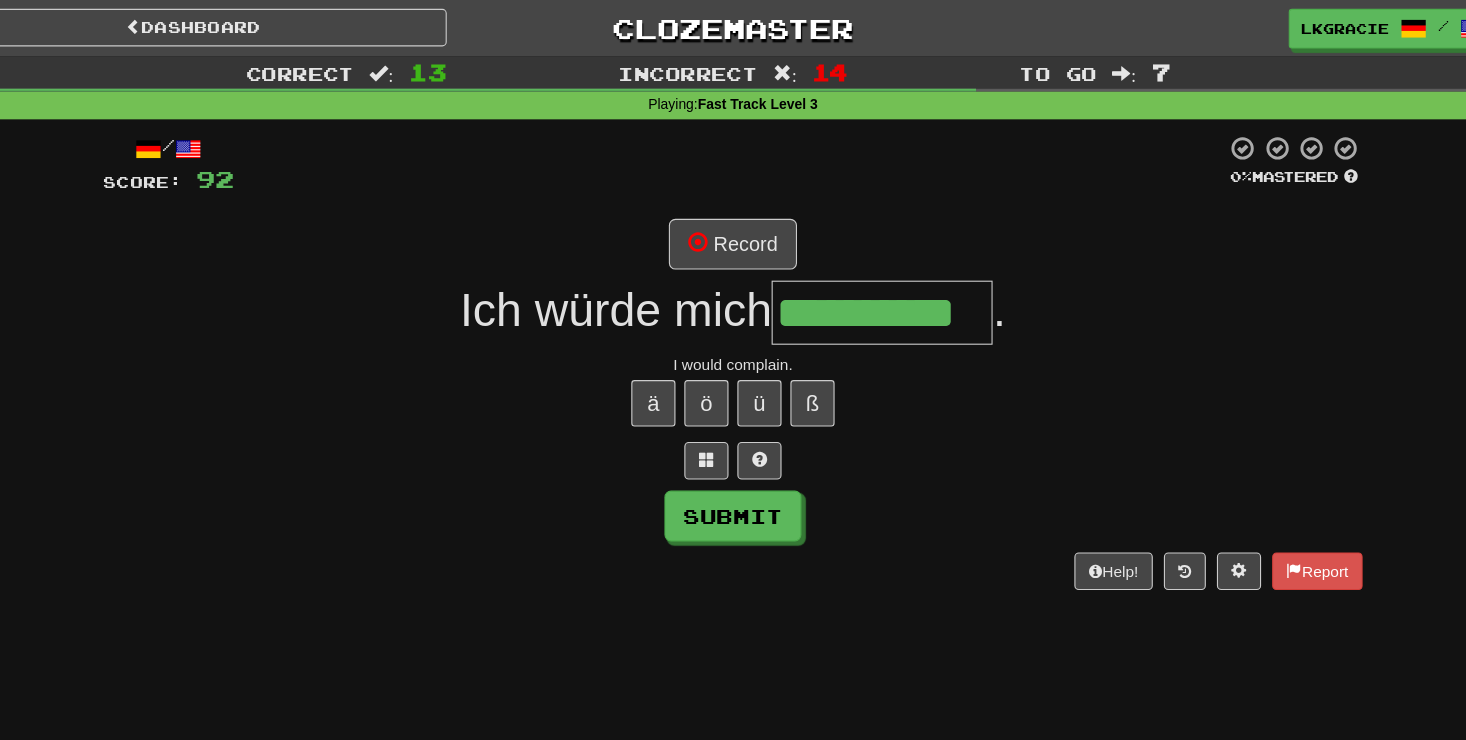 scroll, scrollTop: 0, scrollLeft: 33, axis: horizontal 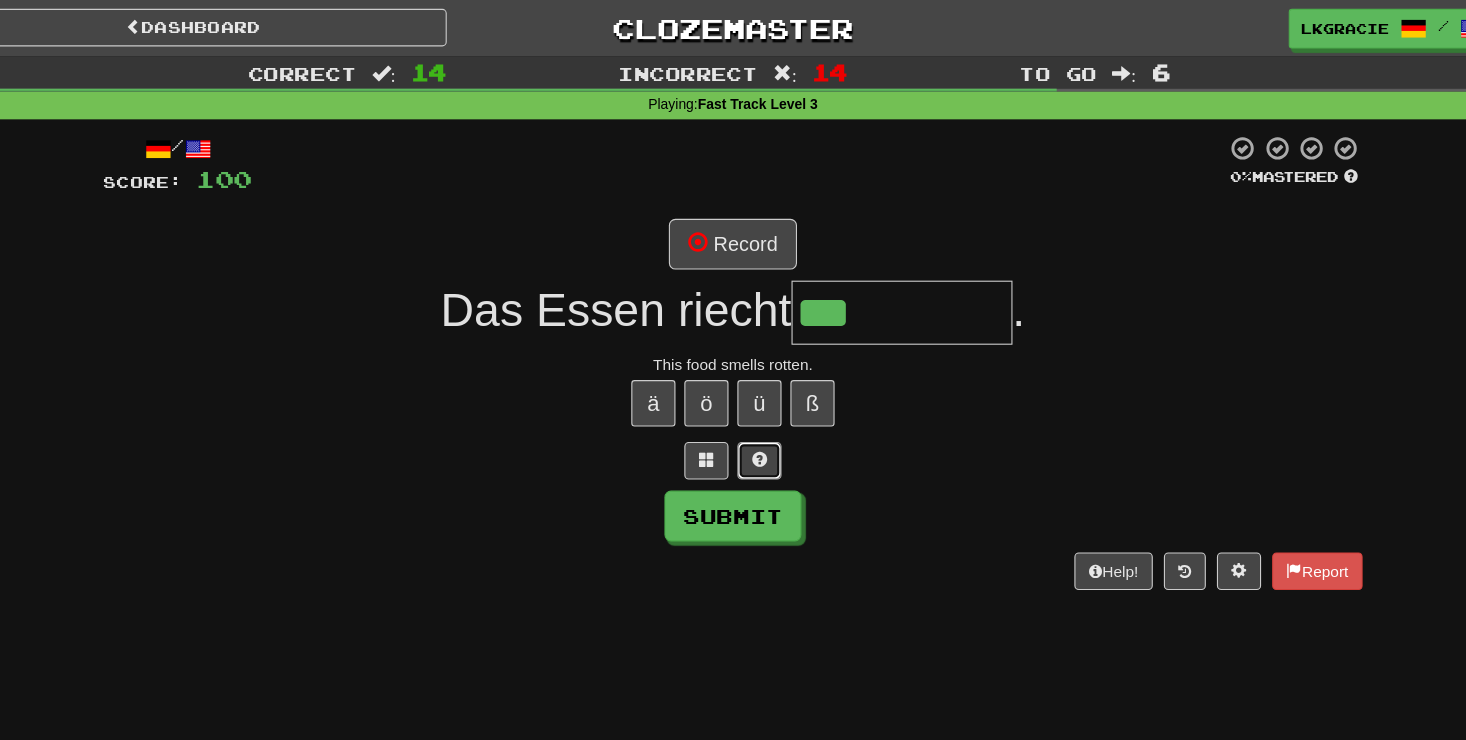 click at bounding box center (757, 417) 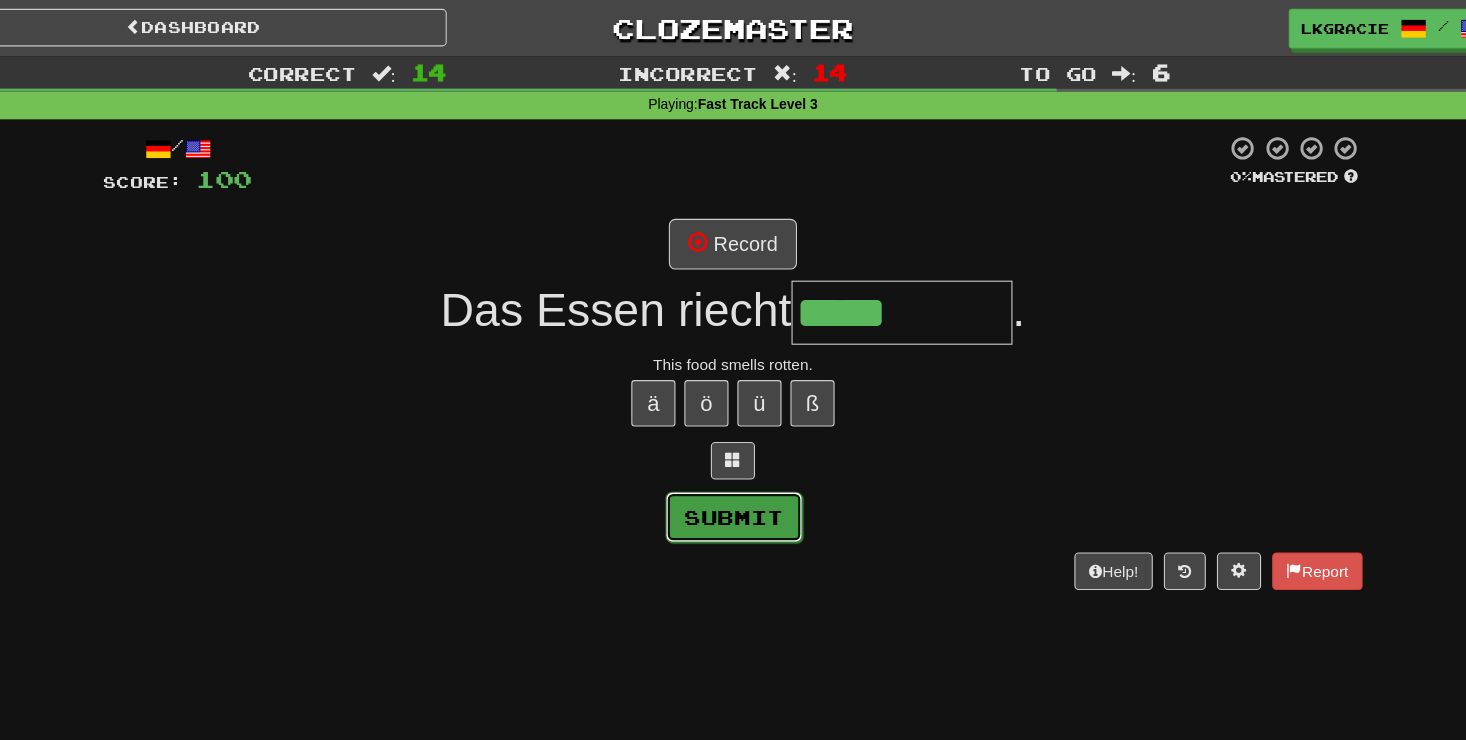 click on "Submit" at bounding box center (734, 468) 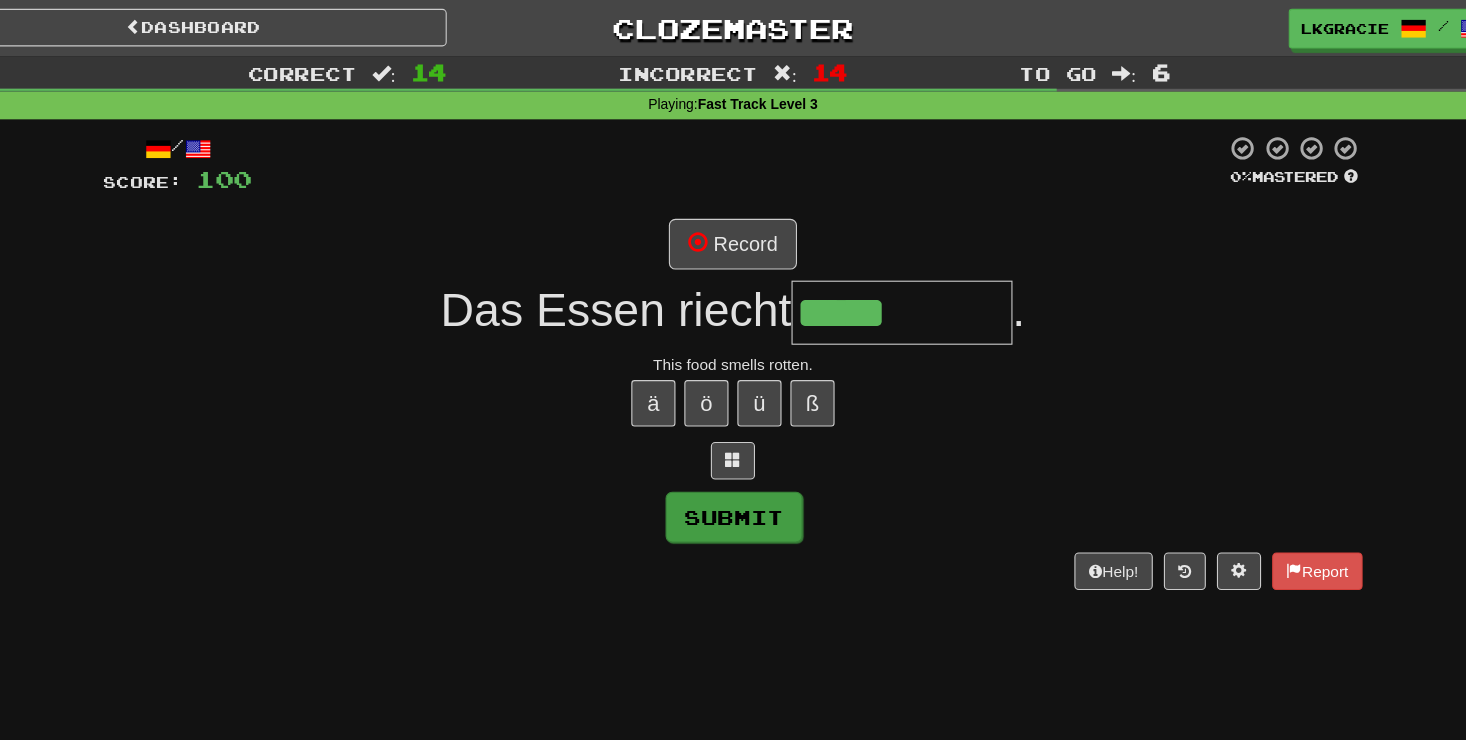 type on "*********" 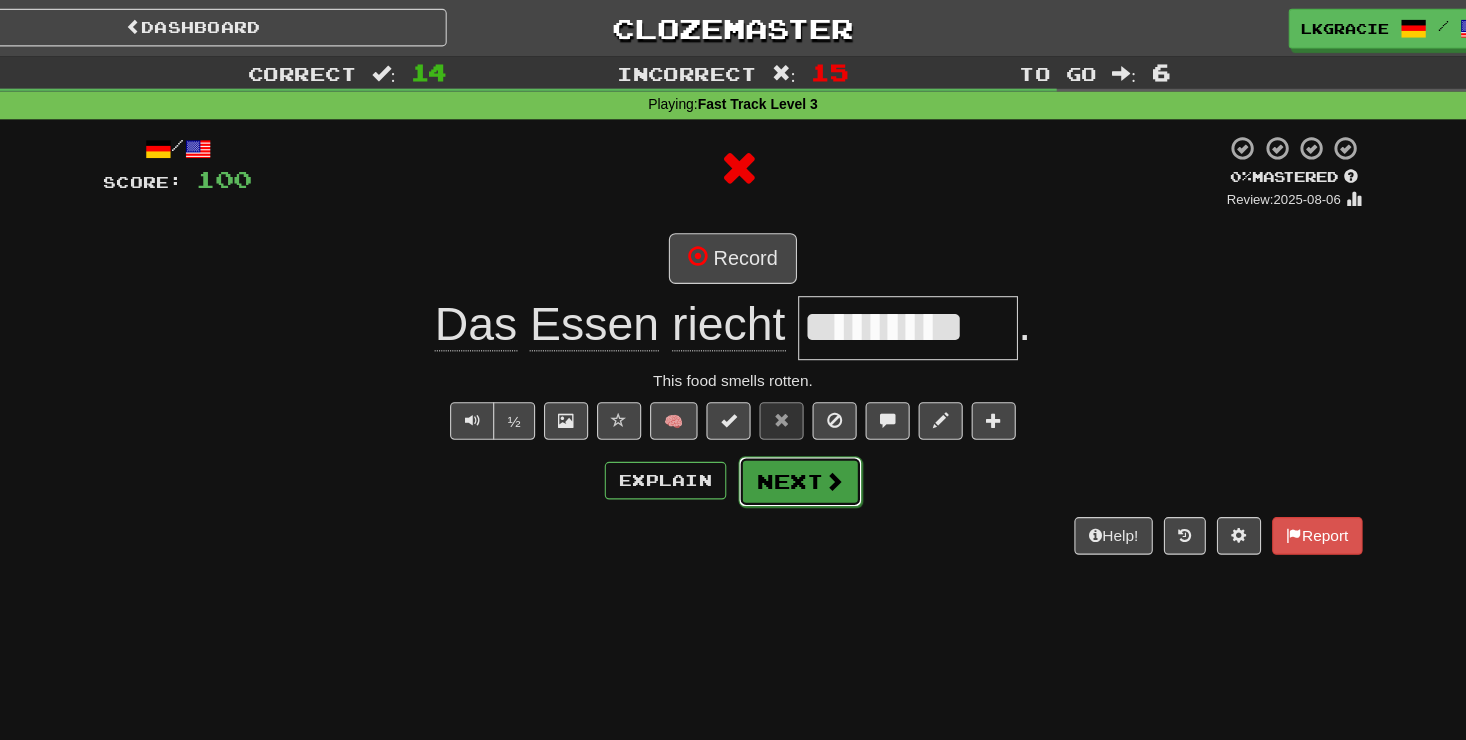 click on "Next" at bounding box center (794, 436) 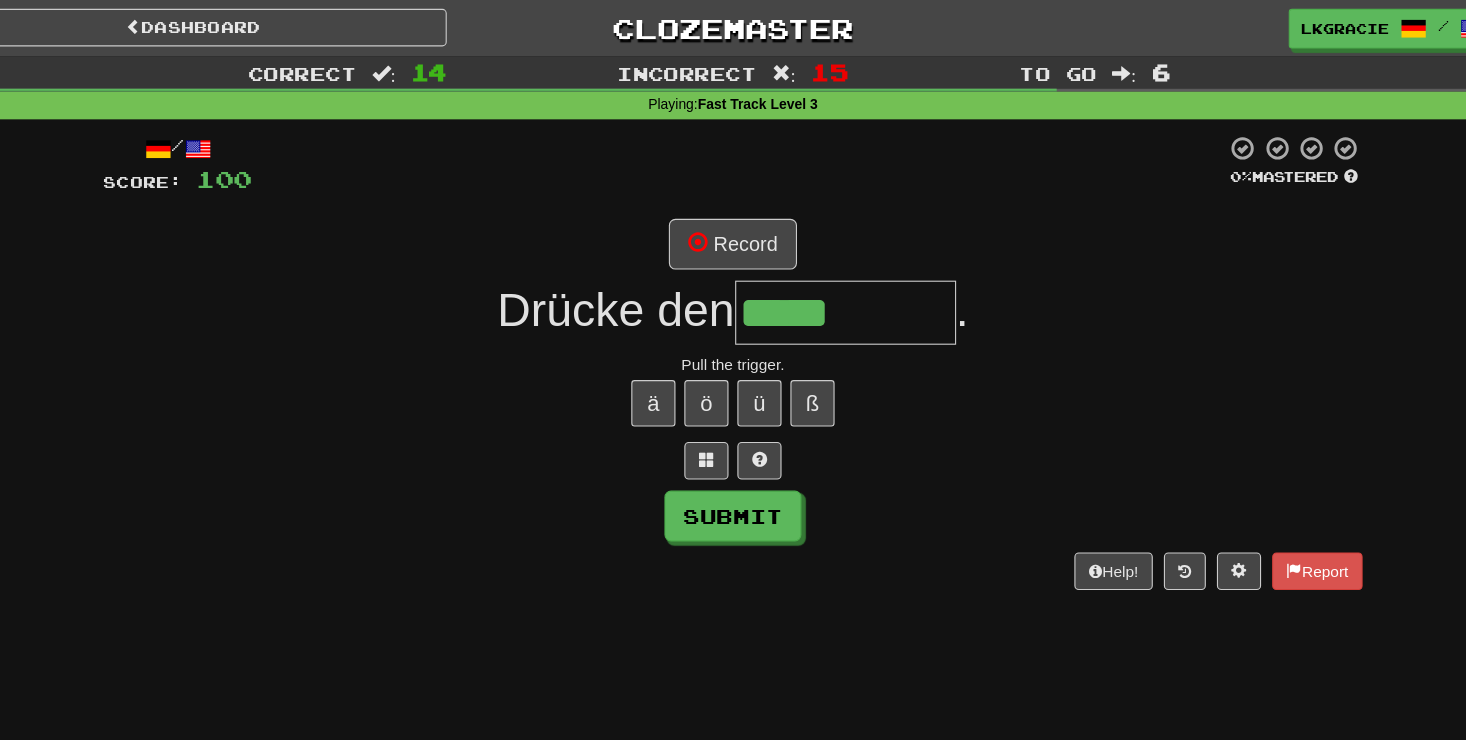 type on "*****" 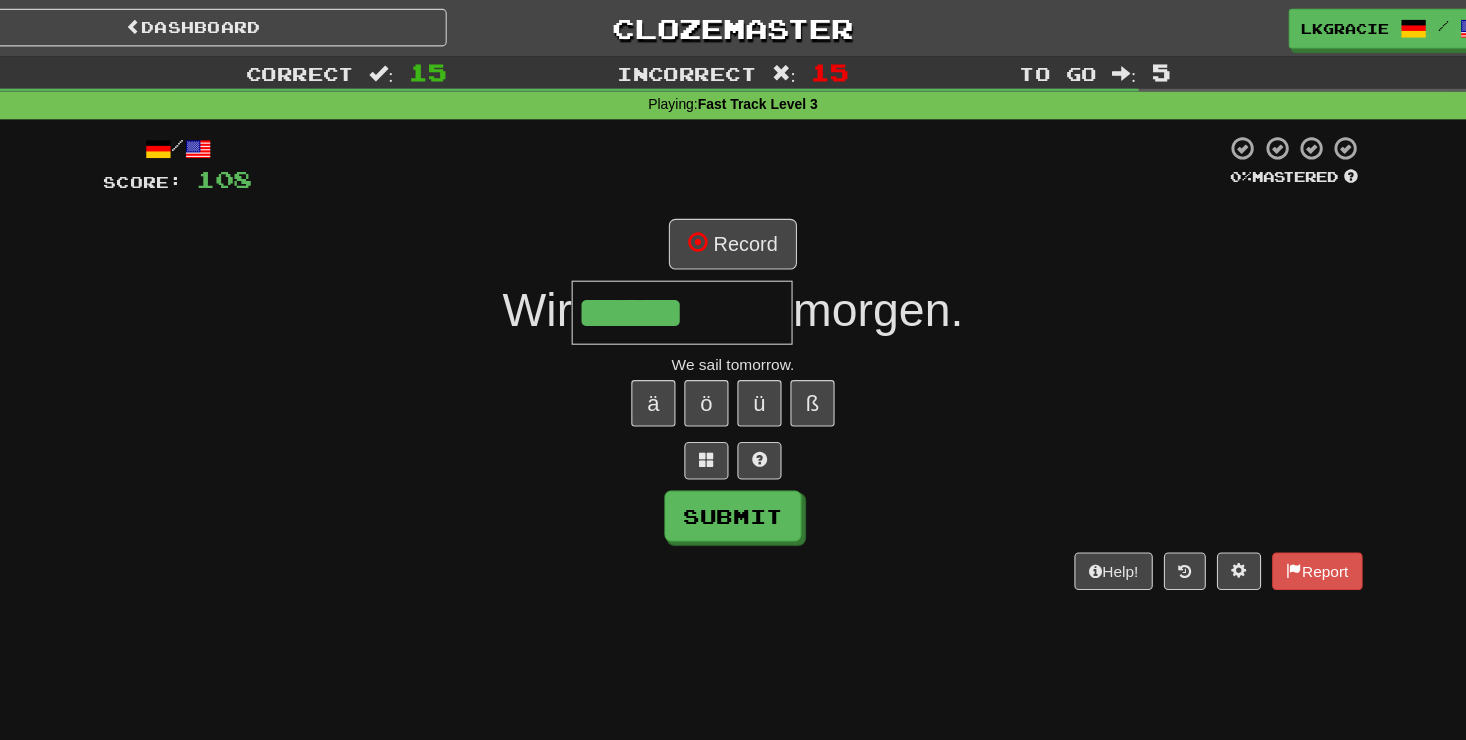 type on "******" 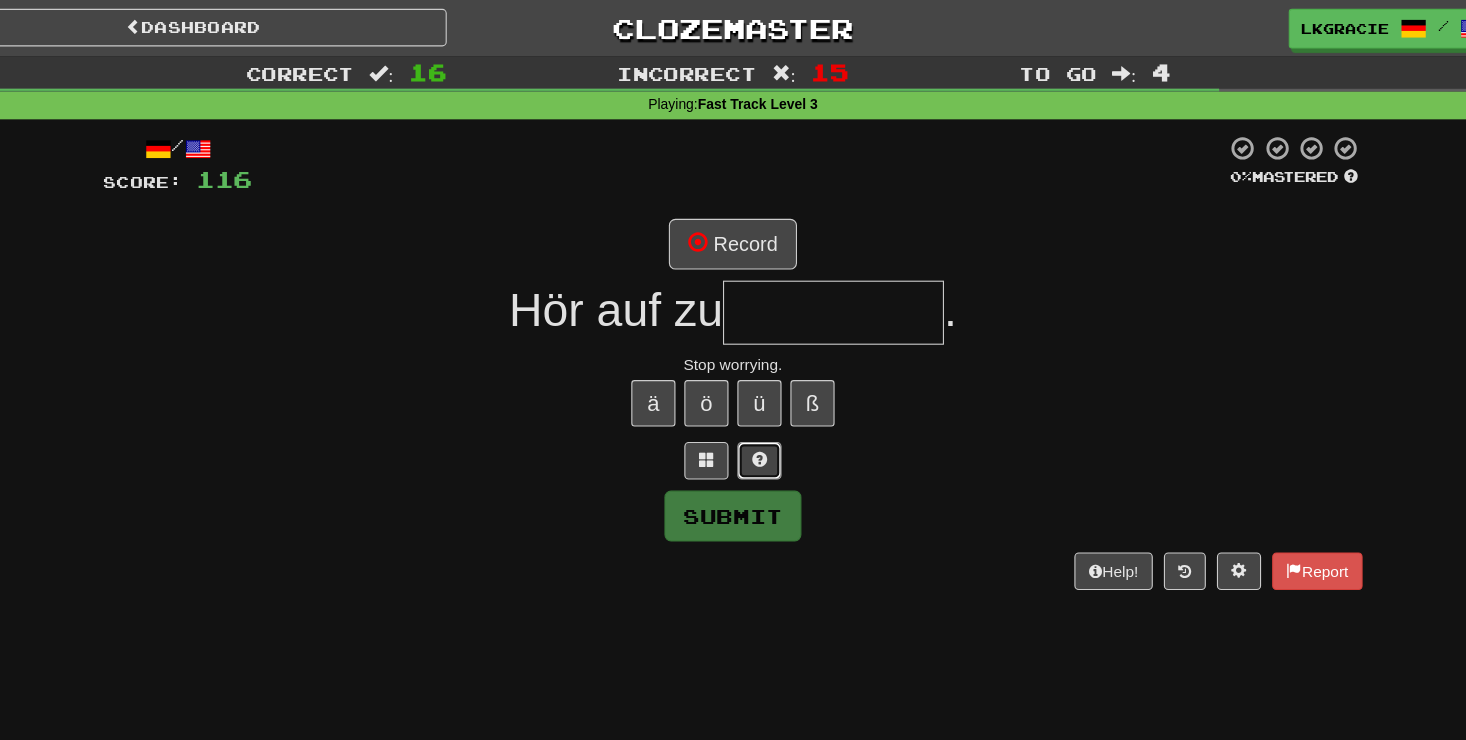 click at bounding box center [757, 417] 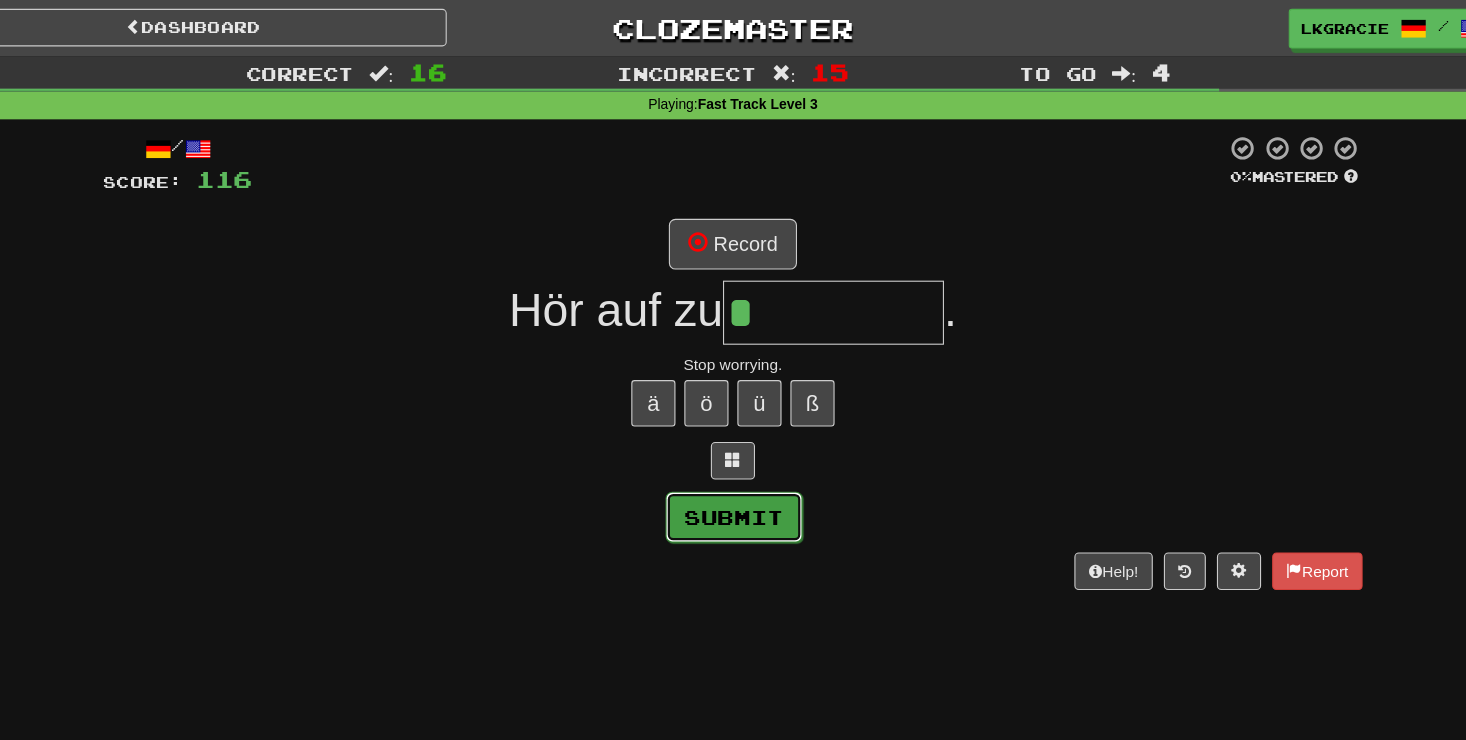 click on "Submit" at bounding box center (734, 468) 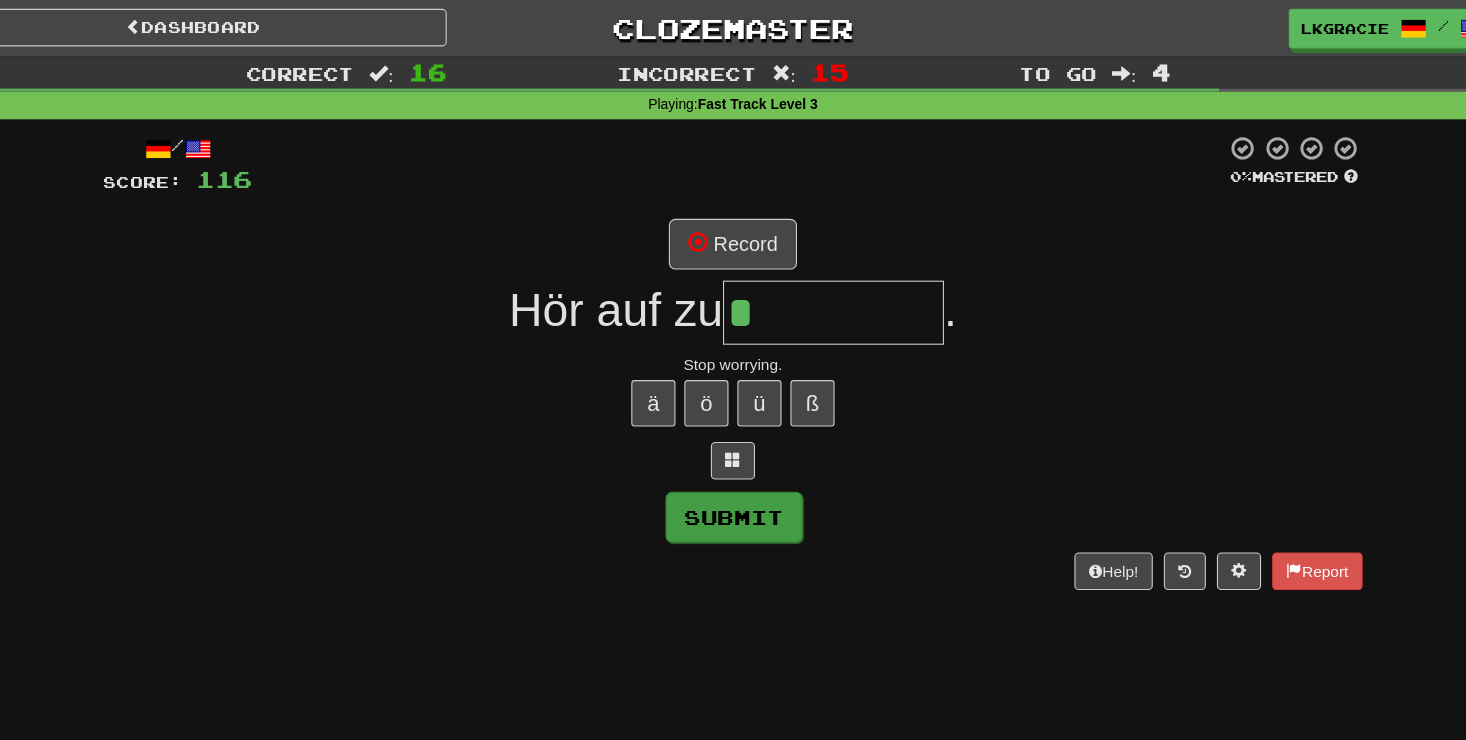 type on "*******" 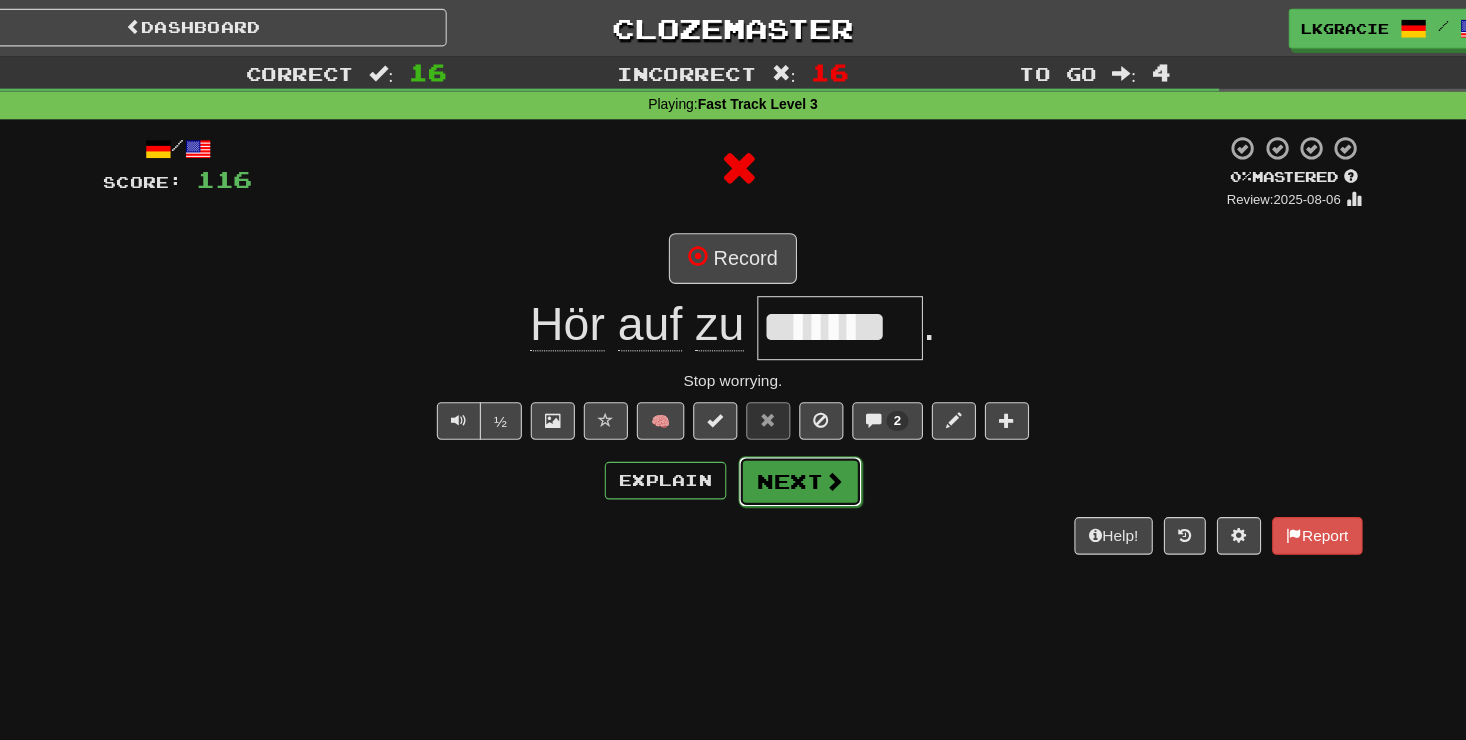 click on "Next" at bounding box center (794, 436) 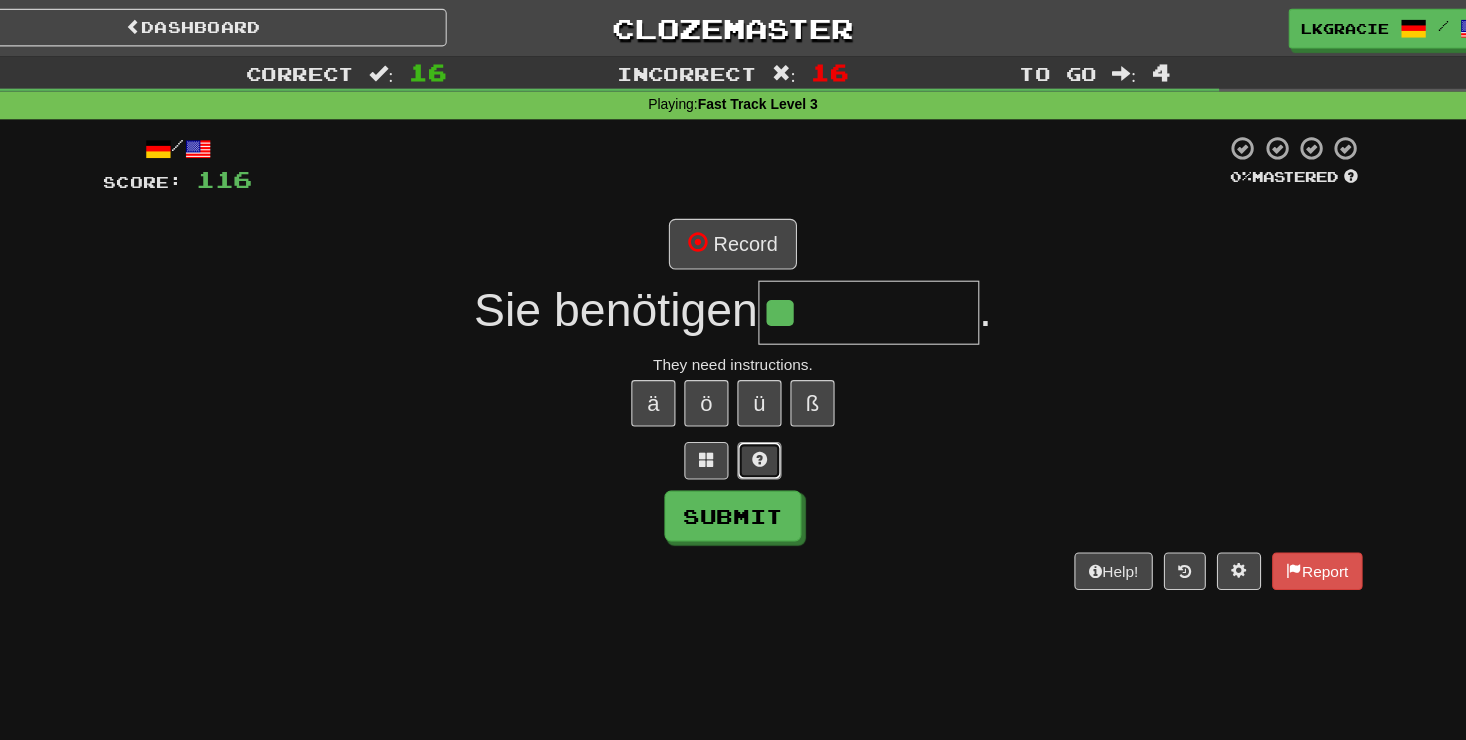 click at bounding box center [757, 417] 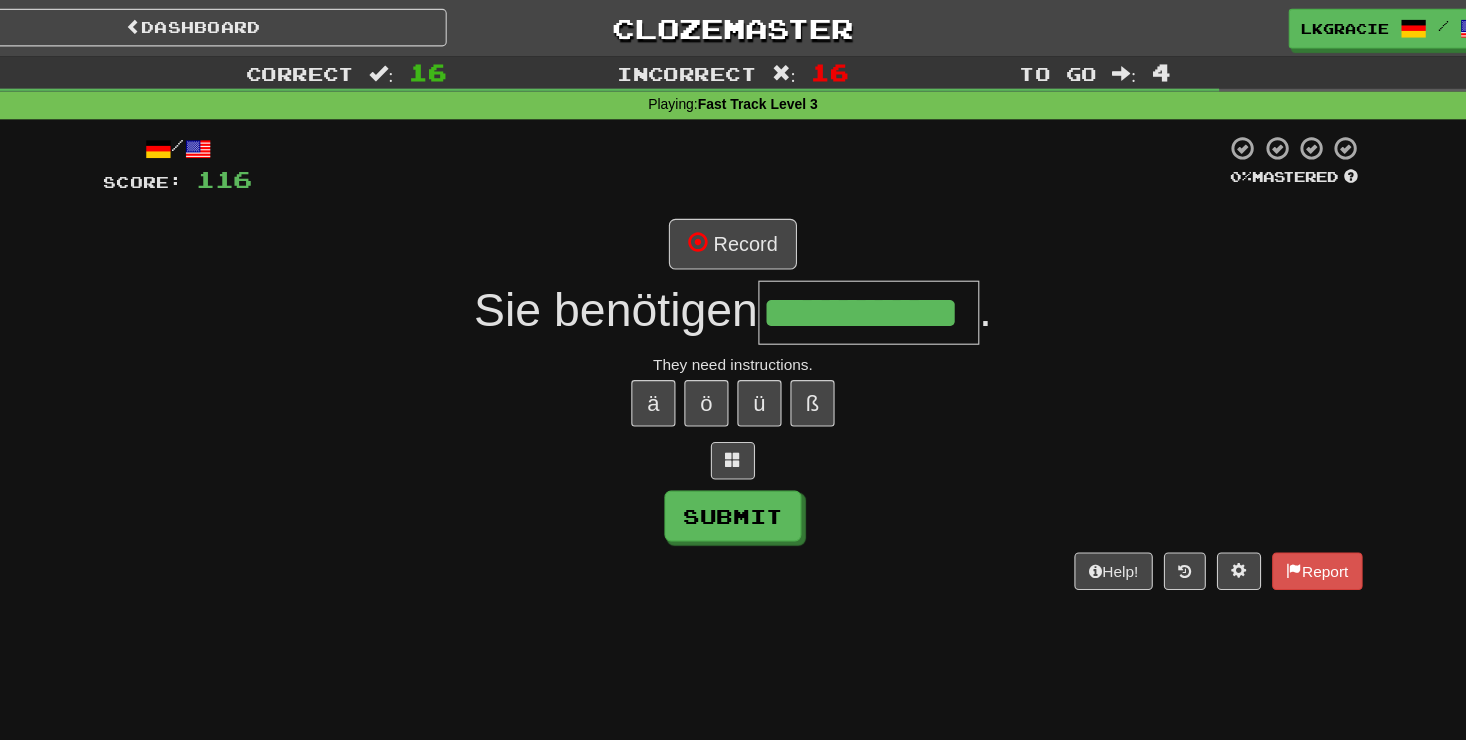 scroll, scrollTop: 0, scrollLeft: 59, axis: horizontal 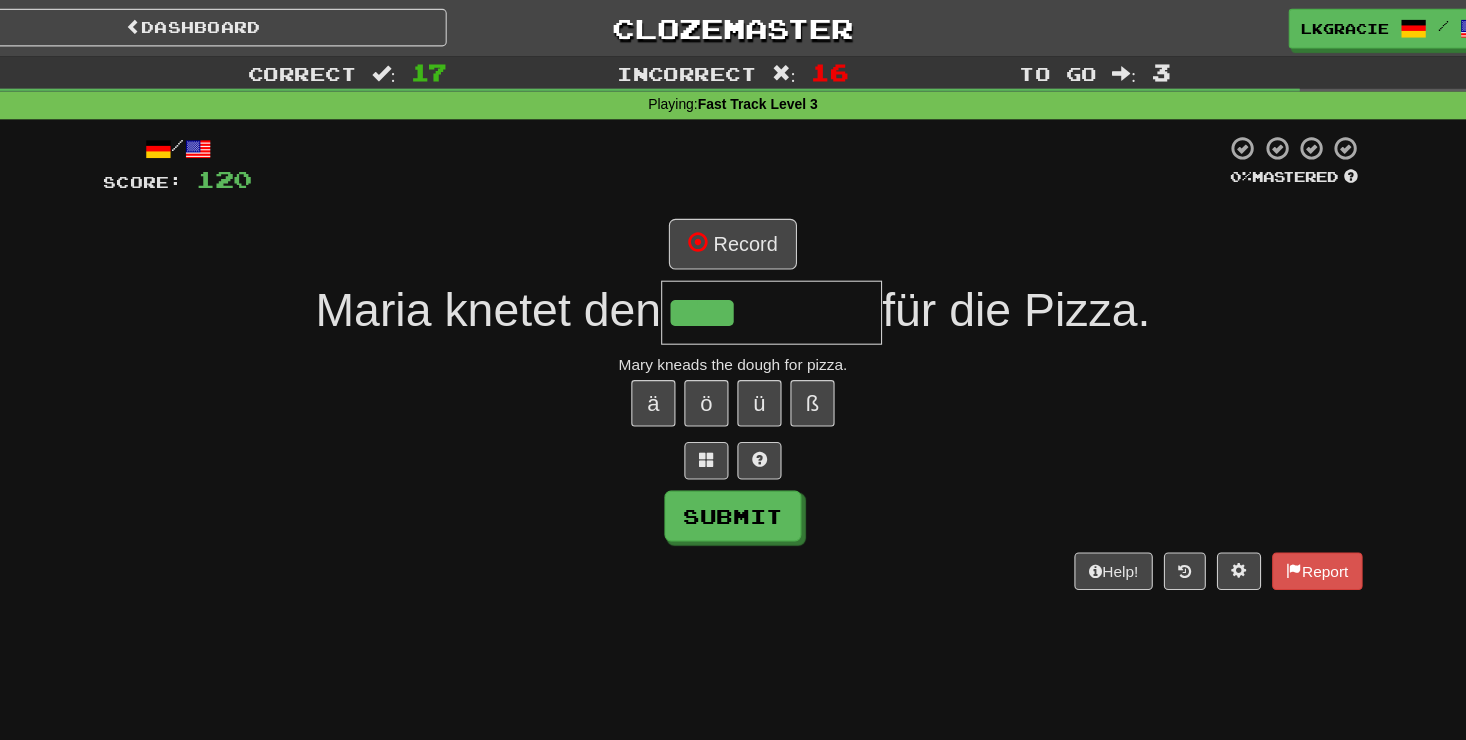 type on "****" 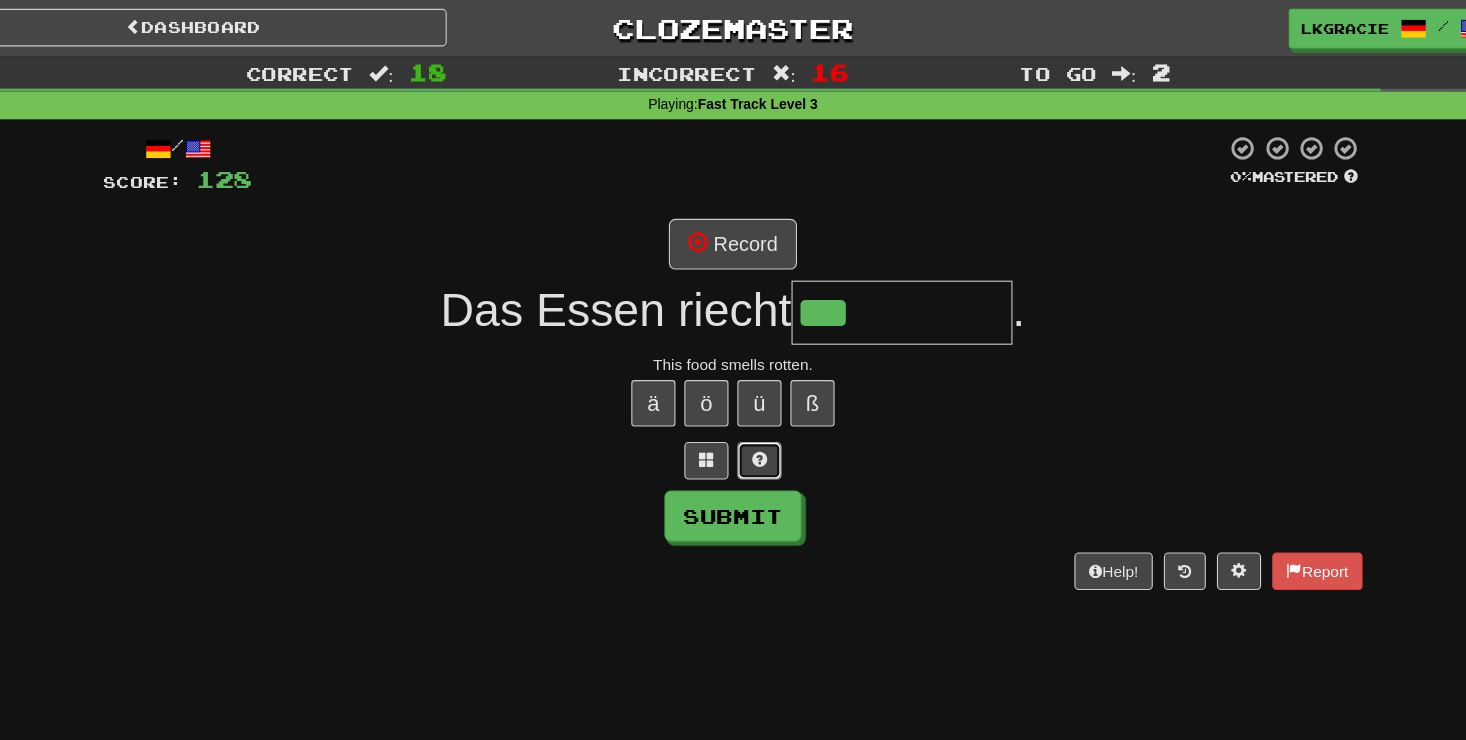 click at bounding box center [757, 416] 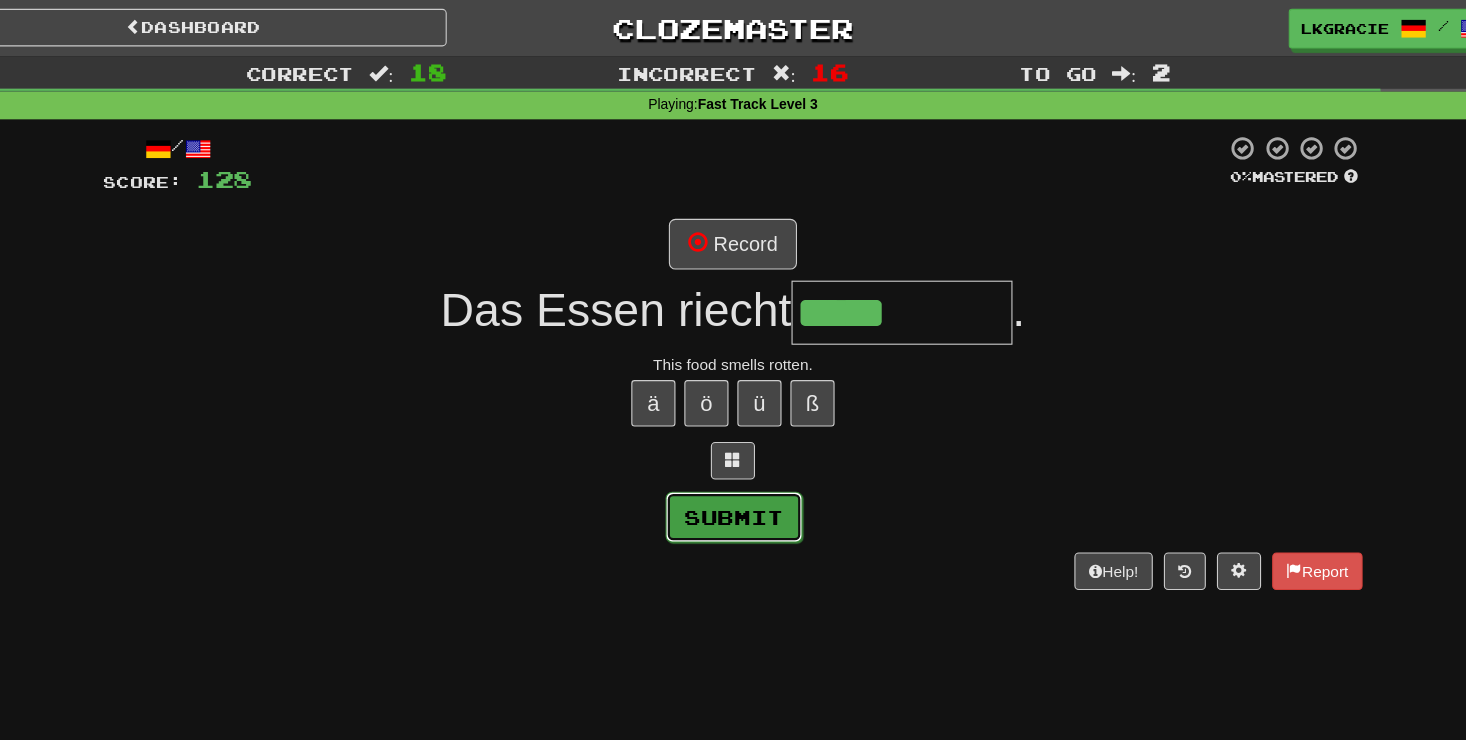 click on "Submit" at bounding box center [734, 468] 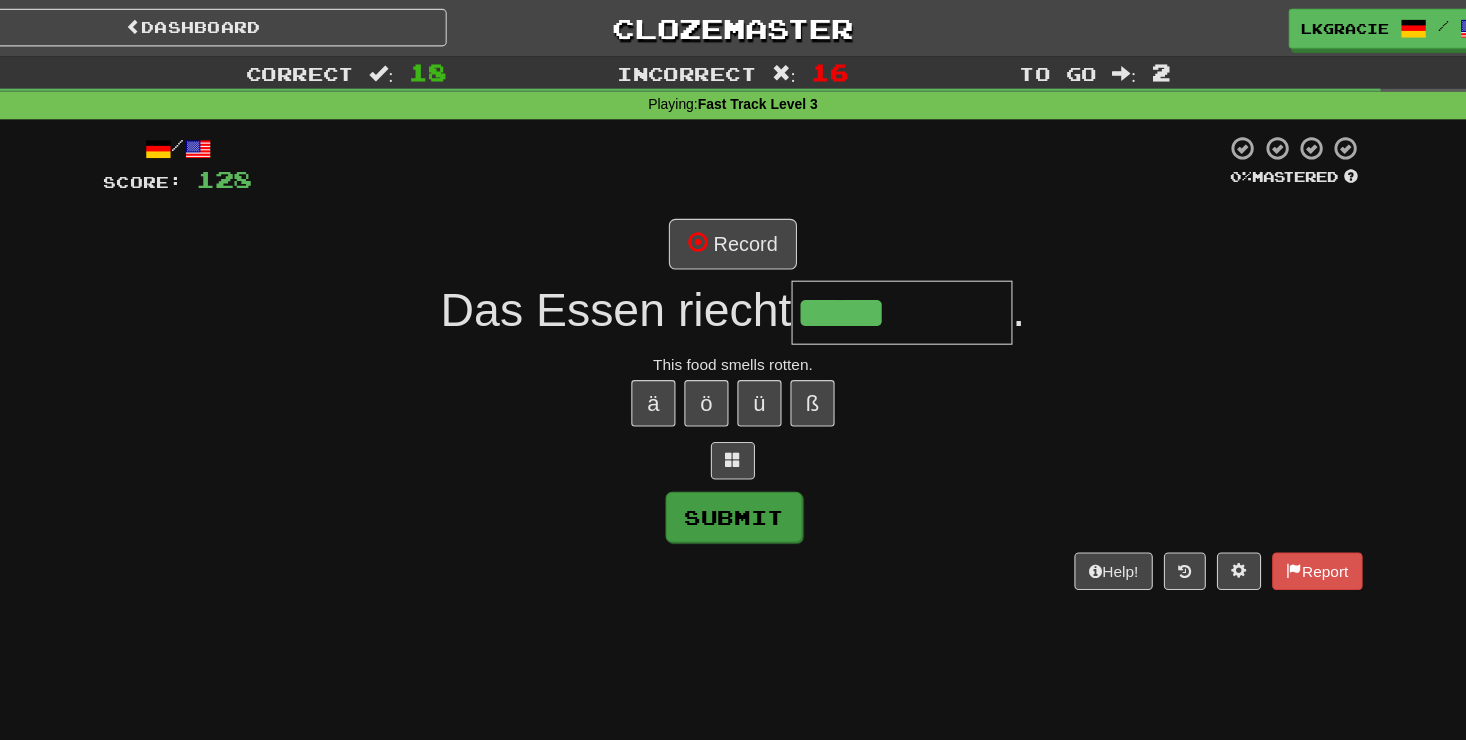type on "*********" 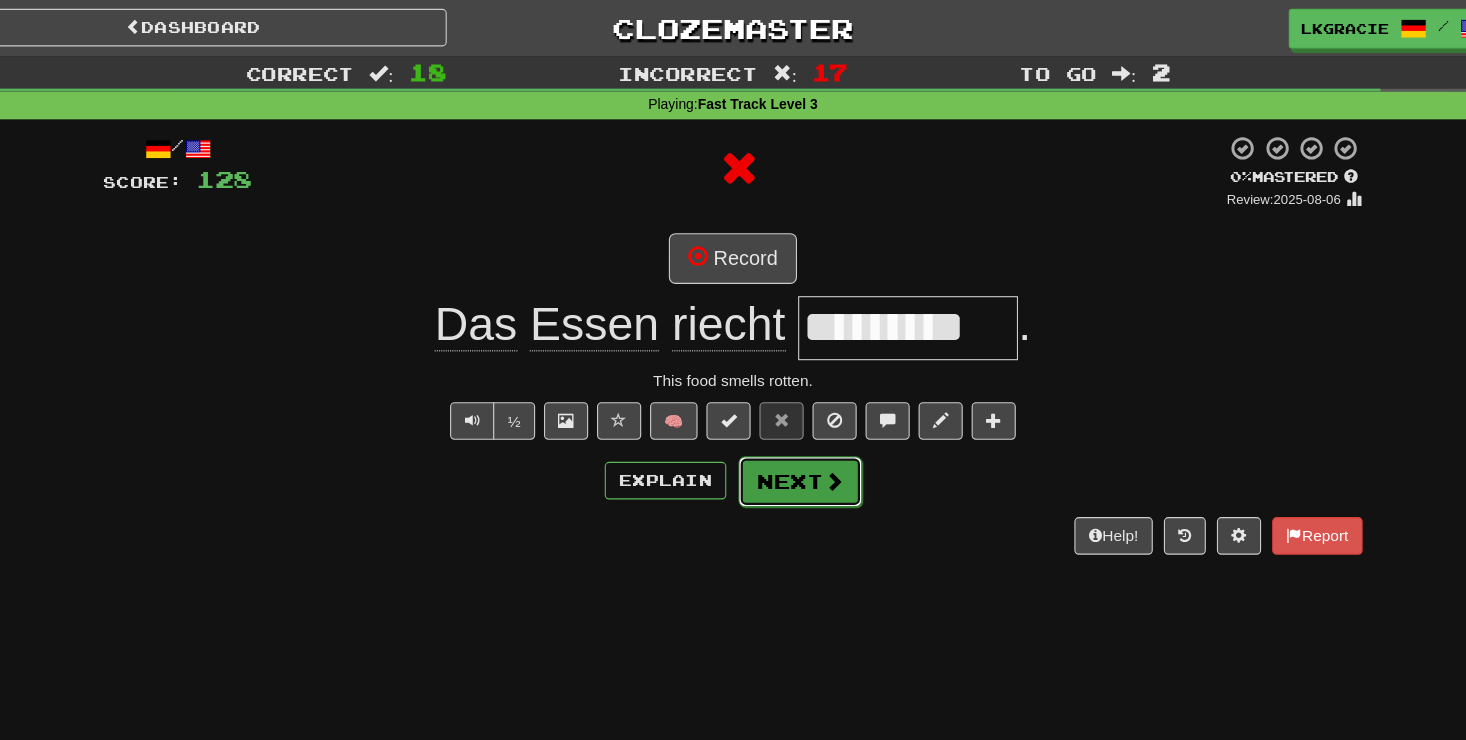 click on "Next" at bounding box center [794, 436] 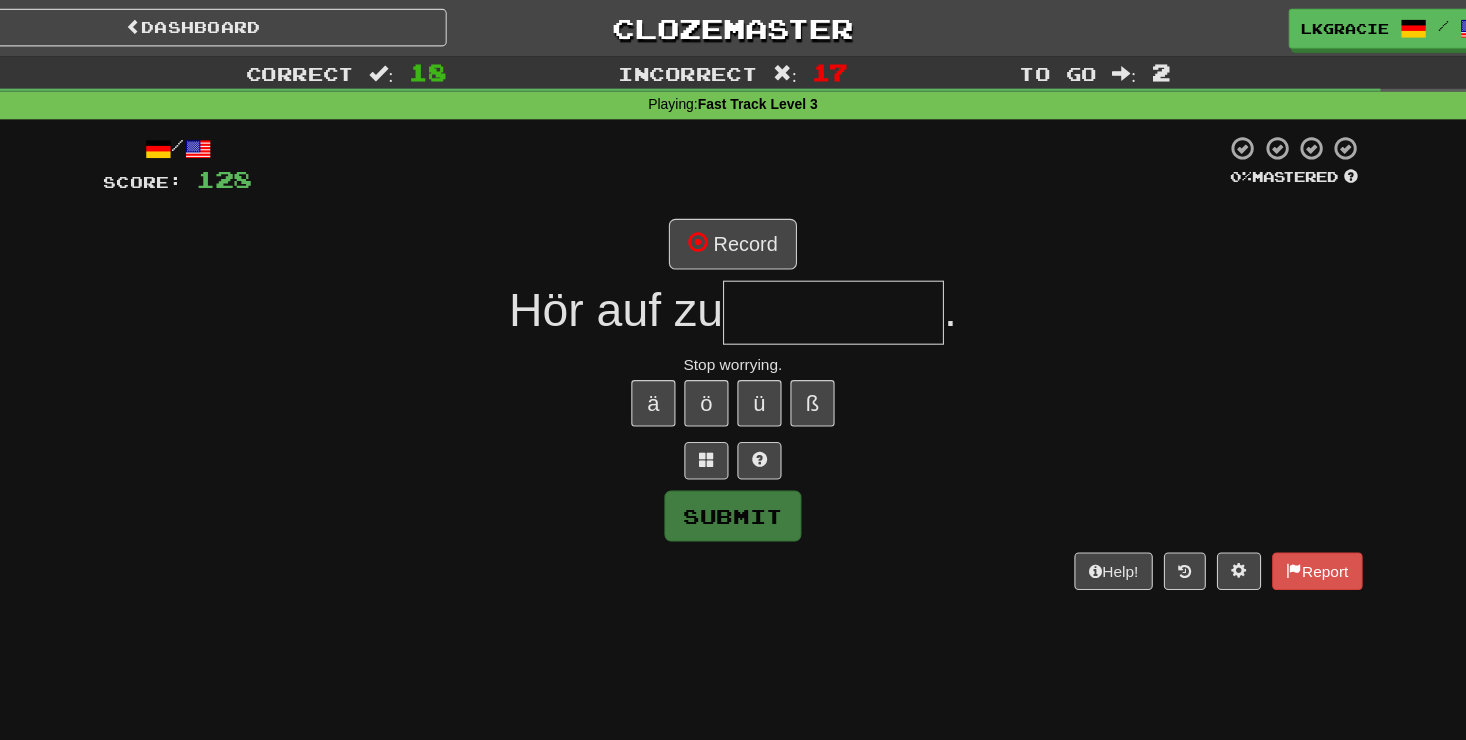 type on "*" 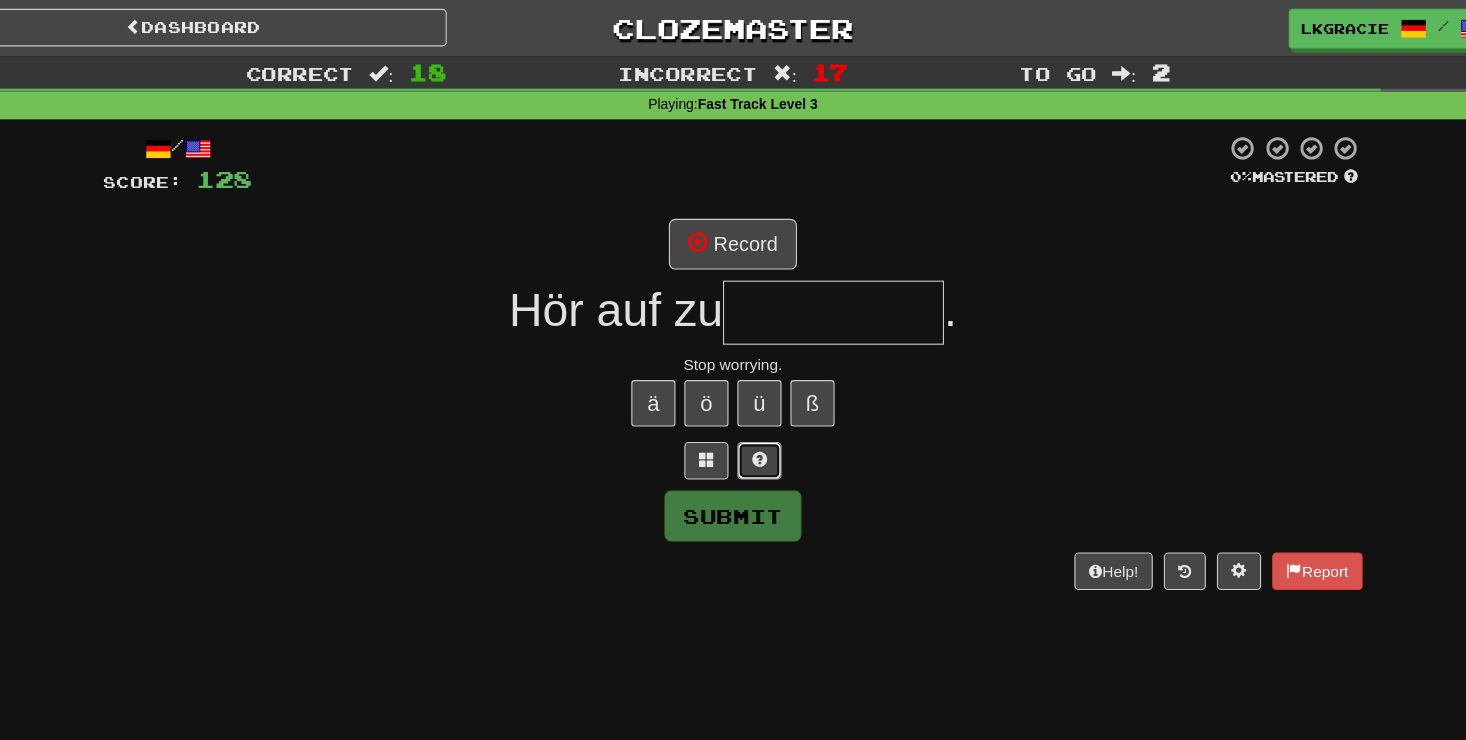 click at bounding box center [757, 417] 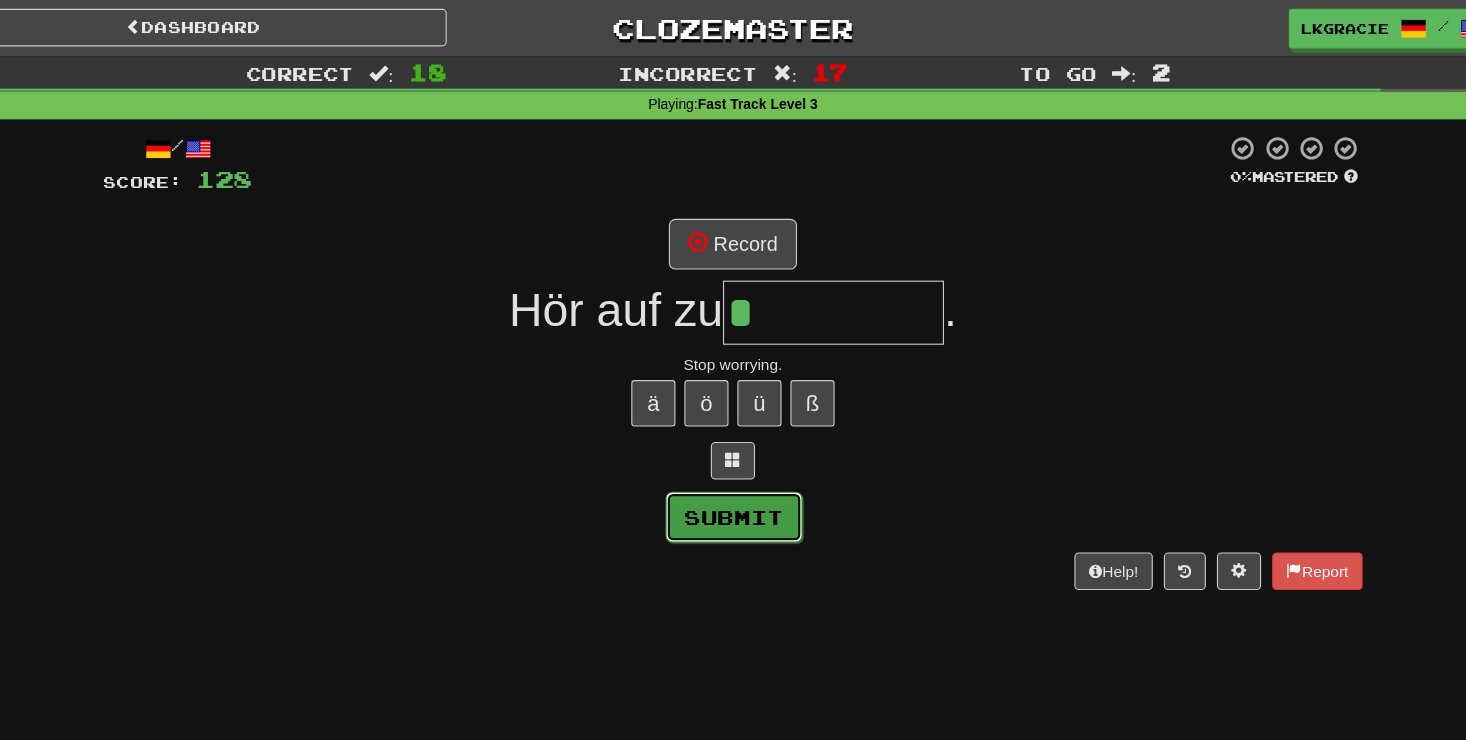 click on "Submit" at bounding box center (734, 468) 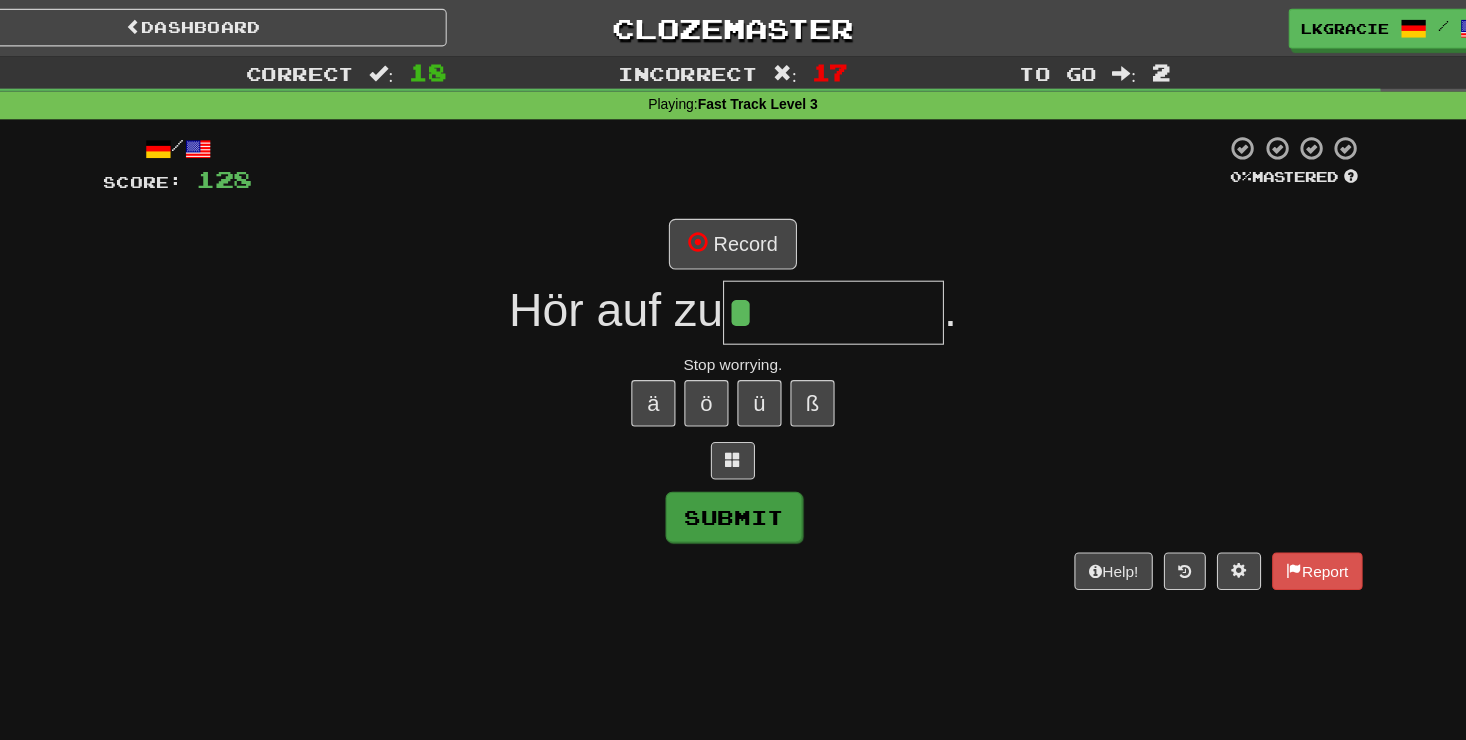 type on "*******" 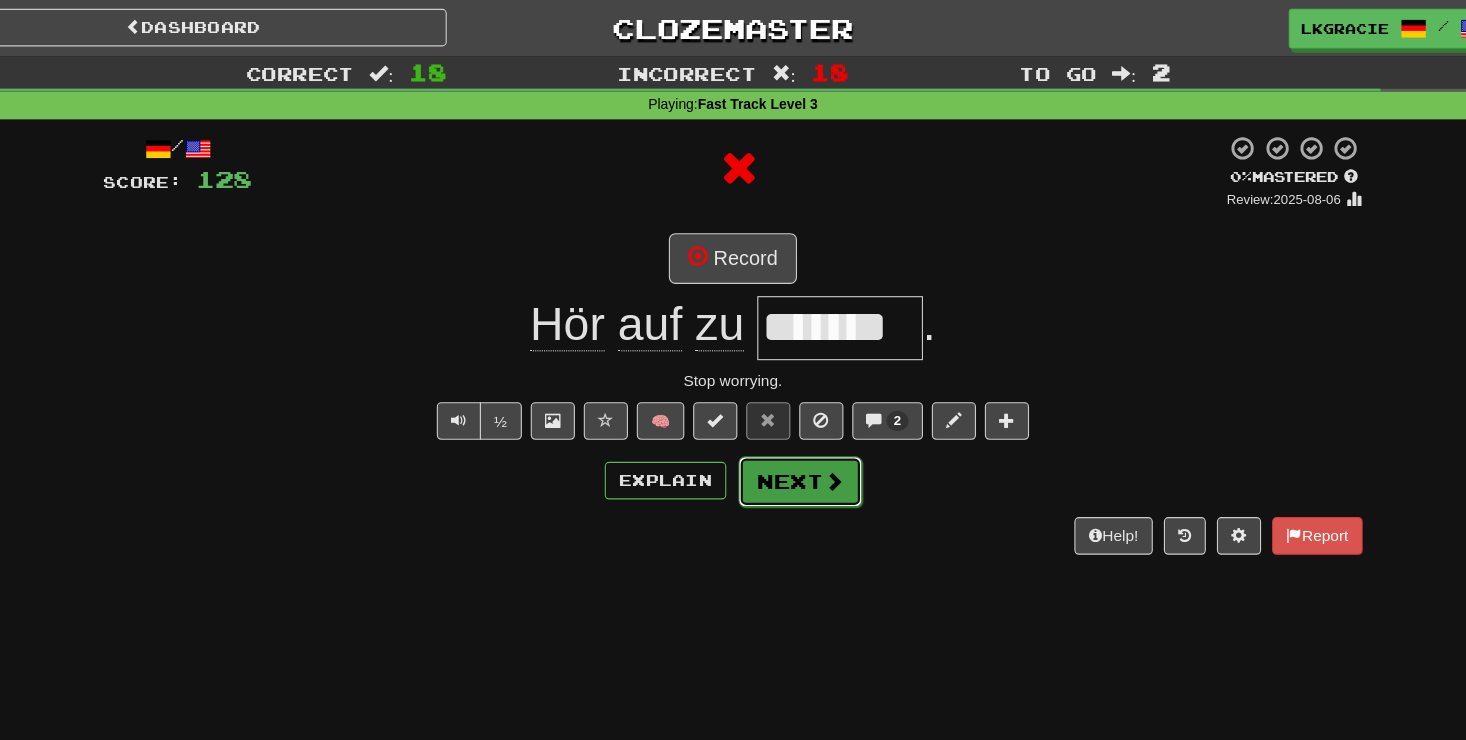 click on "Next" at bounding box center (794, 436) 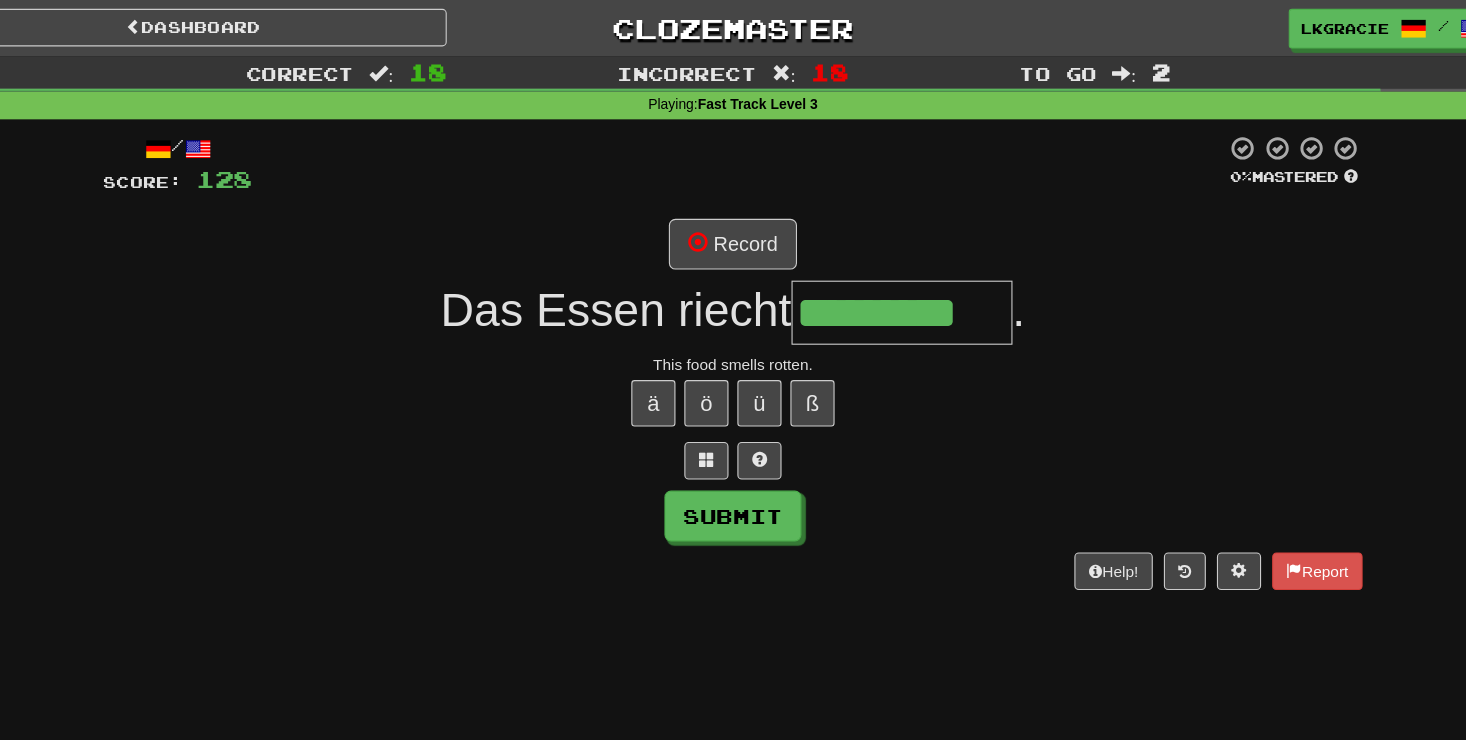 type on "*********" 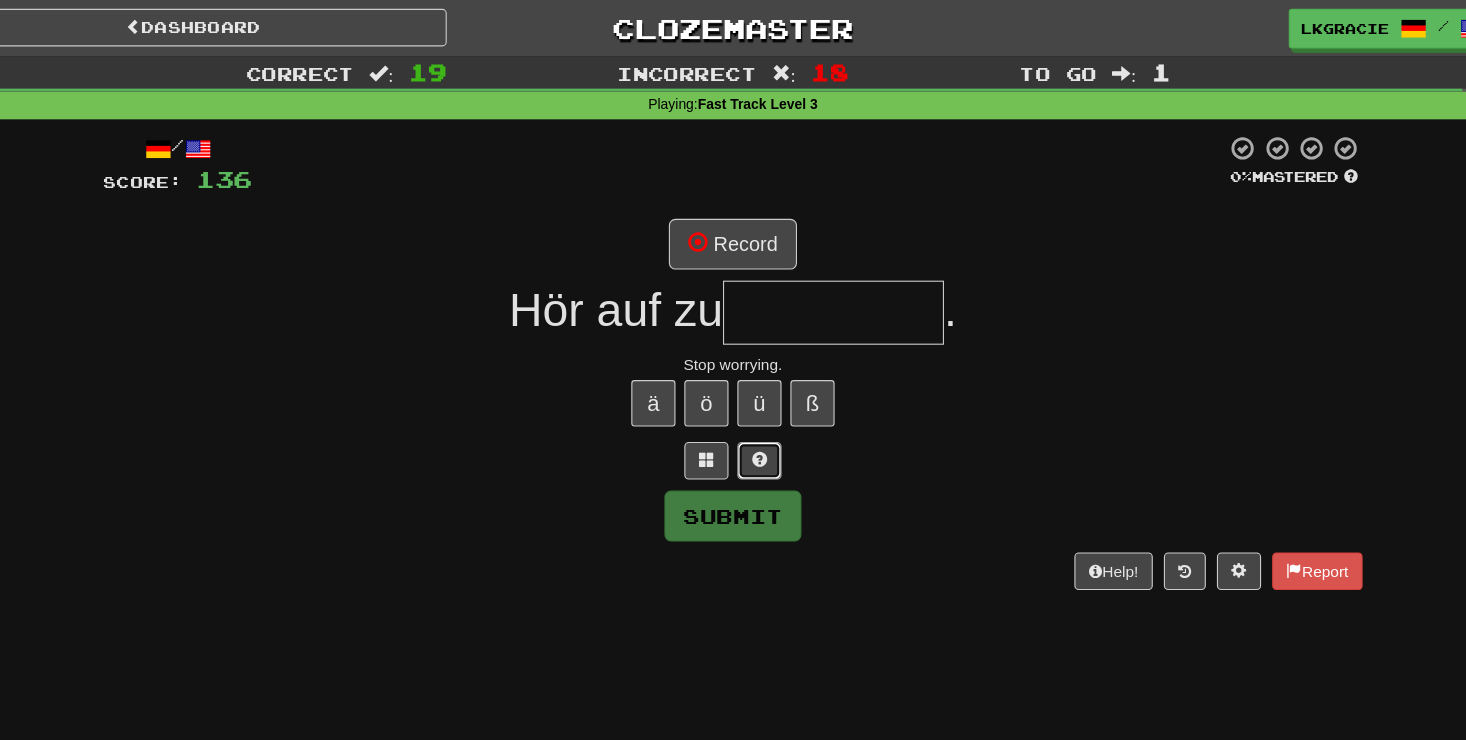 click at bounding box center [757, 416] 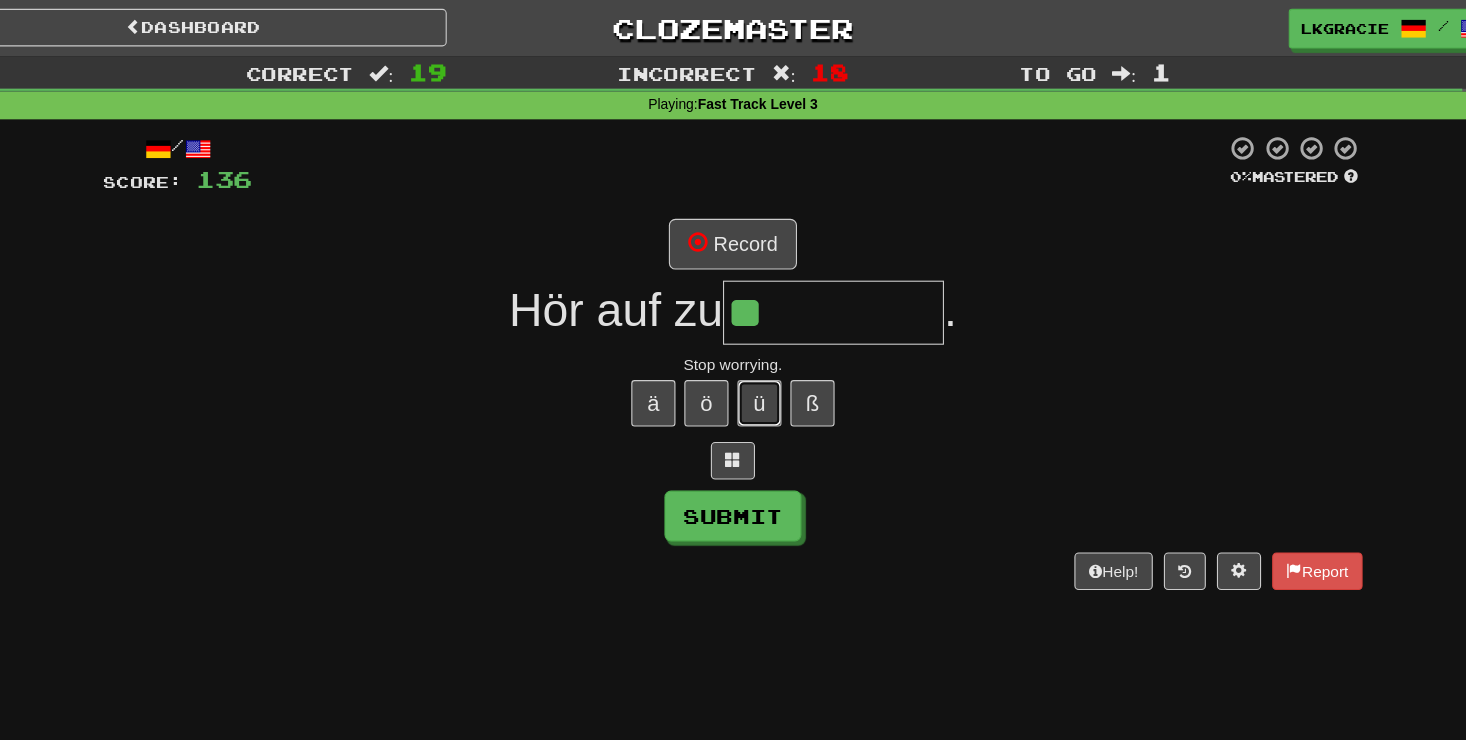 click on "ü" at bounding box center (757, 365) 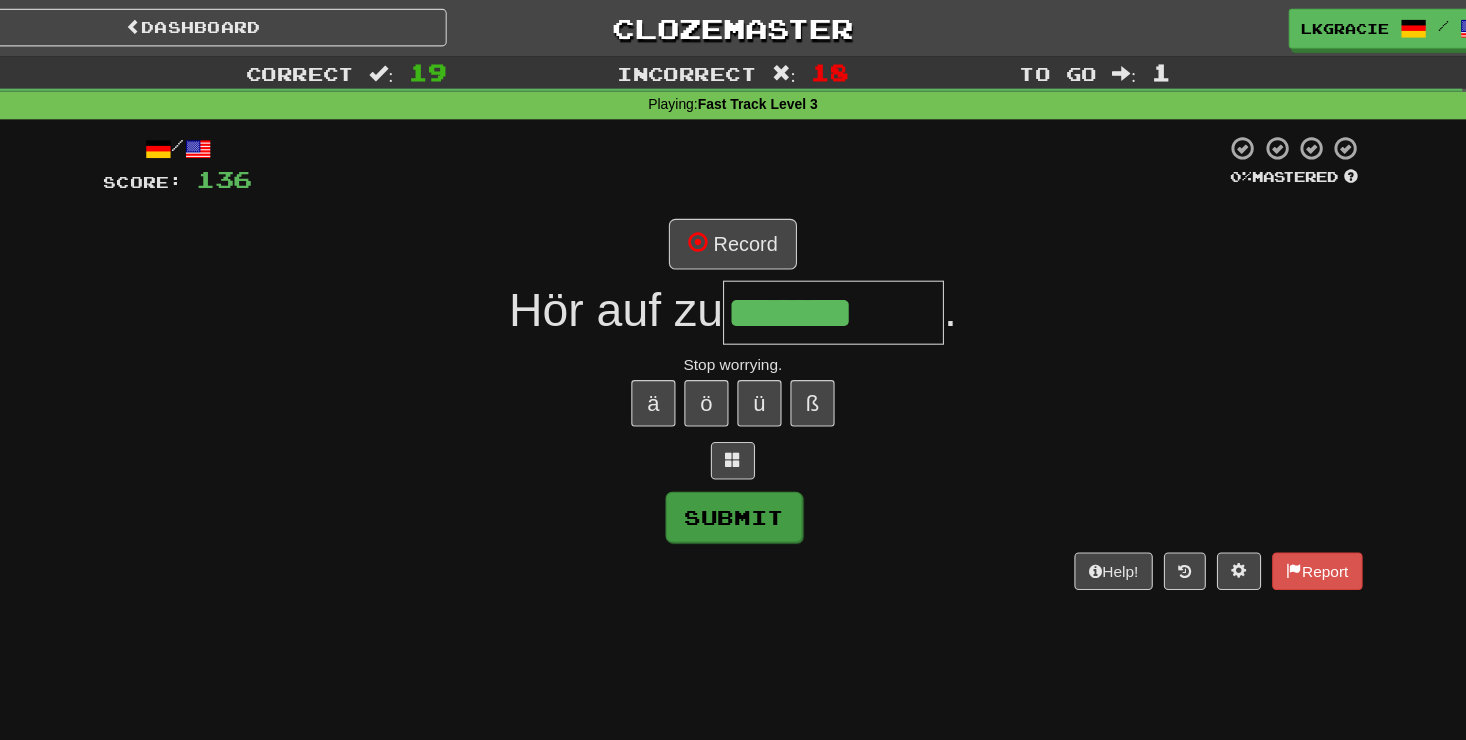 type on "*******" 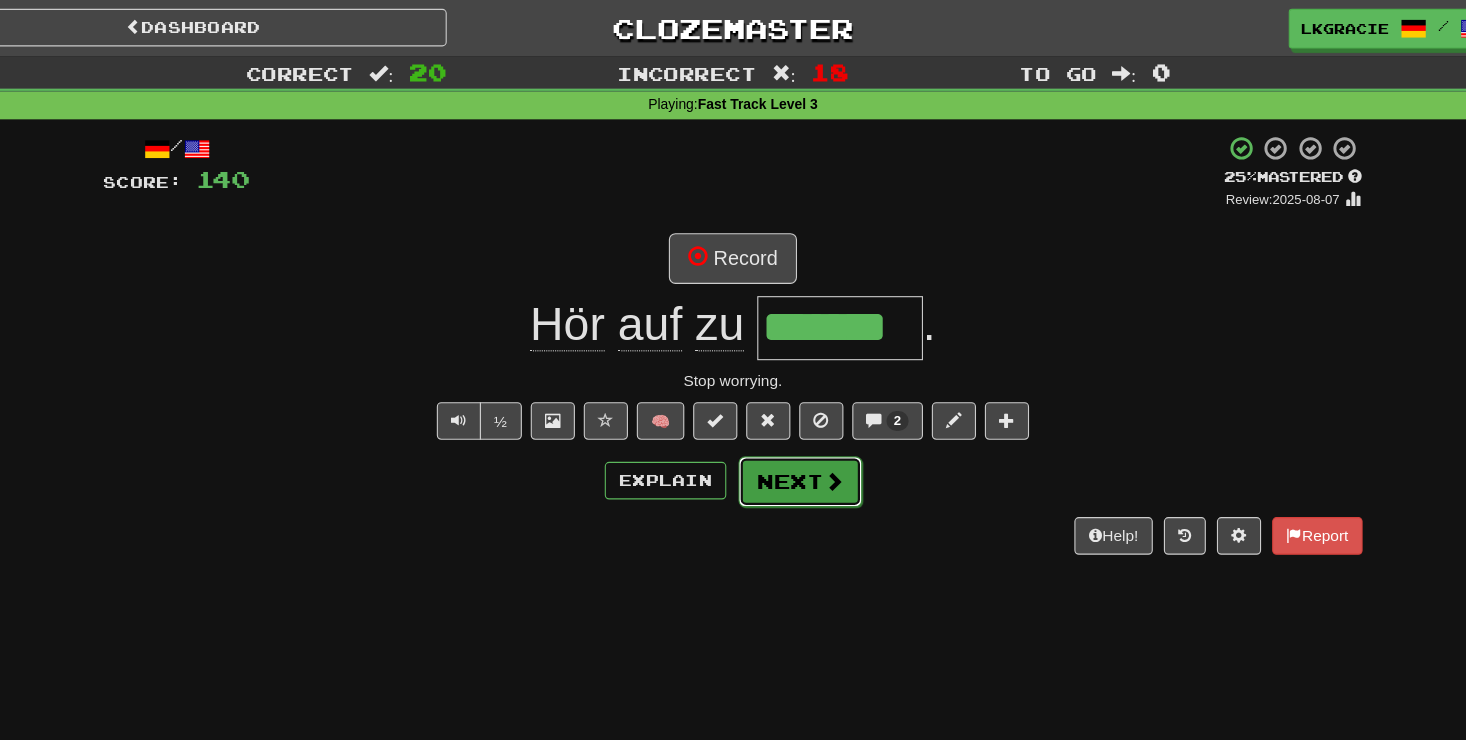 click on "Next" at bounding box center [794, 436] 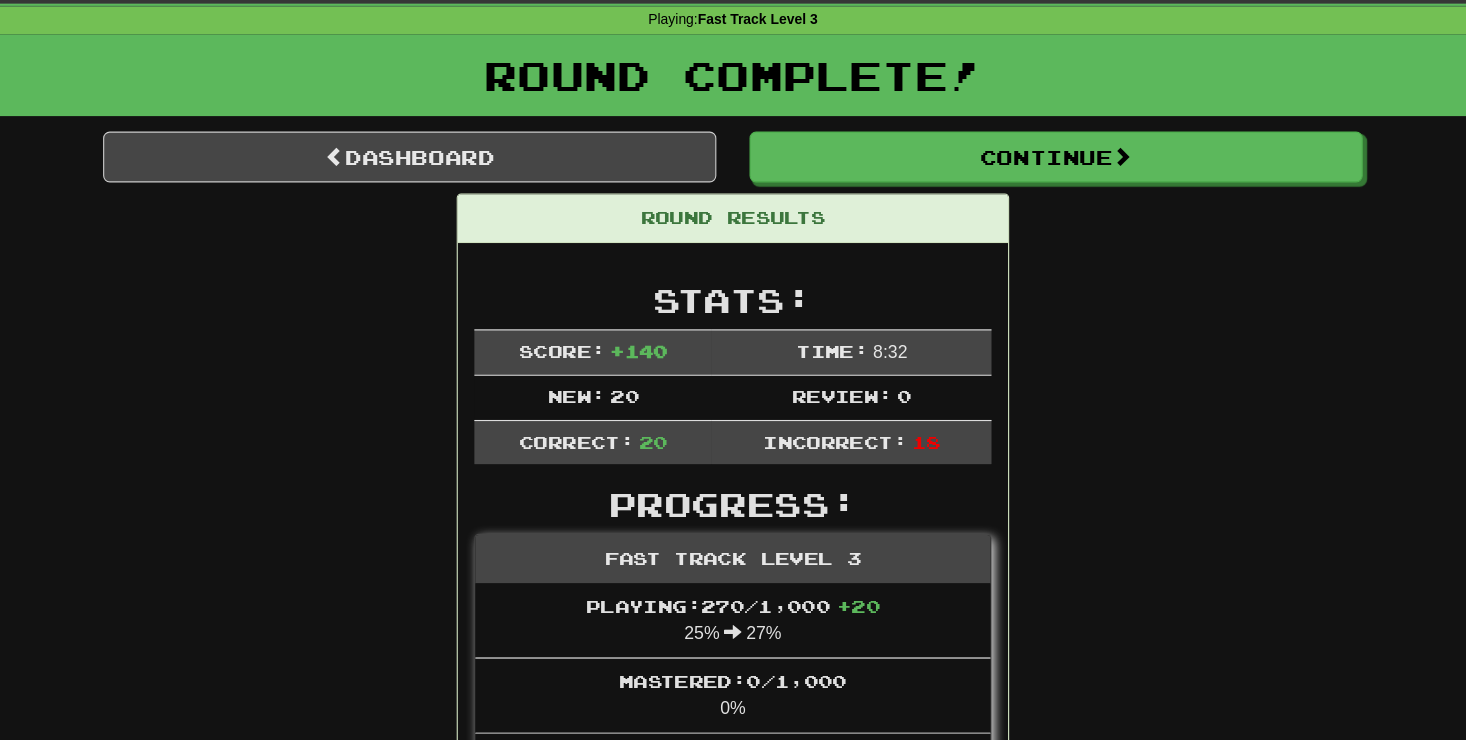 scroll, scrollTop: 67, scrollLeft: 0, axis: vertical 